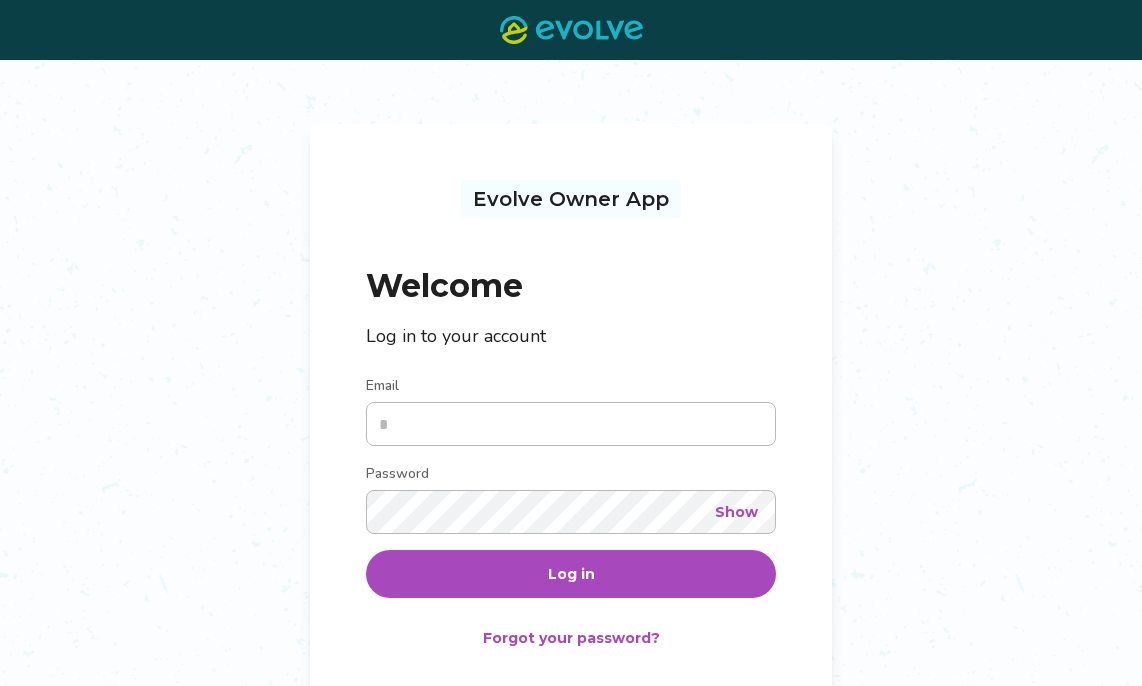 scroll, scrollTop: 0, scrollLeft: 0, axis: both 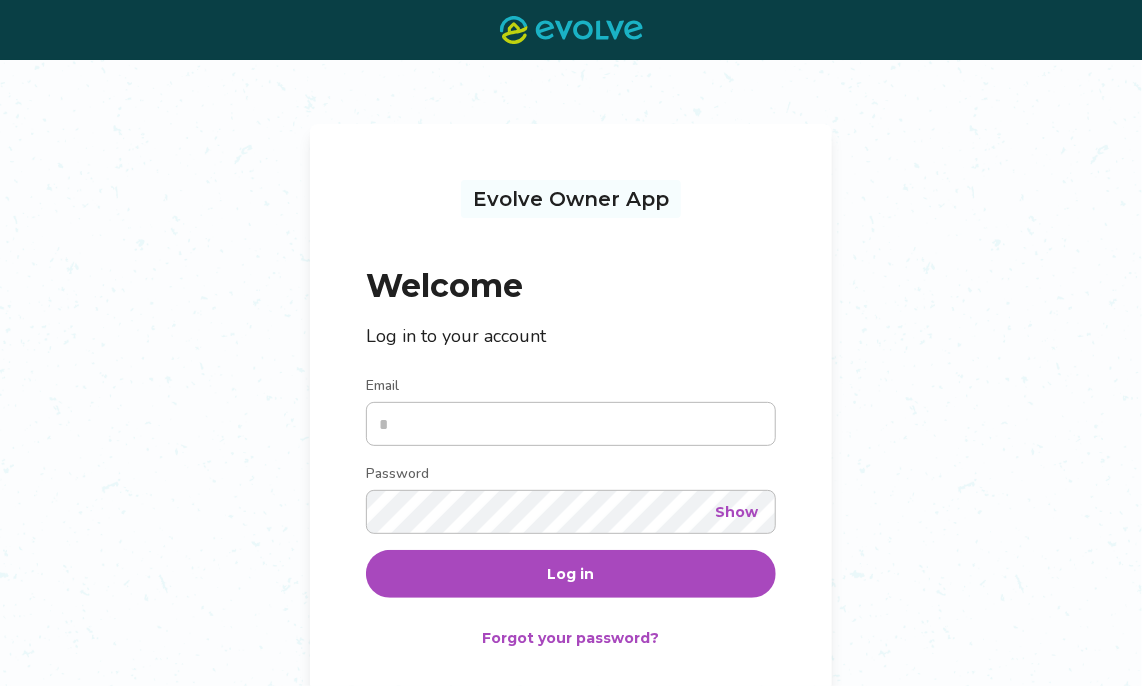 click on "Email" at bounding box center (571, 424) 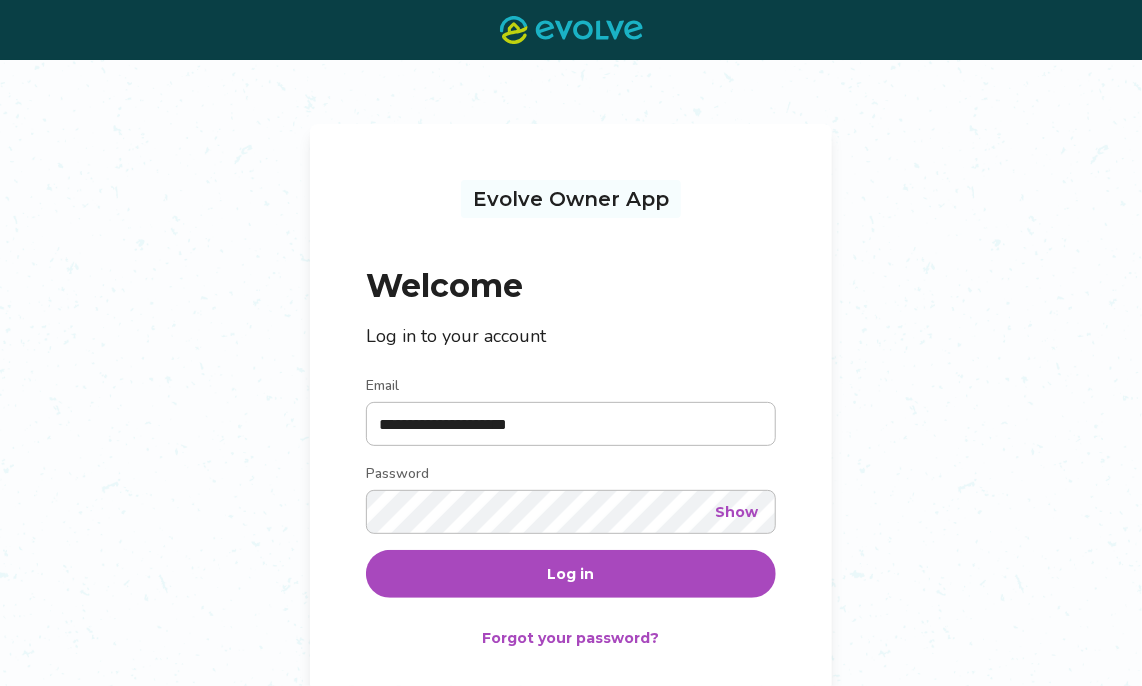 click on "Log in" at bounding box center (571, 574) 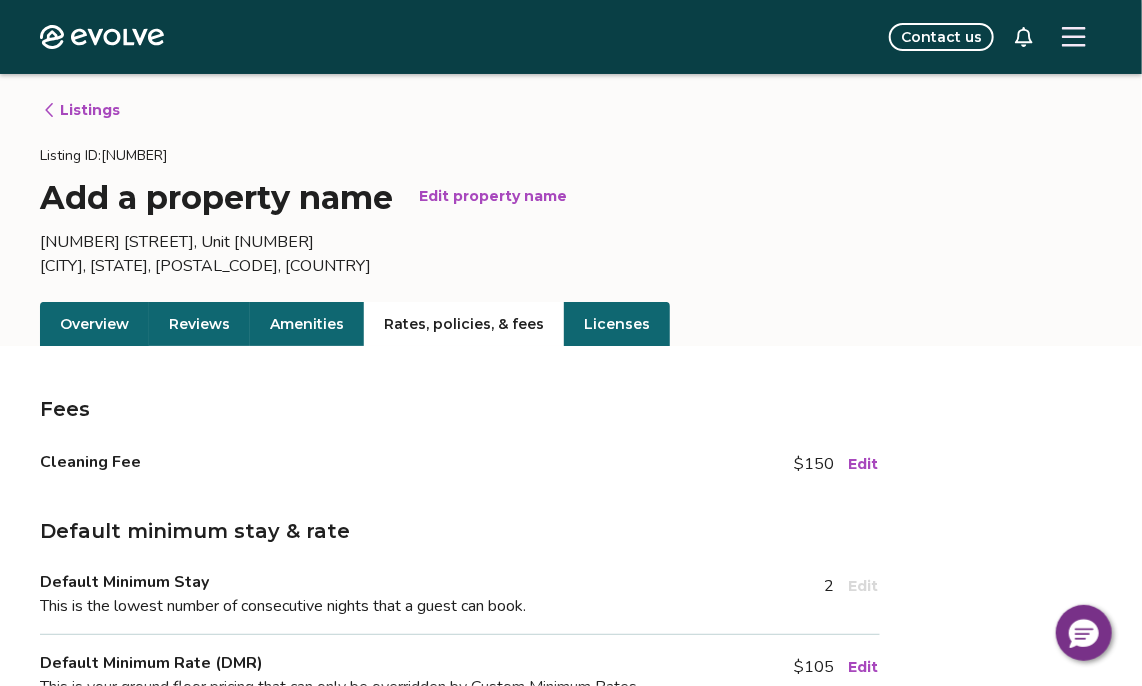 scroll, scrollTop: 0, scrollLeft: 0, axis: both 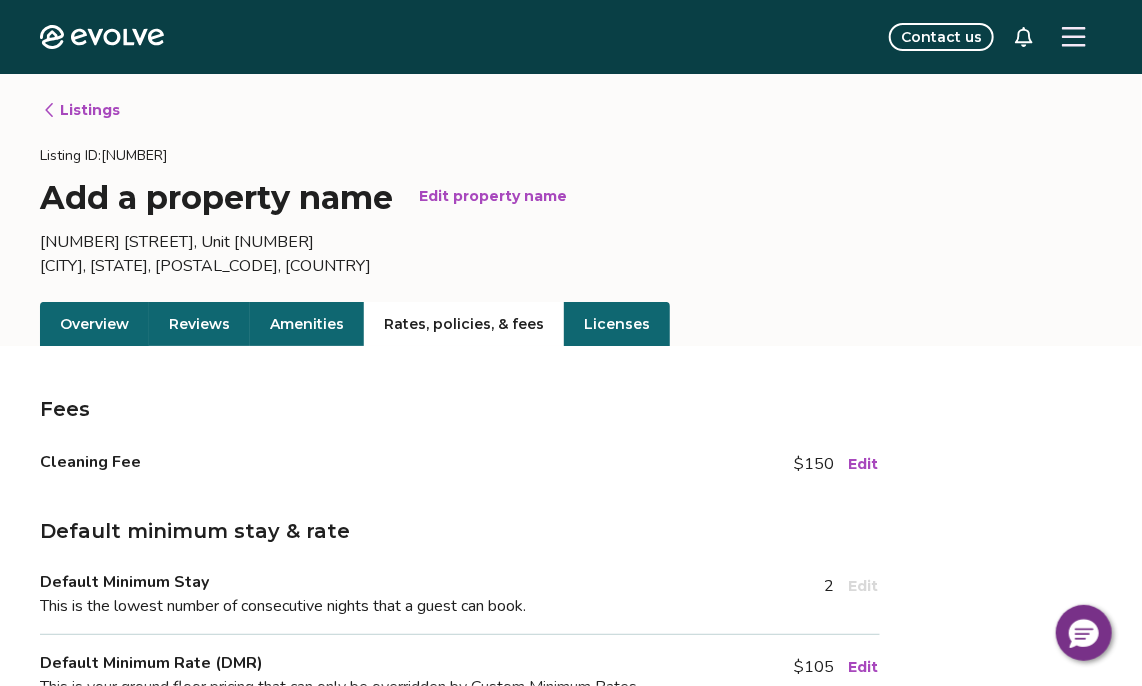 click 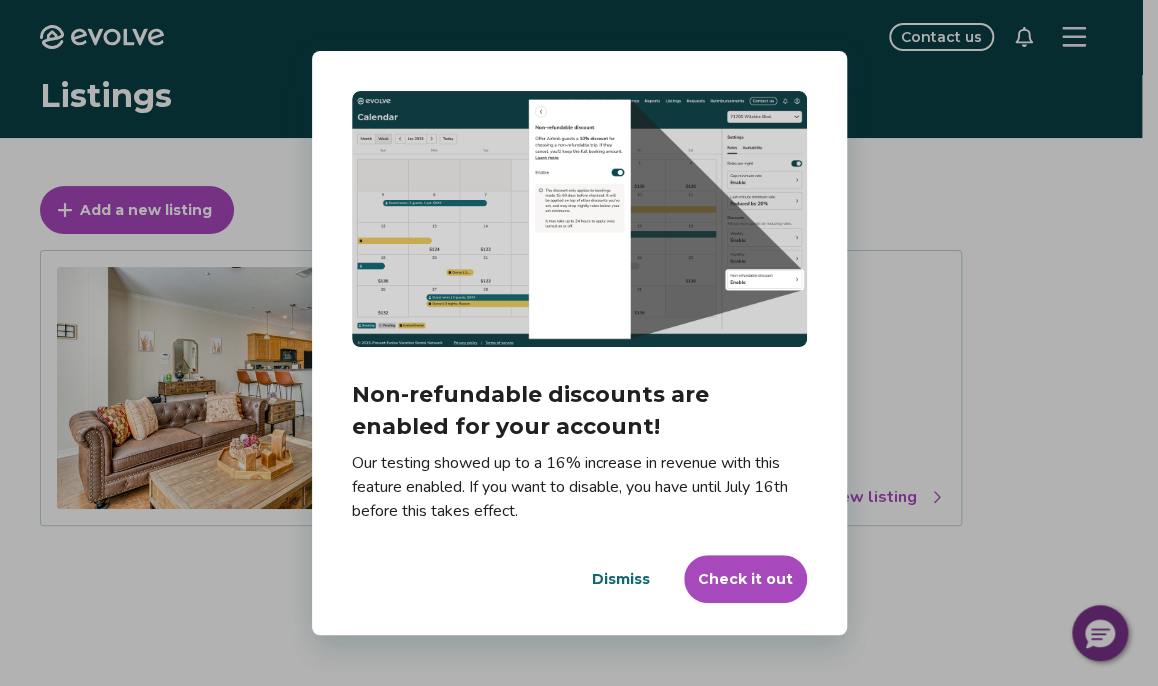 click on "Dismiss" at bounding box center [621, 579] 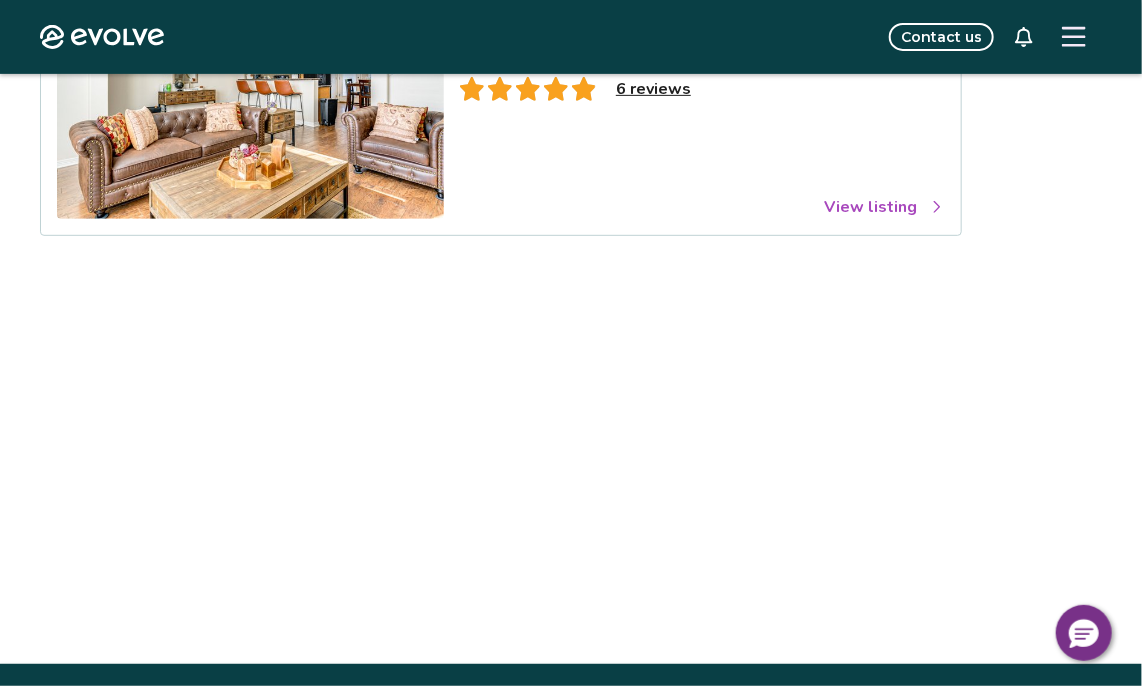 scroll, scrollTop: 300, scrollLeft: 0, axis: vertical 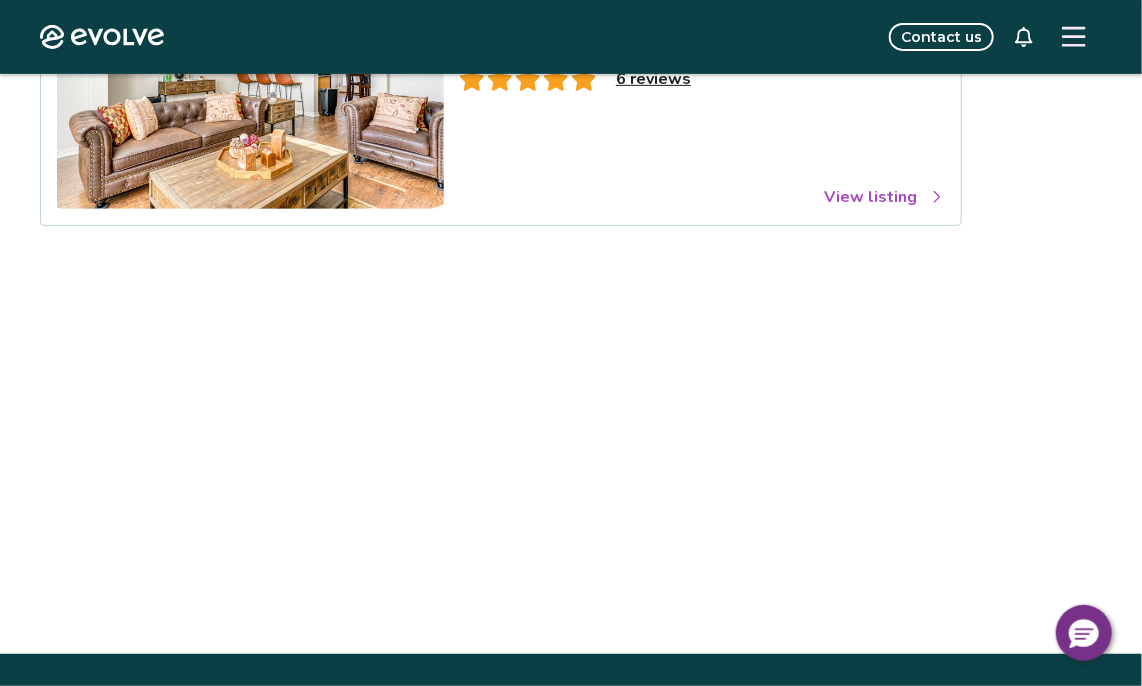 click on "View listing" at bounding box center (884, 197) 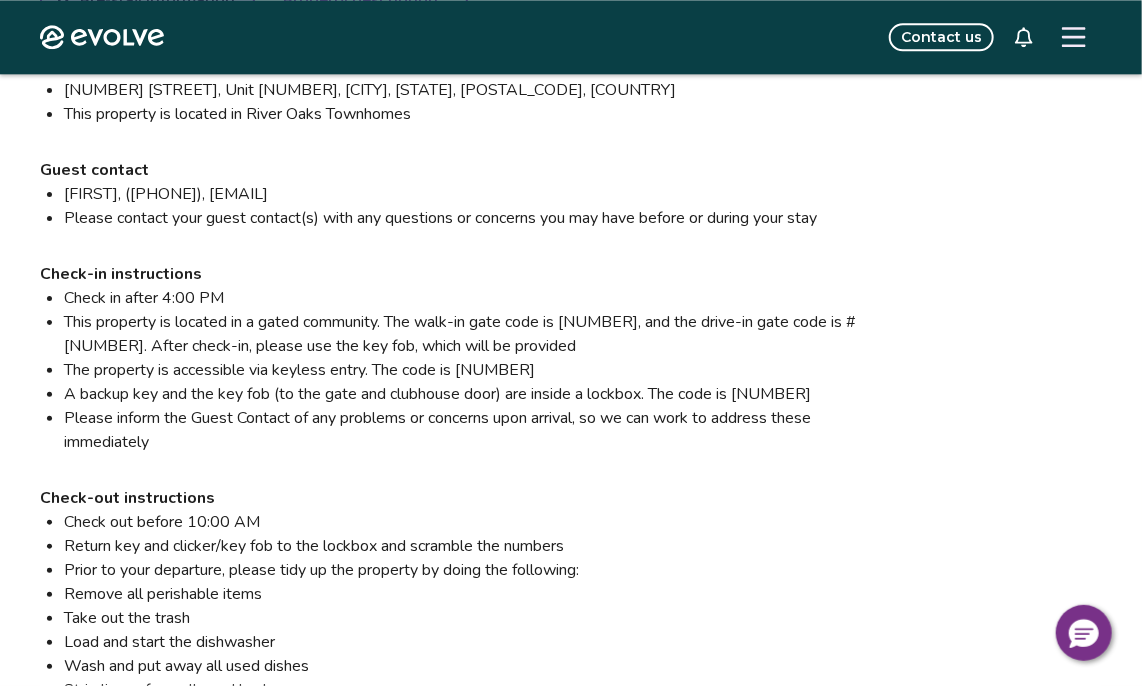 scroll, scrollTop: 1900, scrollLeft: 0, axis: vertical 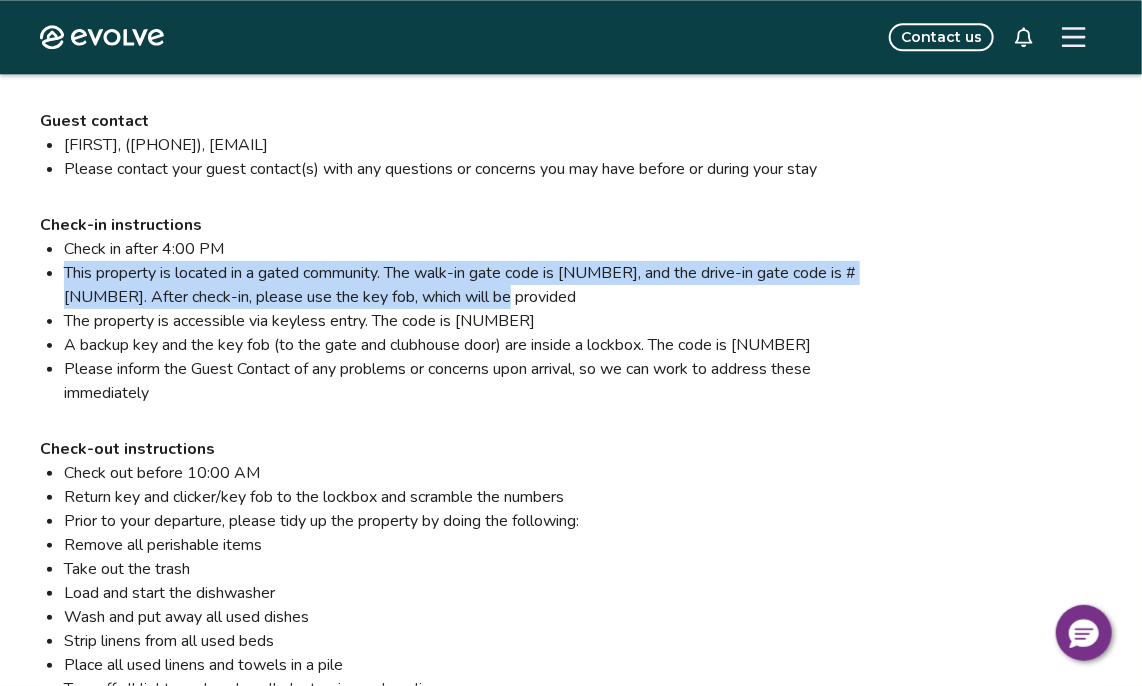 drag, startPoint x: 64, startPoint y: 262, endPoint x: 509, endPoint y: 295, distance: 446.22192 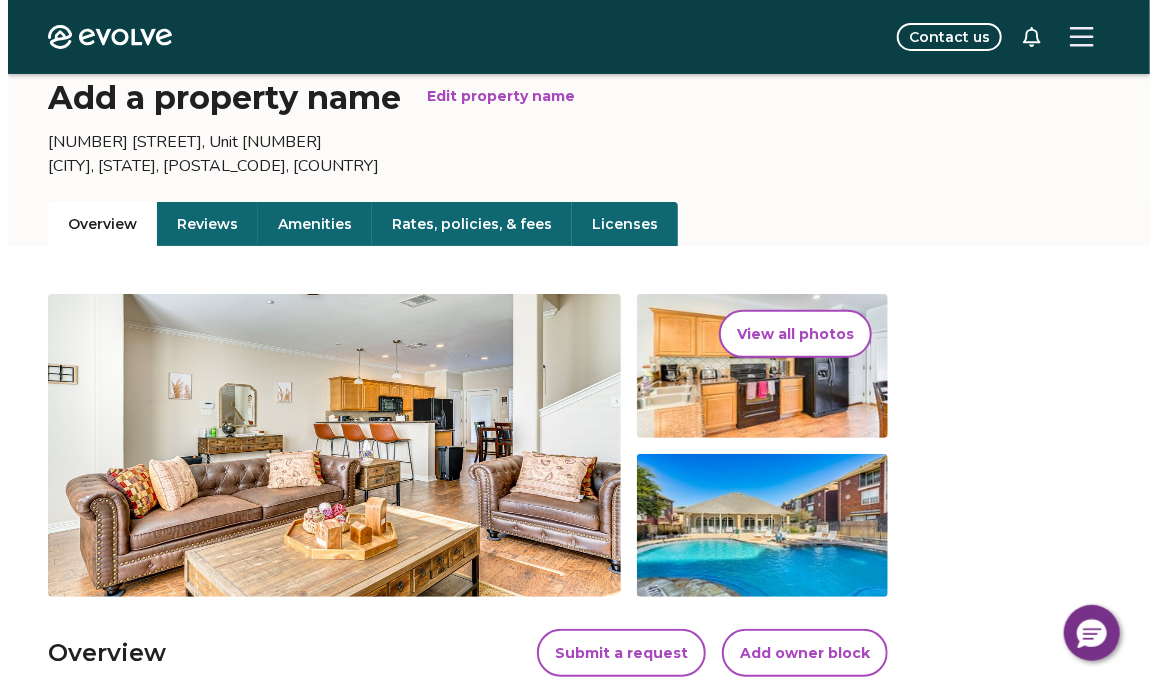 scroll, scrollTop: 0, scrollLeft: 0, axis: both 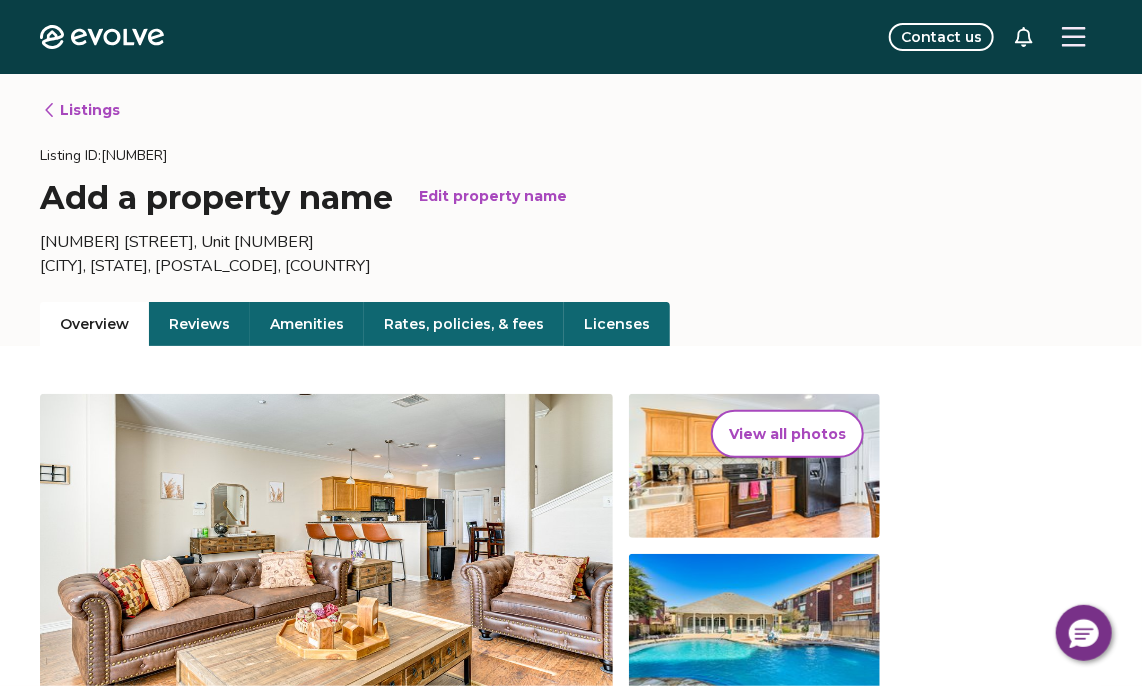 click 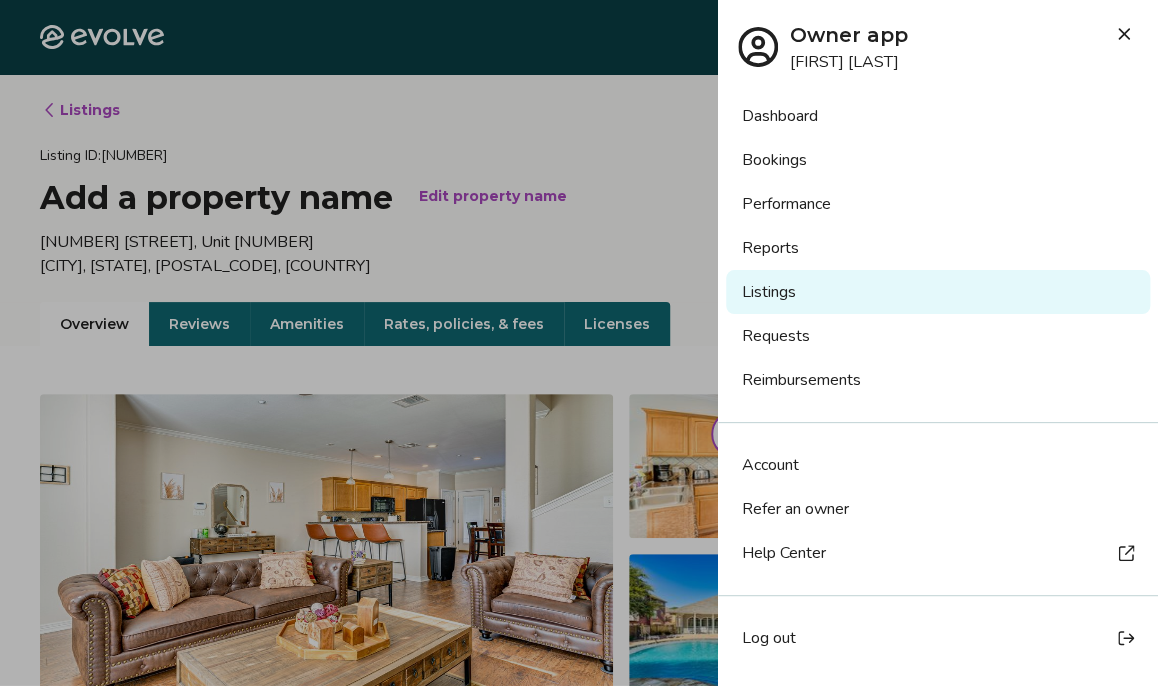 click on "Requests" at bounding box center (938, 336) 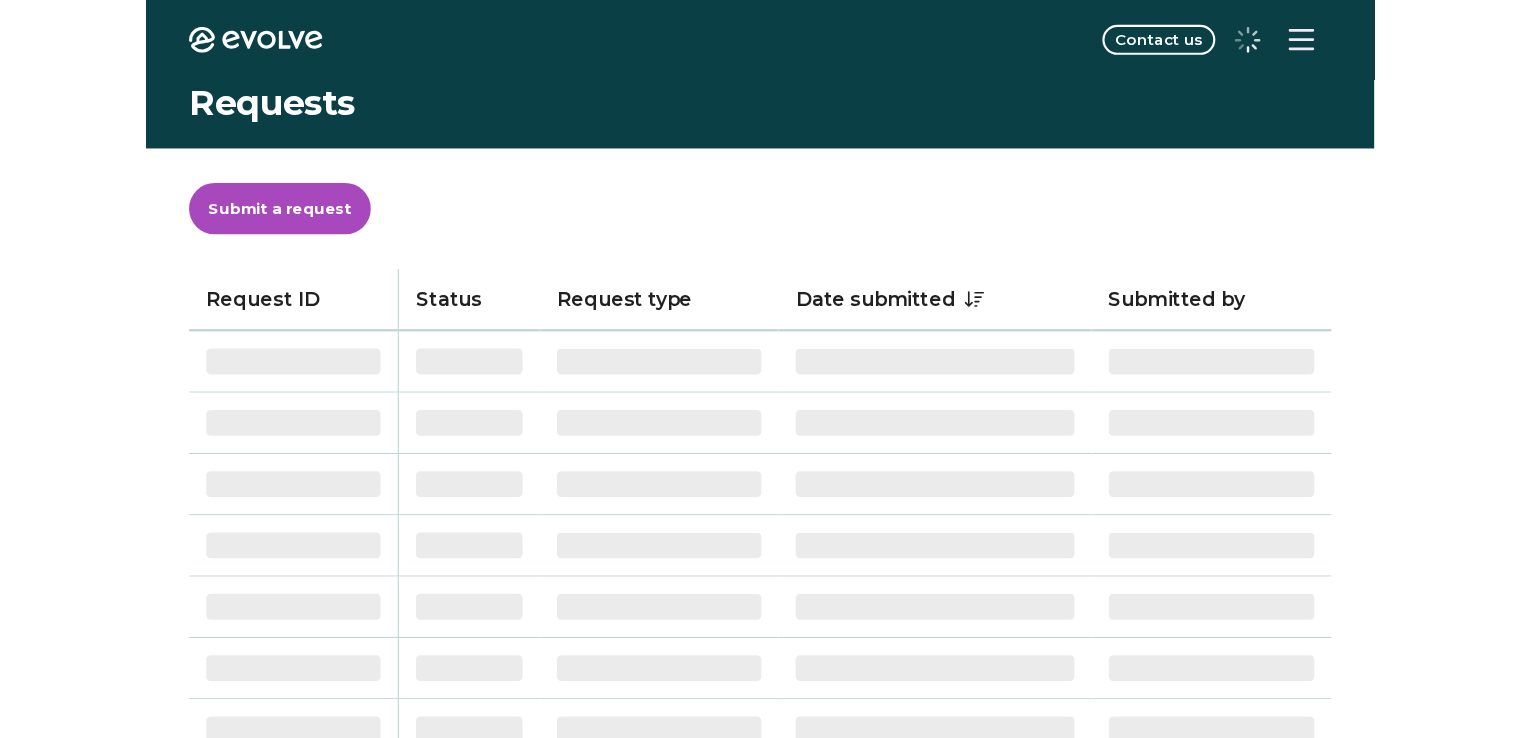 scroll, scrollTop: 0, scrollLeft: 0, axis: both 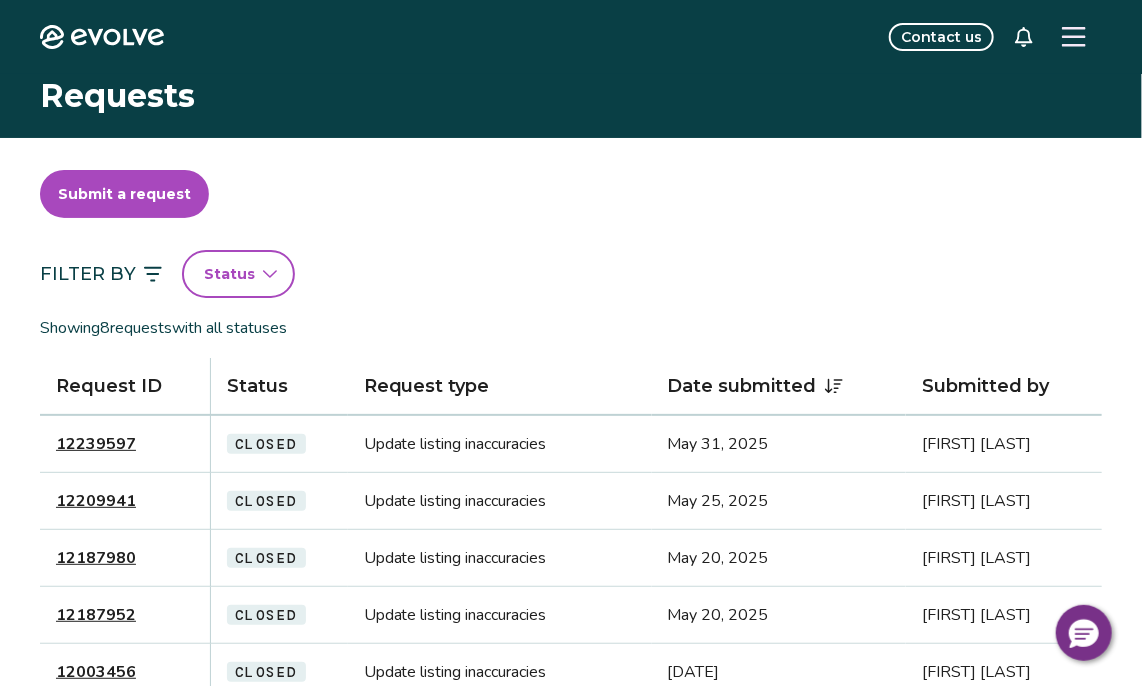 click on "Submit a request" at bounding box center [124, 194] 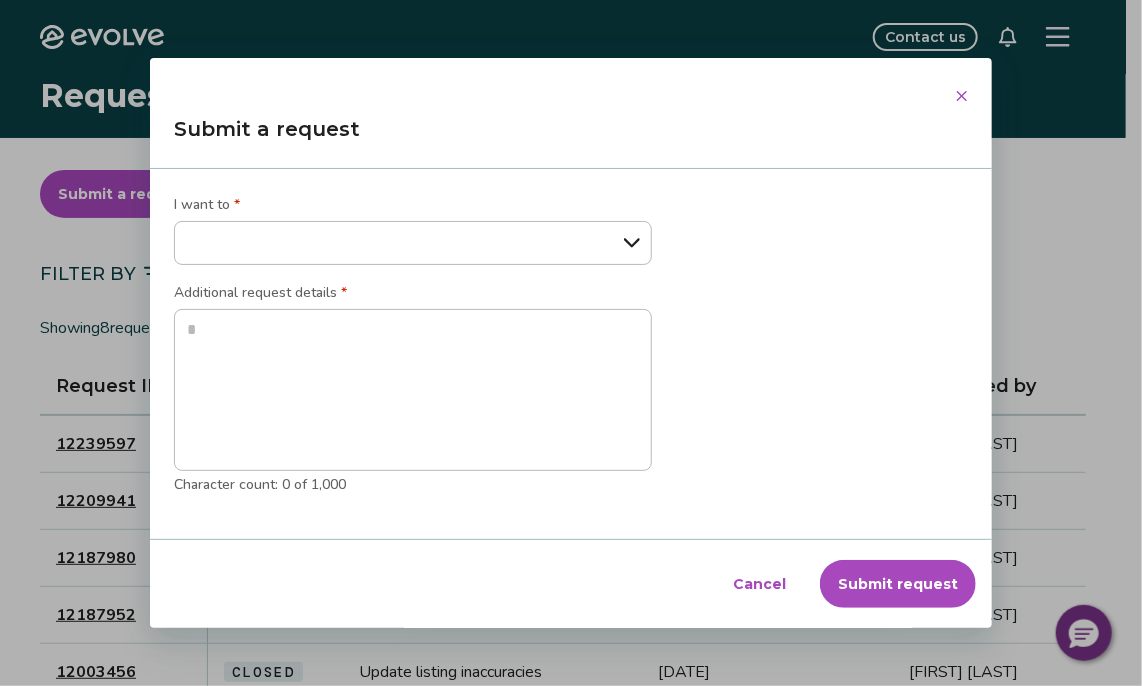 type on "*" 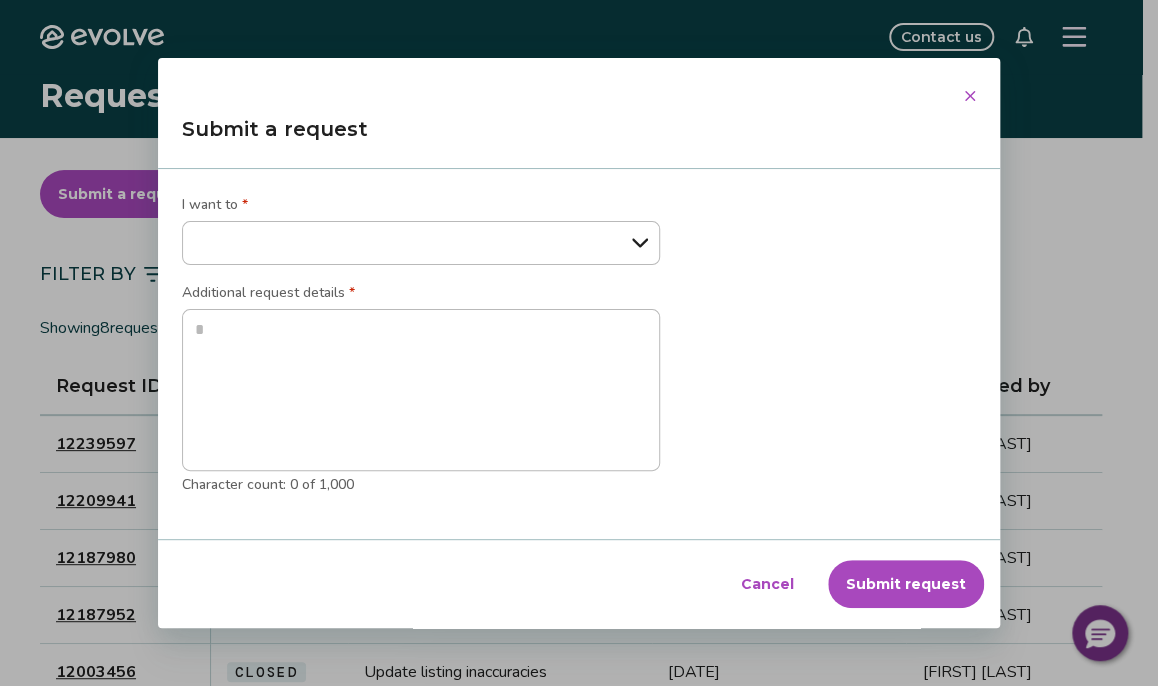 click on "**********" at bounding box center (421, 243) 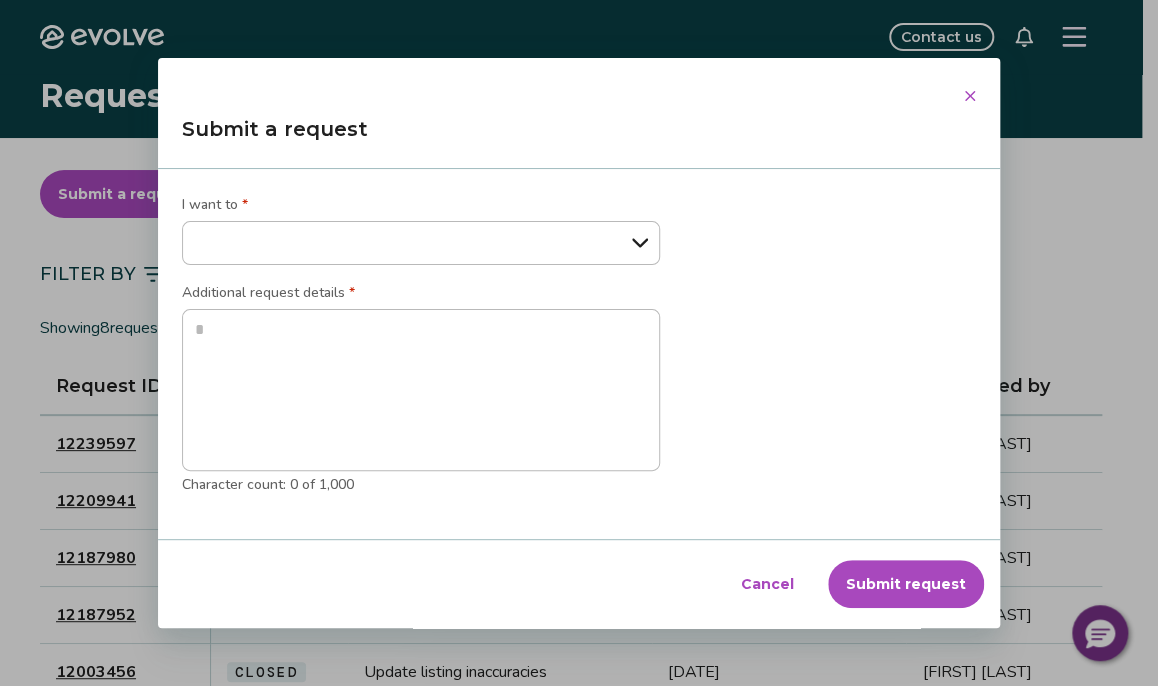 select on "**********" 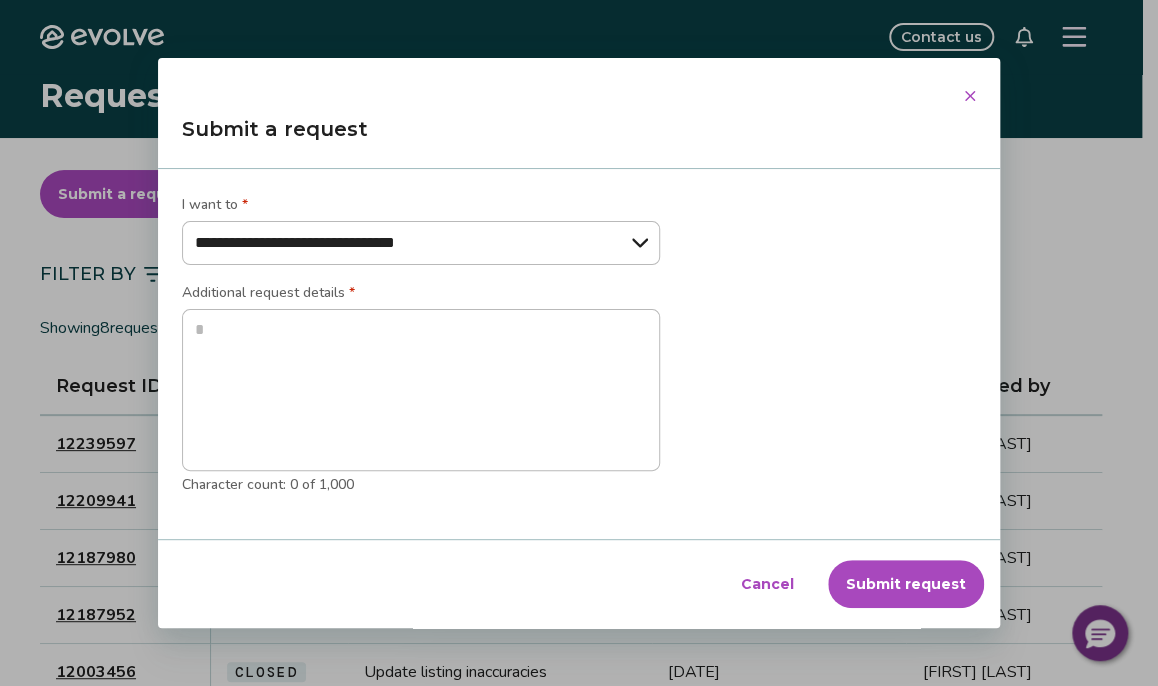click on "**********" at bounding box center (421, 243) 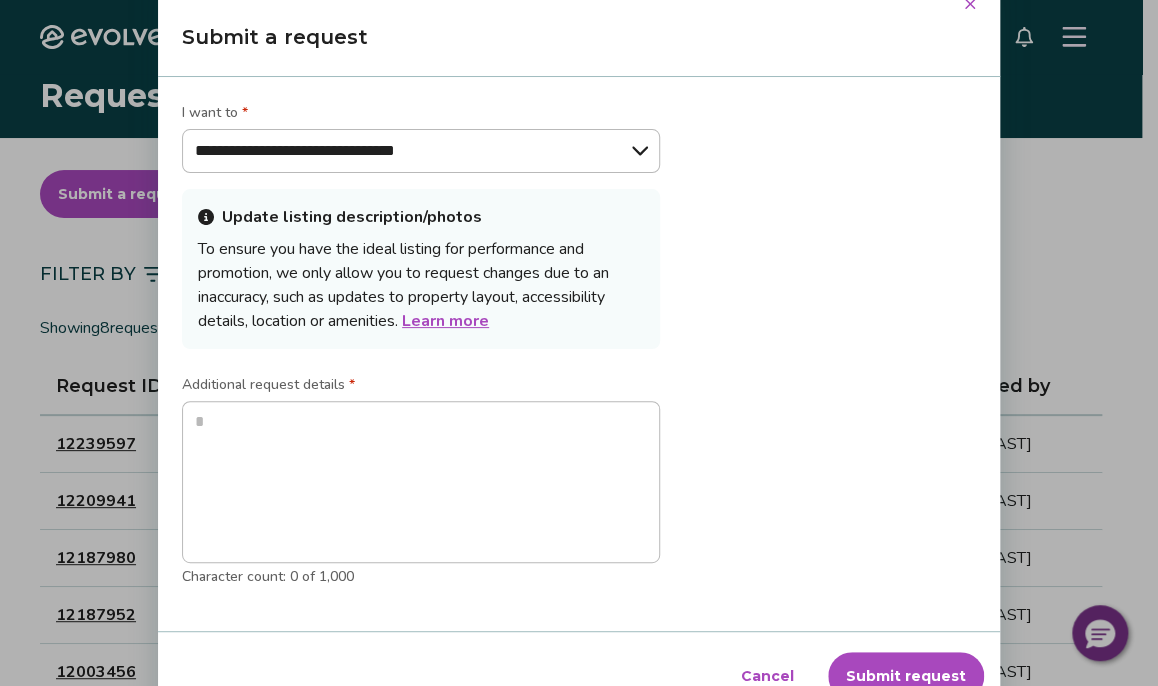 click on "**********" at bounding box center (421, 151) 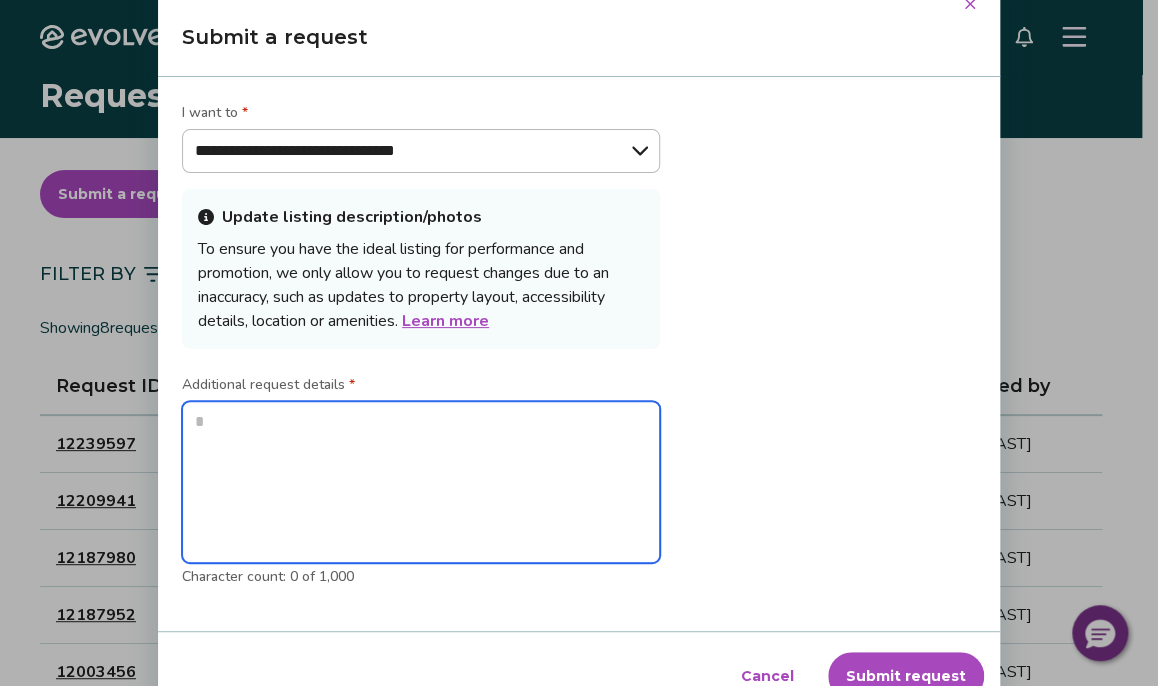 click at bounding box center [421, 482] 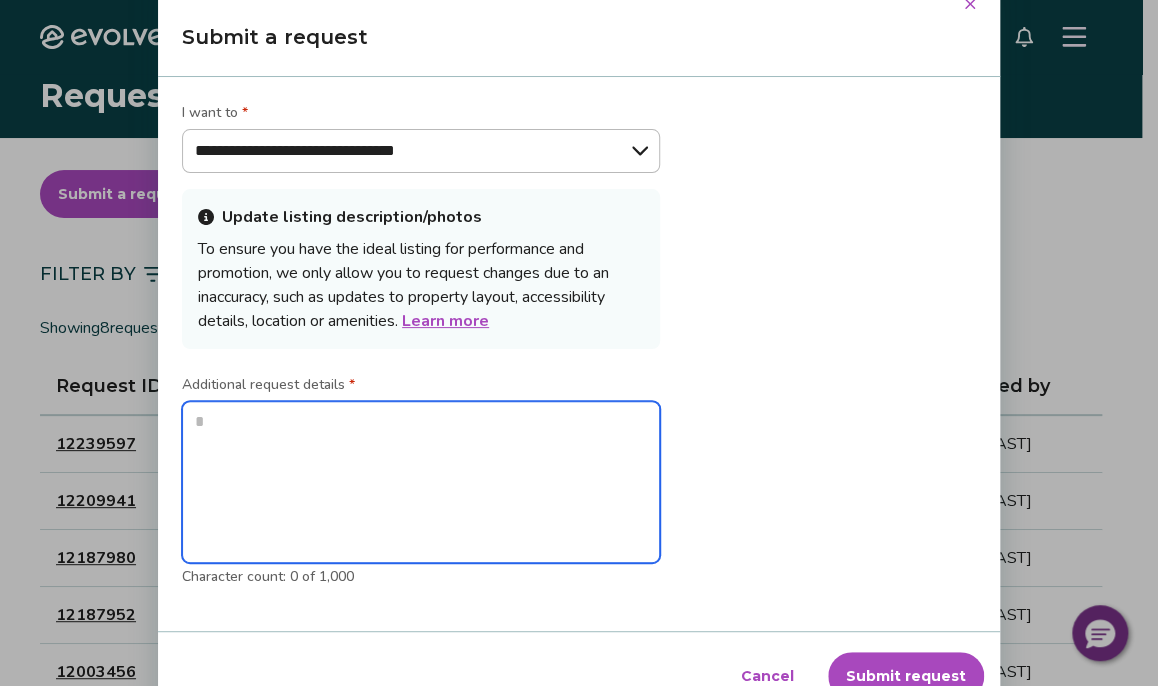 type on "*" 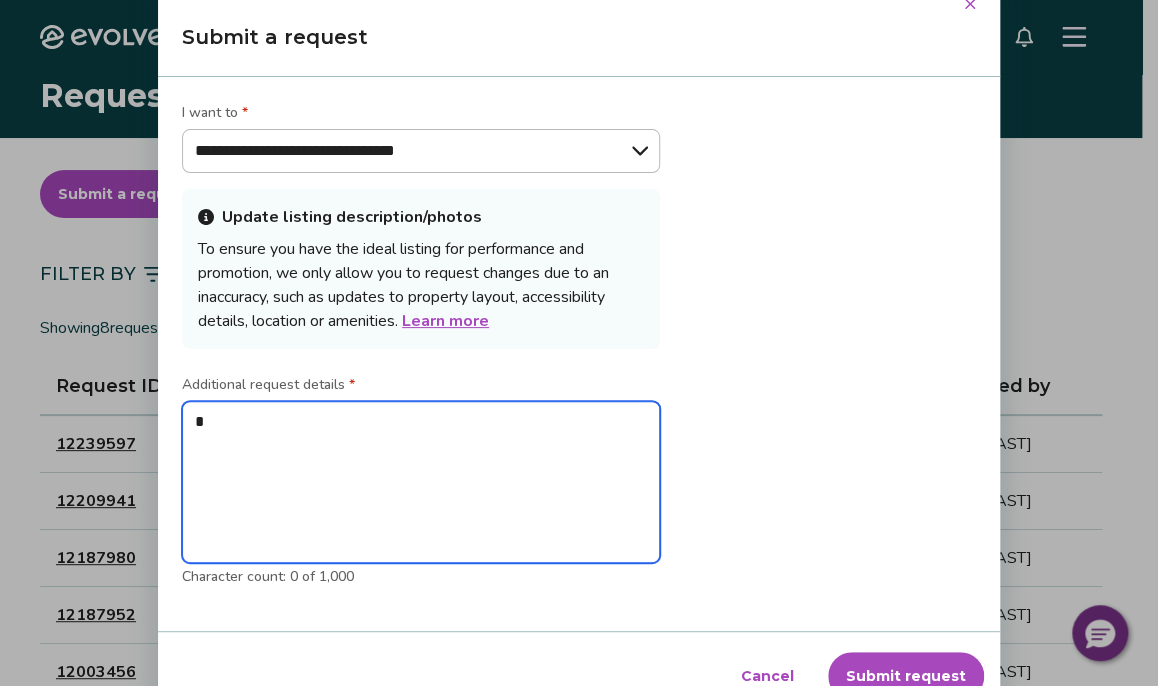 type on "**" 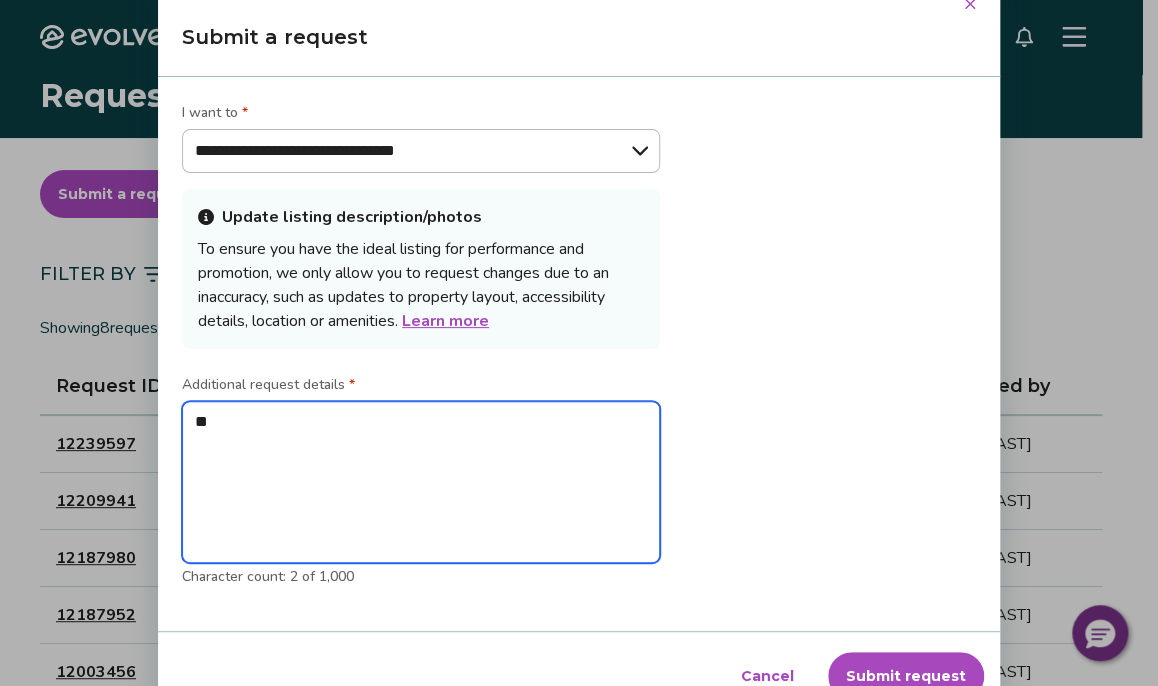 type on "***" 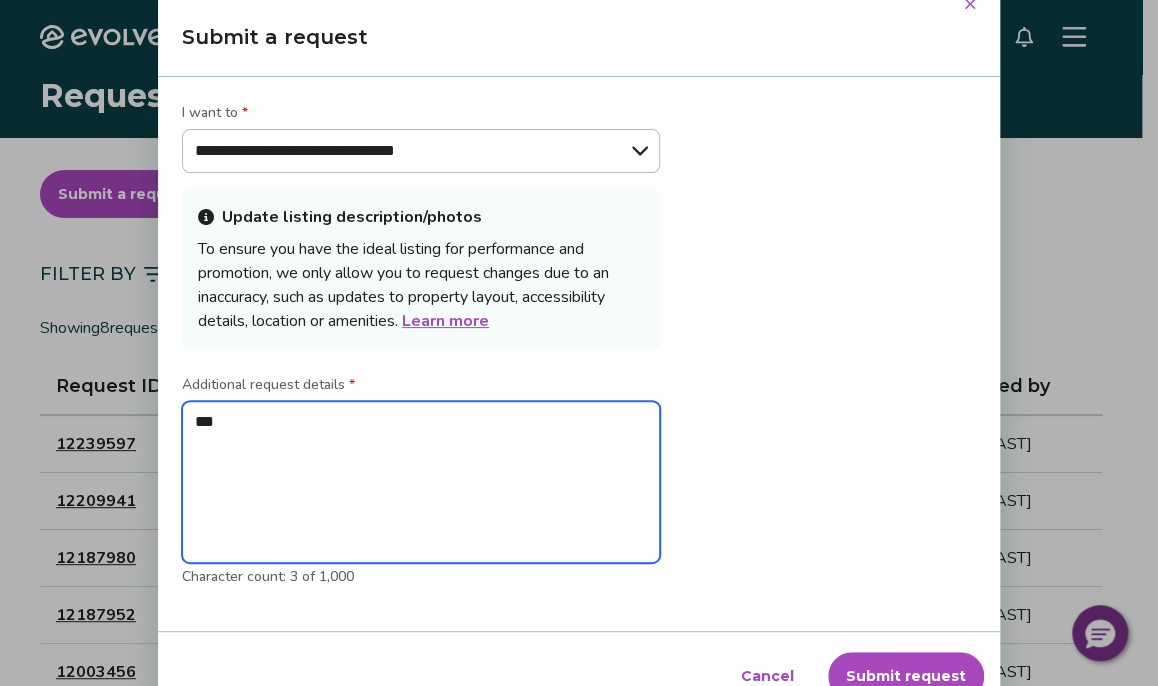 type on "****" 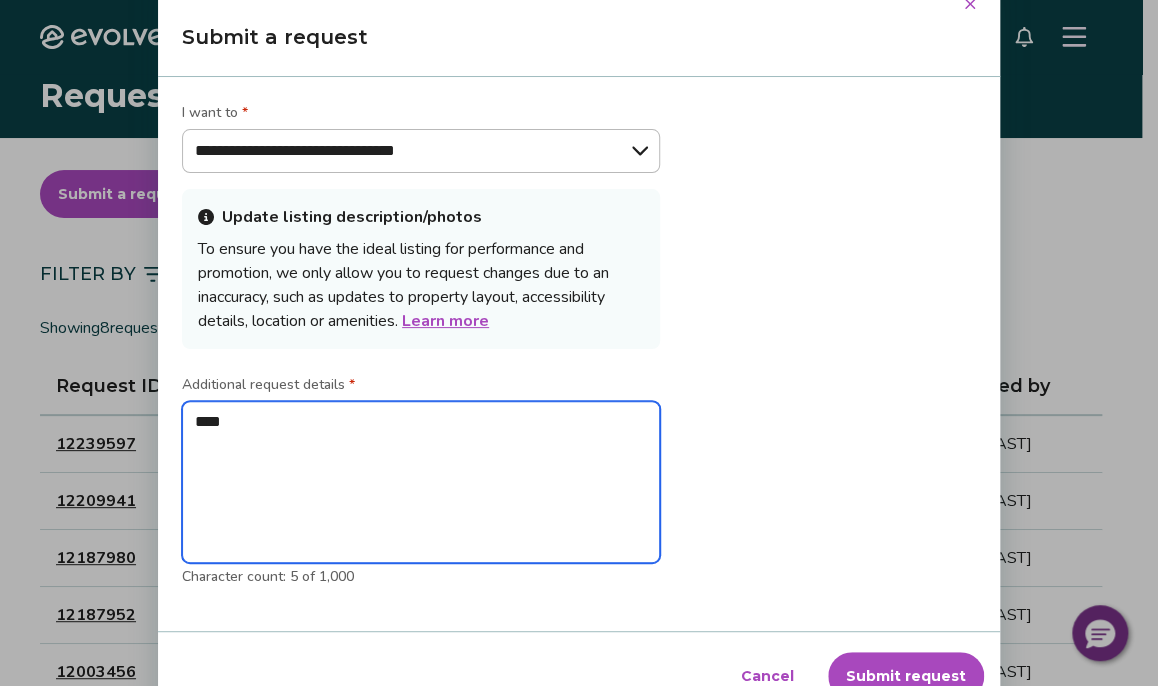 type on "****" 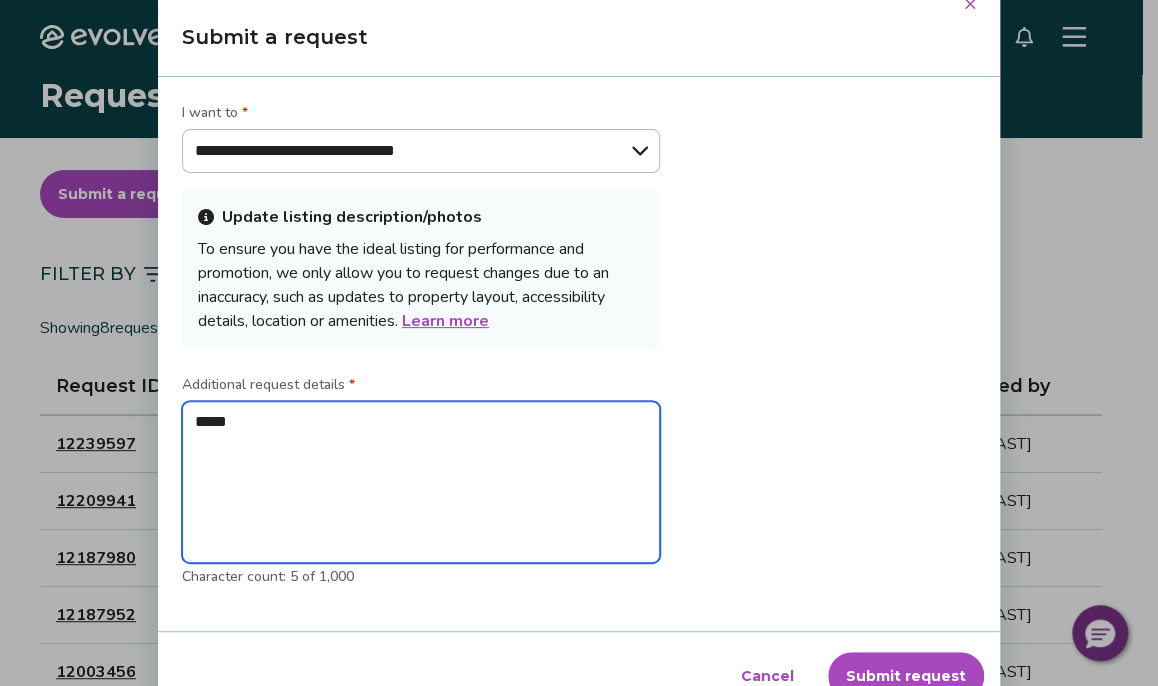 type on "******" 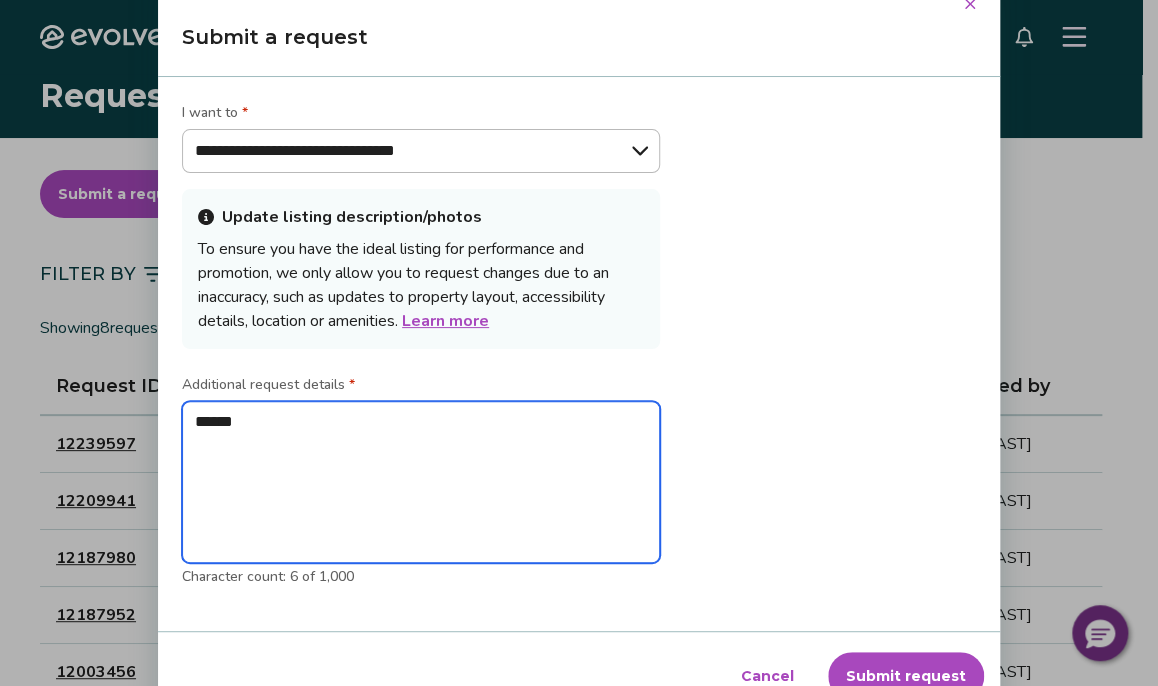 type on "*******" 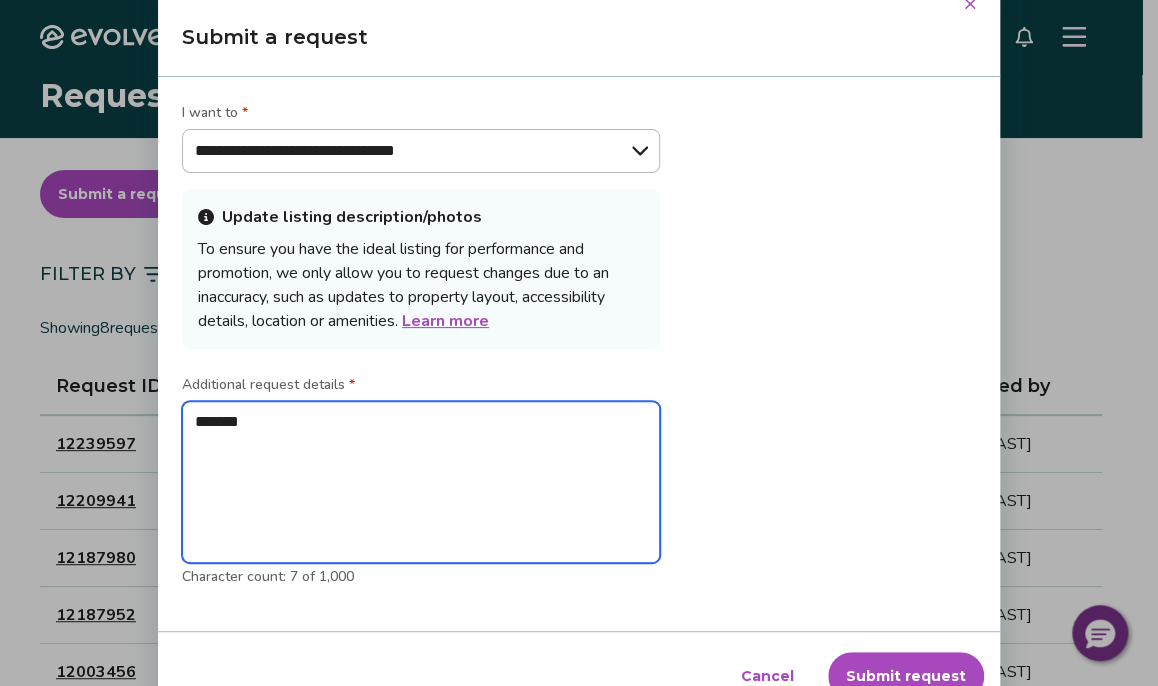 type on "********" 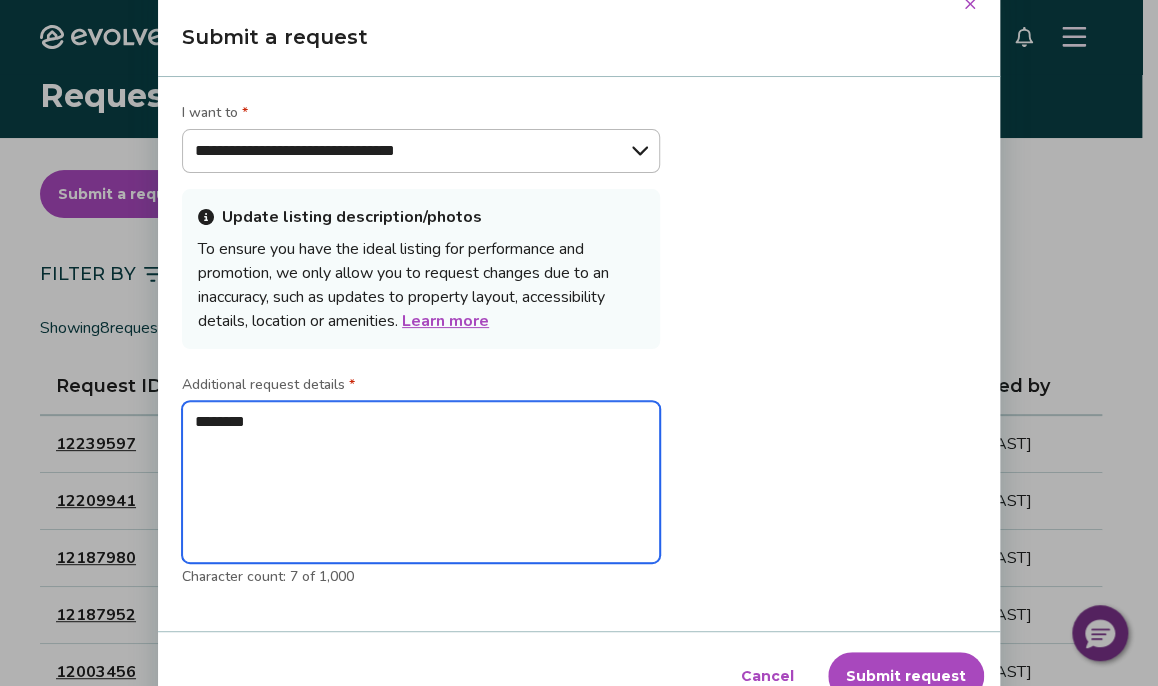 type on "*********" 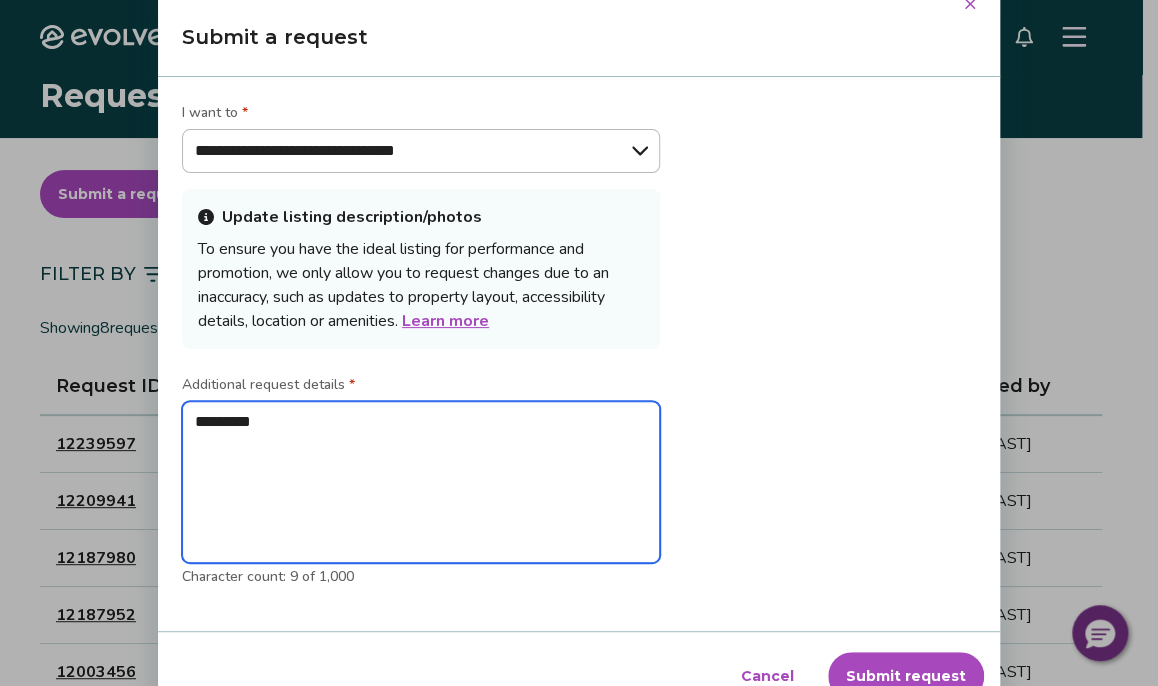 type on "**********" 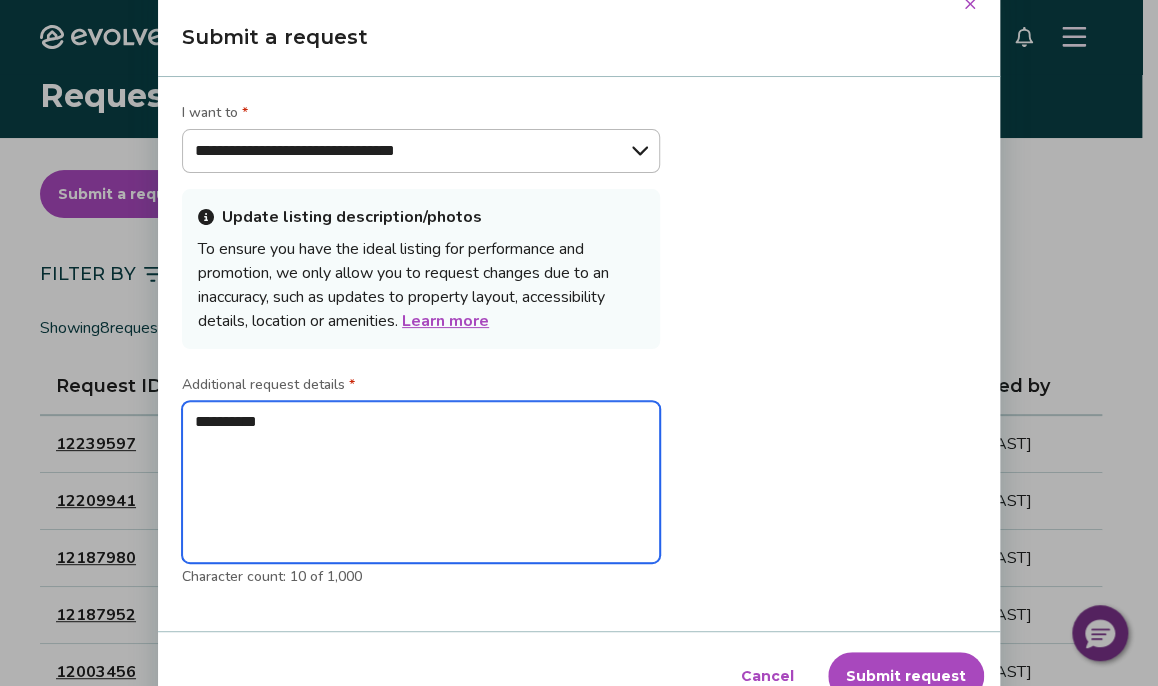 type on "**********" 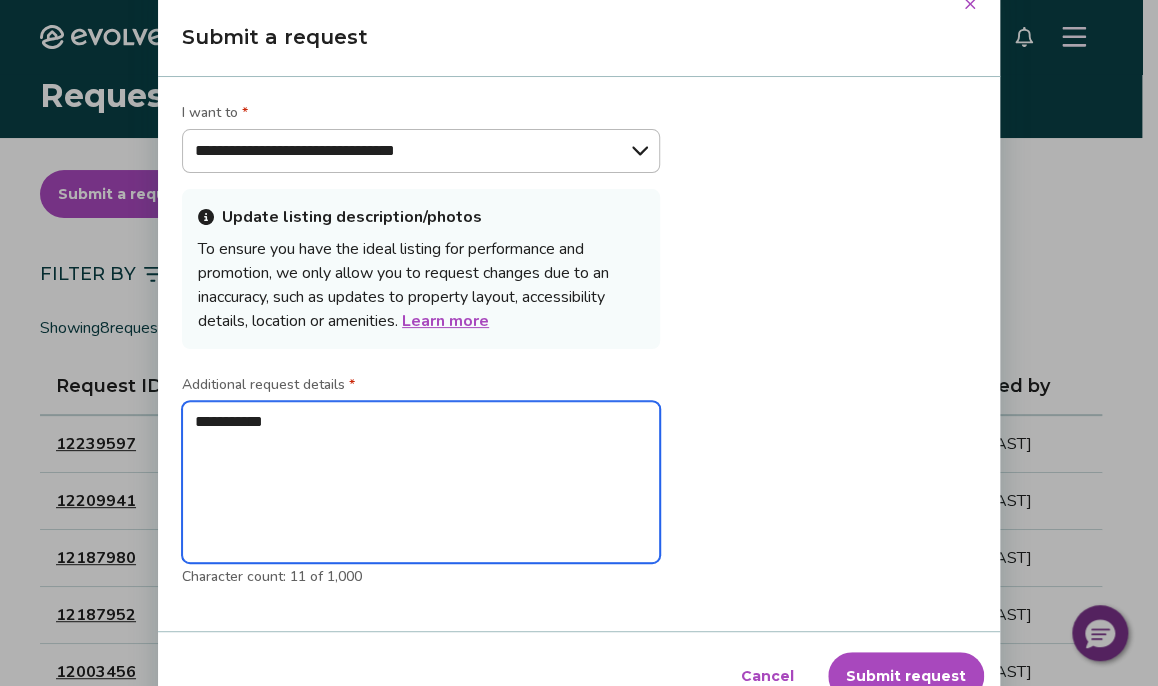 type on "**********" 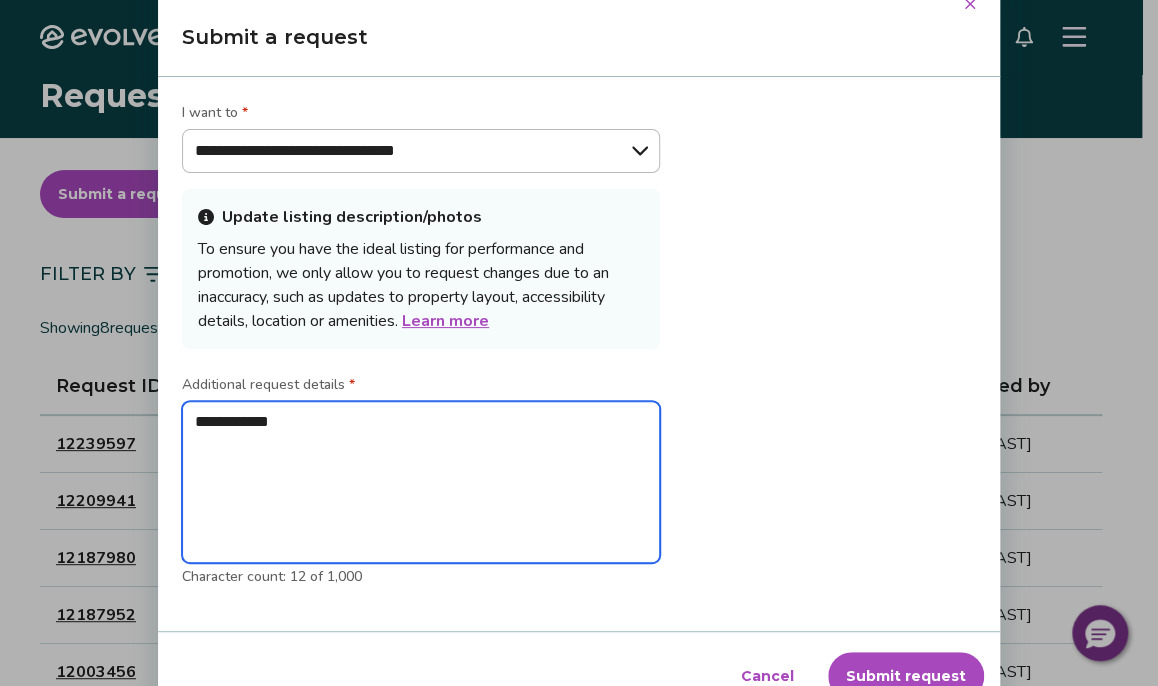 type on "**********" 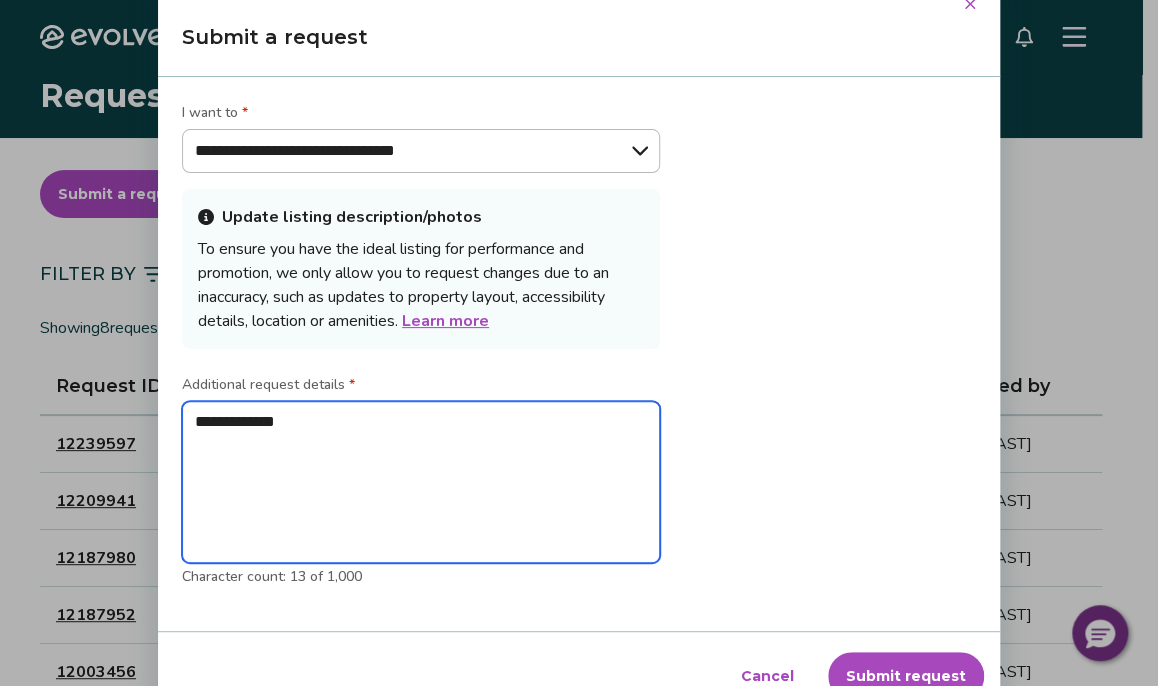 type on "**********" 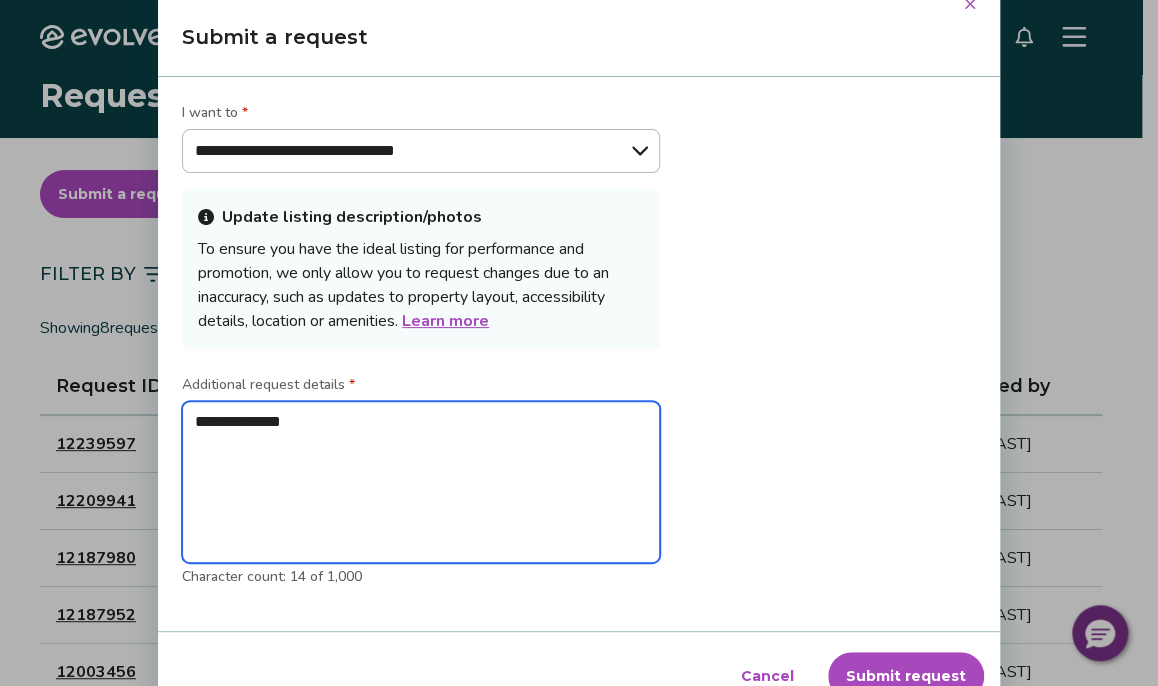 type on "**********" 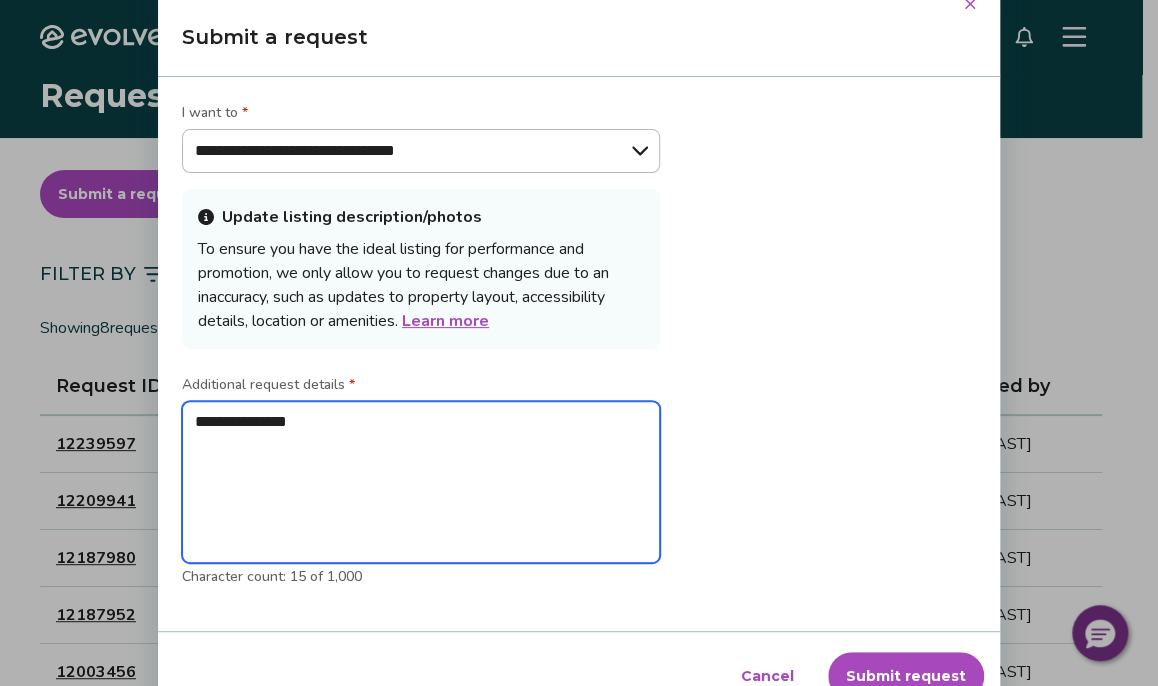 type on "**********" 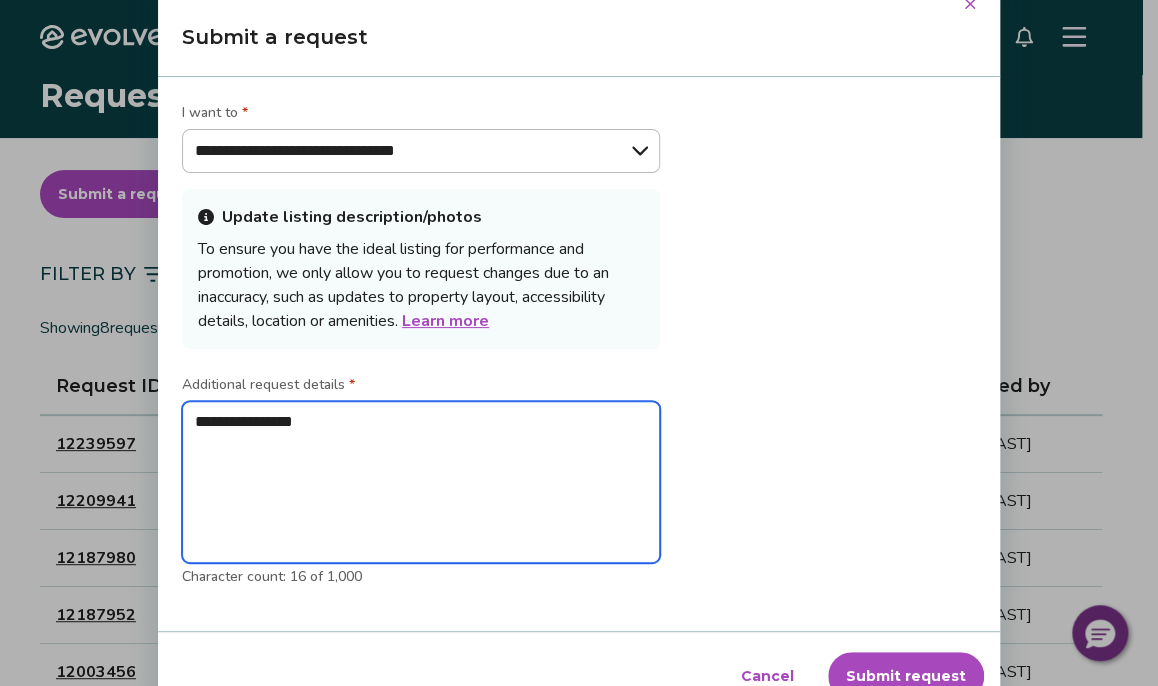 type on "**********" 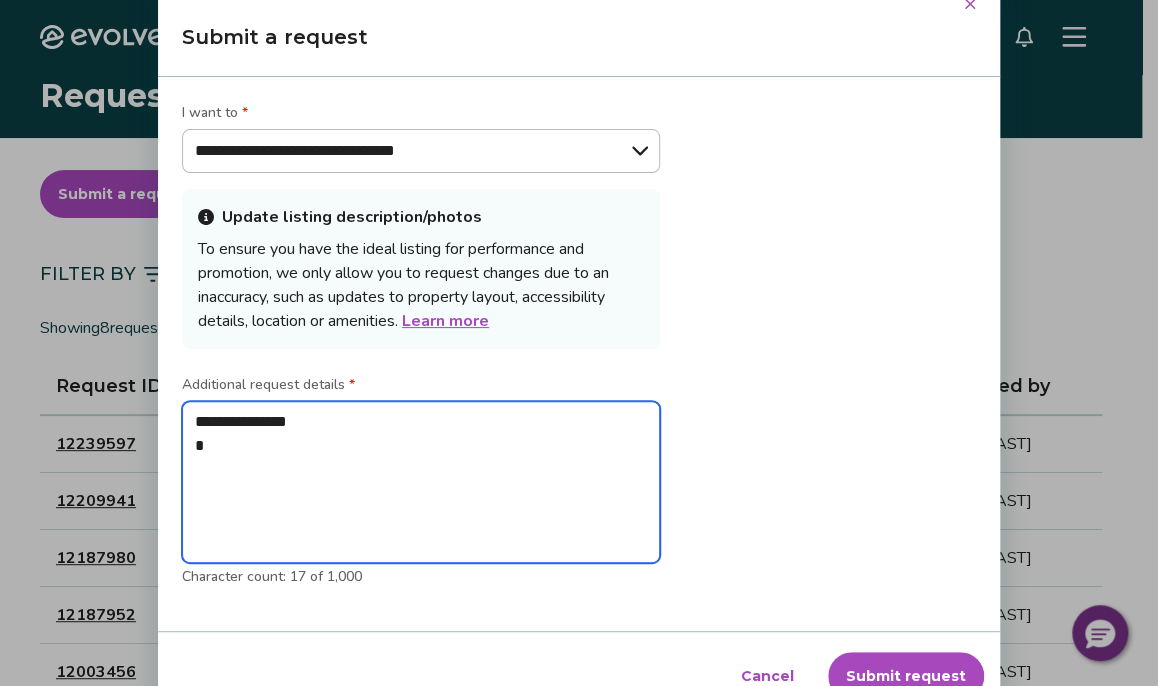 type on "**********" 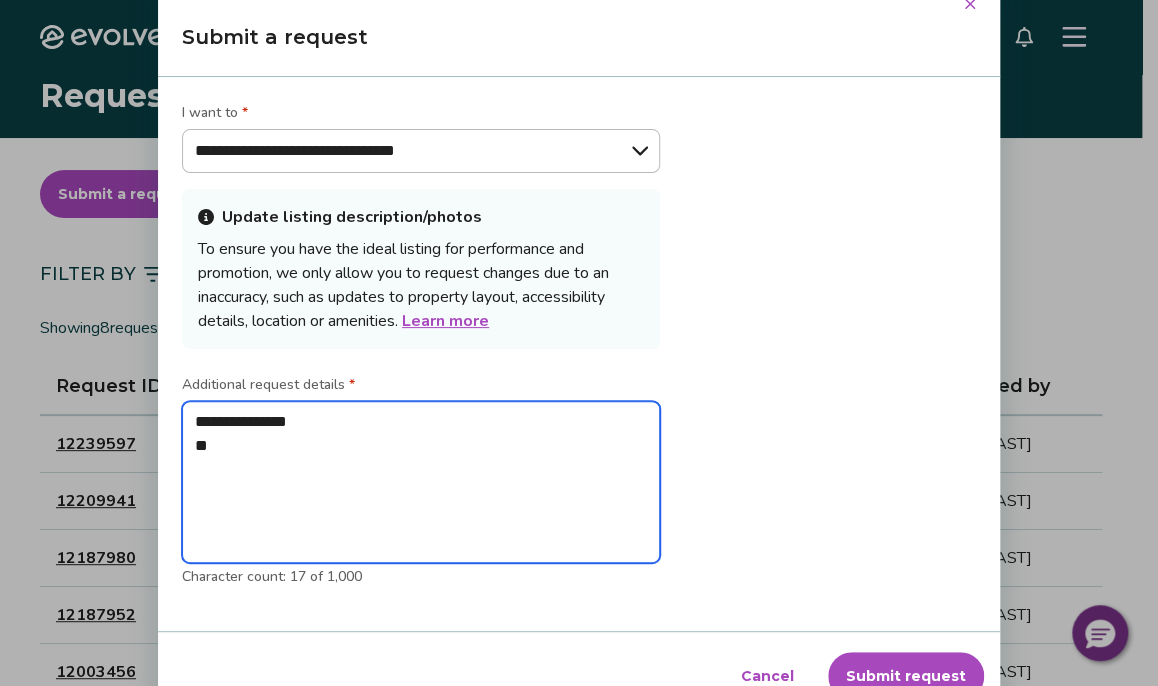 type on "**********" 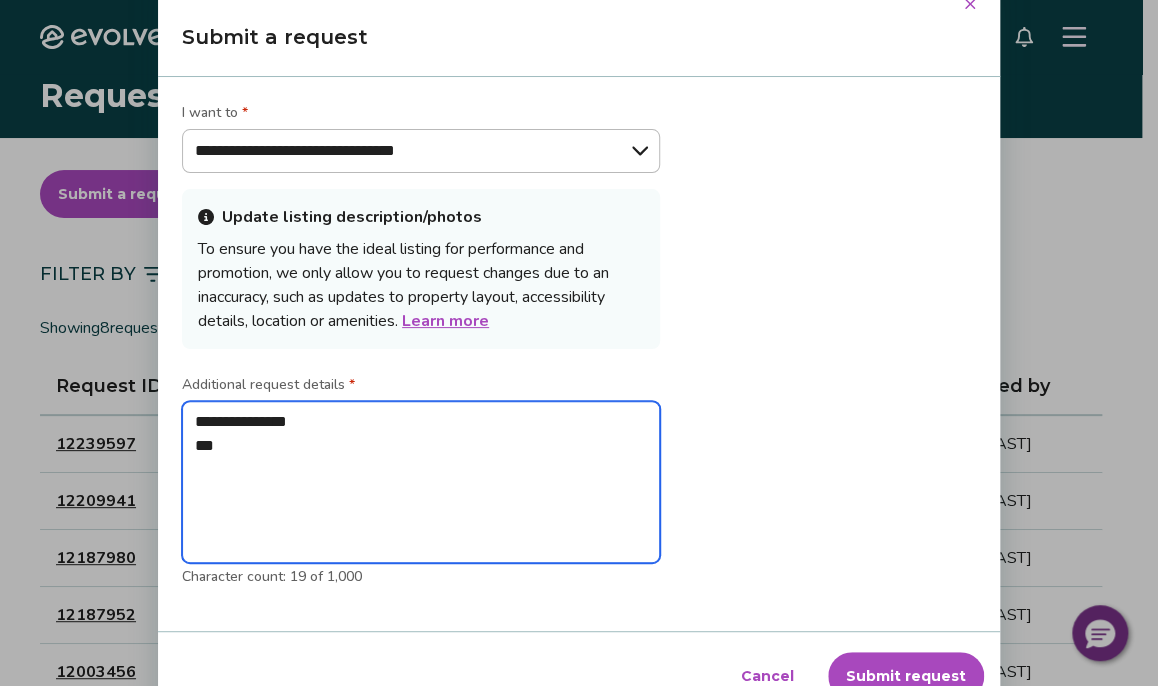 type on "**********" 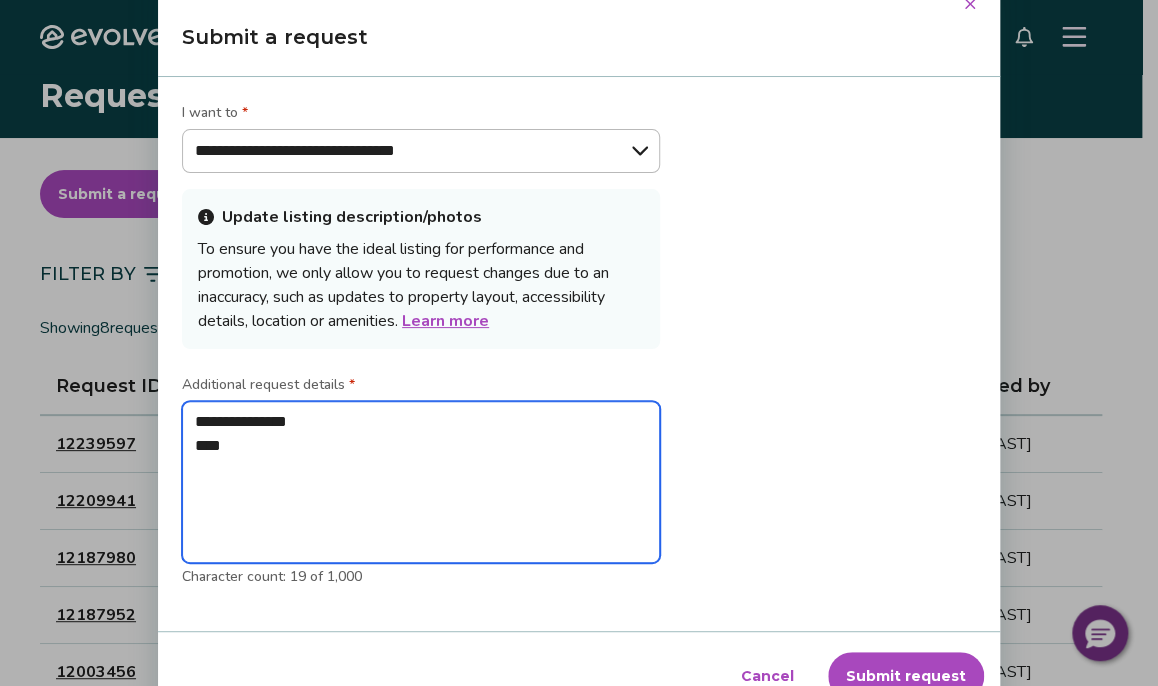 type on "**********" 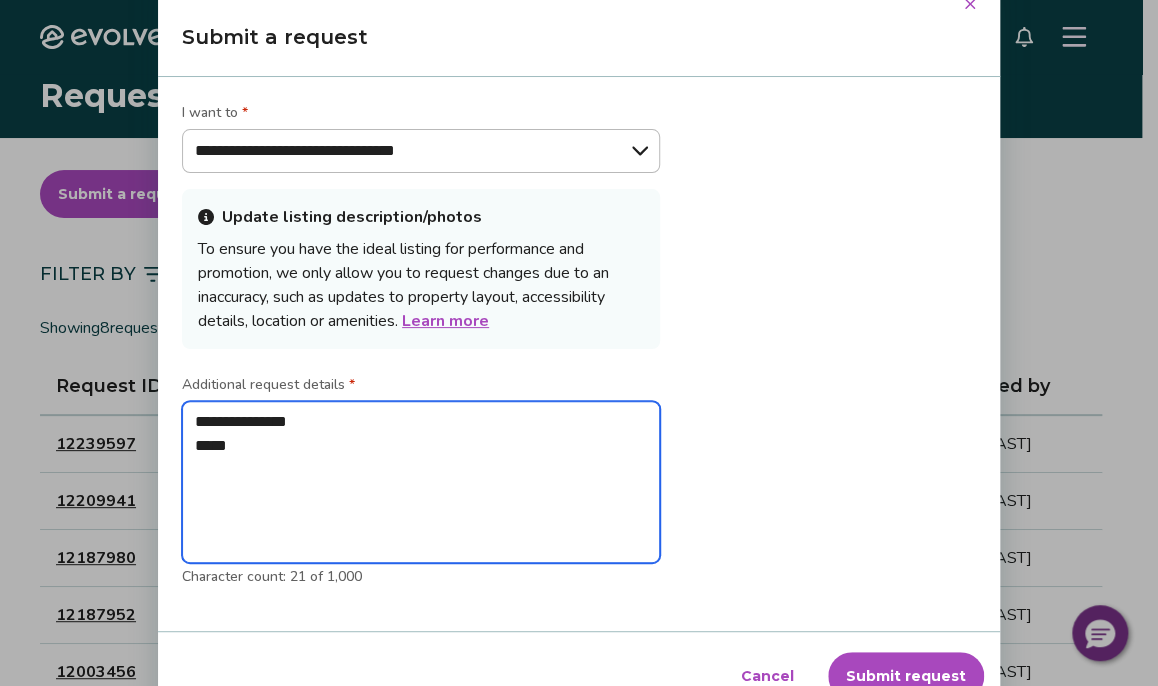 type on "**********" 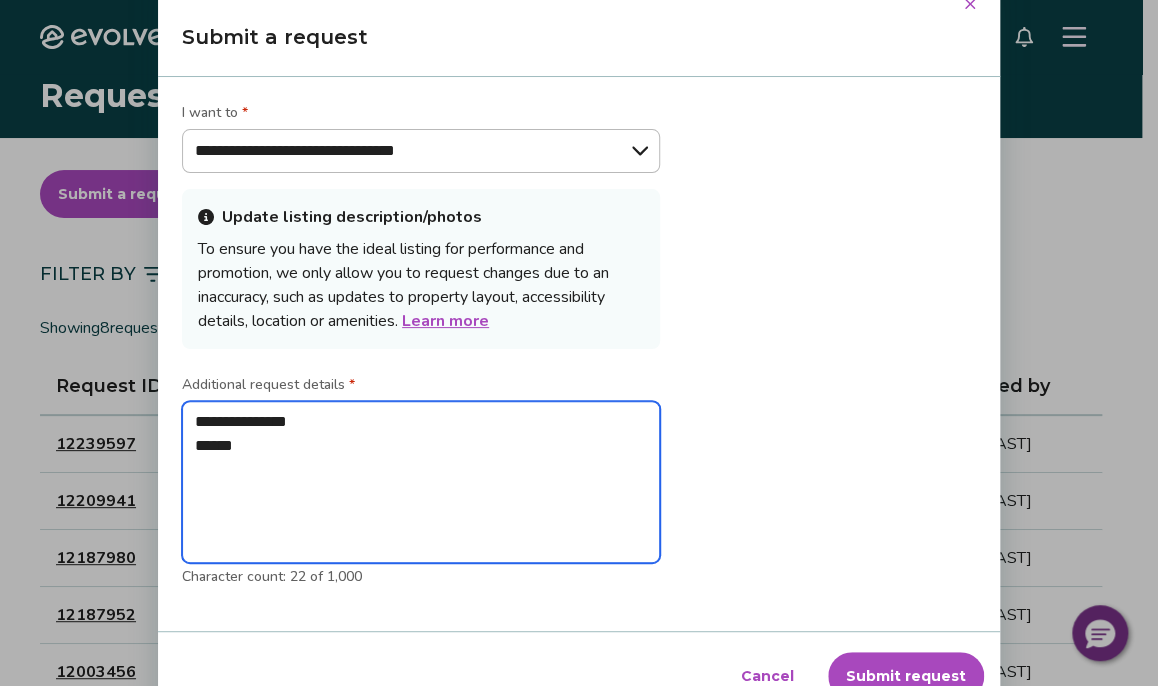 type on "**********" 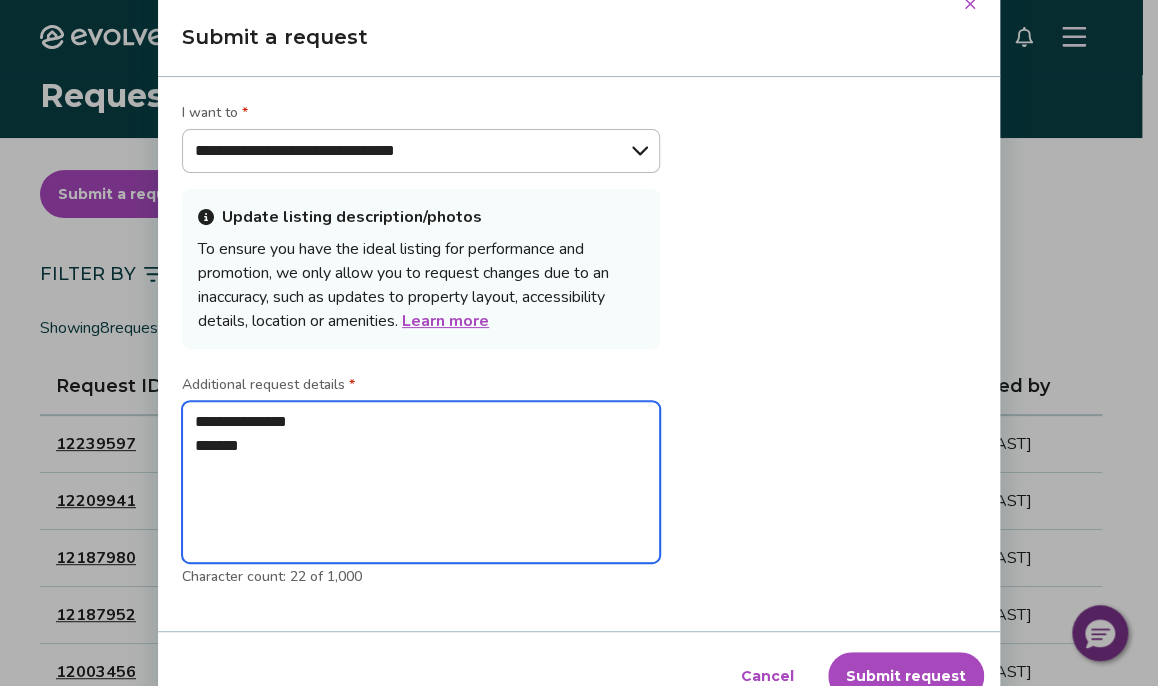 type on "**********" 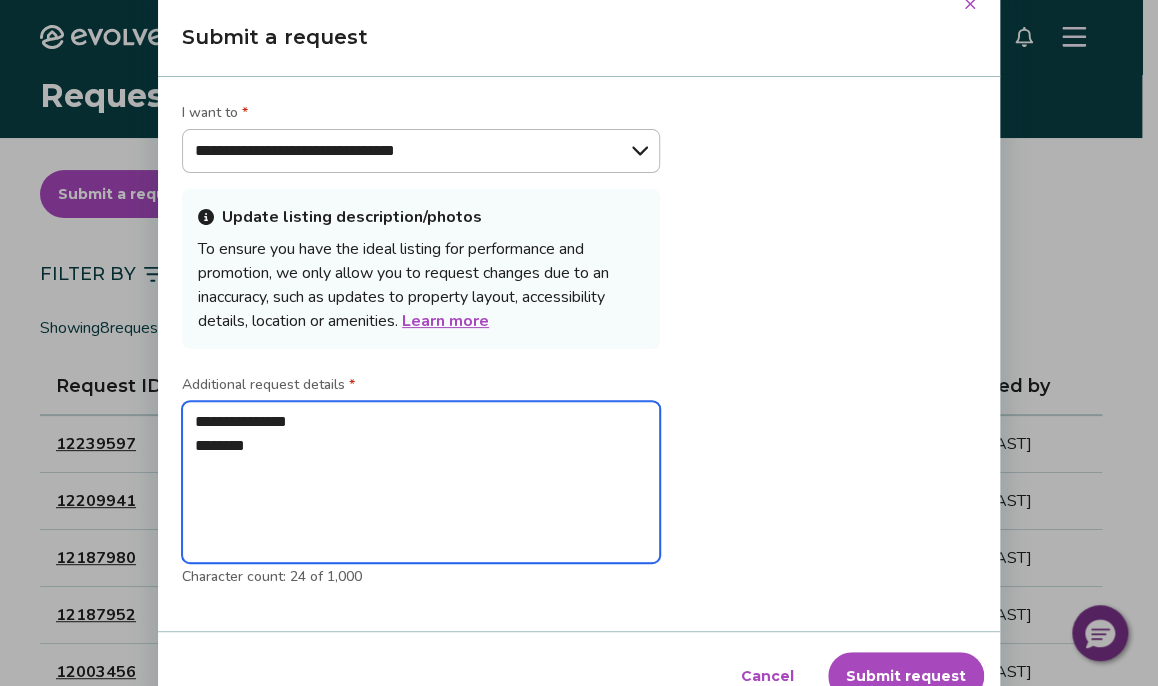 type on "**********" 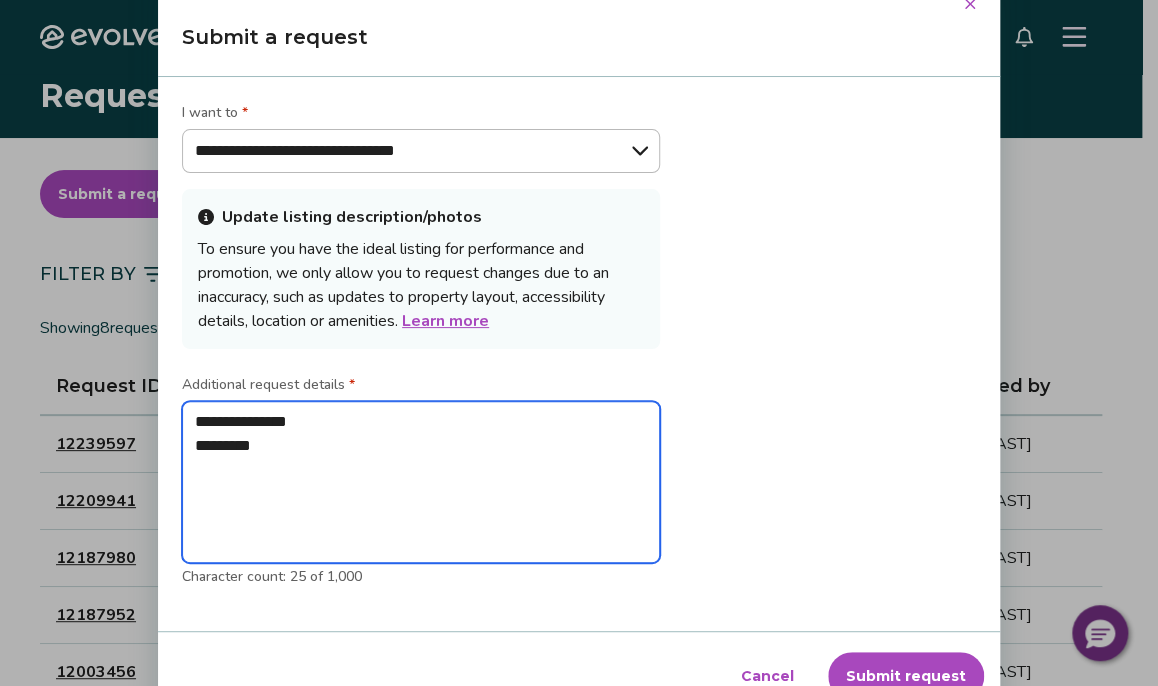 type on "**********" 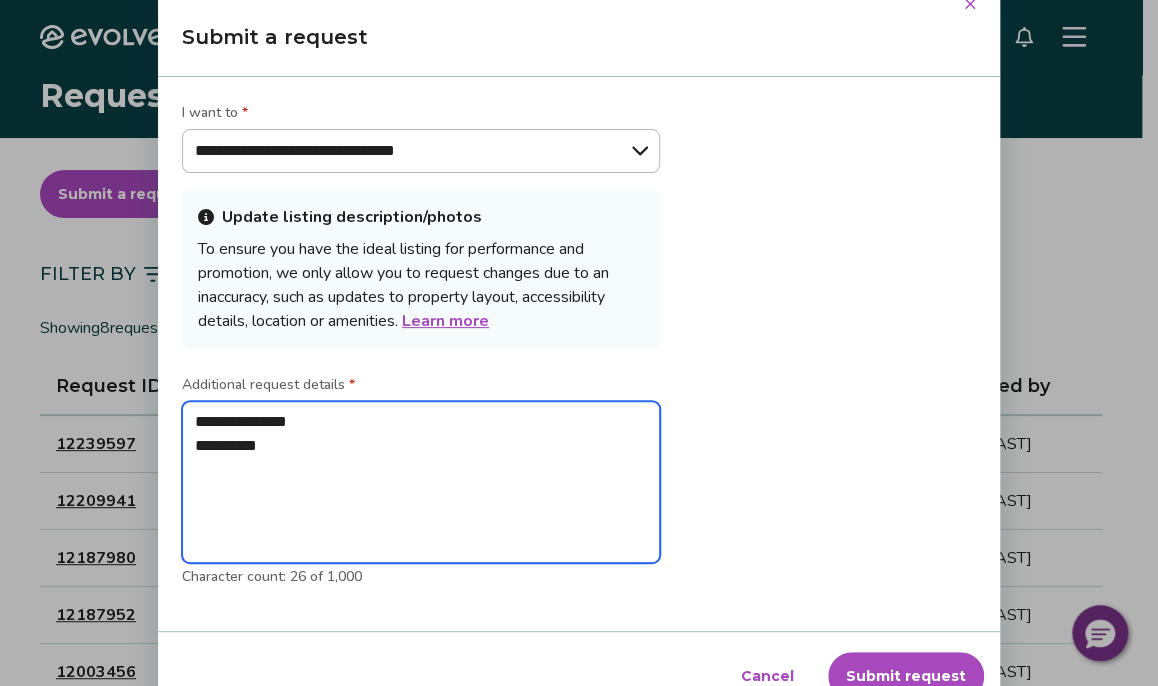 type on "**********" 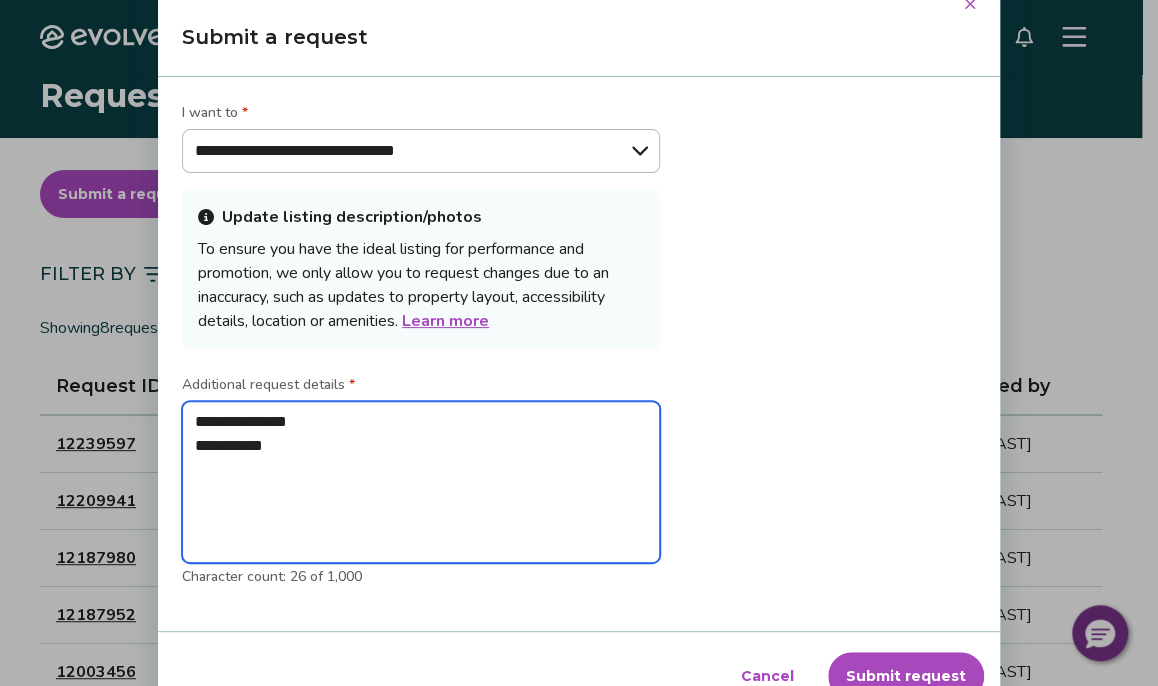 type on "**********" 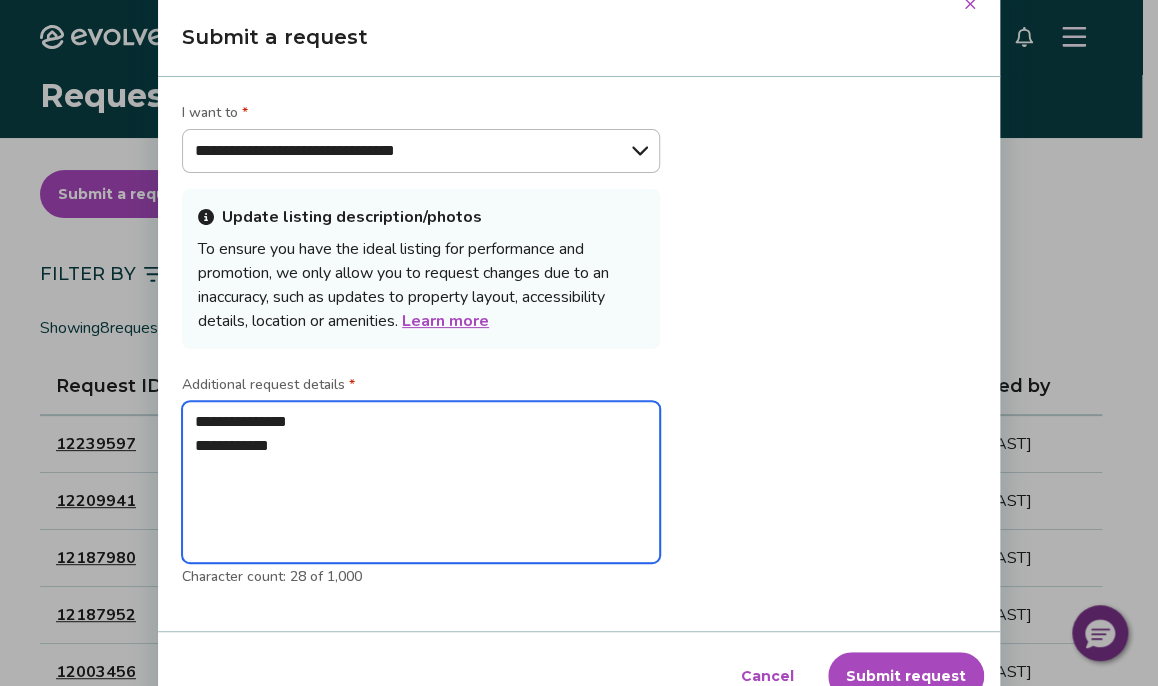 type on "**********" 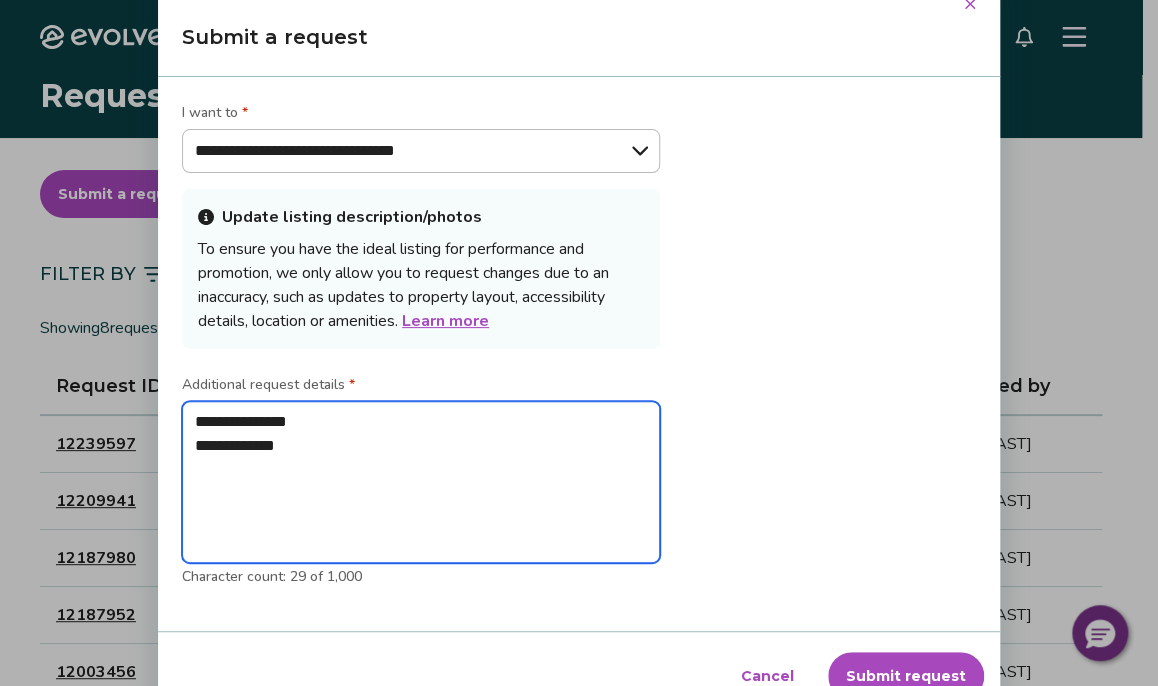 type on "**********" 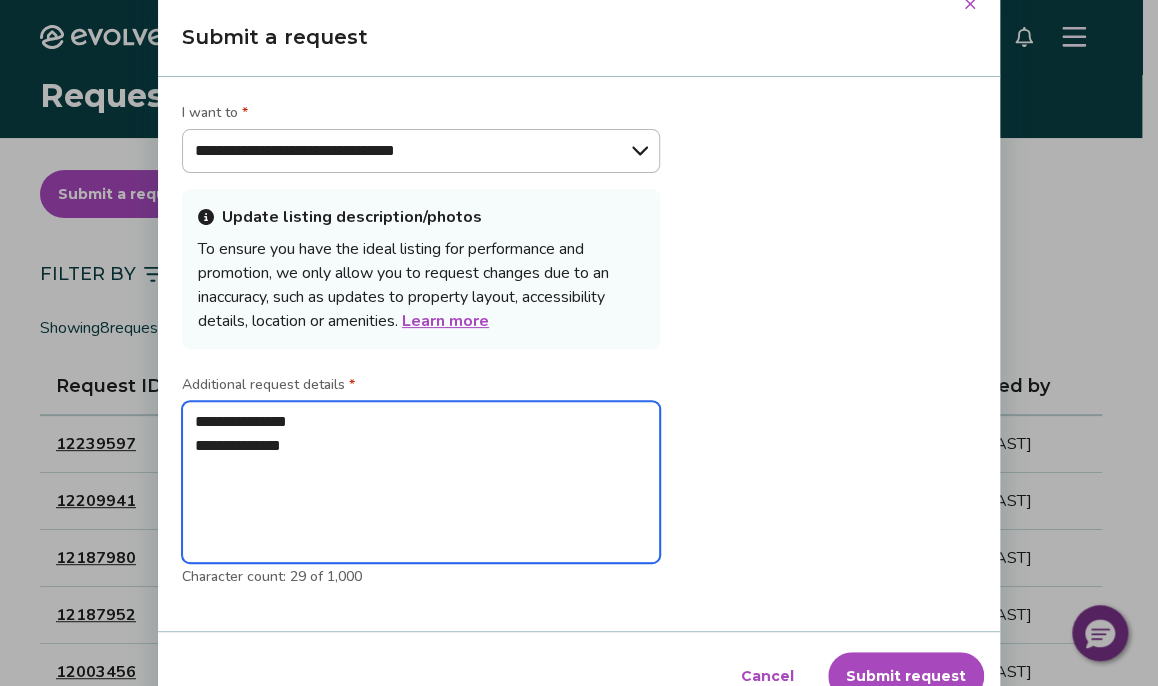 type on "**********" 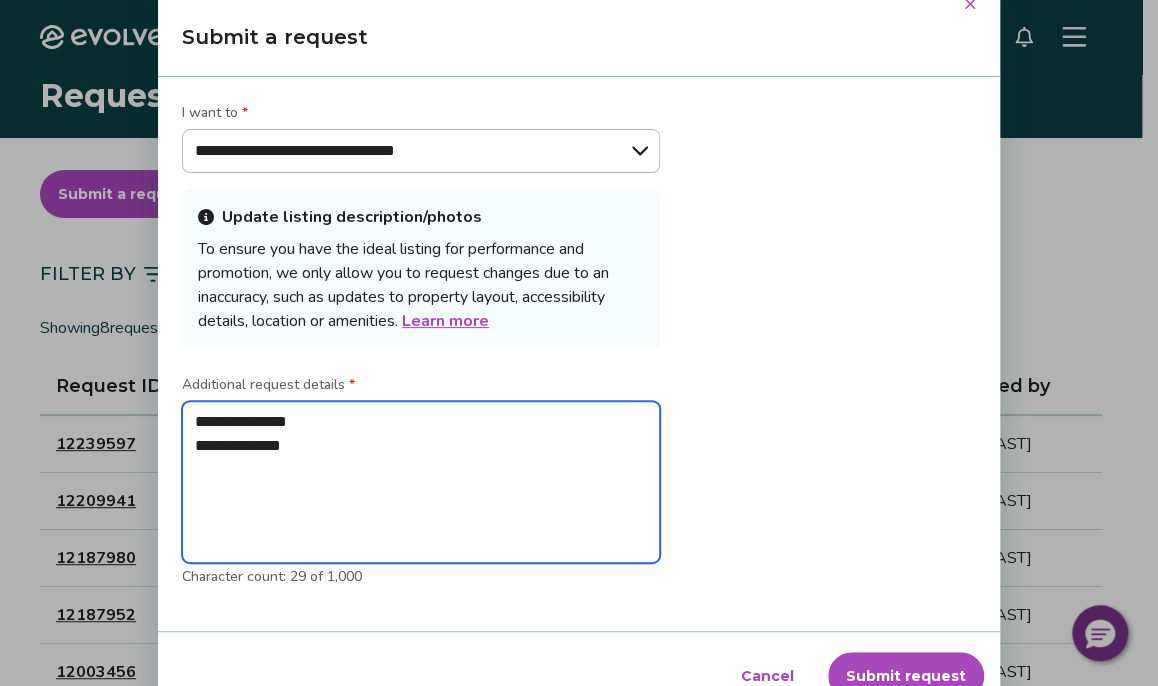 type on "*" 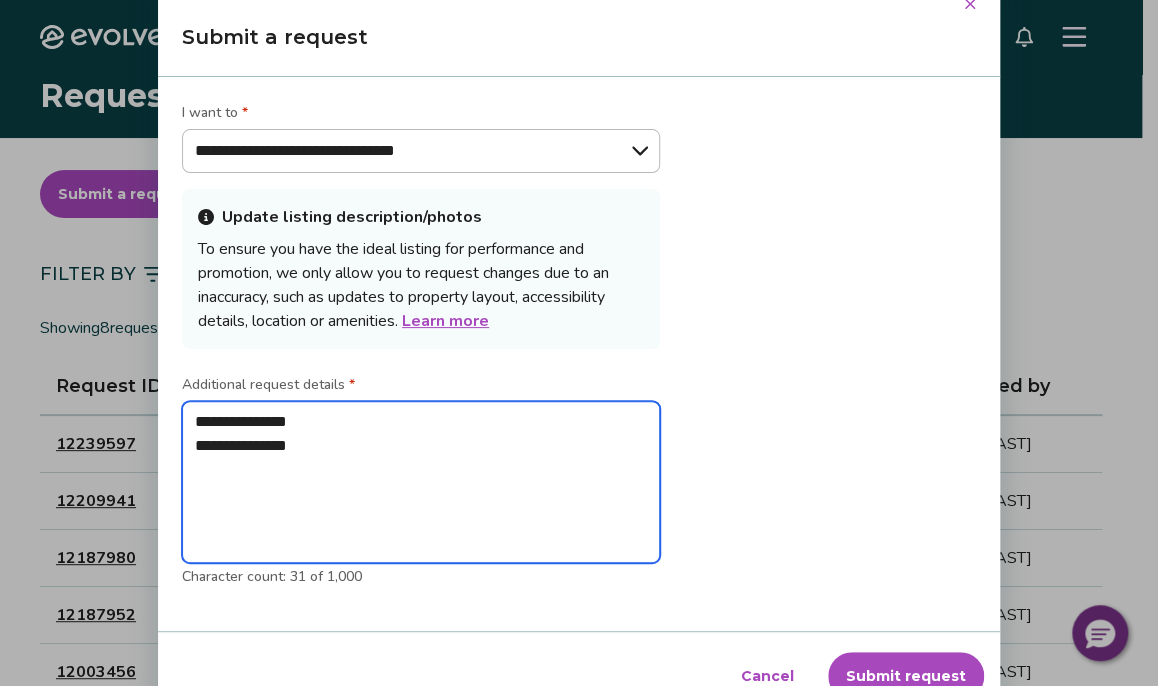 type on "**********" 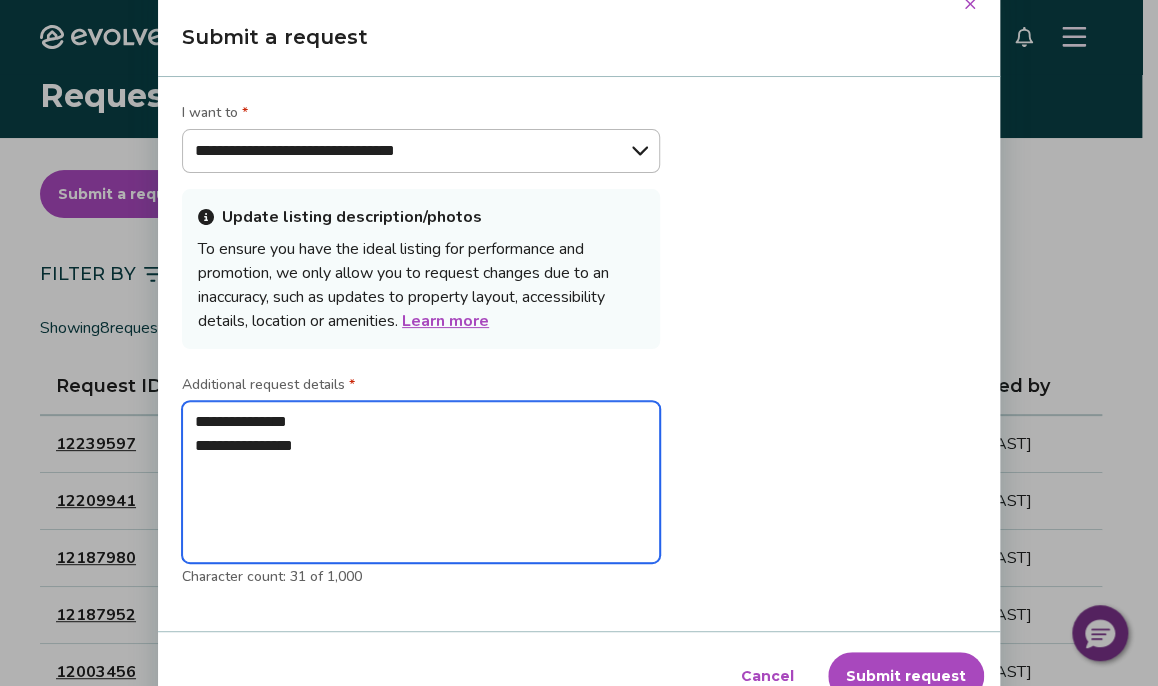 type on "**********" 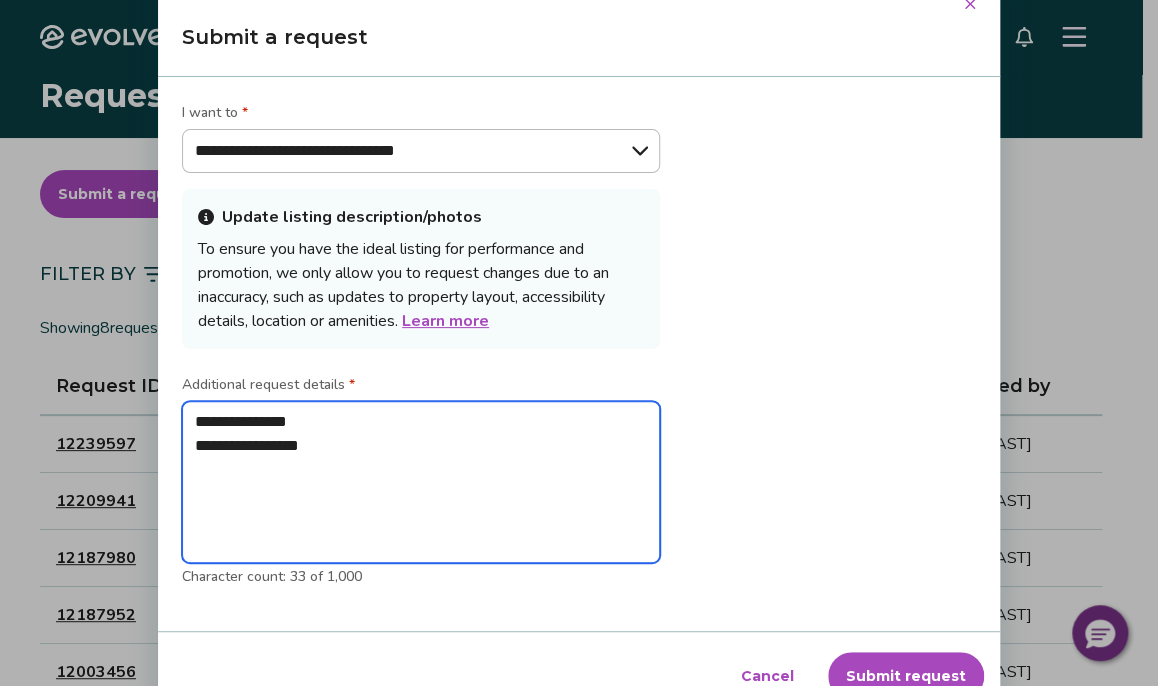 type on "**********" 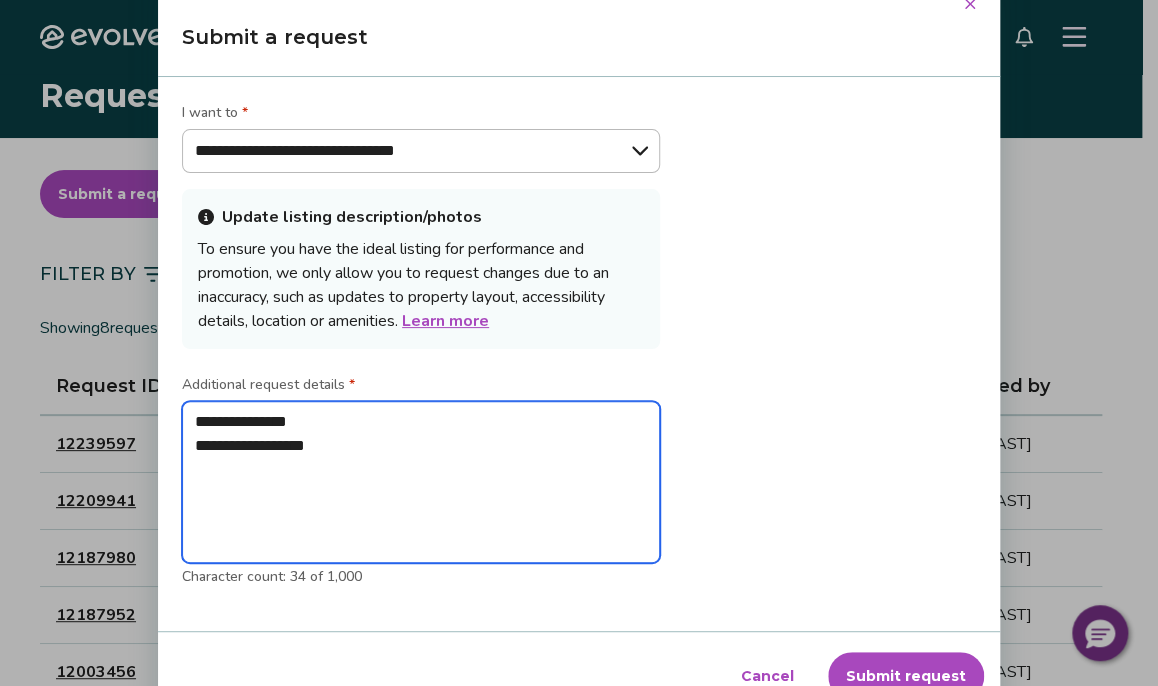 type on "**********" 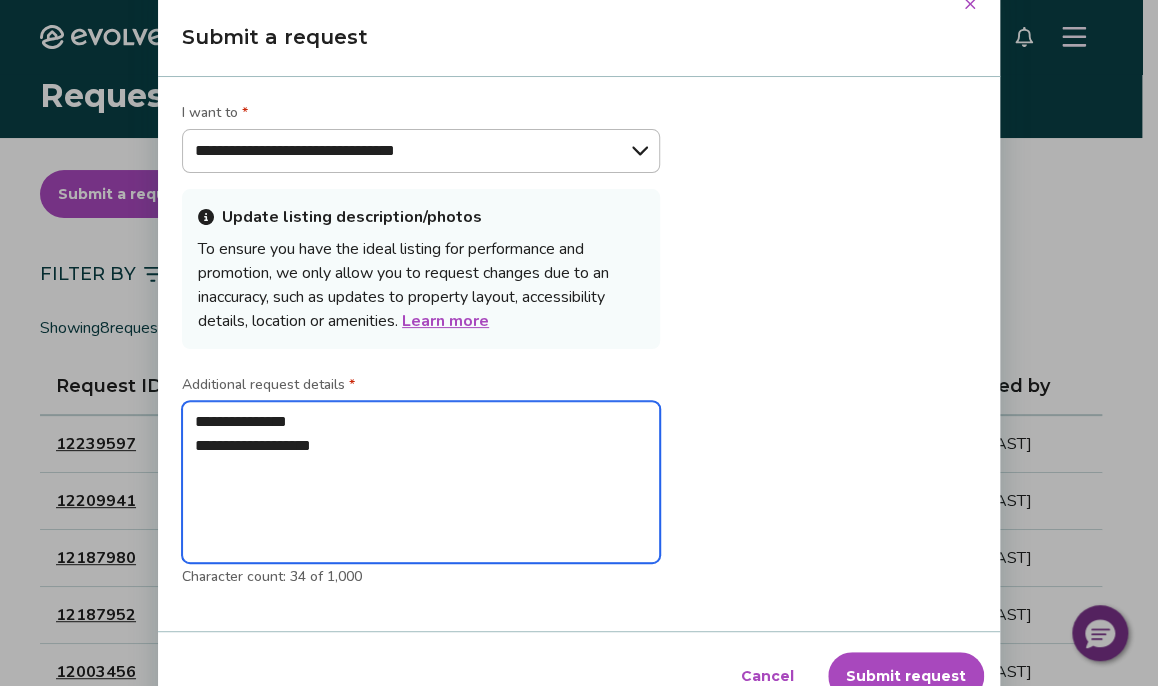 type on "**********" 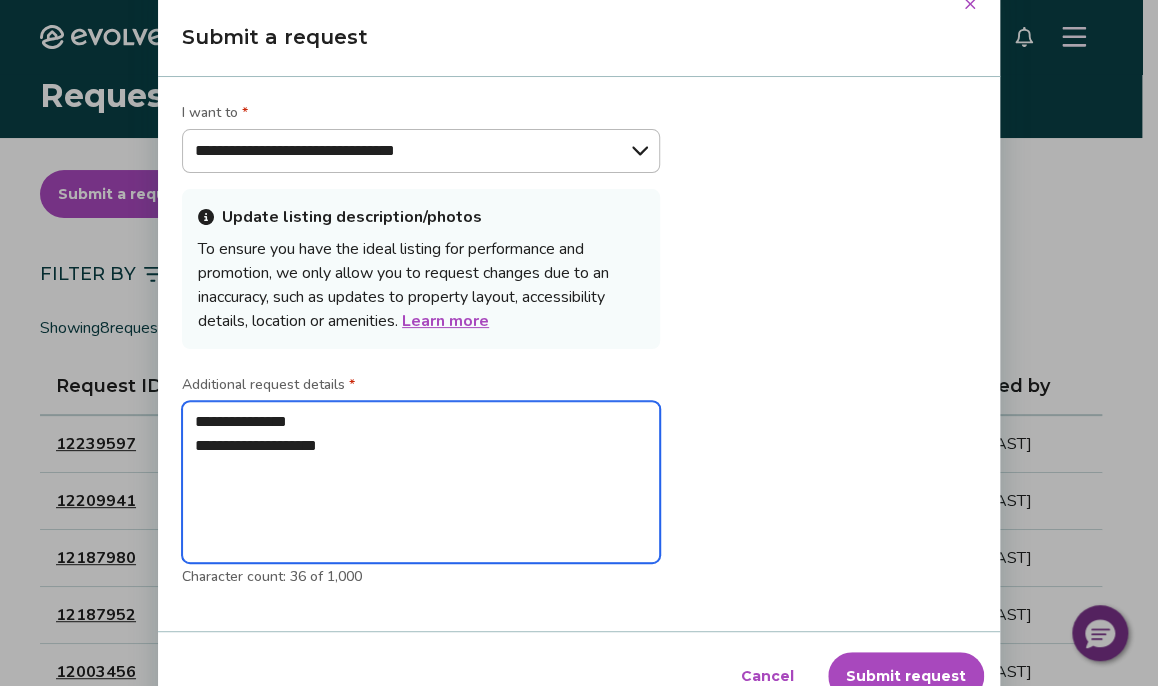 type on "**********" 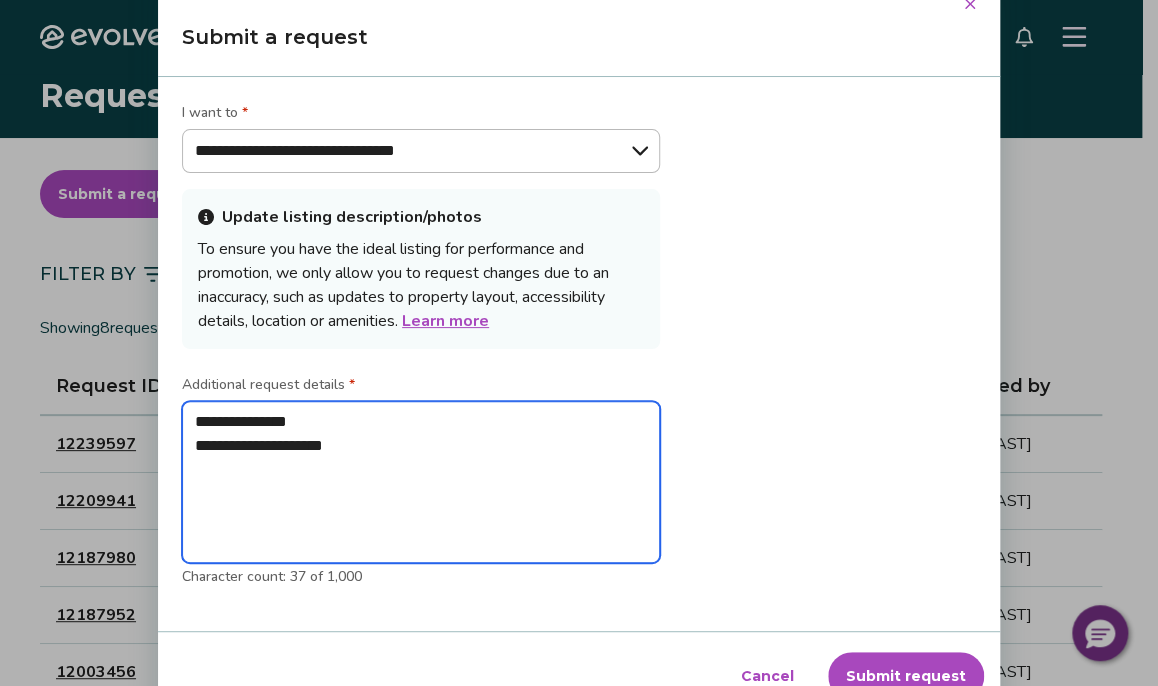 type on "**********" 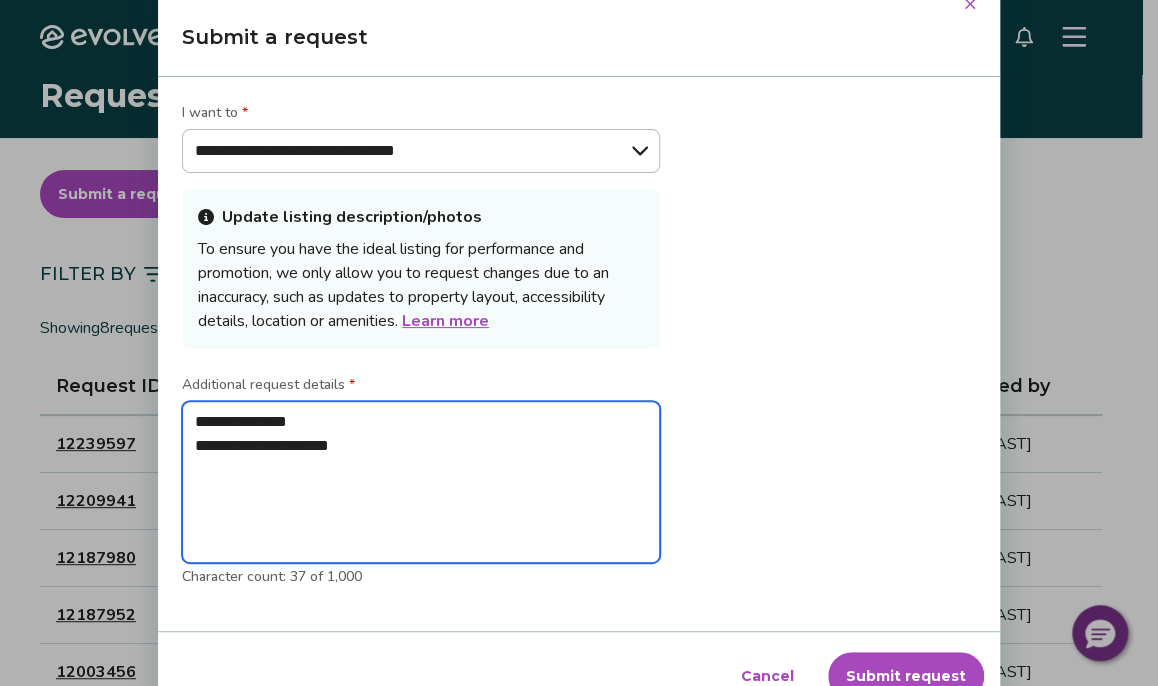 type on "**********" 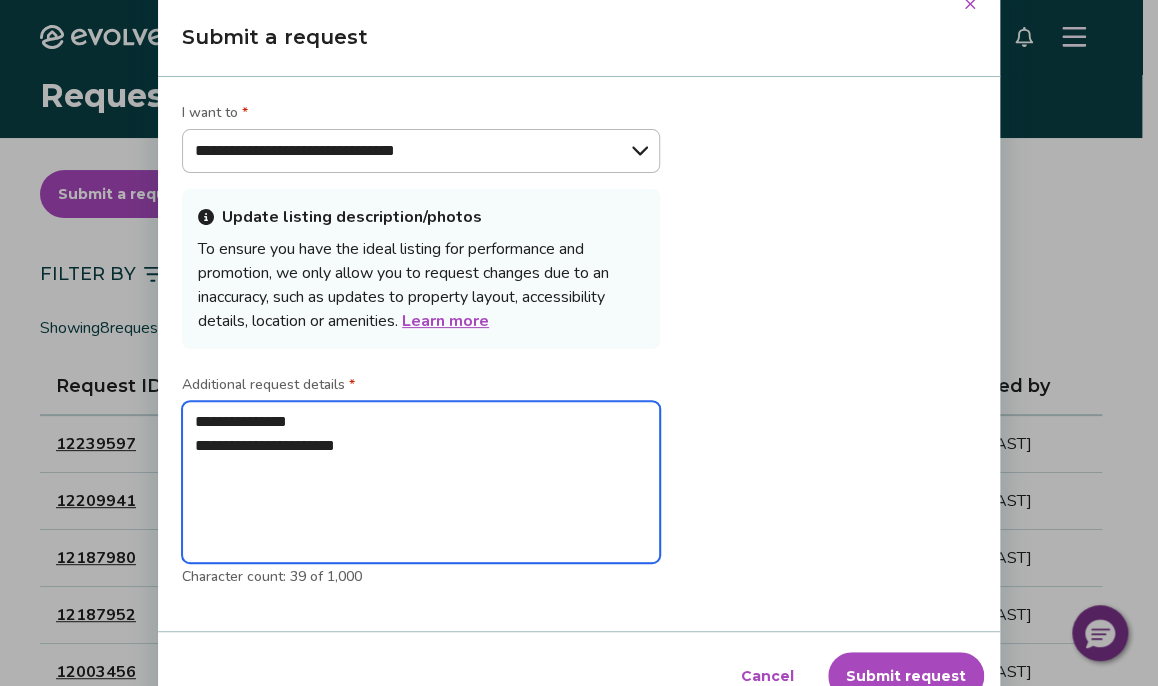 type on "**********" 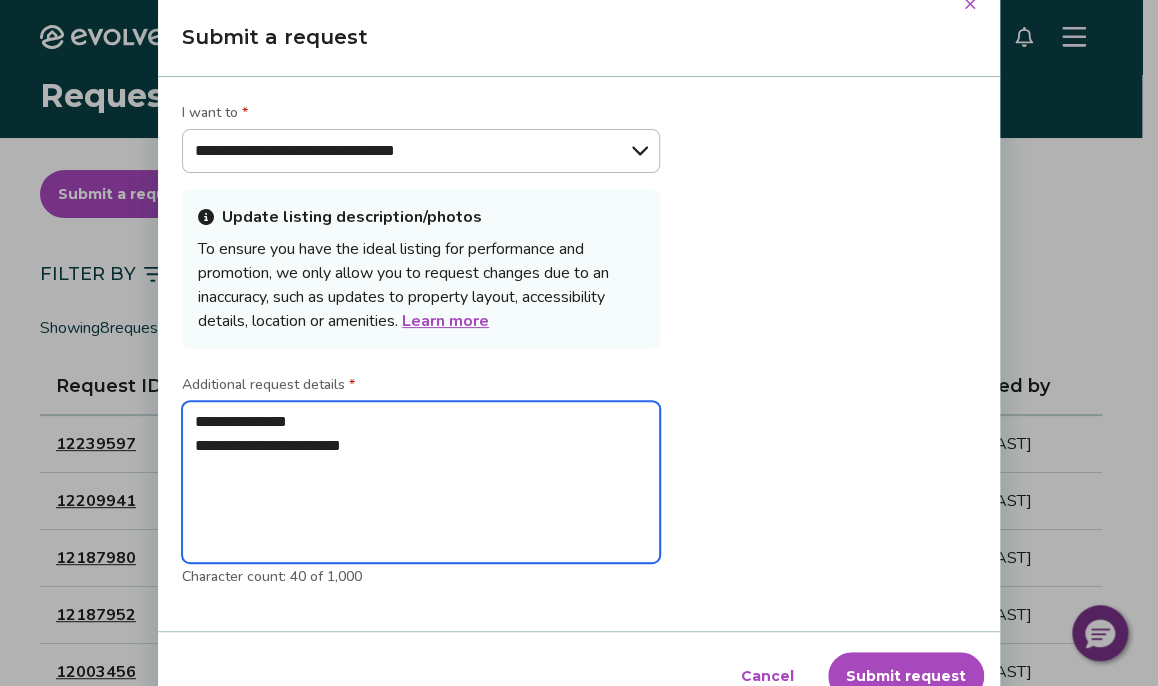 type on "**********" 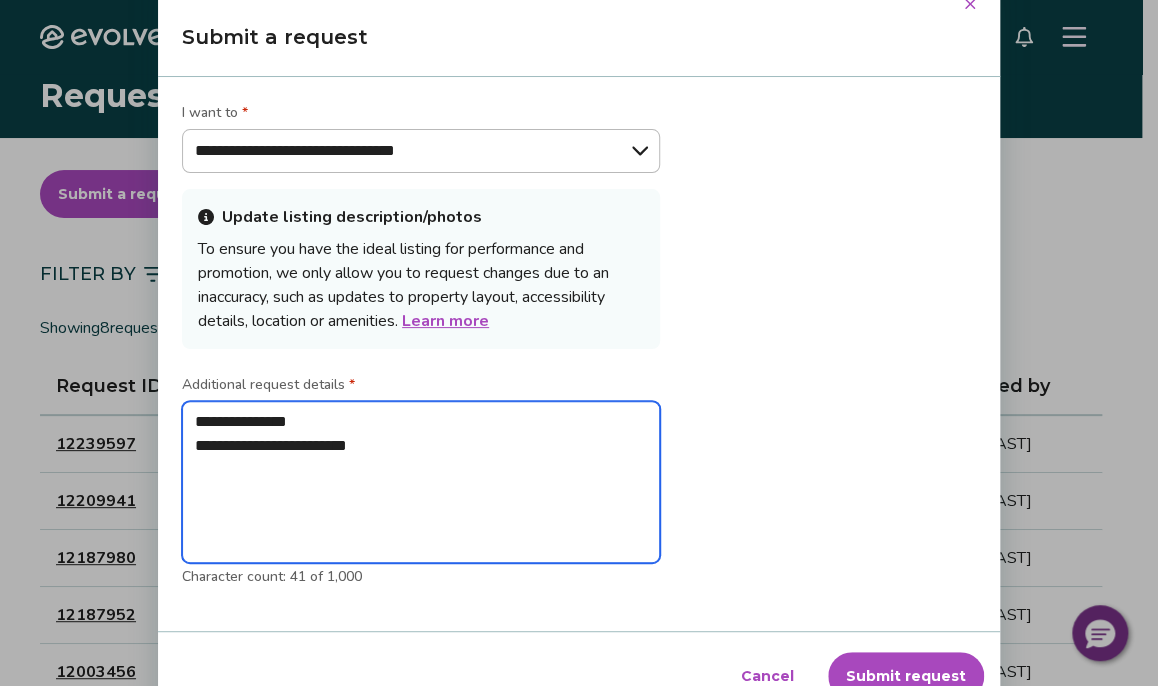 type on "**********" 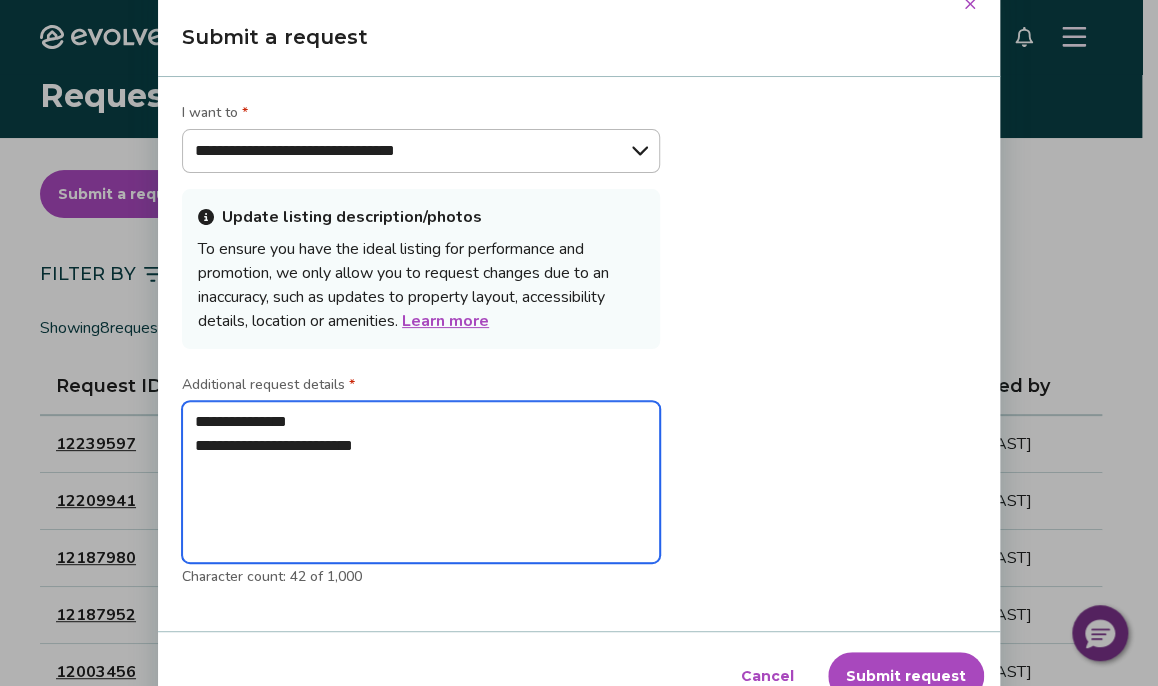 type on "**********" 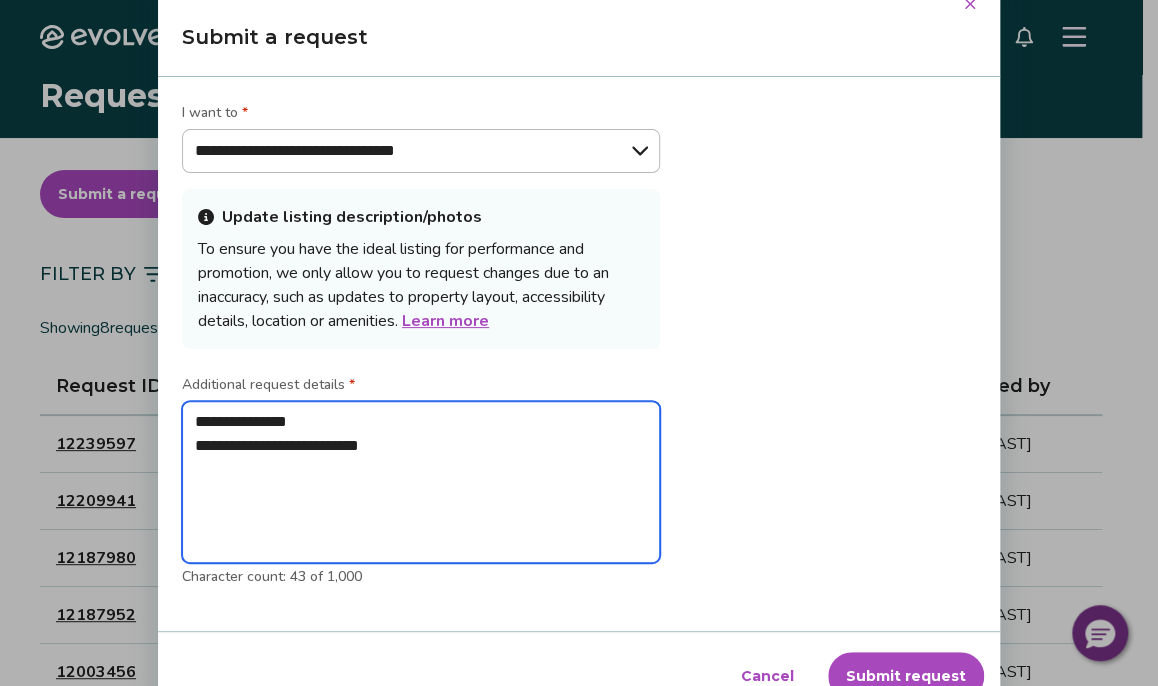 type on "**********" 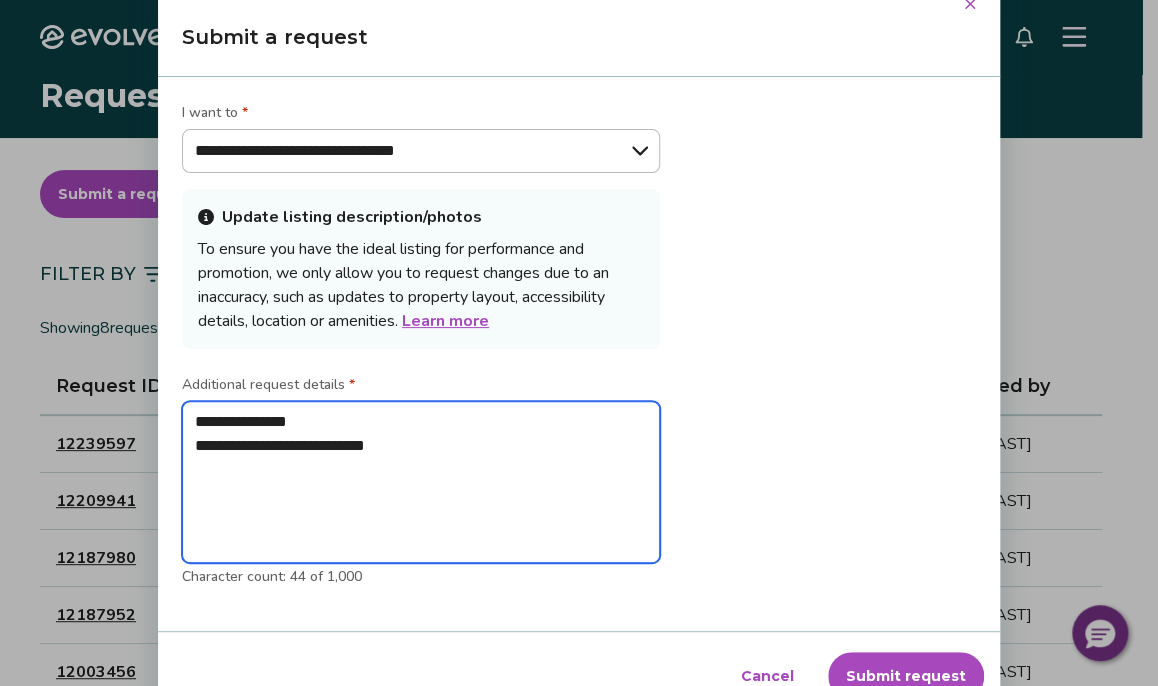 type on "**********" 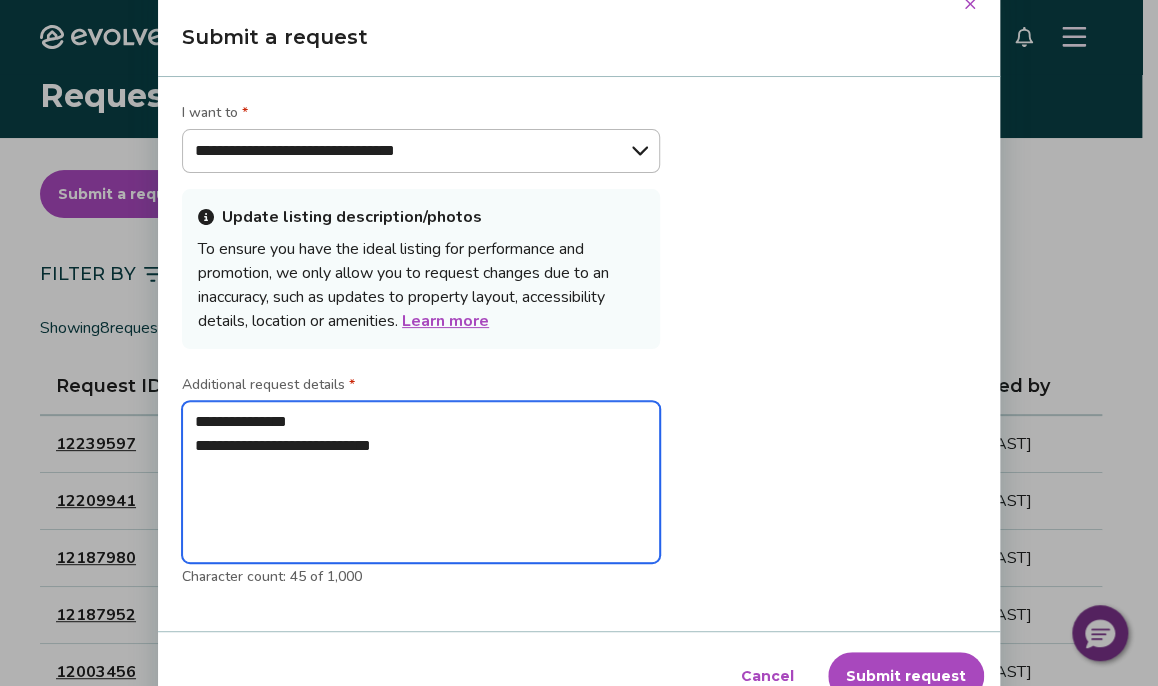 type on "**********" 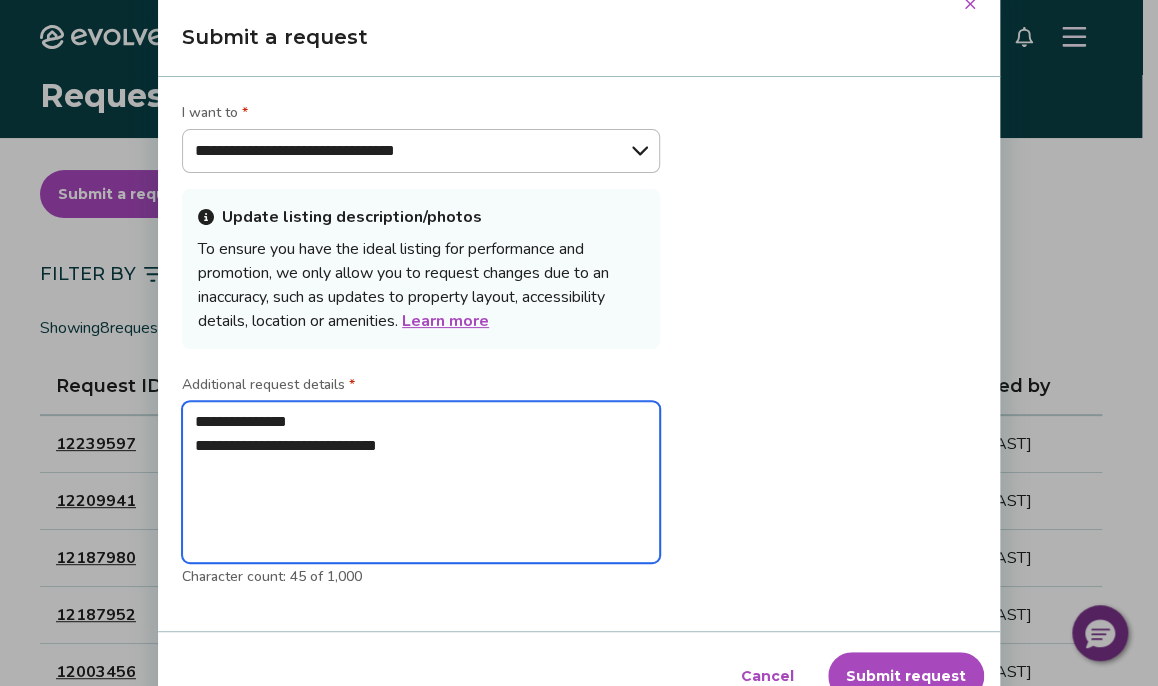 type on "**********" 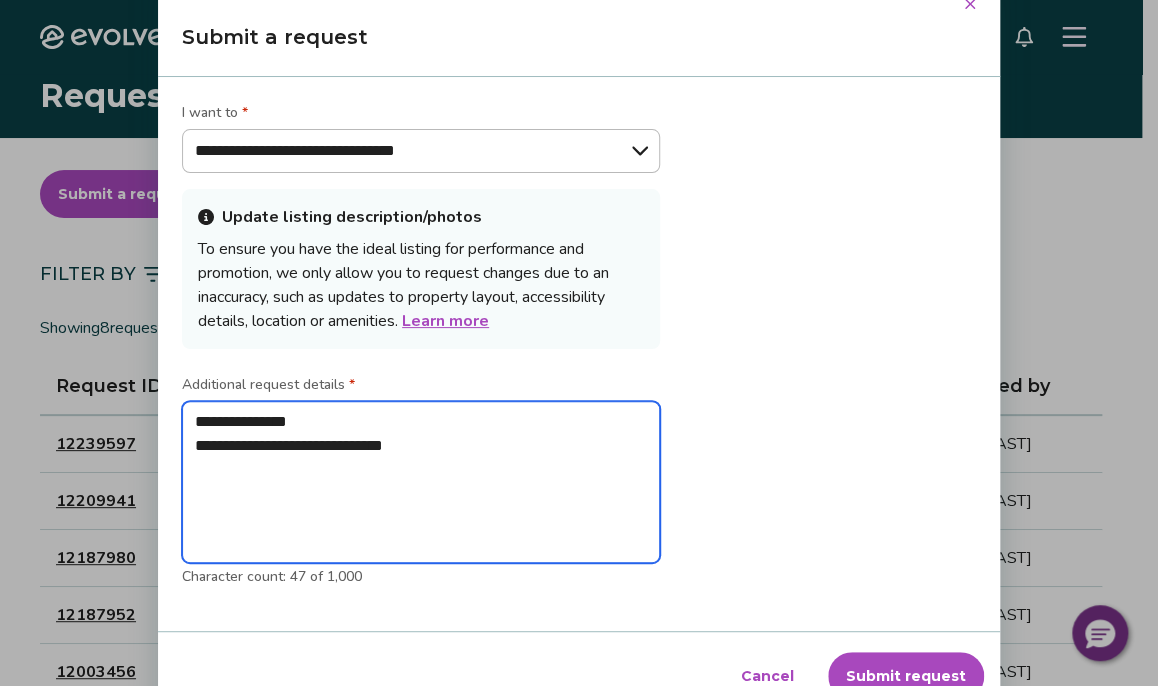 type on "**********" 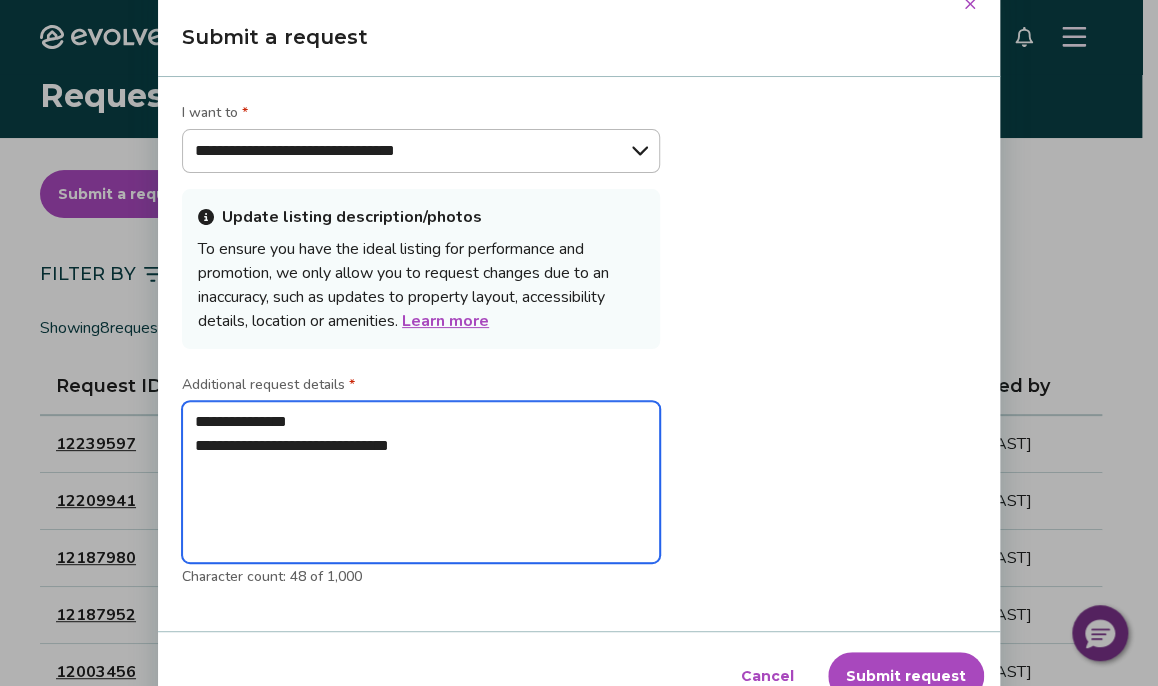 type on "**********" 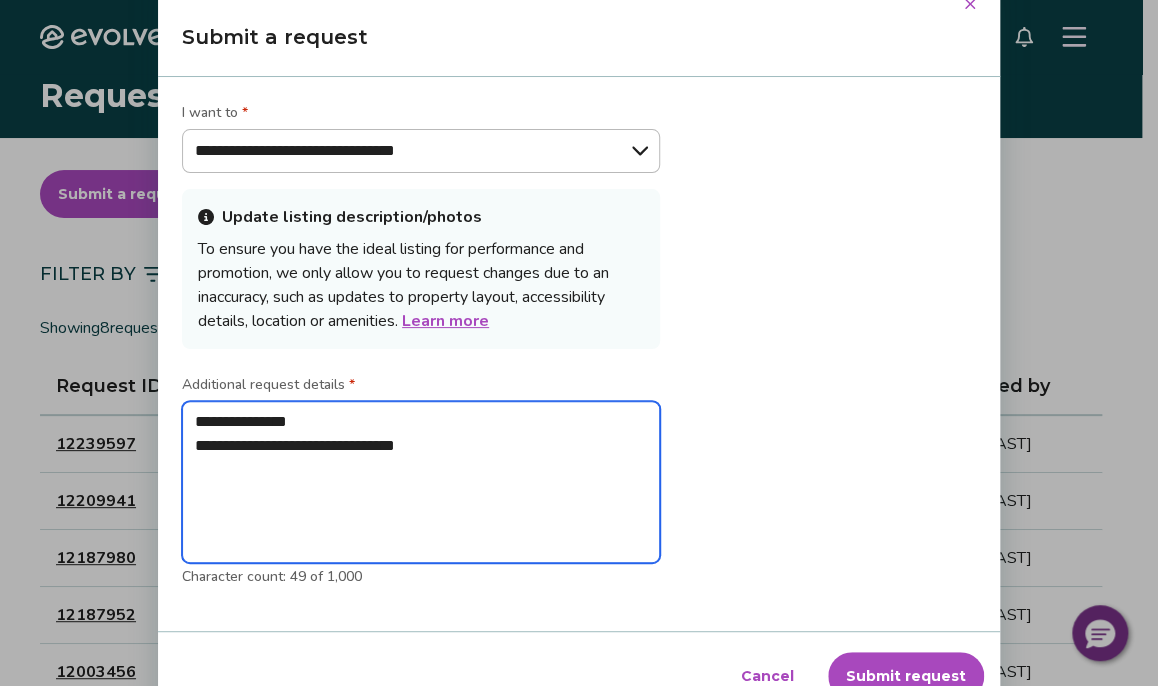 type on "**********" 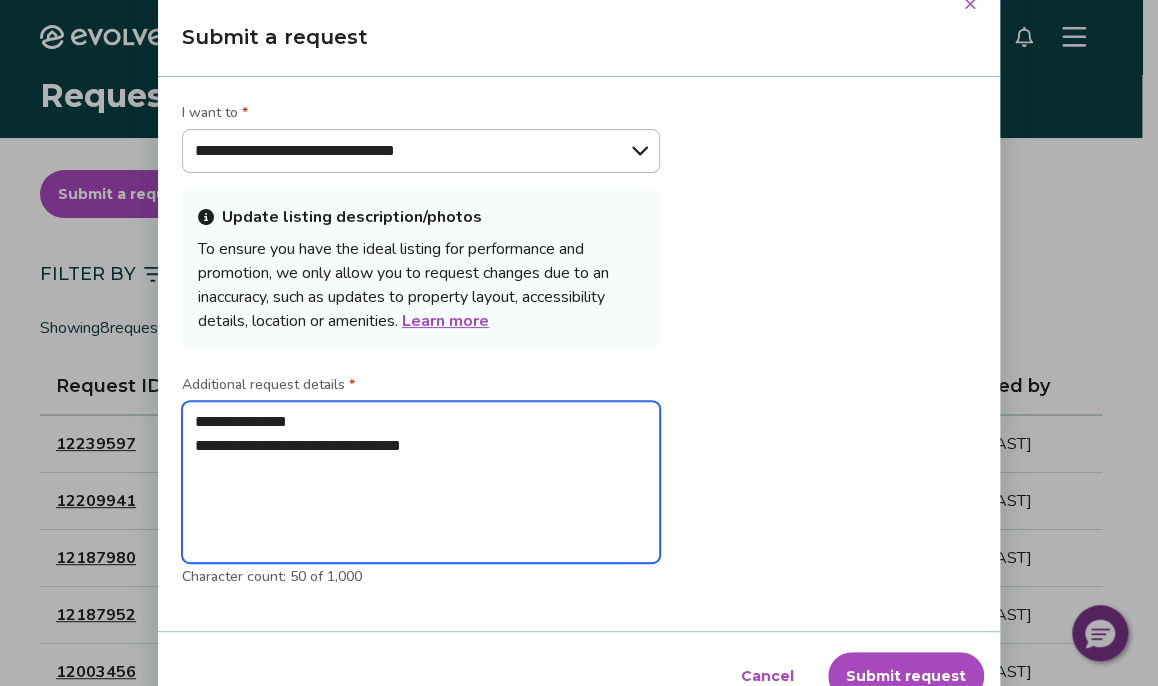type on "**********" 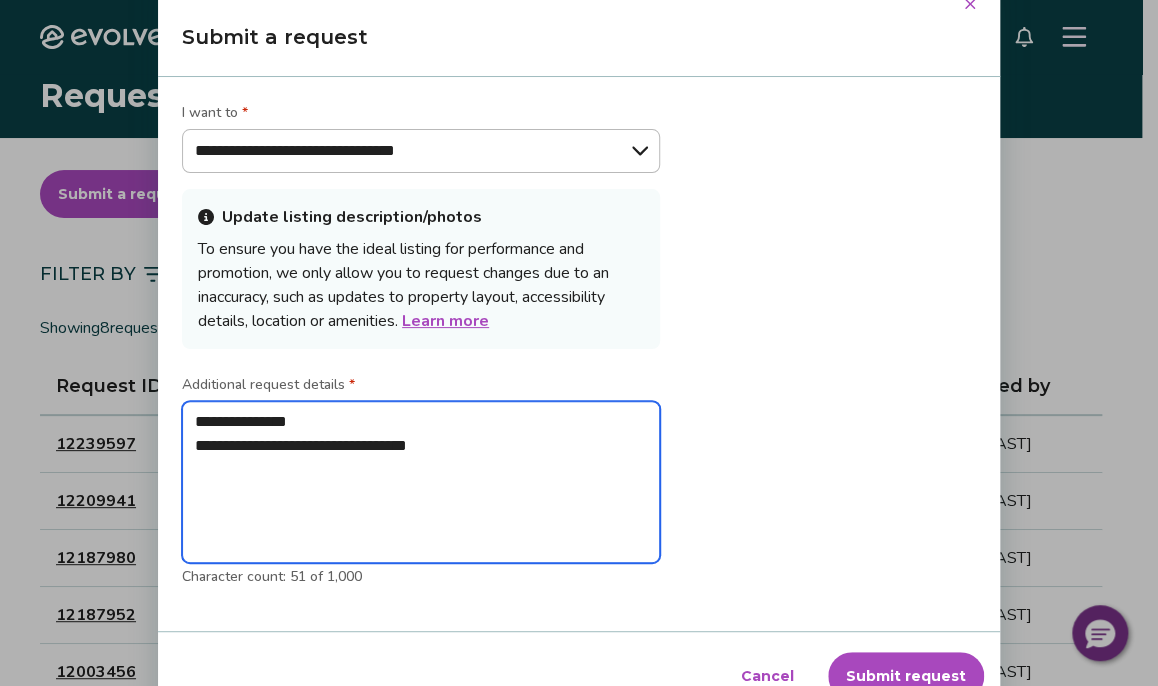 type on "**********" 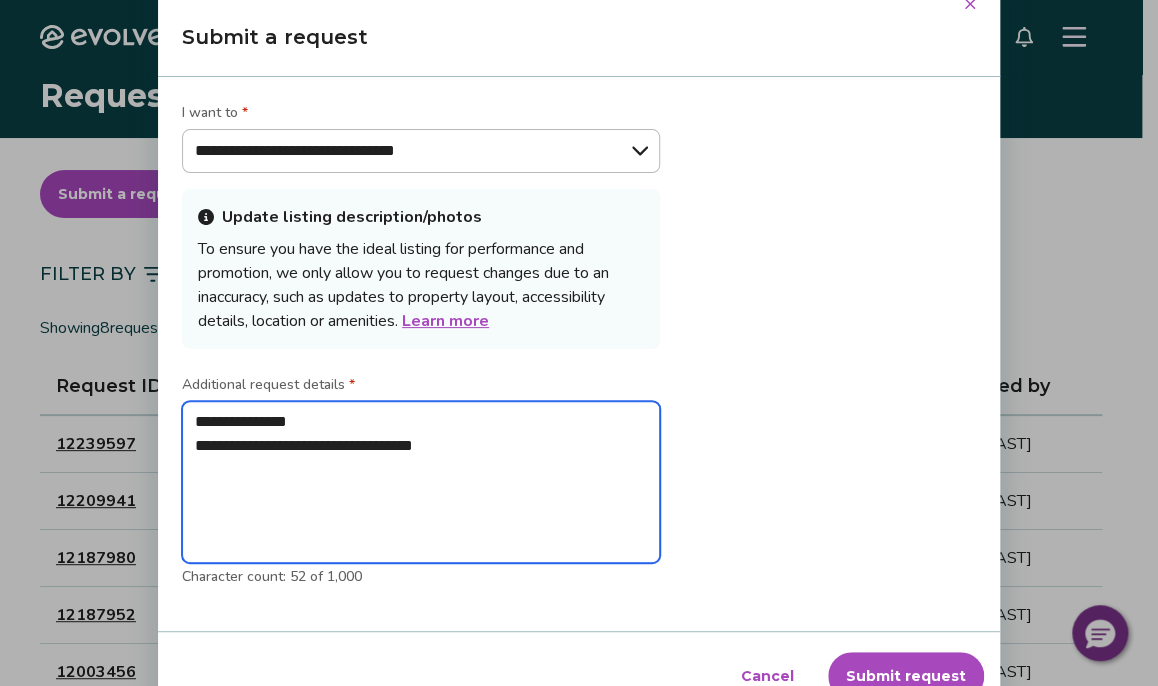 type on "**********" 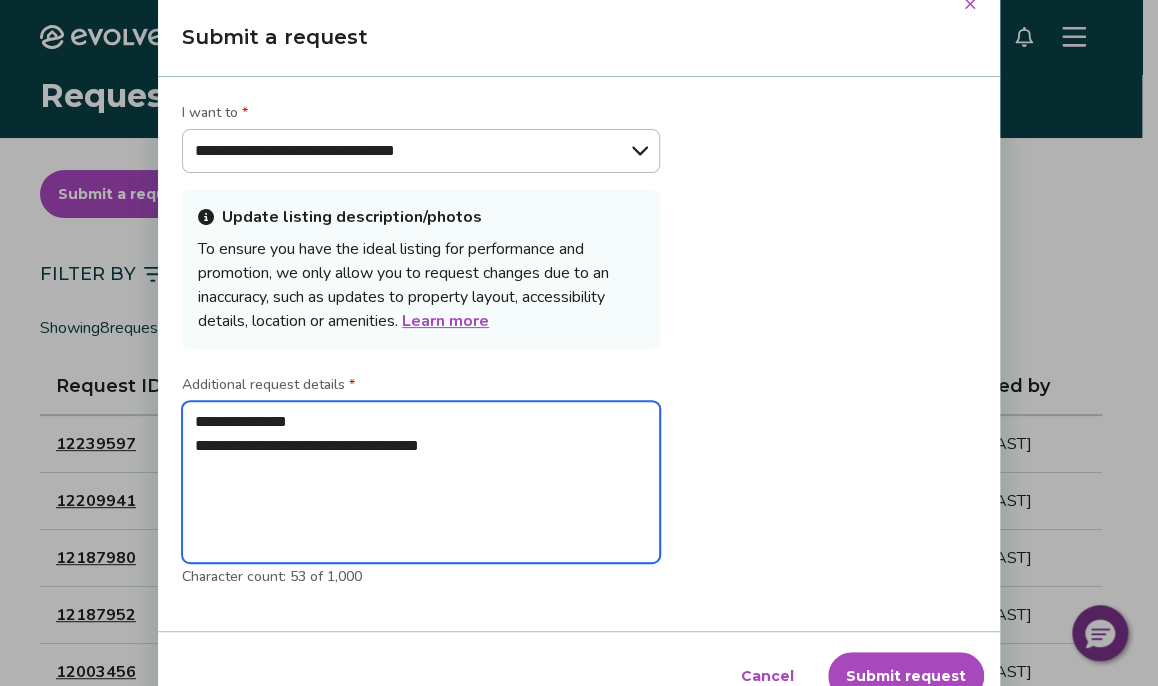 type on "**********" 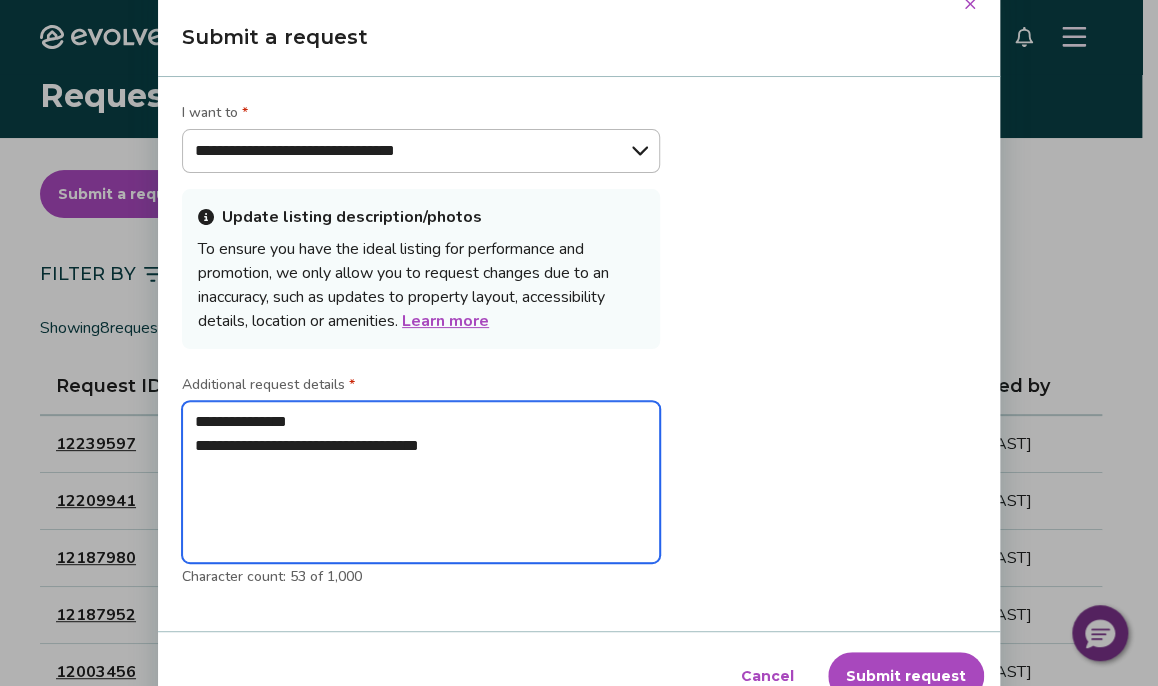 type on "*" 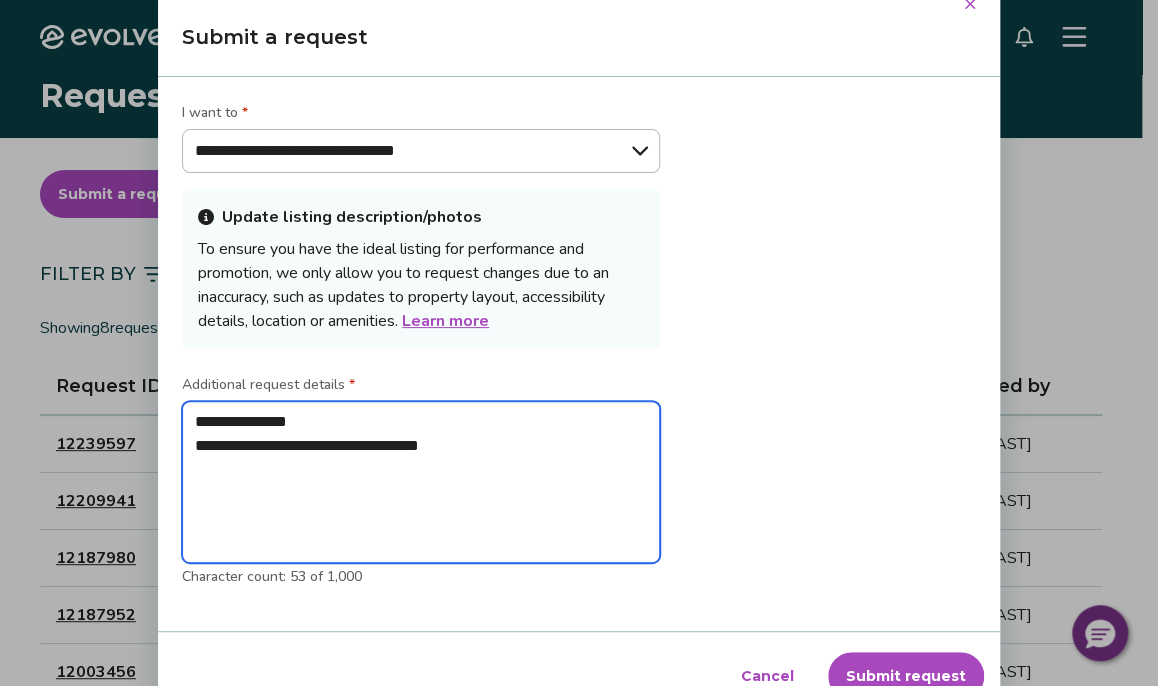 type on "**********" 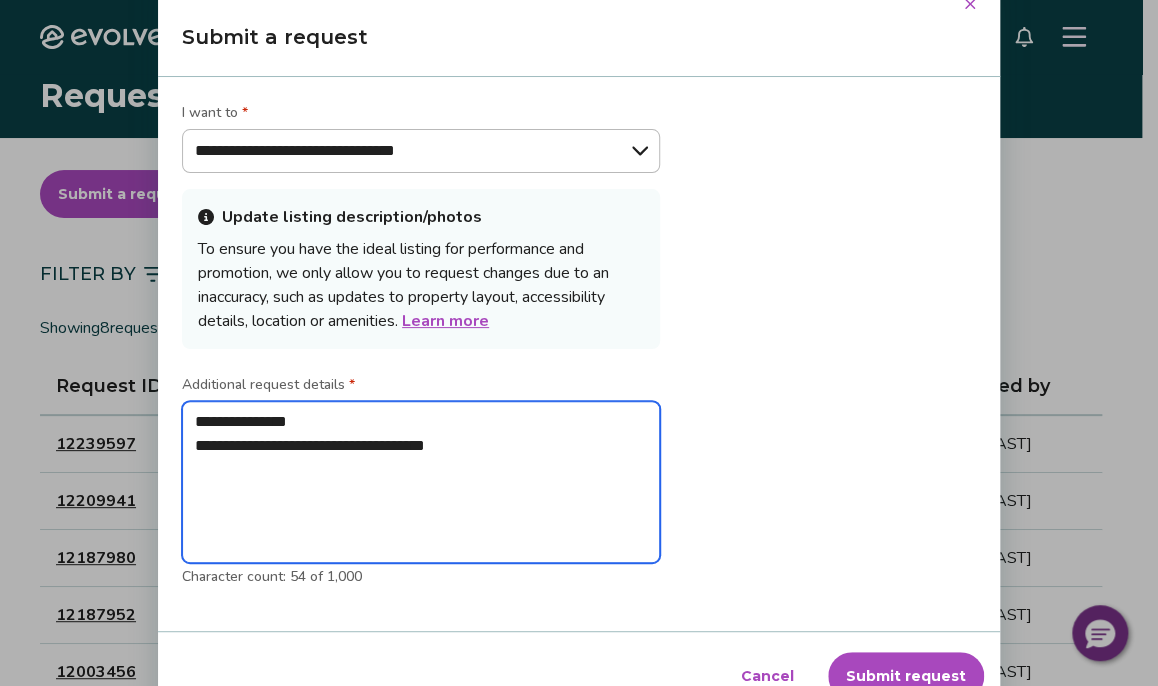 type on "**********" 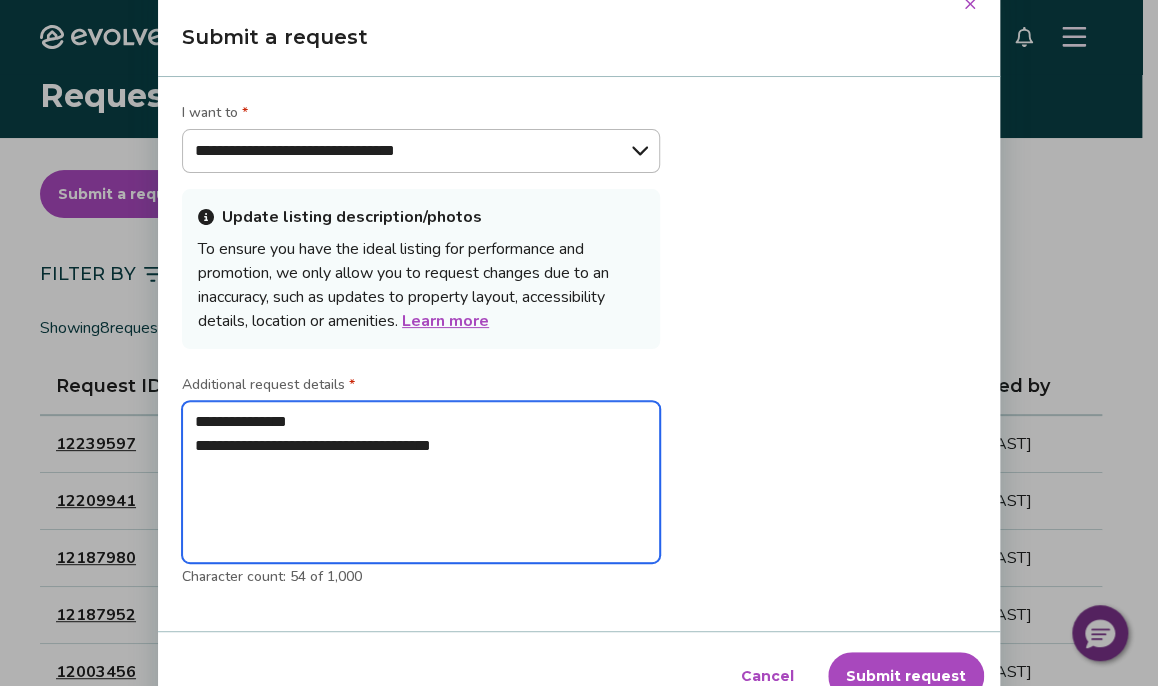 type on "**********" 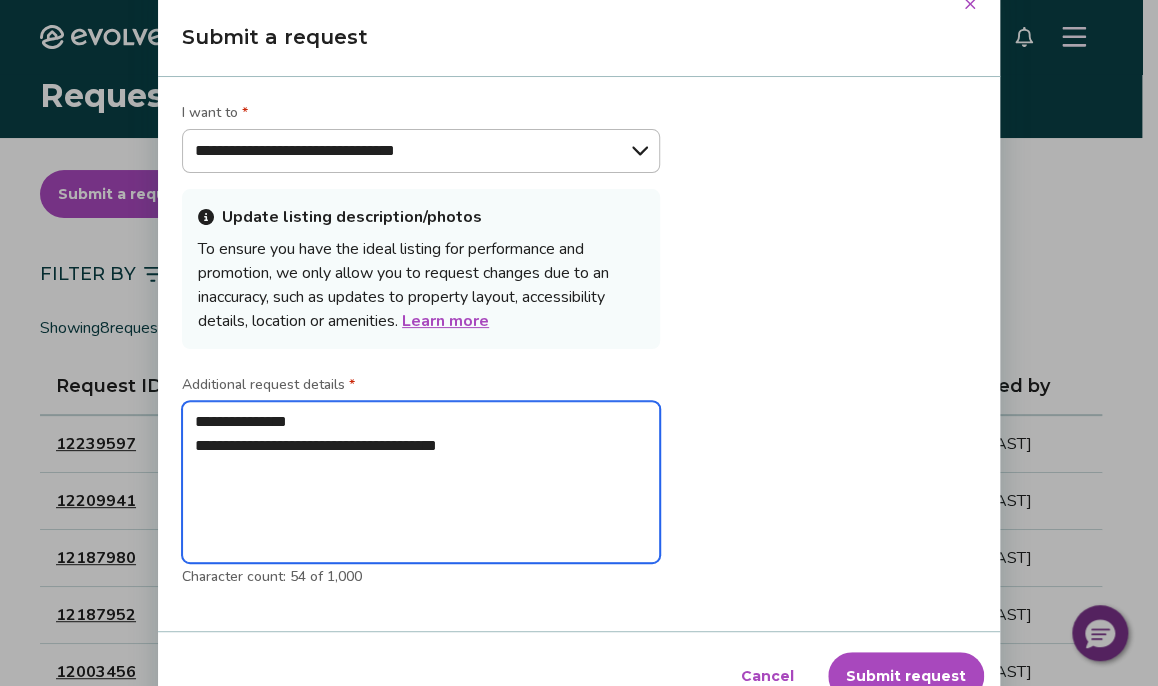 type on "*" 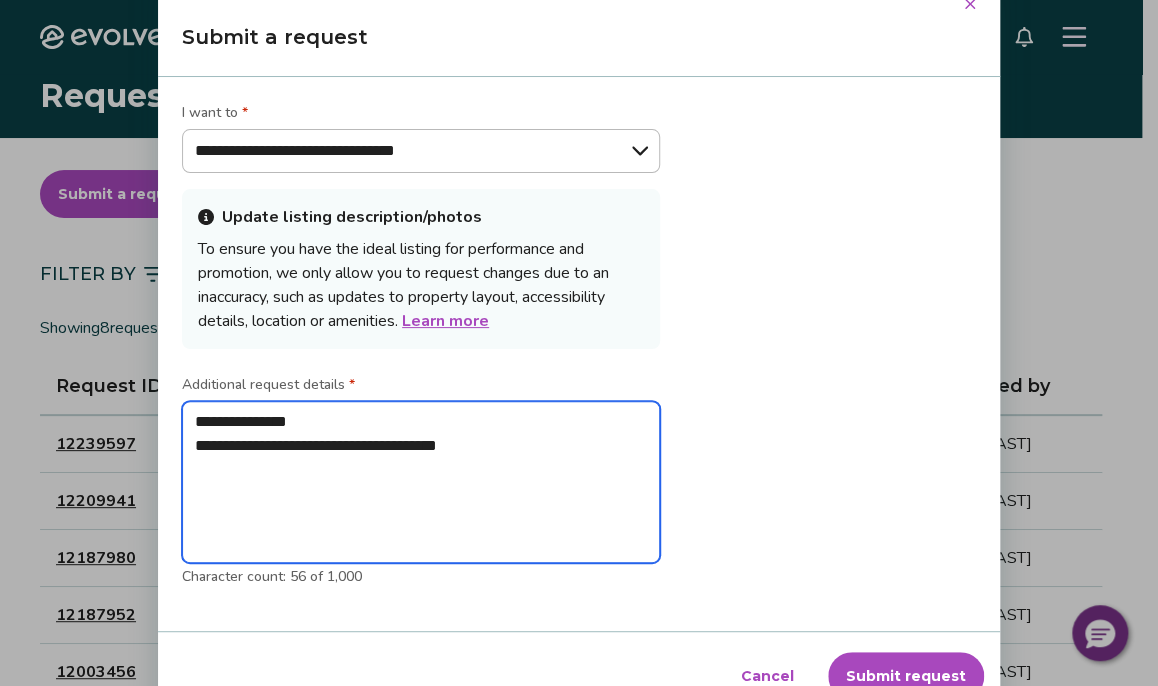 type on "**********" 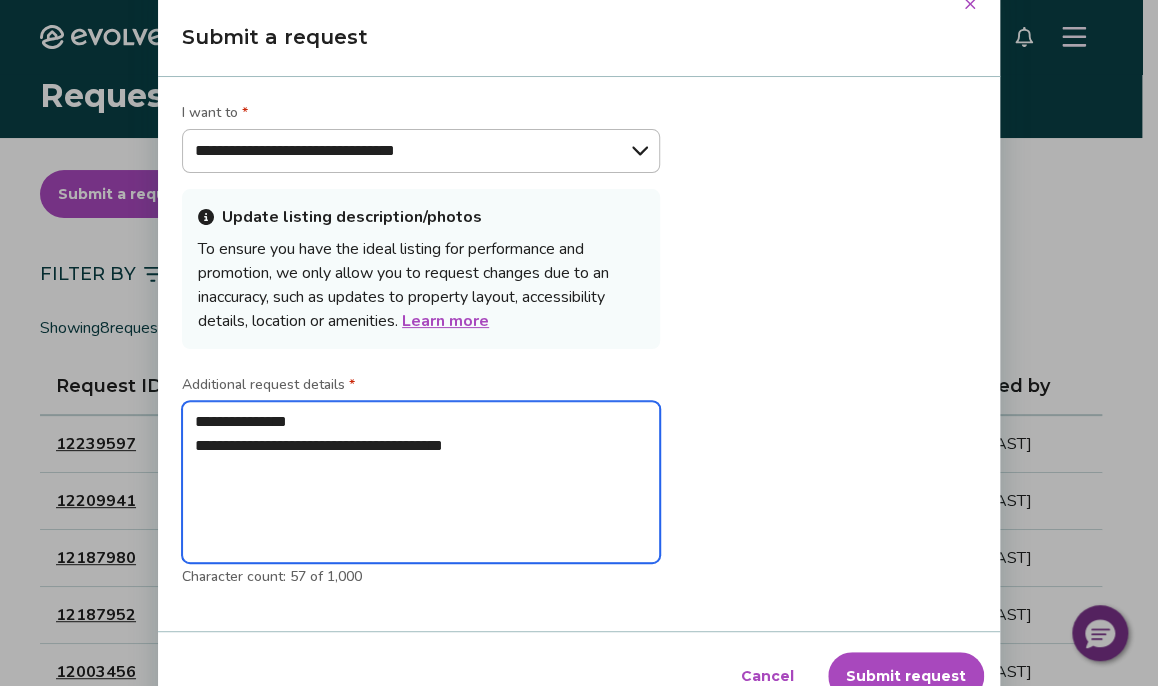 type on "**********" 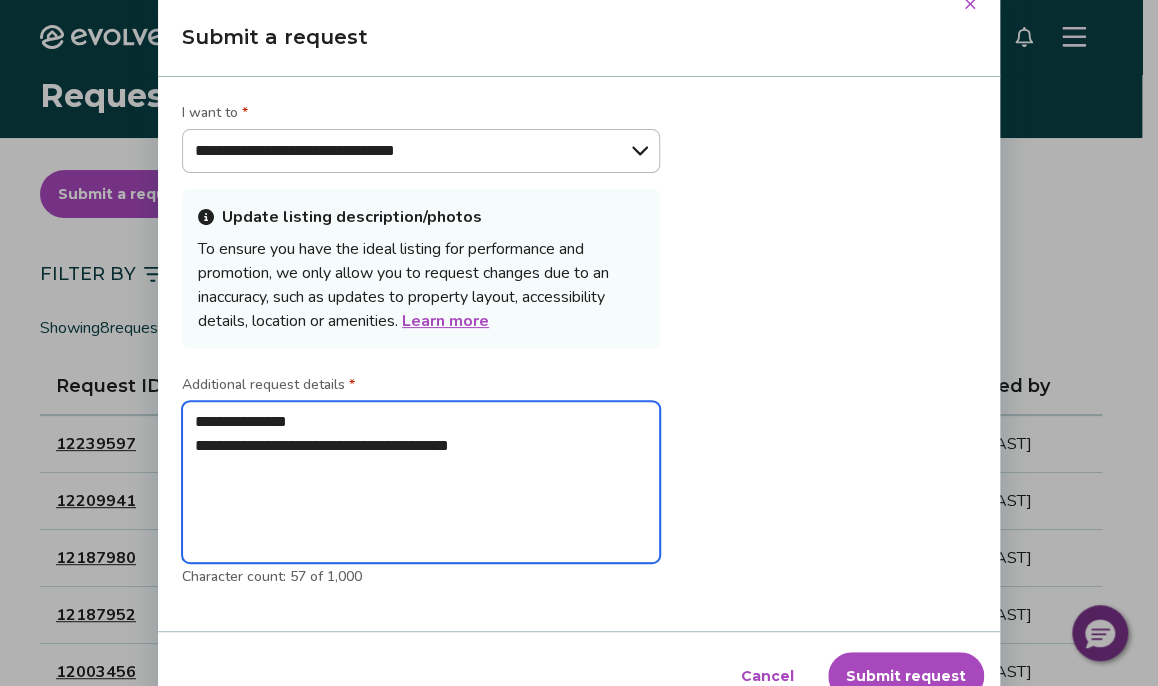type on "**********" 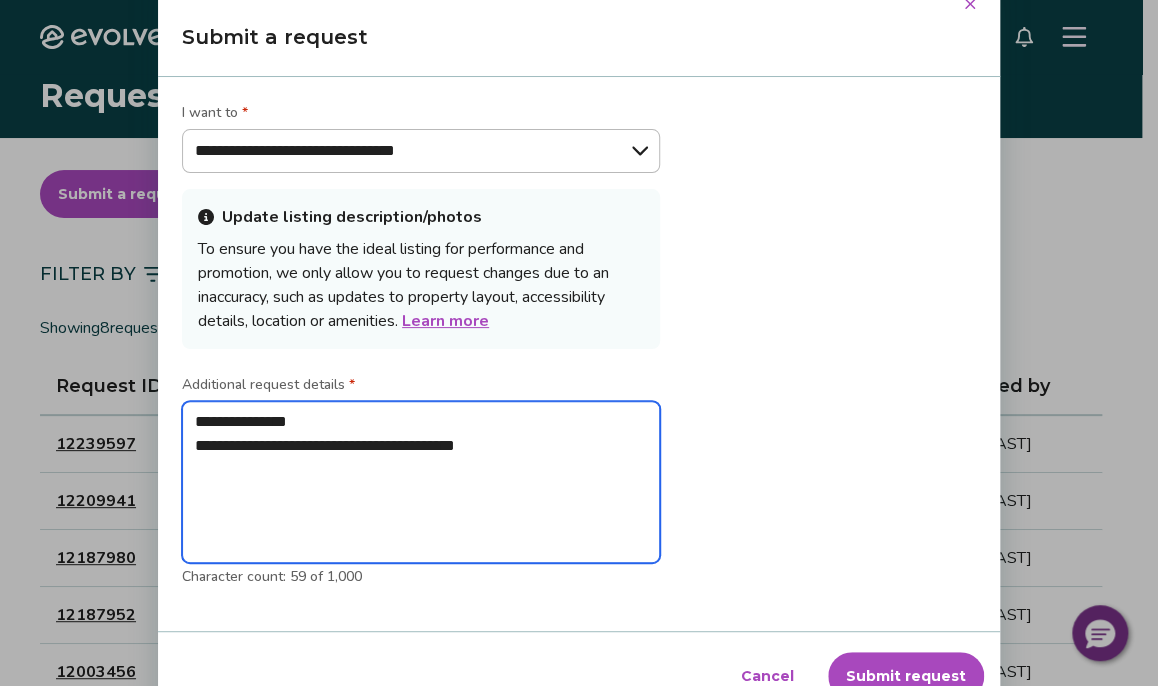 type on "**********" 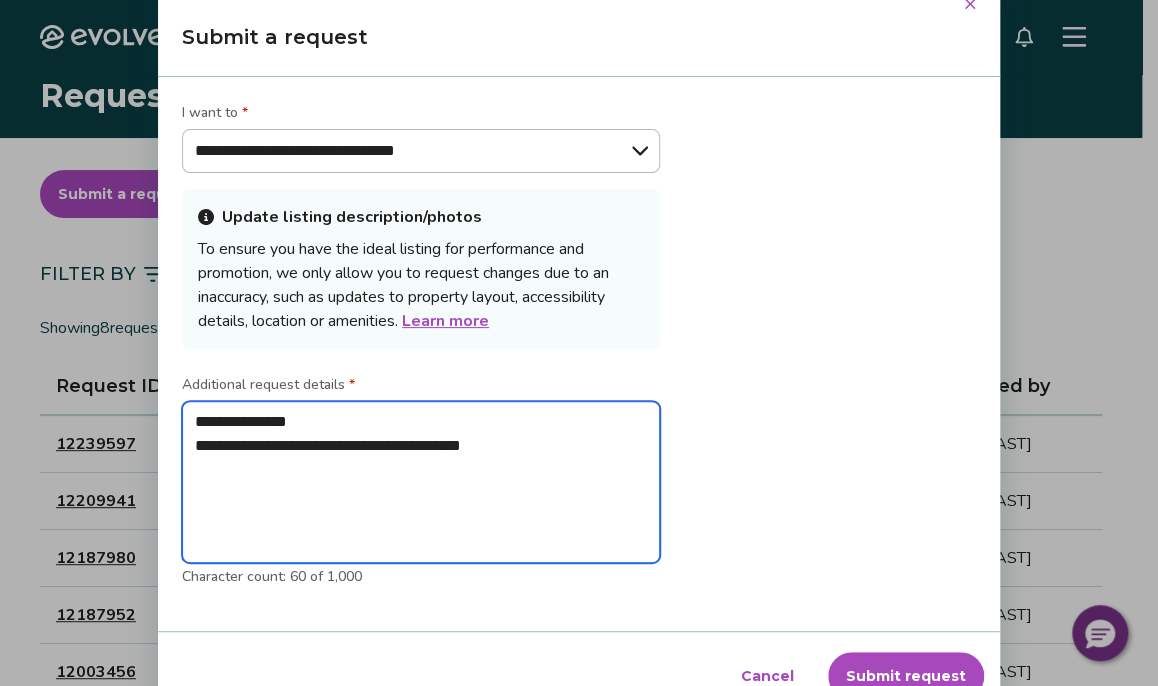 type on "**********" 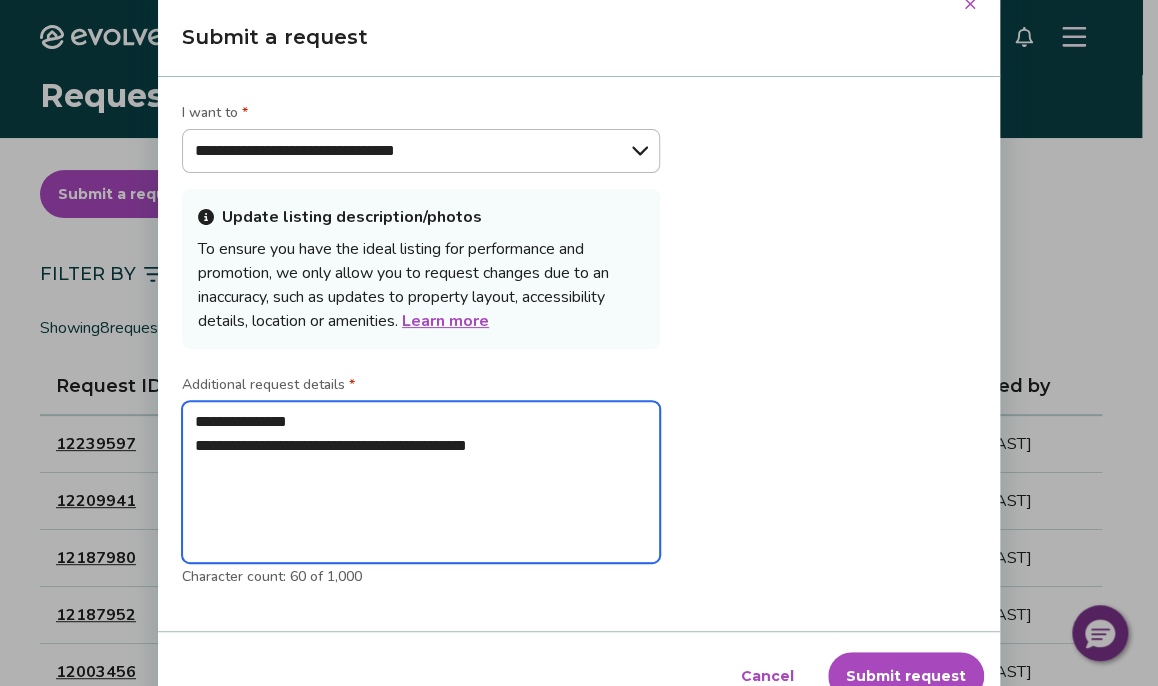 type on "**********" 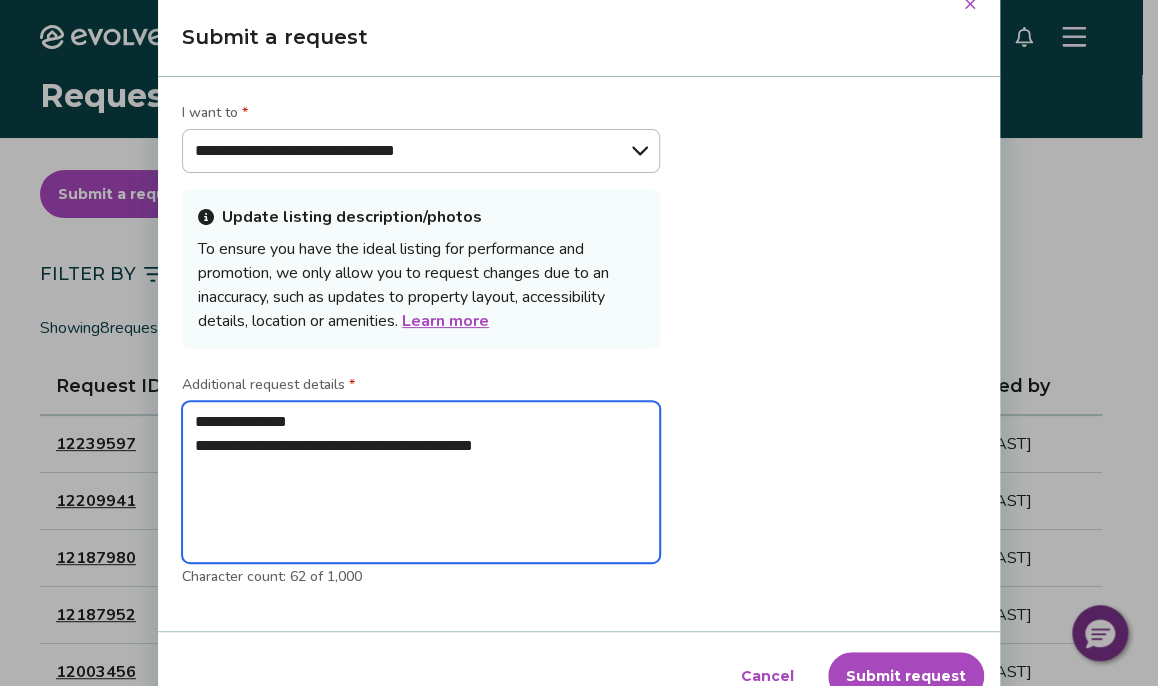 type on "**********" 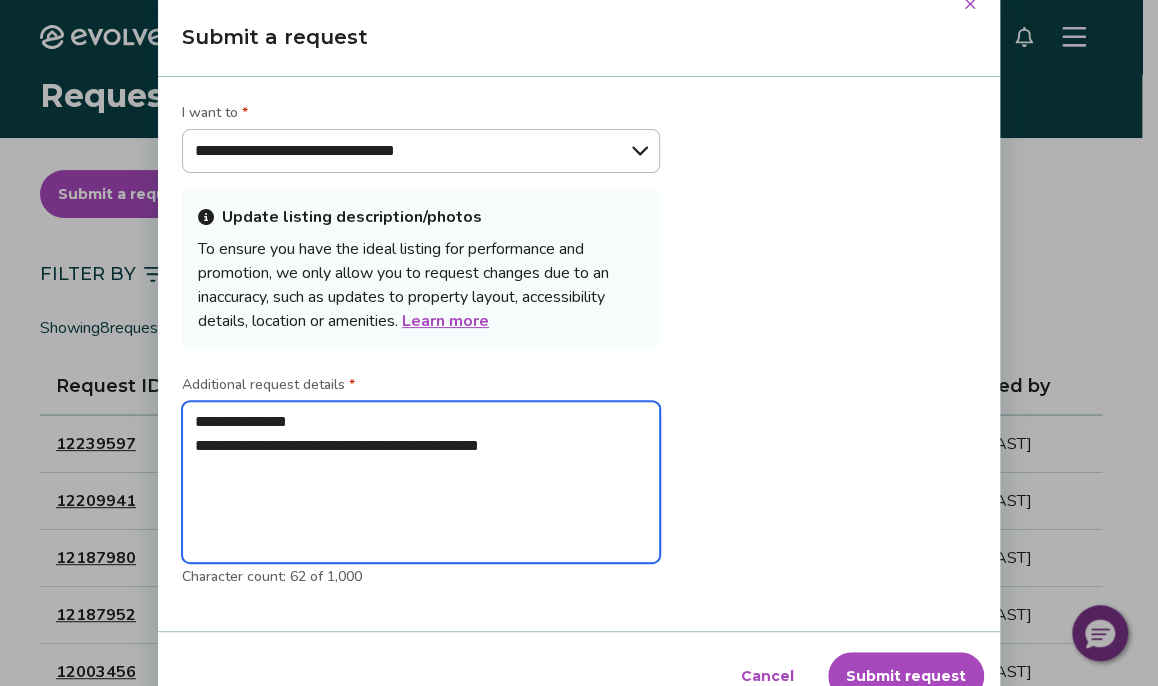 type on "**********" 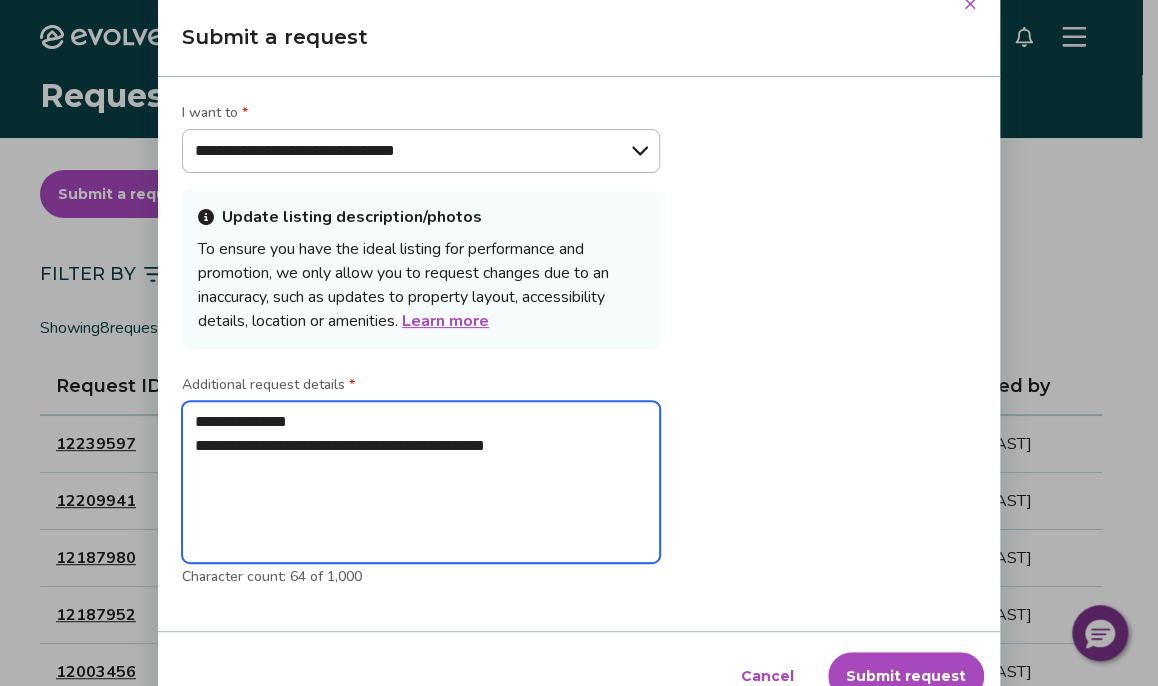 type on "**********" 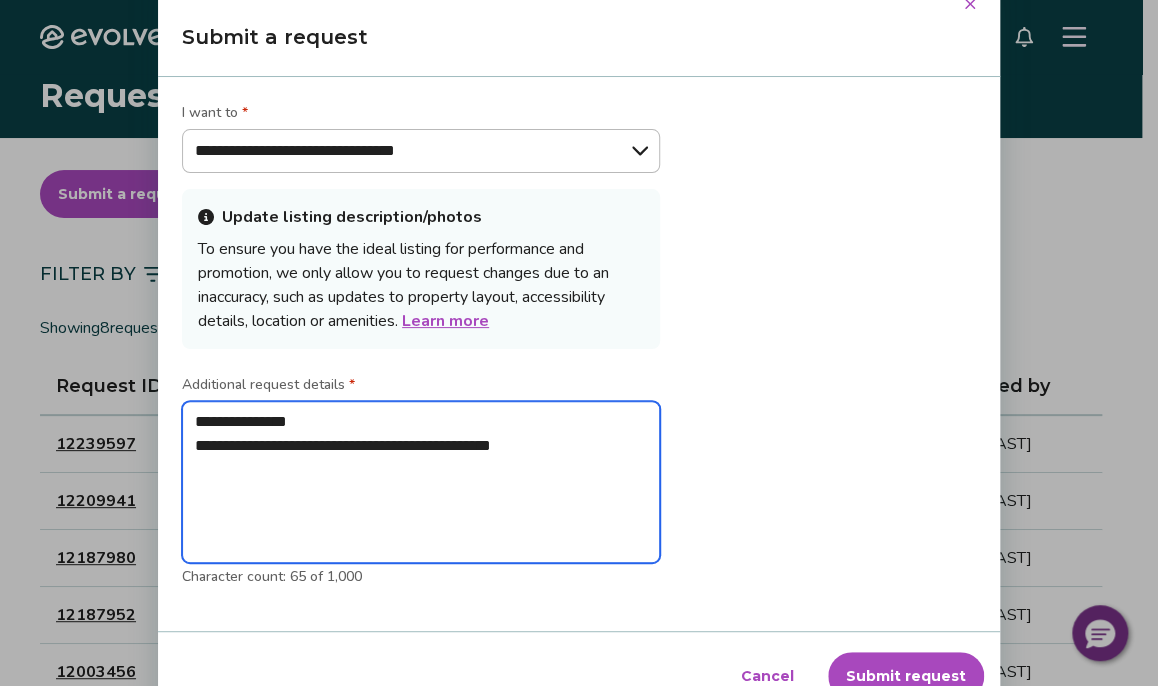 type on "**********" 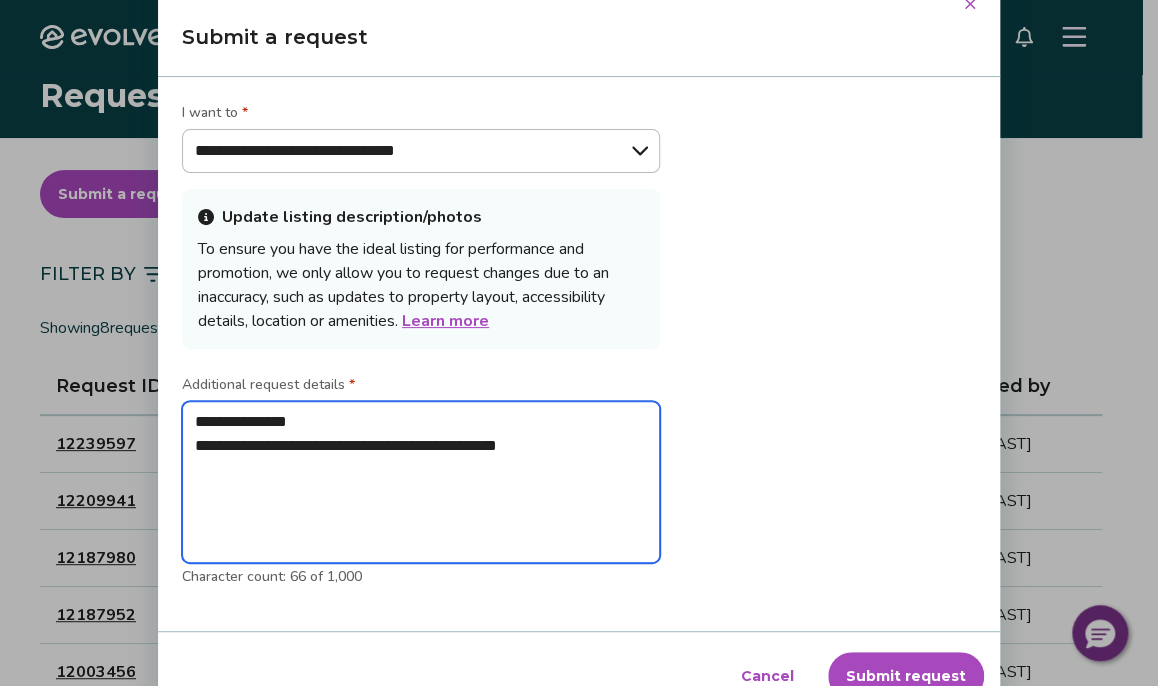 type on "**********" 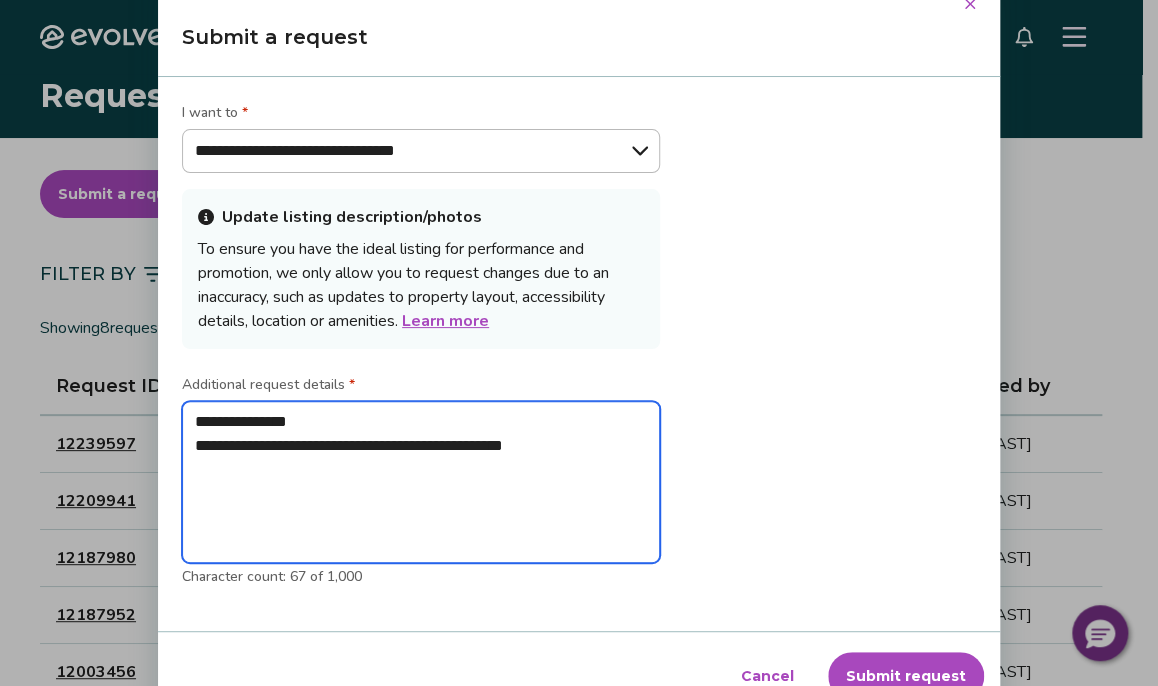 type on "**********" 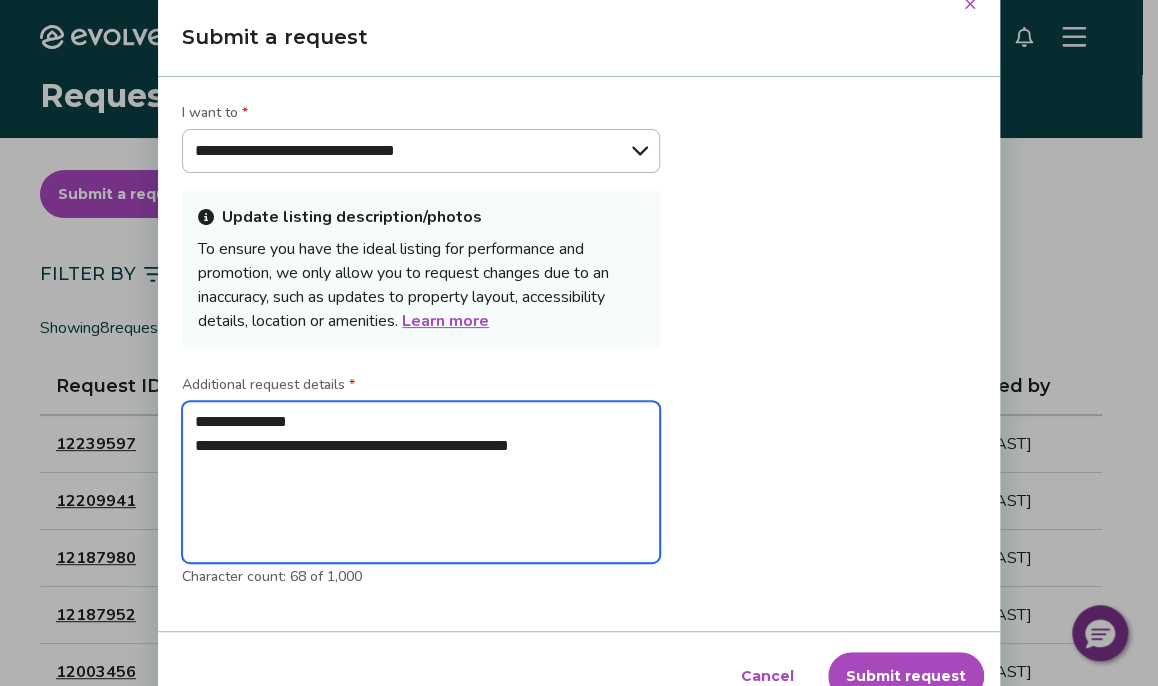 type on "**********" 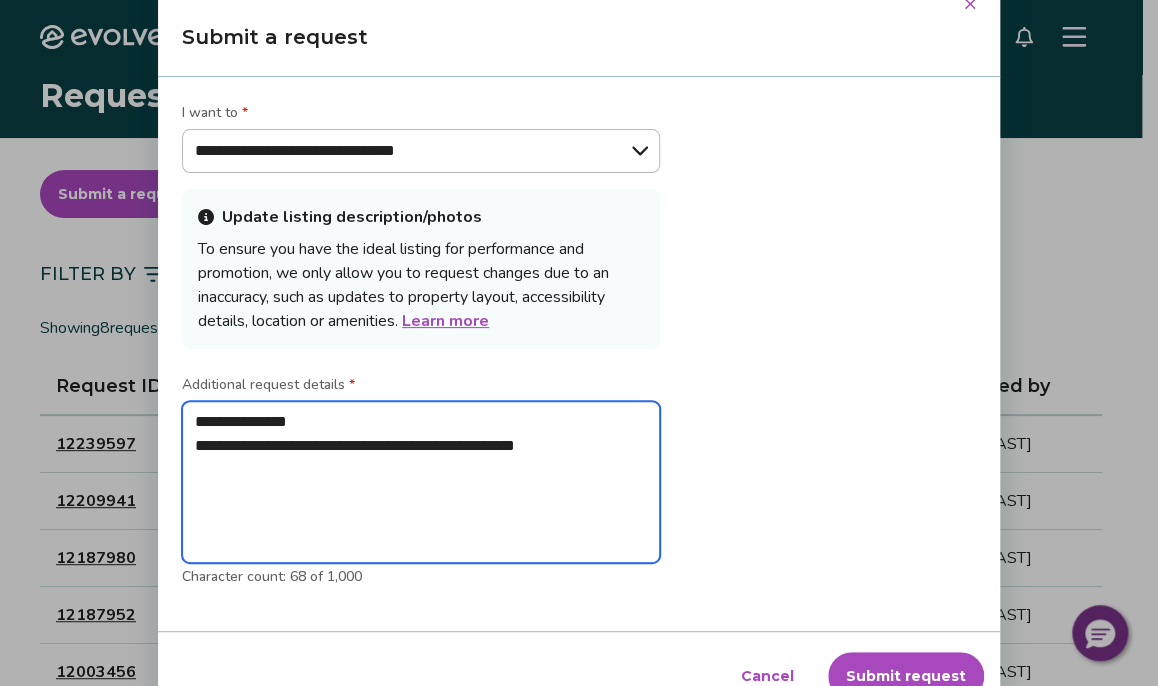 type on "**********" 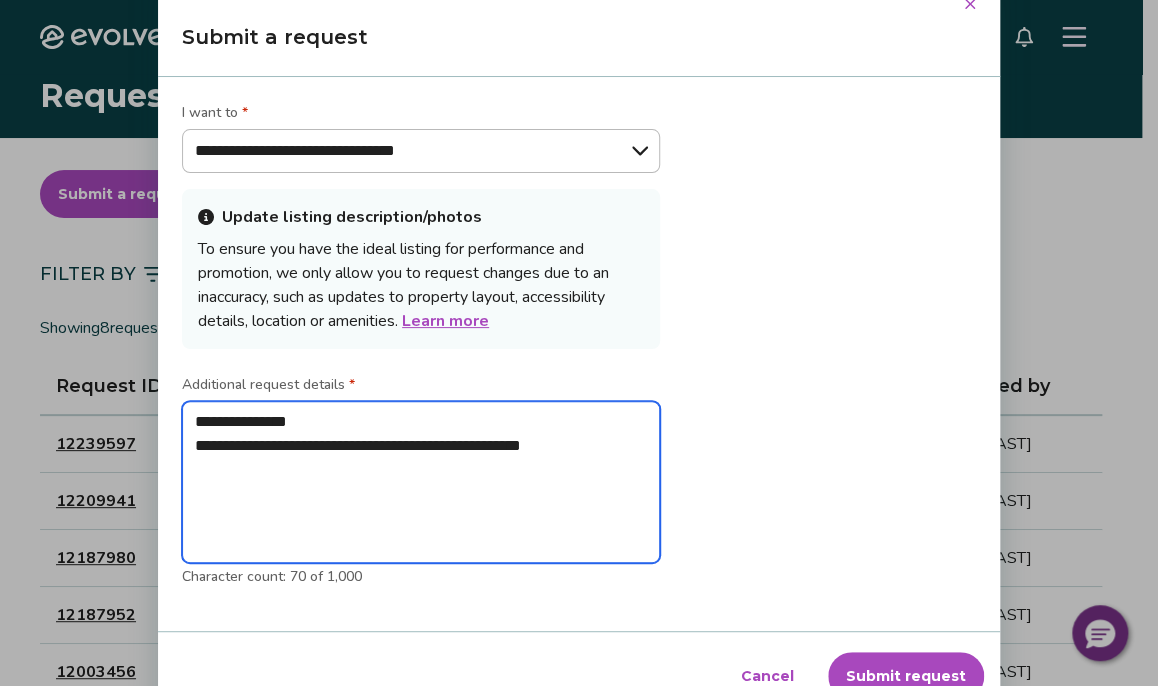 type on "**********" 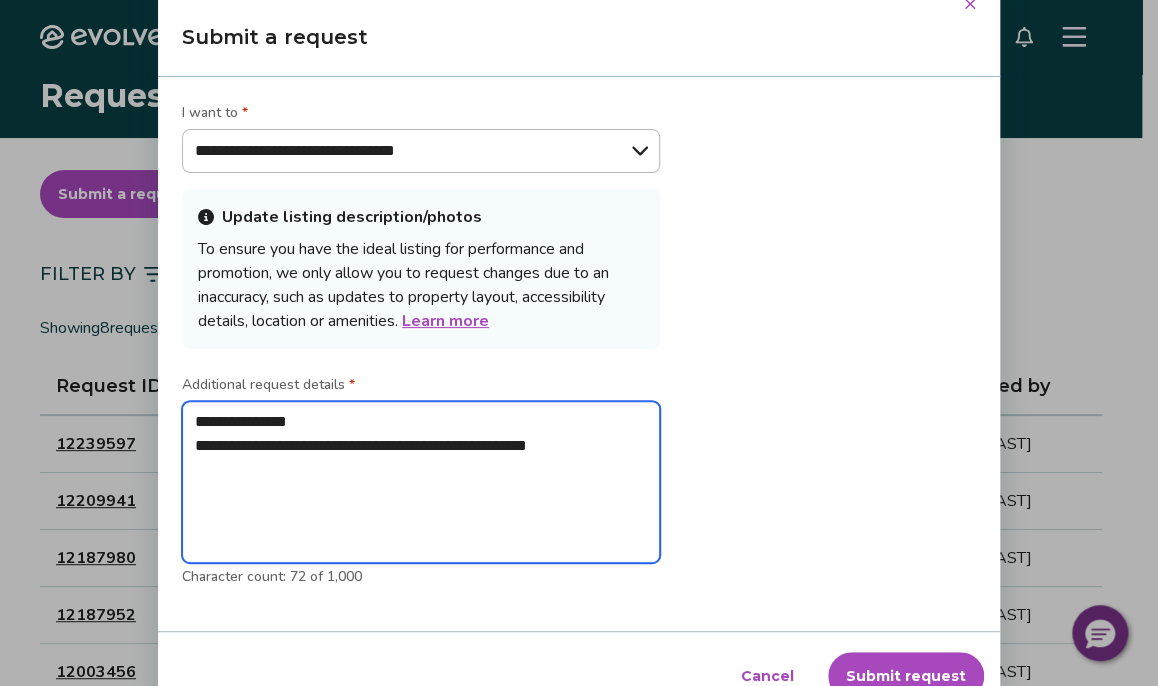 type on "**********" 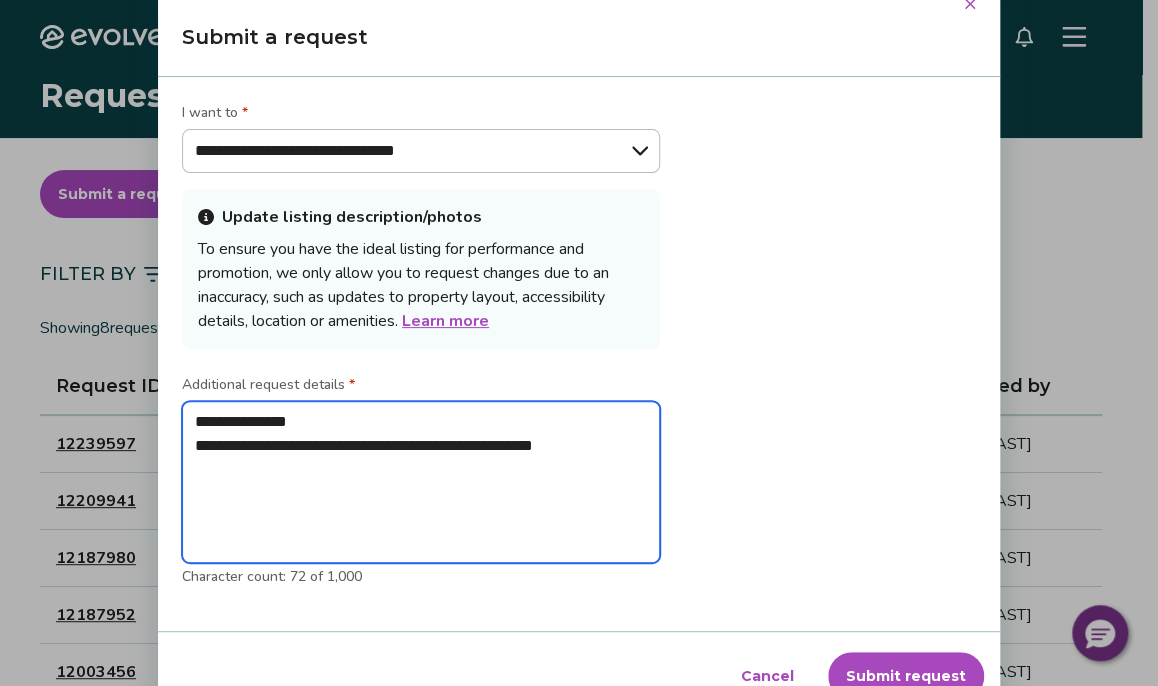 type on "**********" 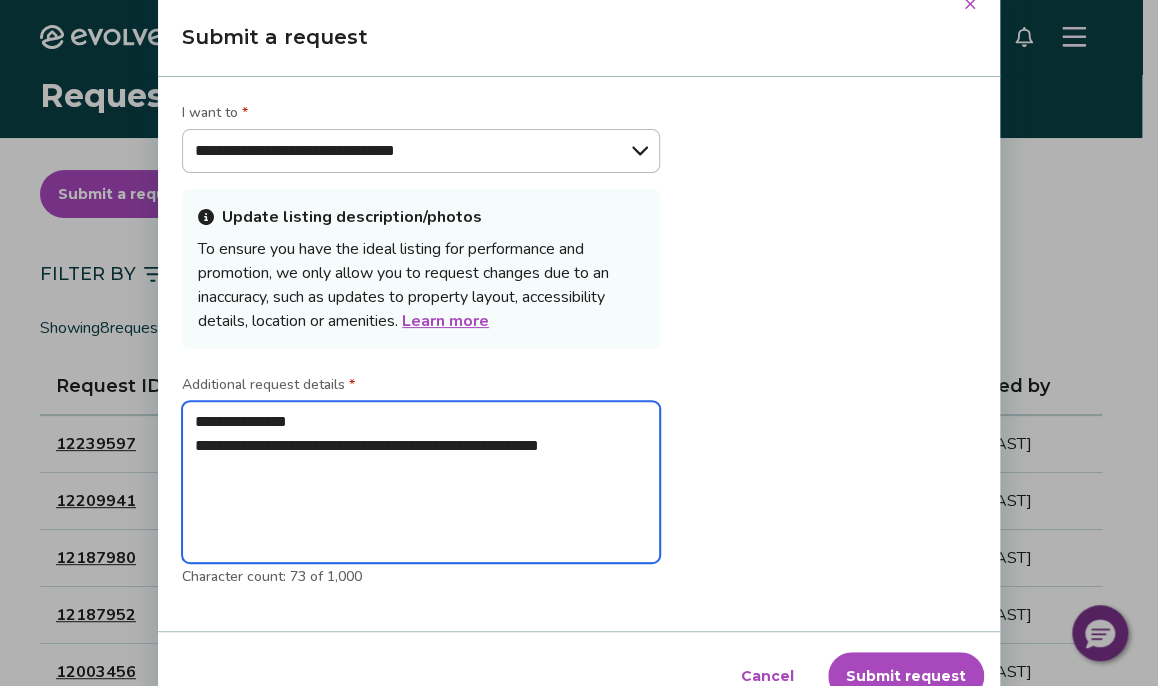 type on "**********" 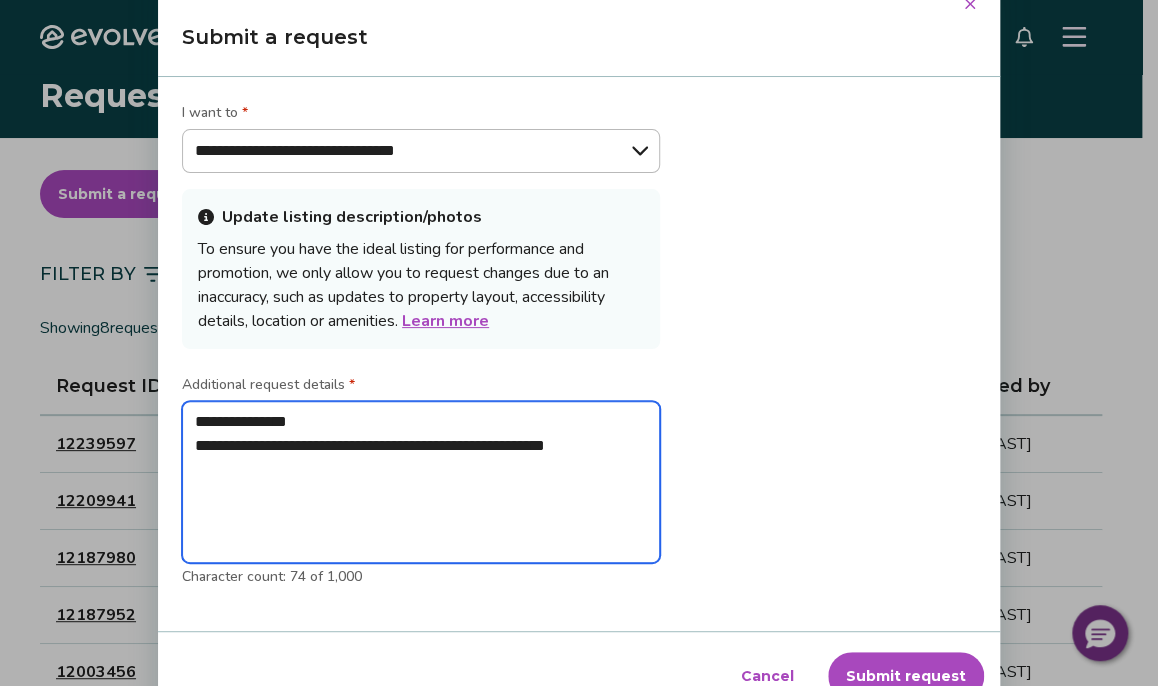 type on "**********" 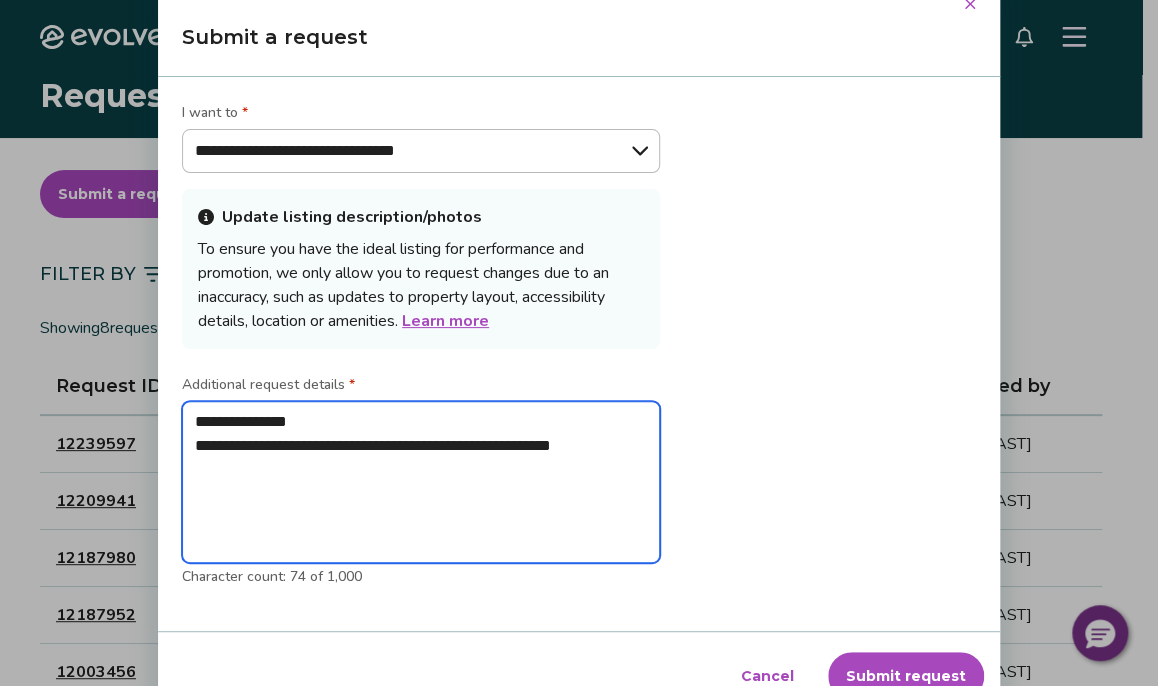 type on "**********" 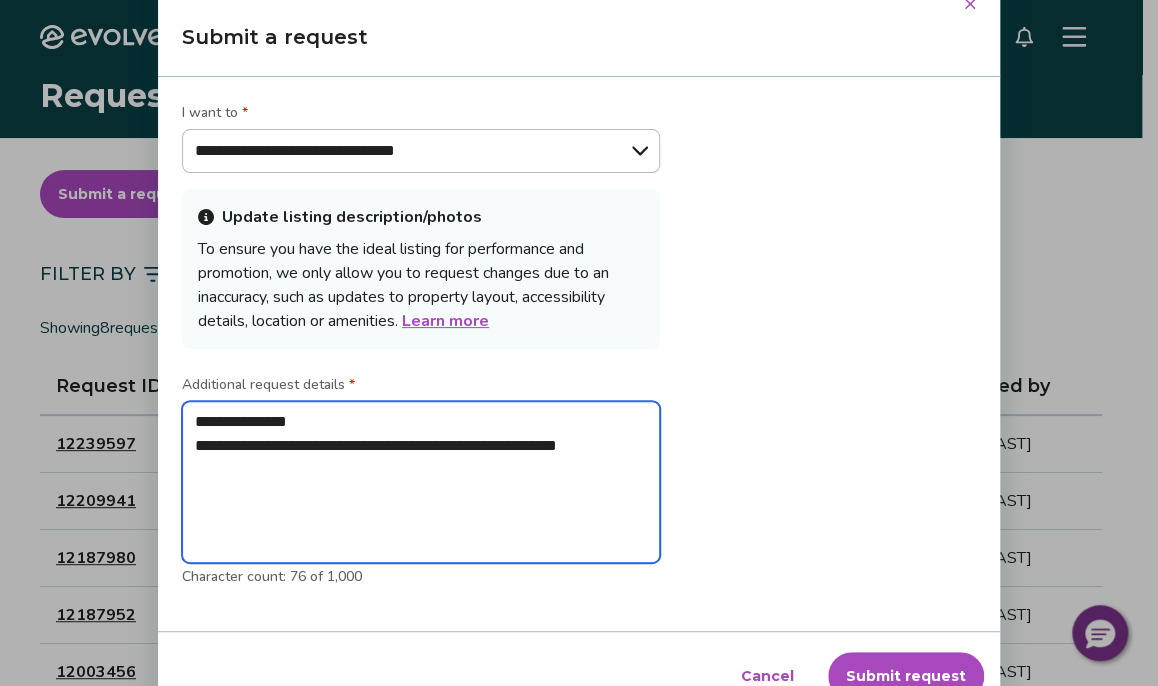 type on "**********" 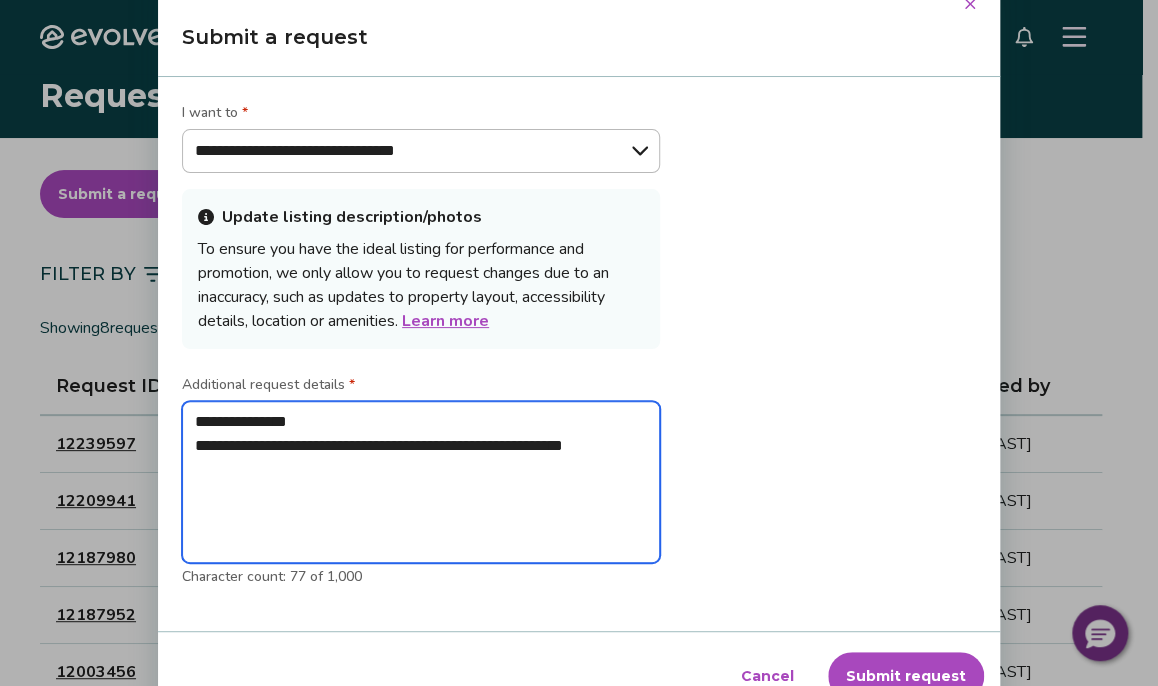 type on "**********" 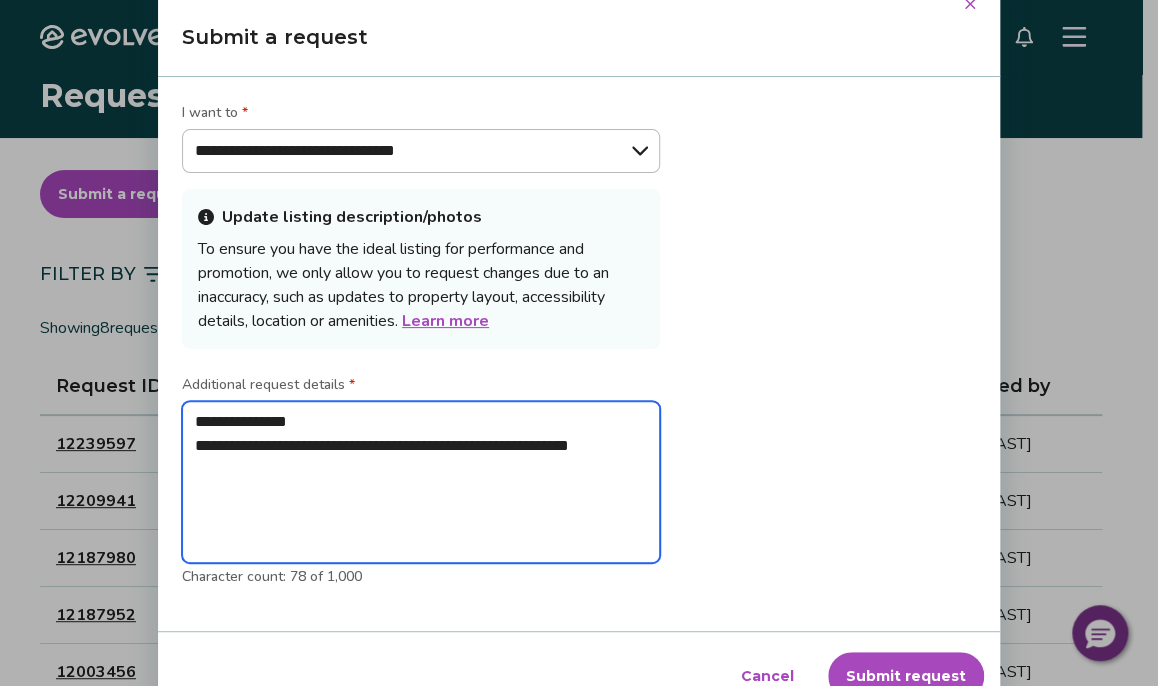 type on "**********" 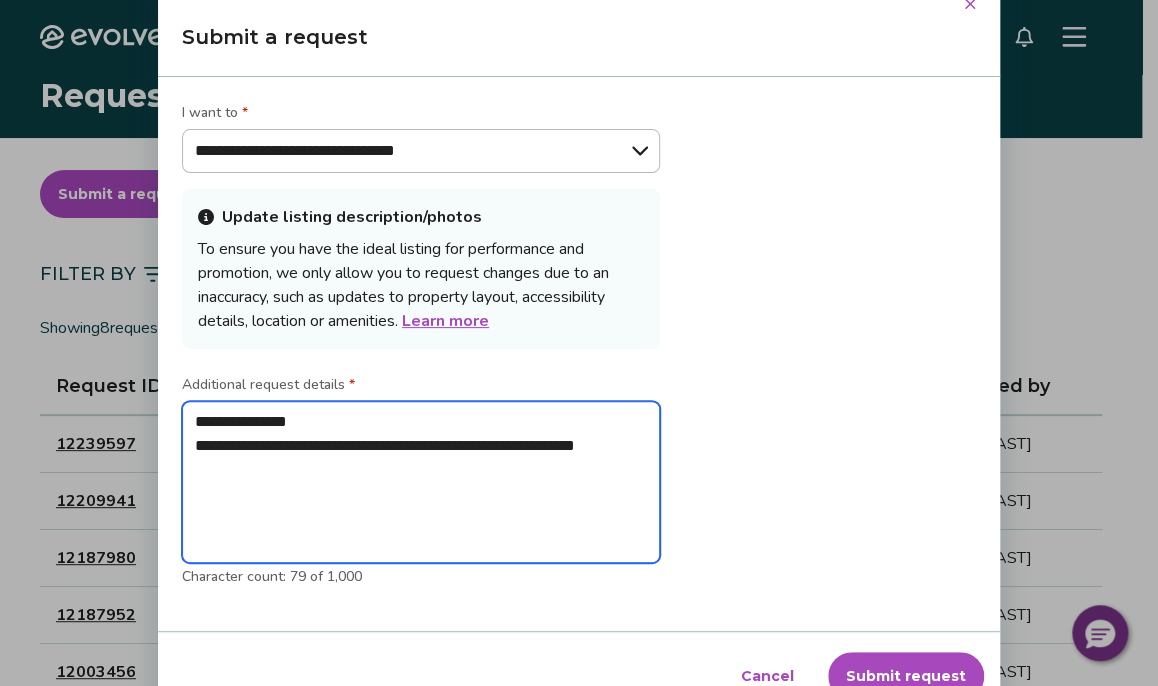 type on "**********" 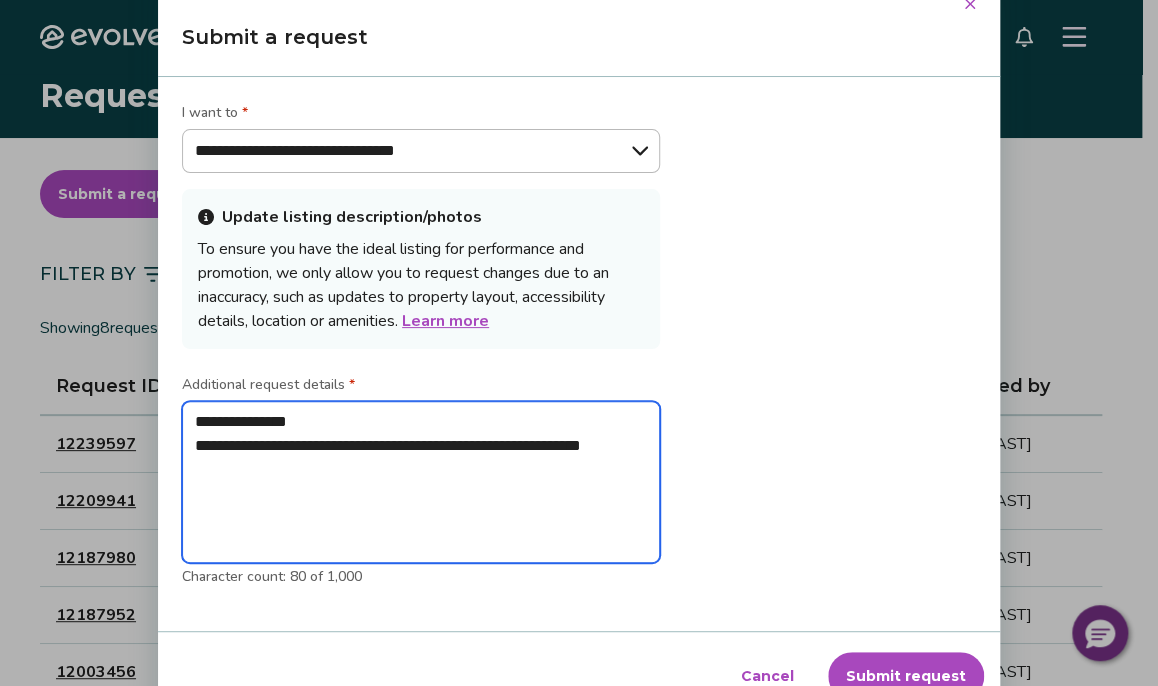 type on "**********" 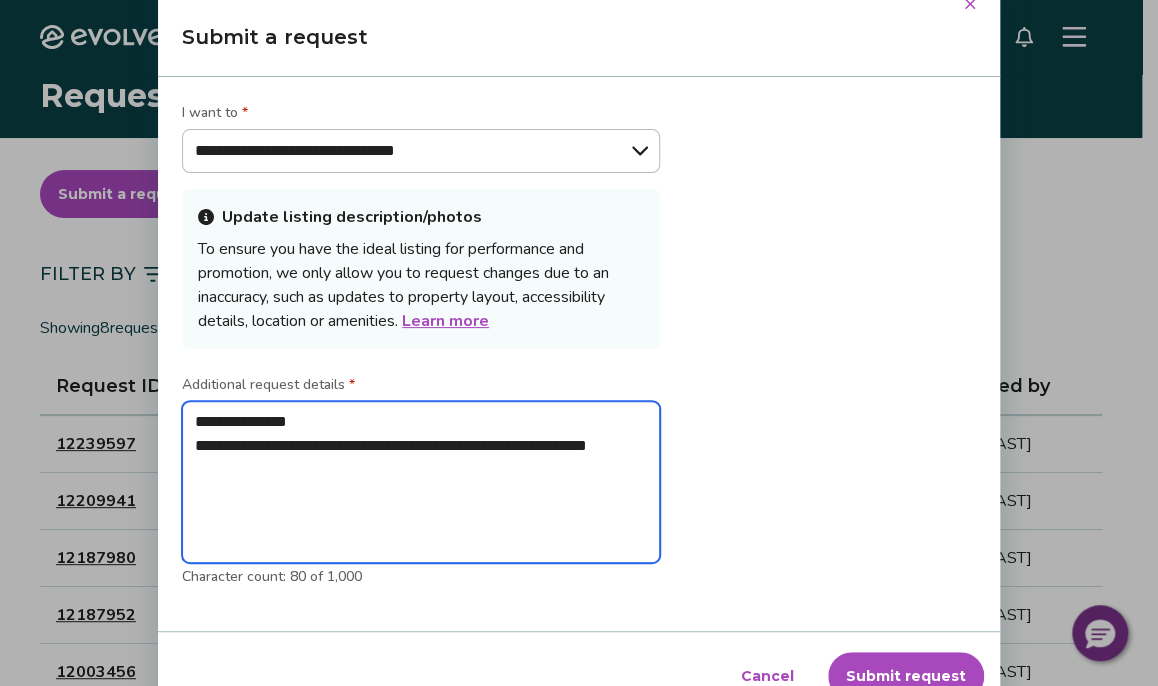 type on "**********" 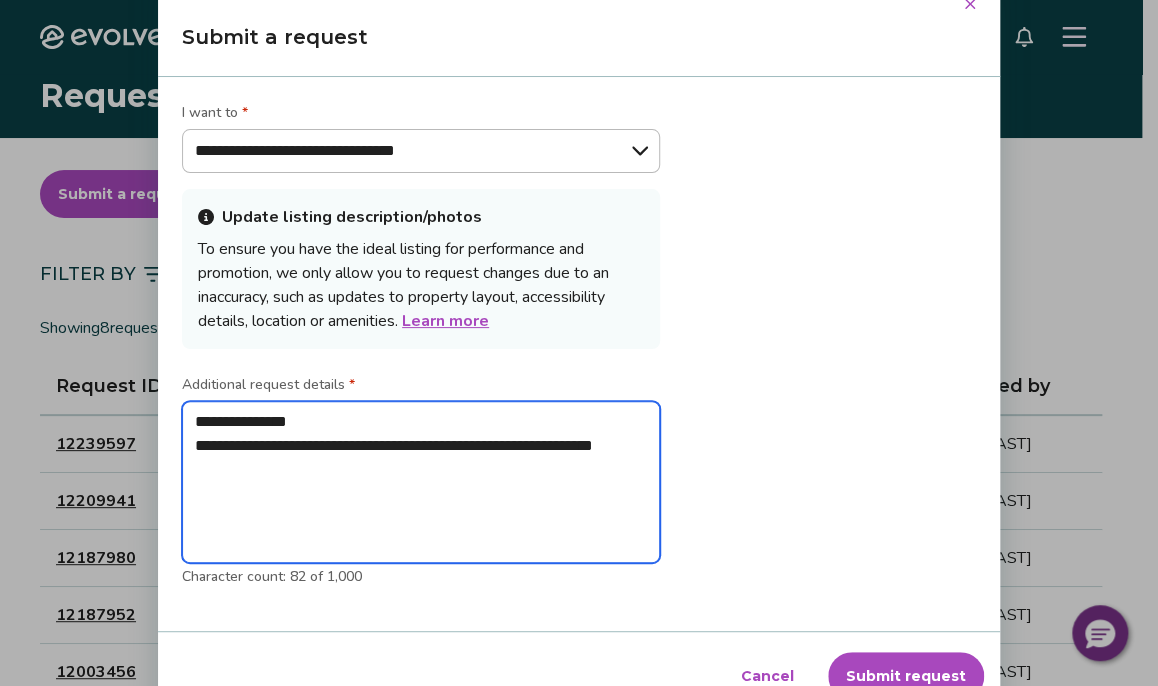 type on "**********" 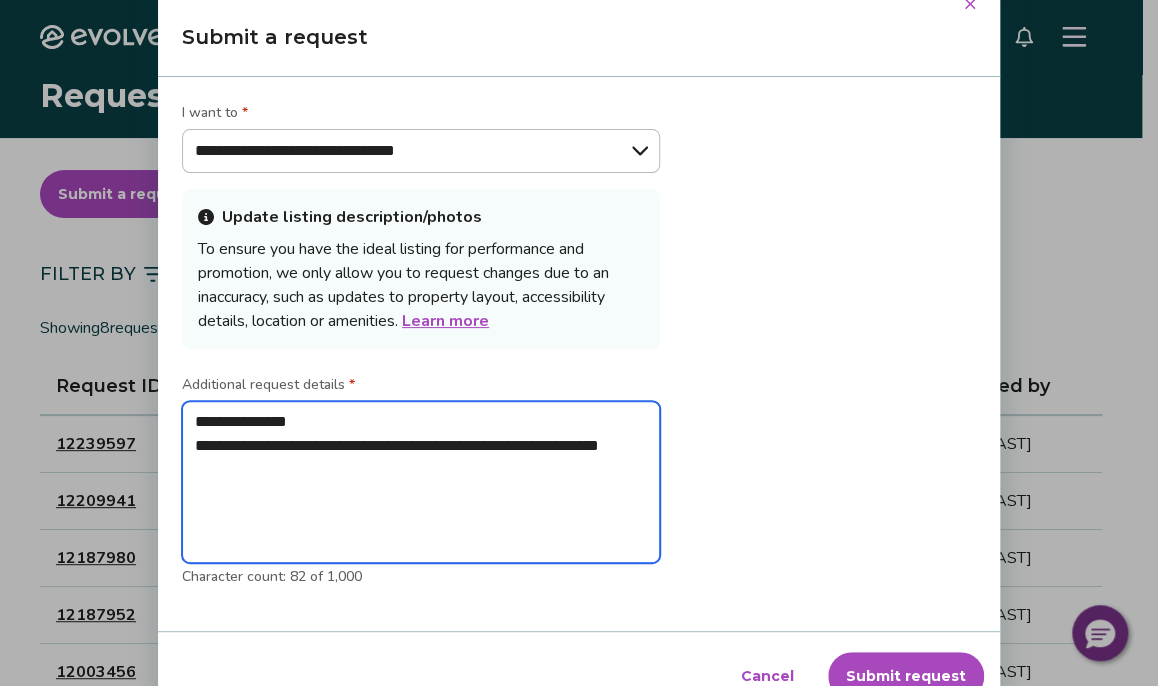 type on "**********" 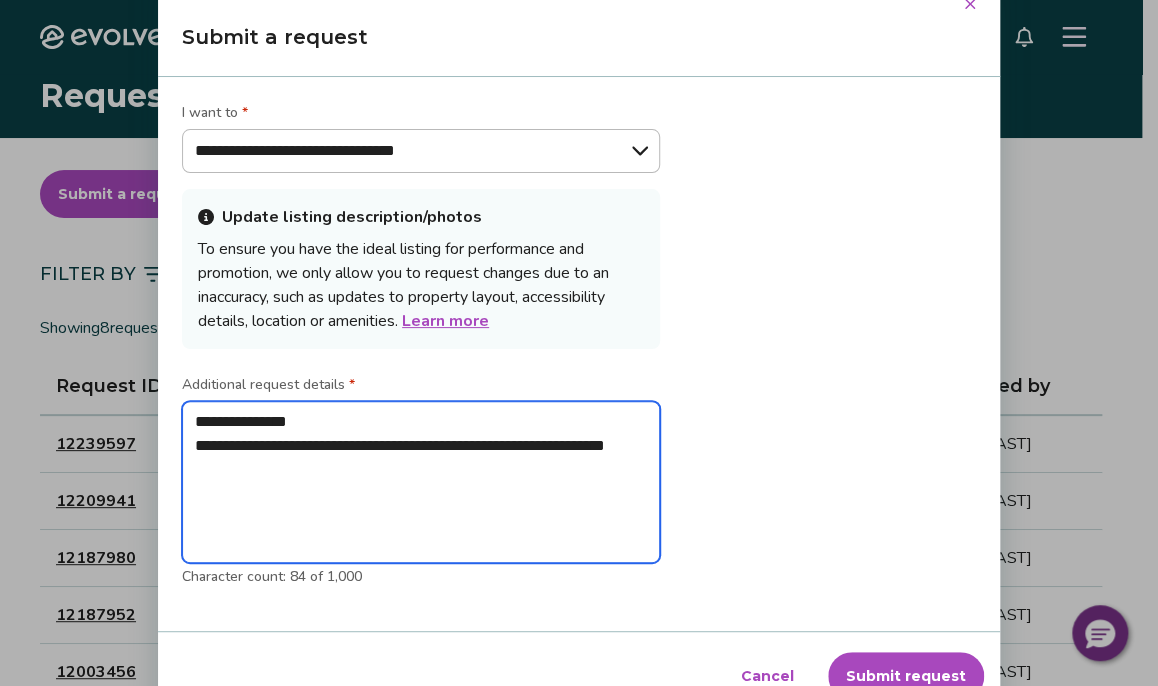 type on "**********" 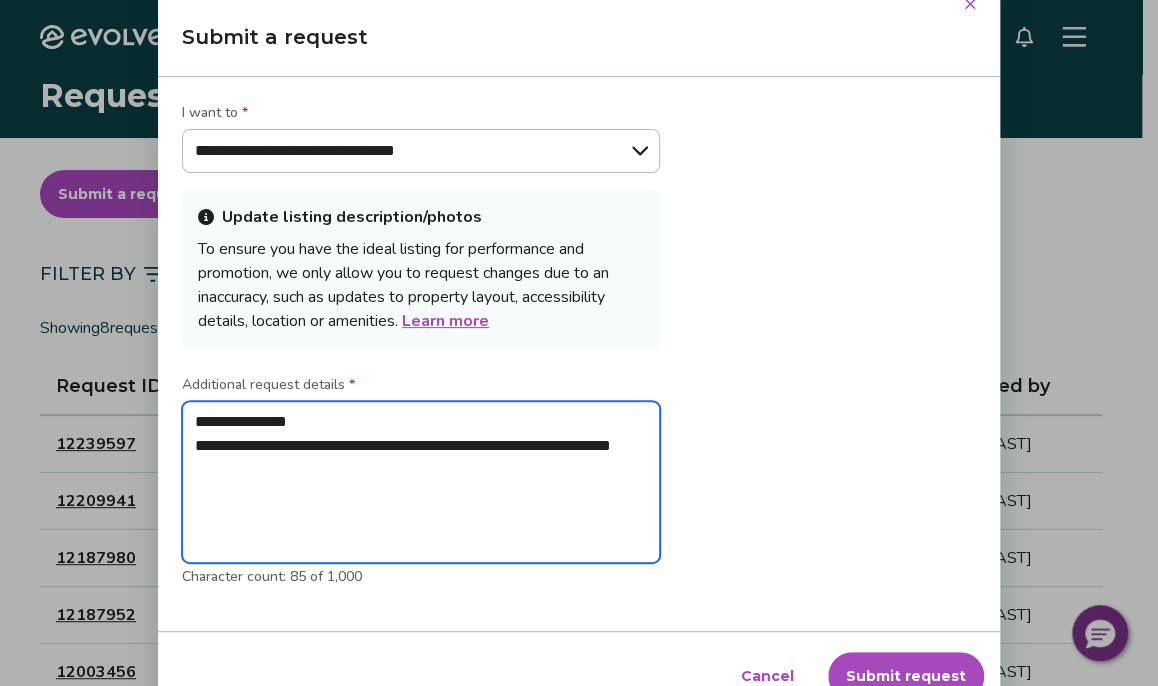 type on "**********" 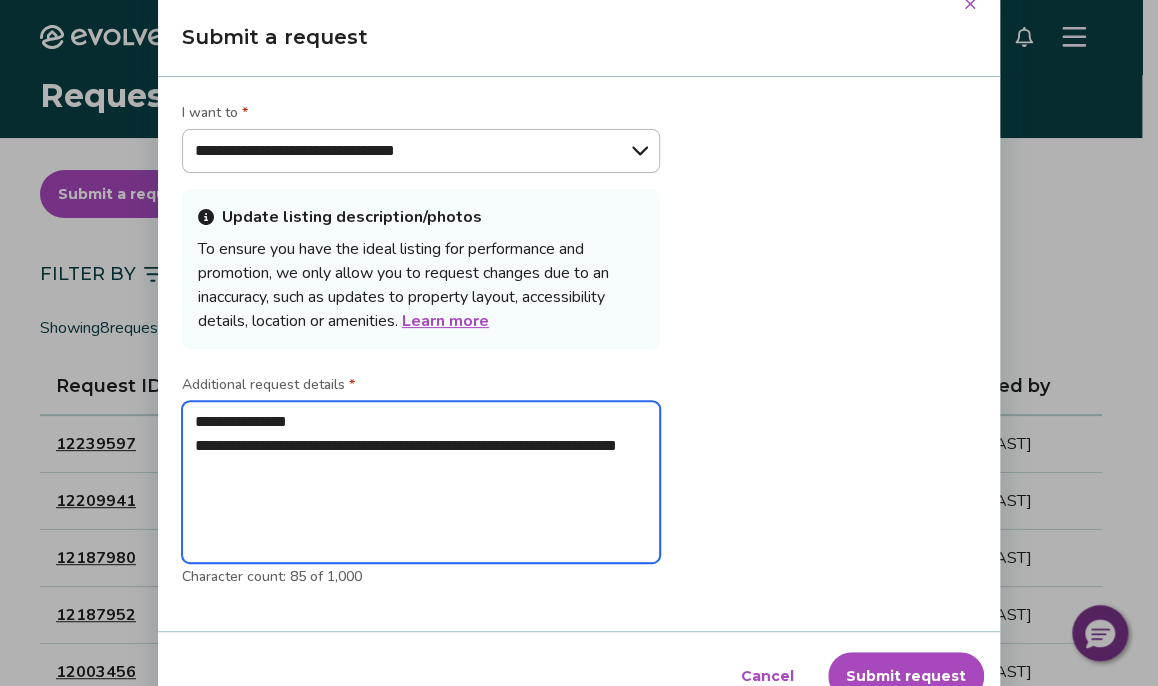 type on "**********" 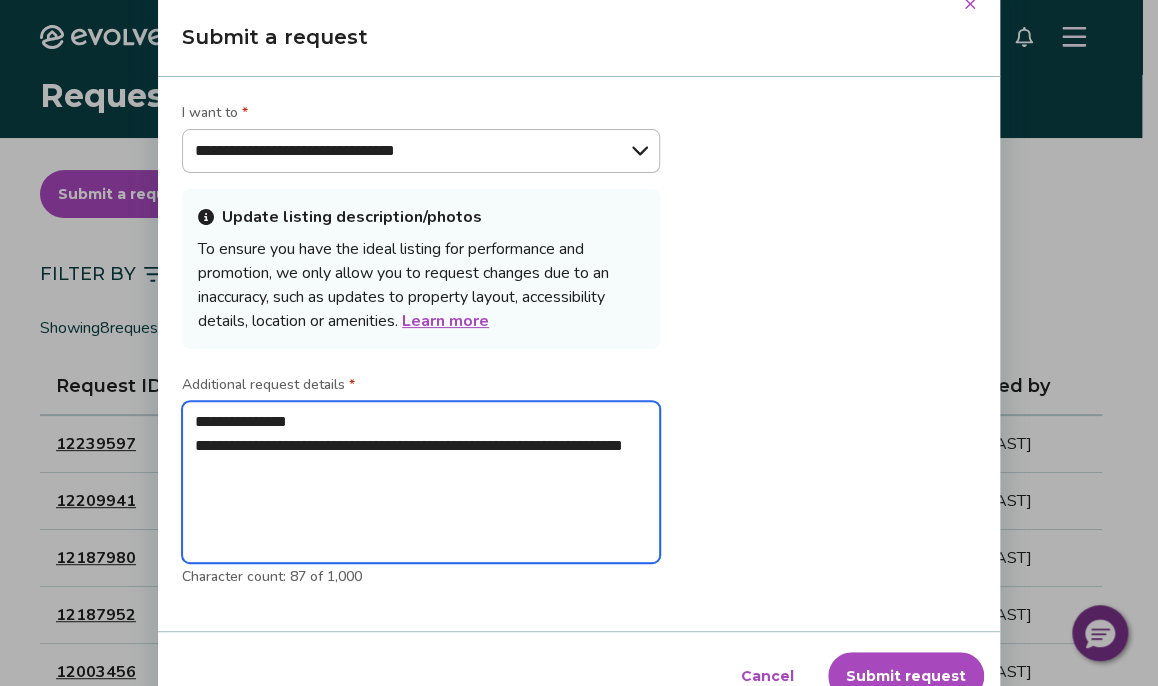 type on "**********" 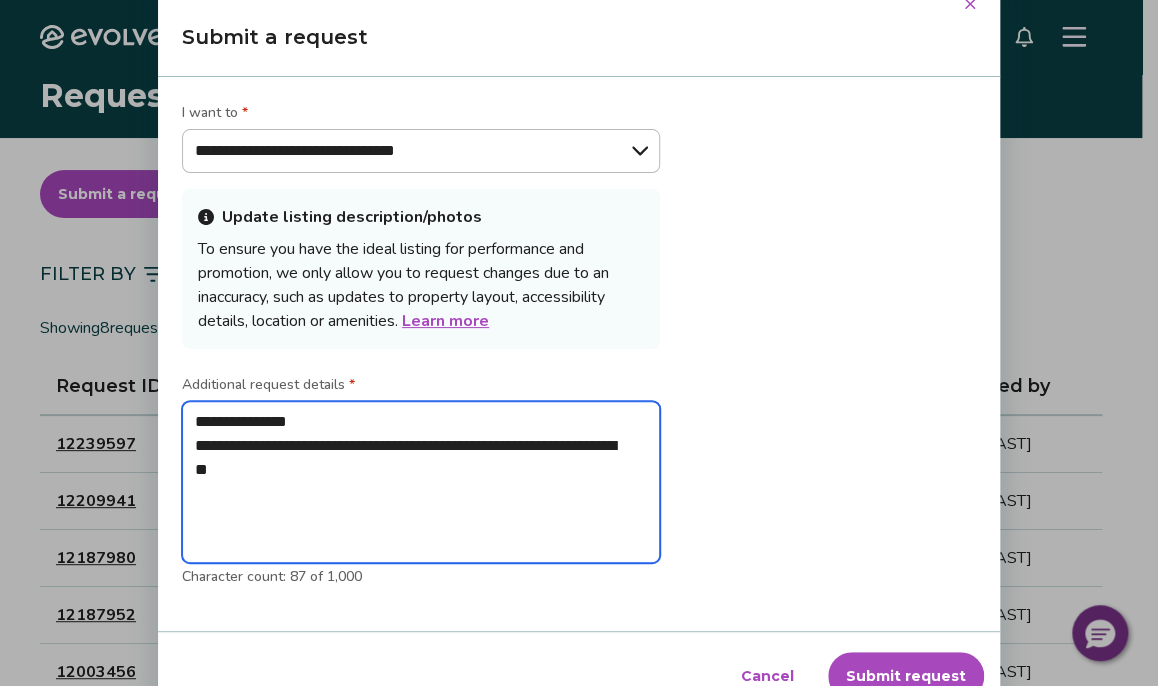 type on "*" 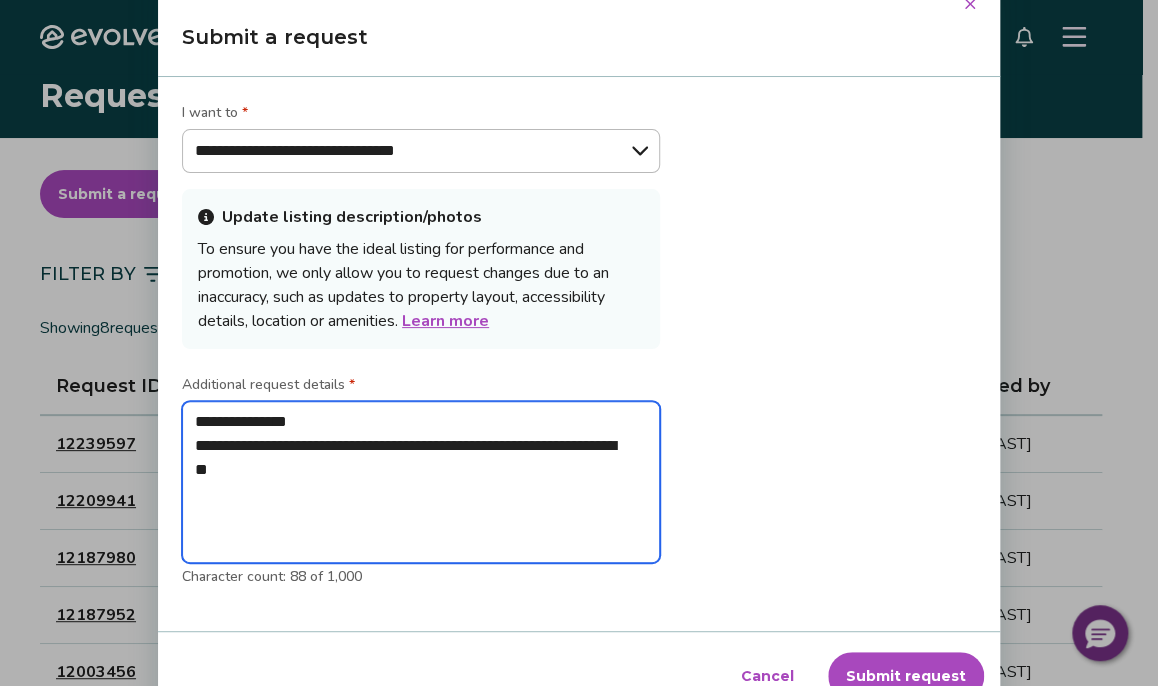 type on "**********" 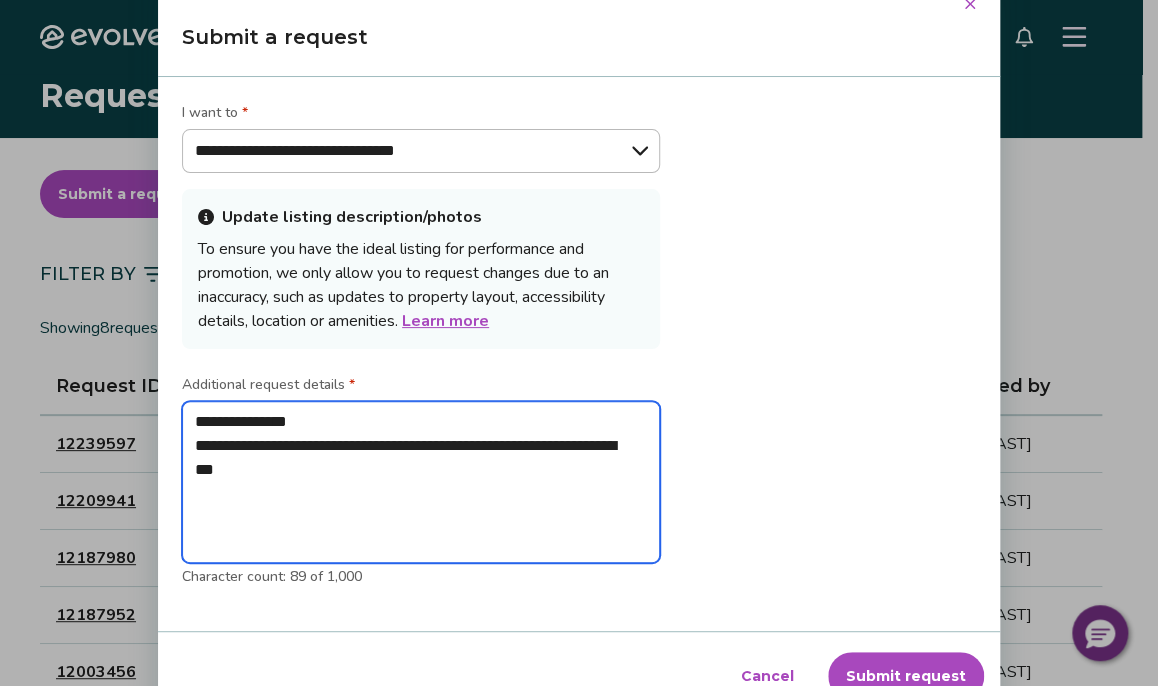 type on "**********" 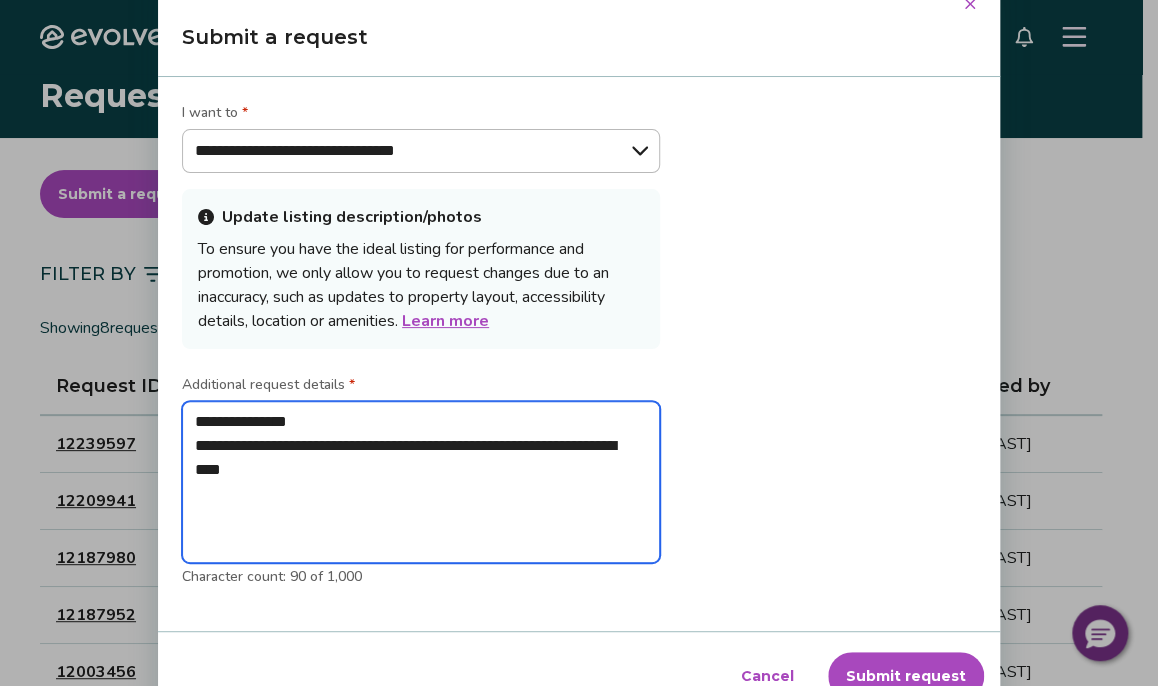 type on "**********" 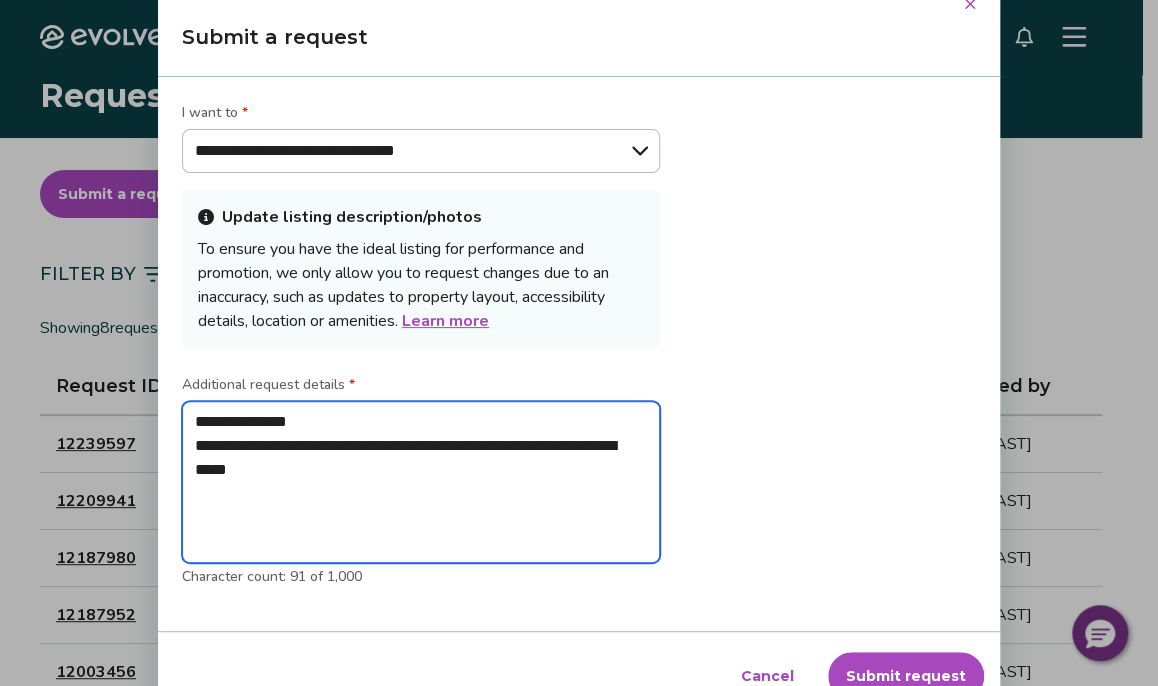type on "**********" 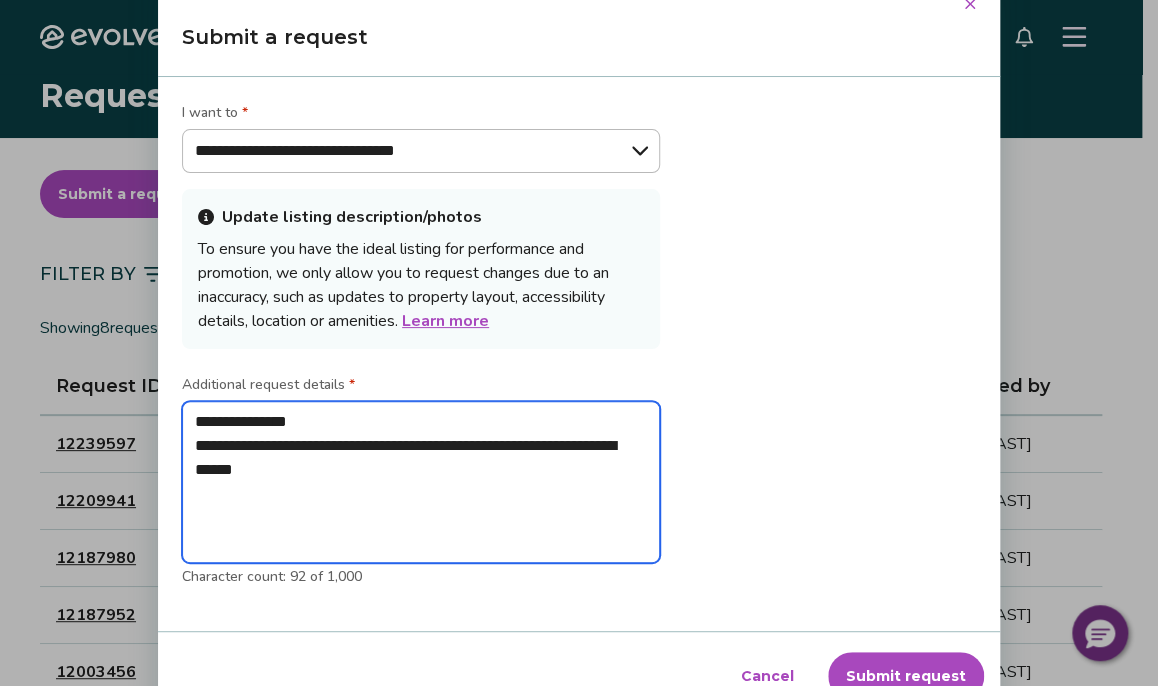 paste on "**********" 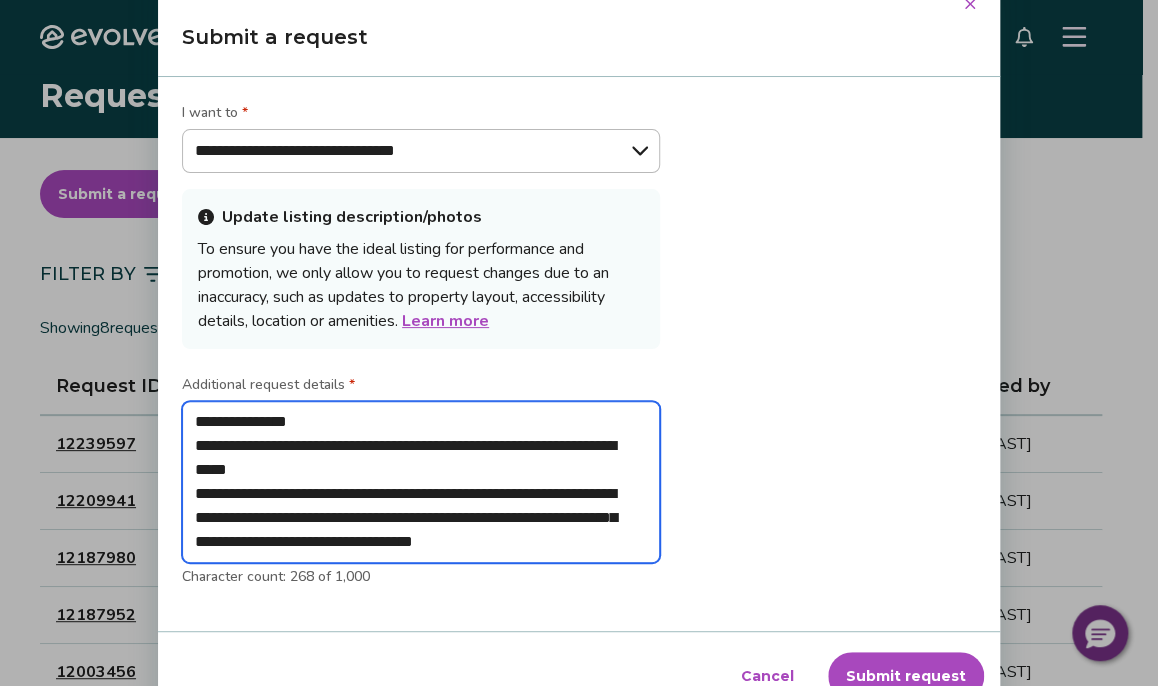 click on "**********" at bounding box center (421, 482) 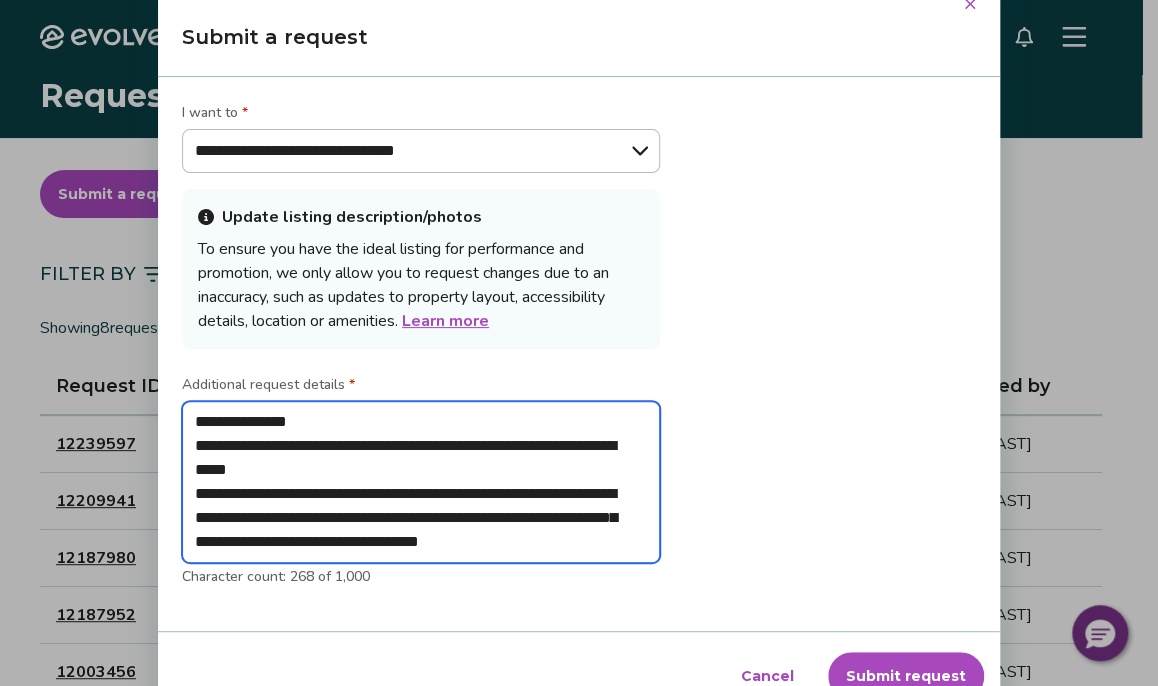 type on "*" 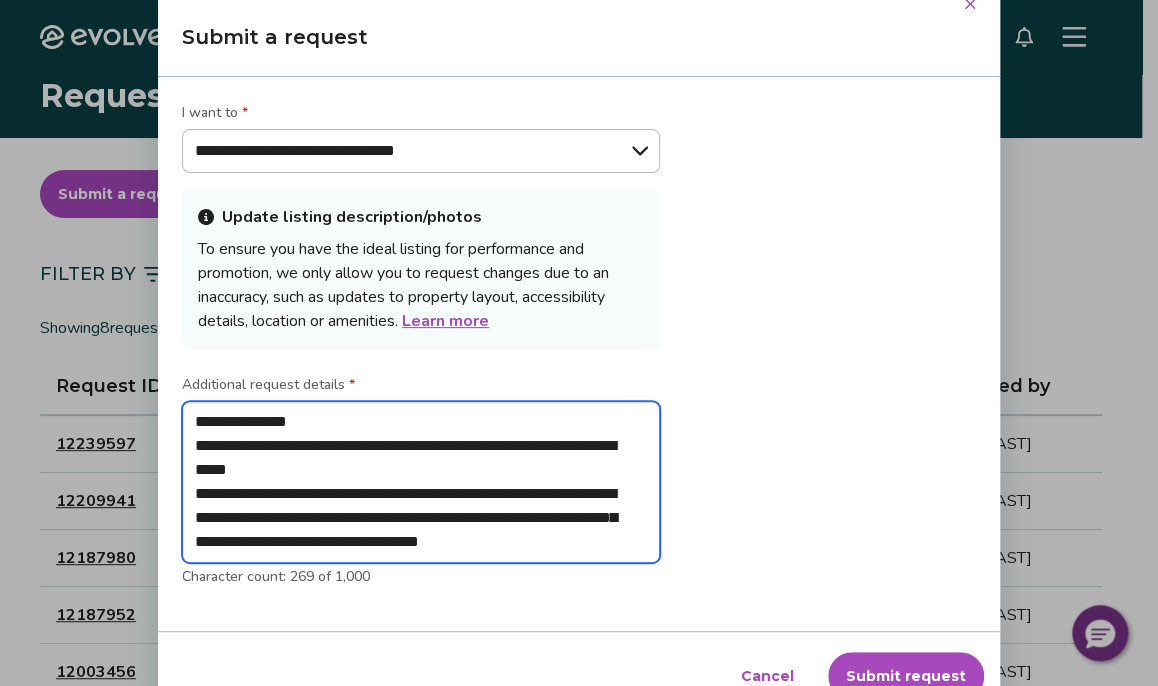 click on "**********" at bounding box center (421, 482) 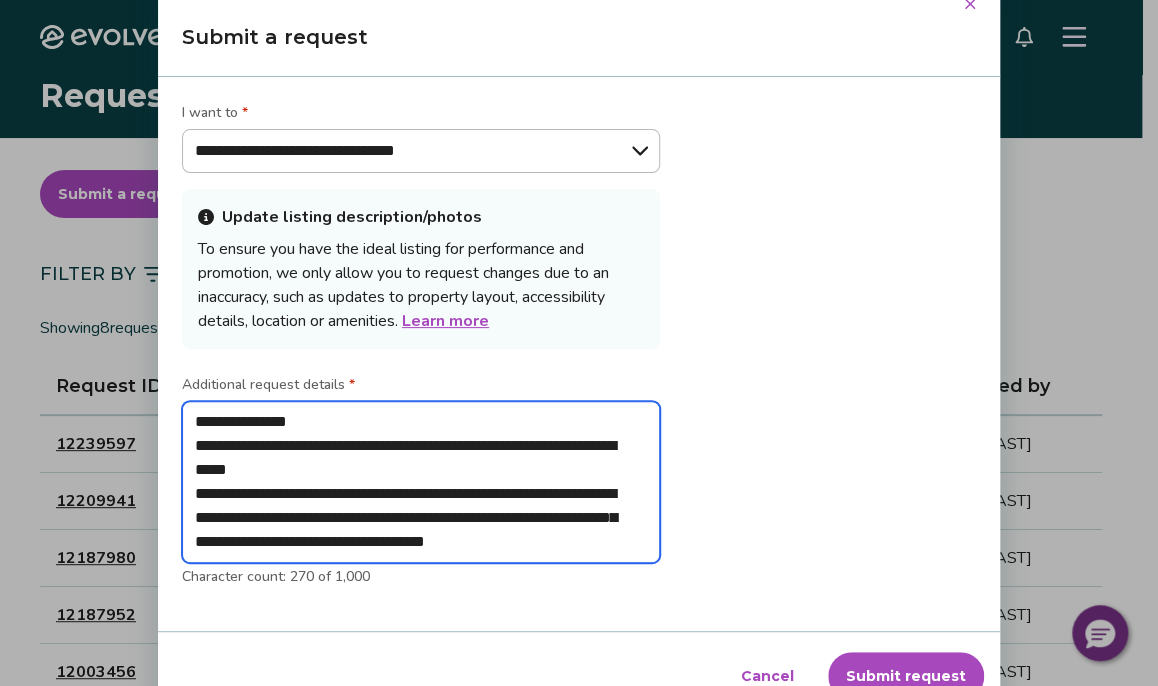 type on "**********" 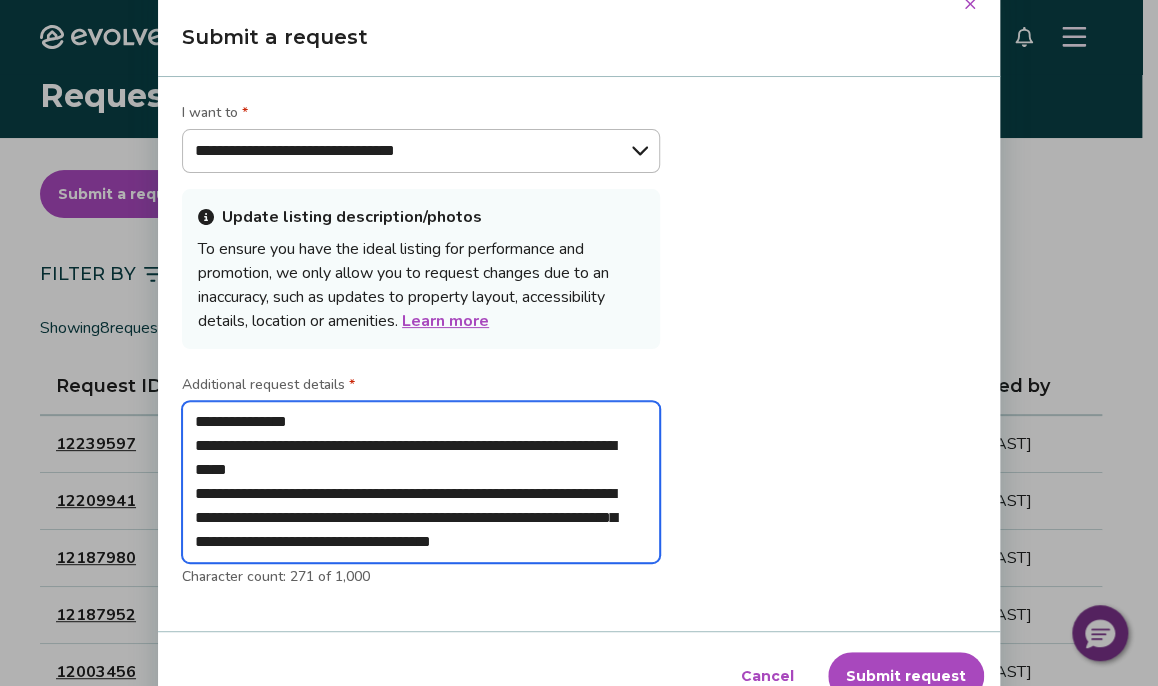 type on "**********" 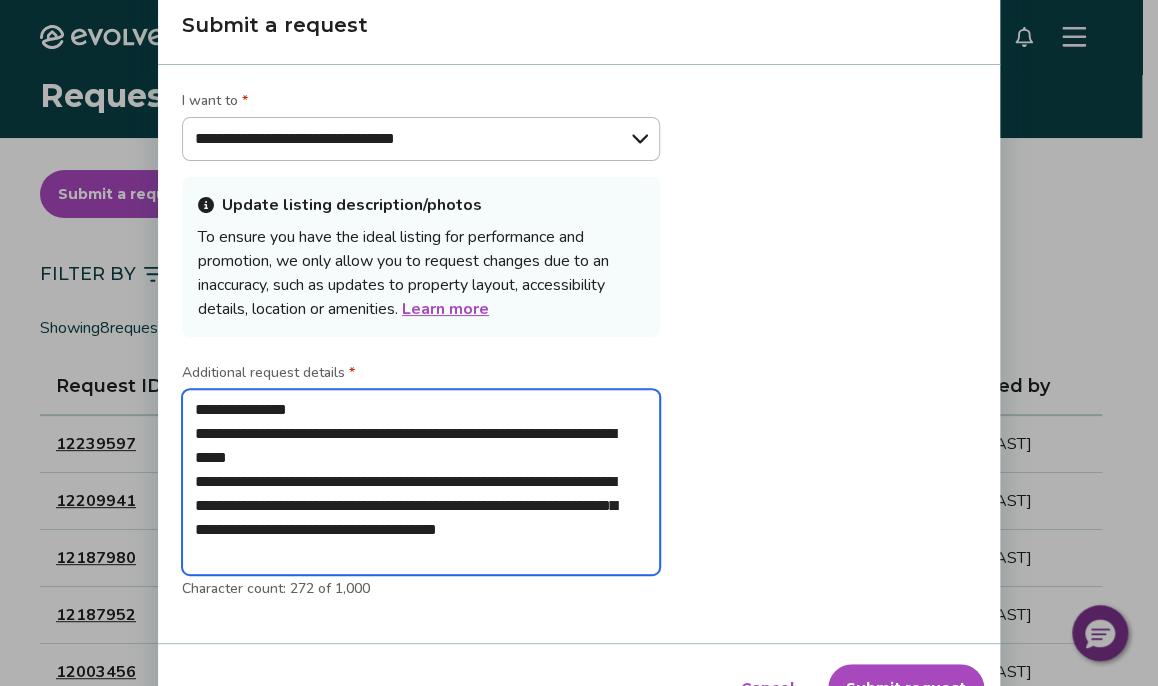 type on "**********" 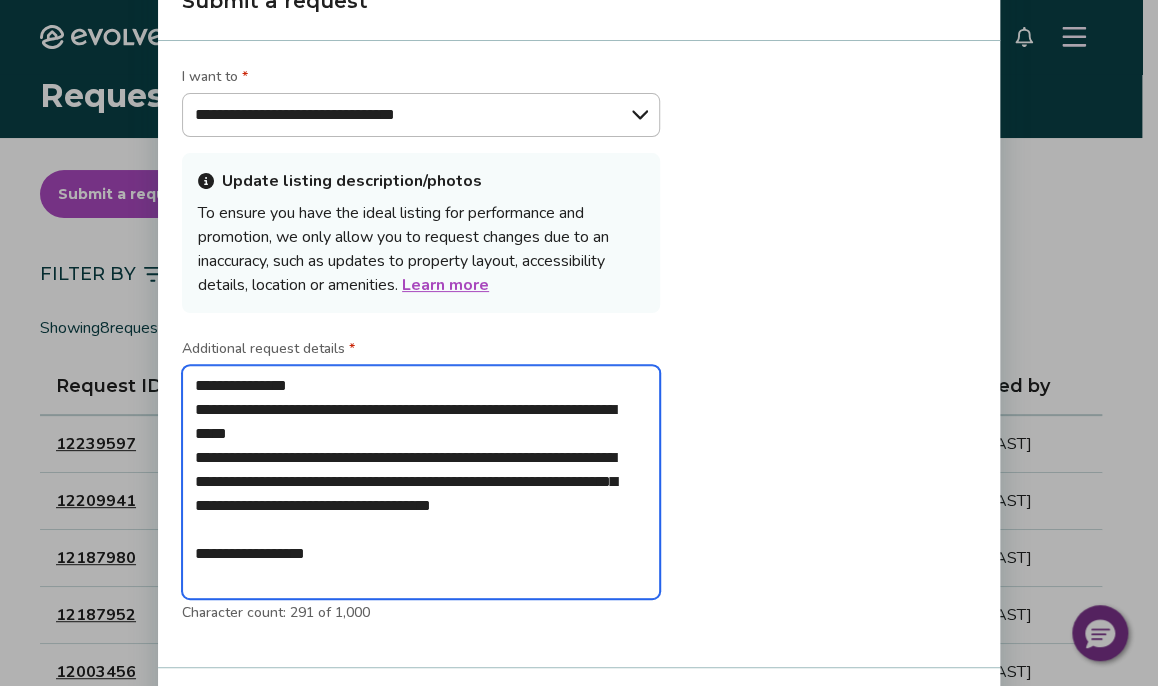 drag, startPoint x: 192, startPoint y: 450, endPoint x: 604, endPoint y: 515, distance: 417.09592 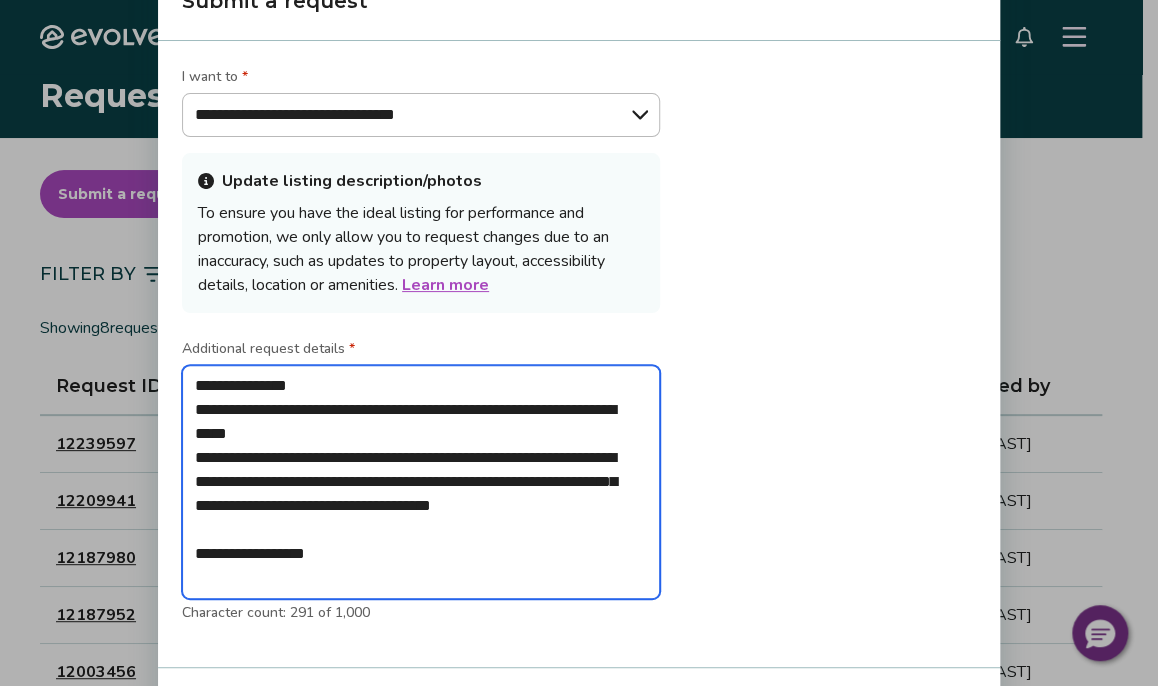 click on "**********" at bounding box center (421, 482) 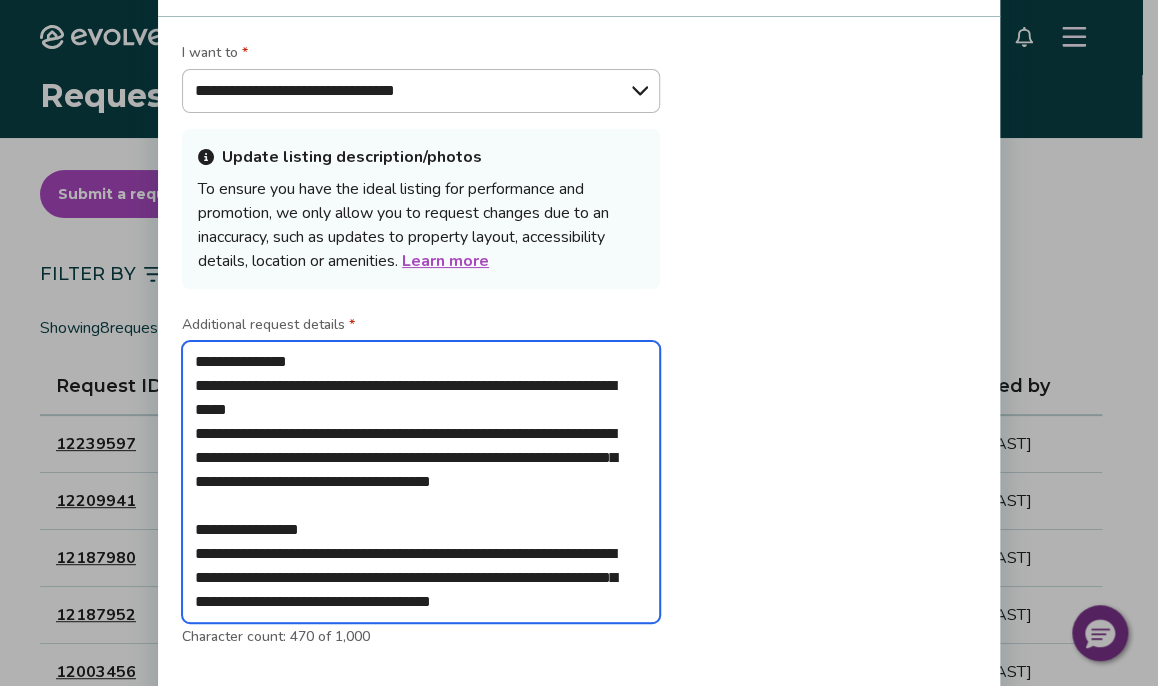click on "**********" at bounding box center (421, 482) 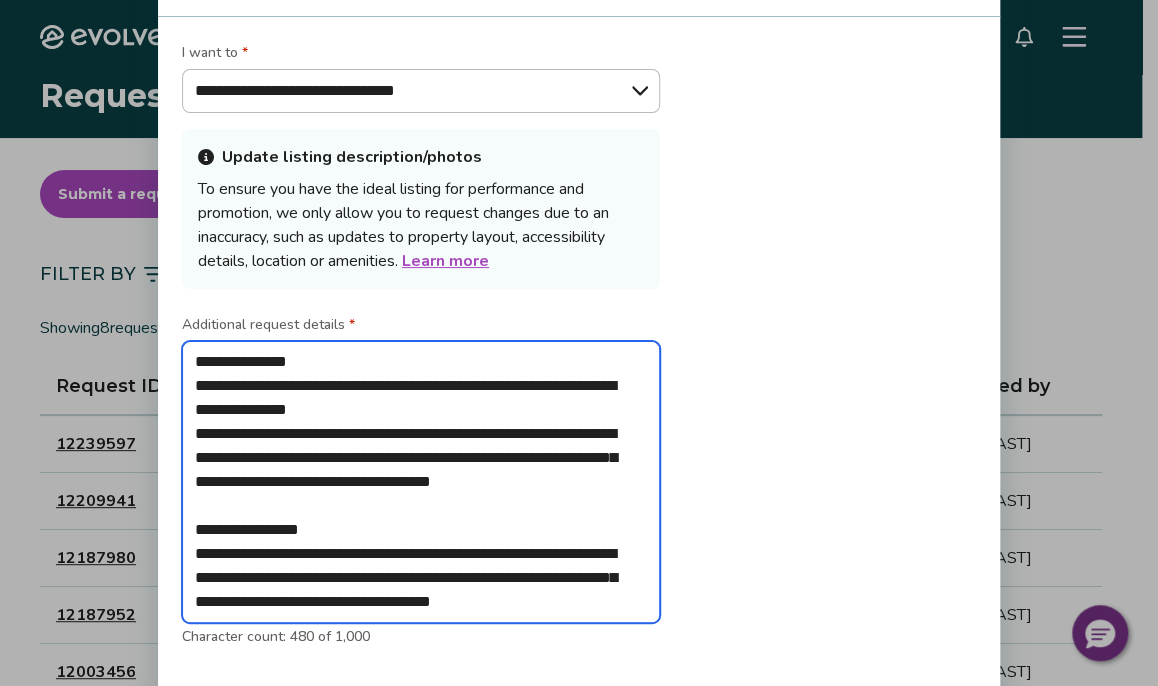click on "**********" at bounding box center (421, 482) 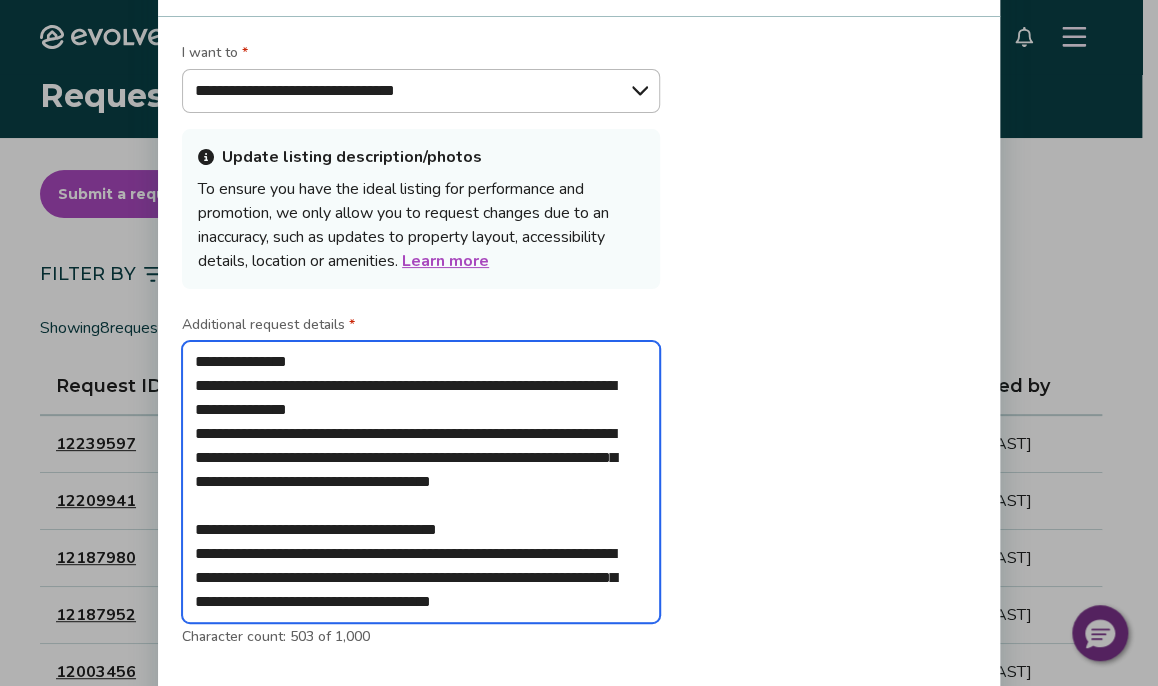 click on "**********" at bounding box center (421, 482) 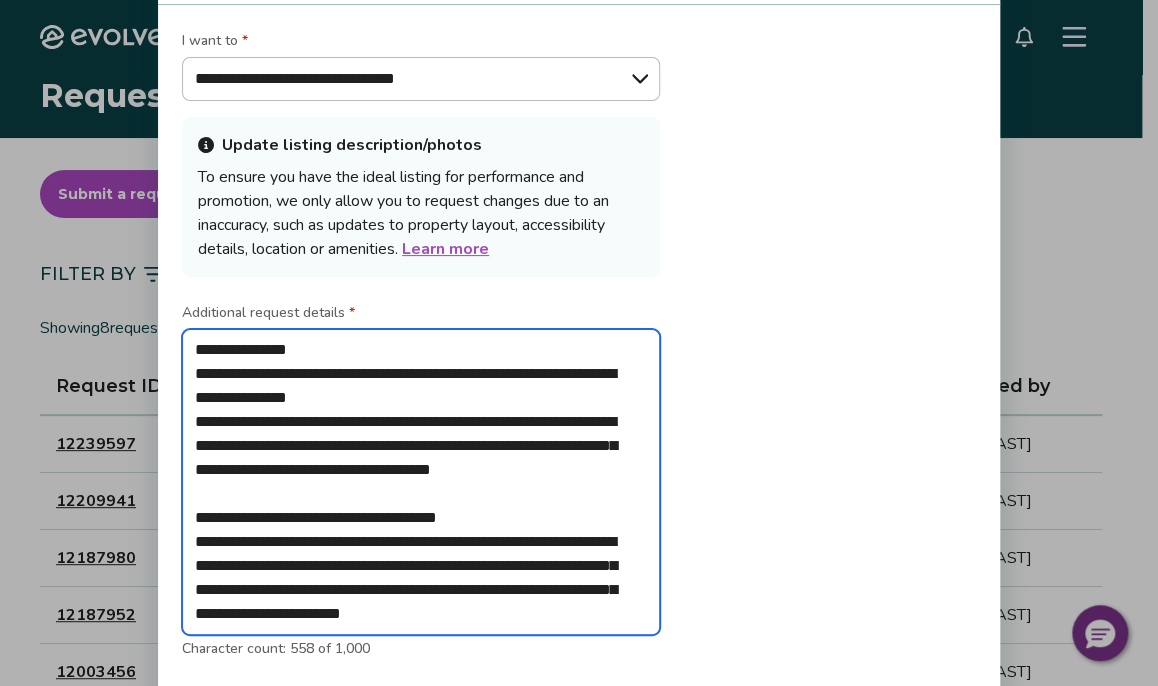 click on "**********" at bounding box center [421, 482] 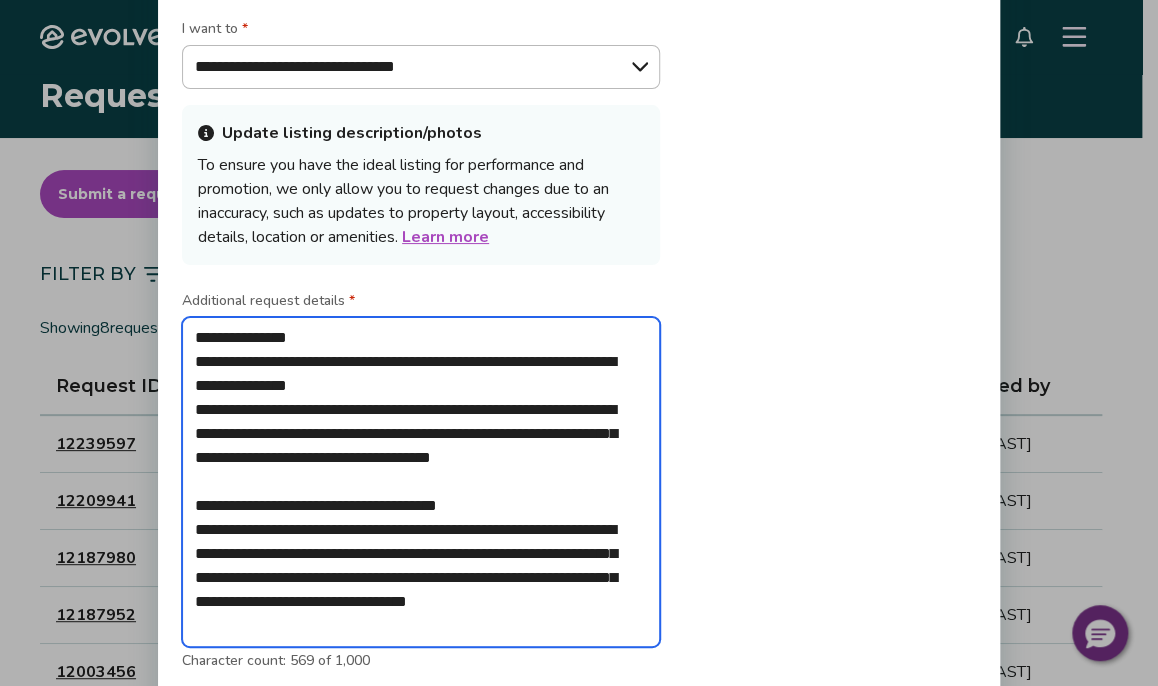 click on "**********" at bounding box center [421, 482] 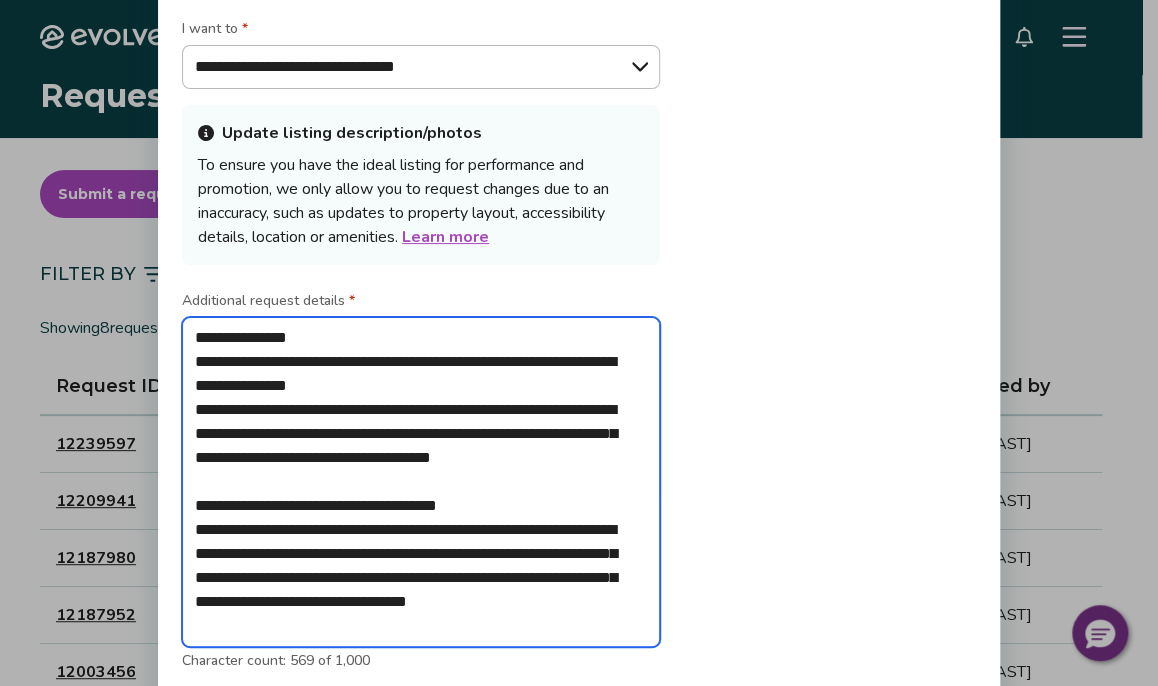 click on "**********" at bounding box center [421, 482] 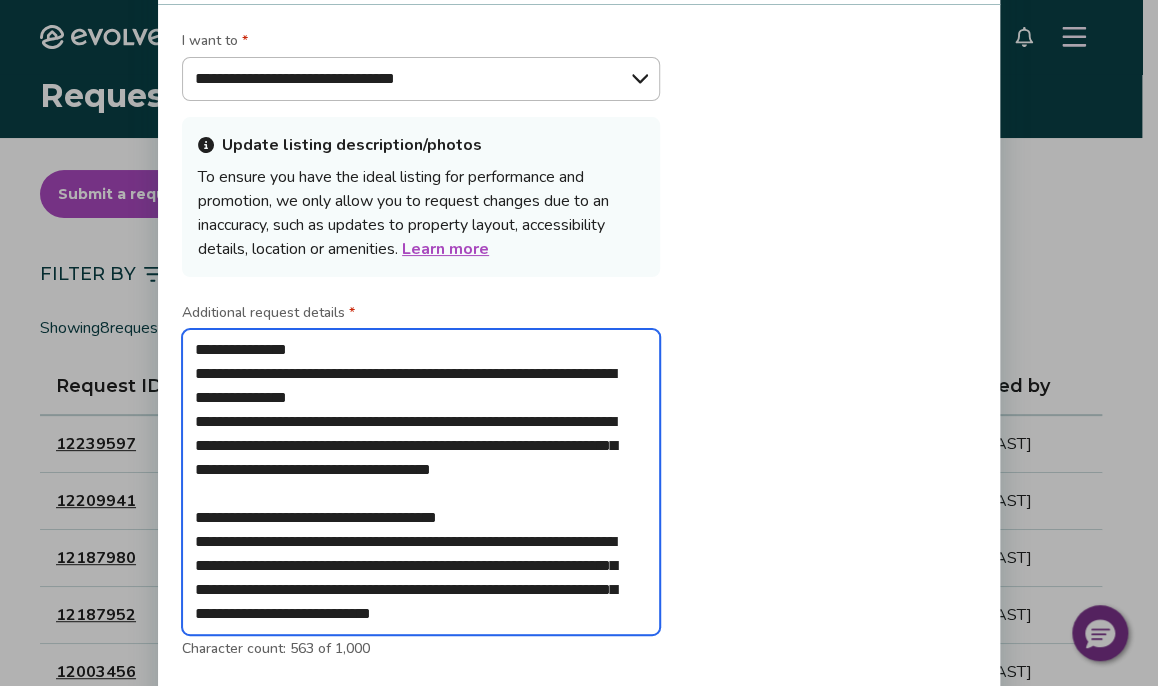 click on "**********" at bounding box center (421, 482) 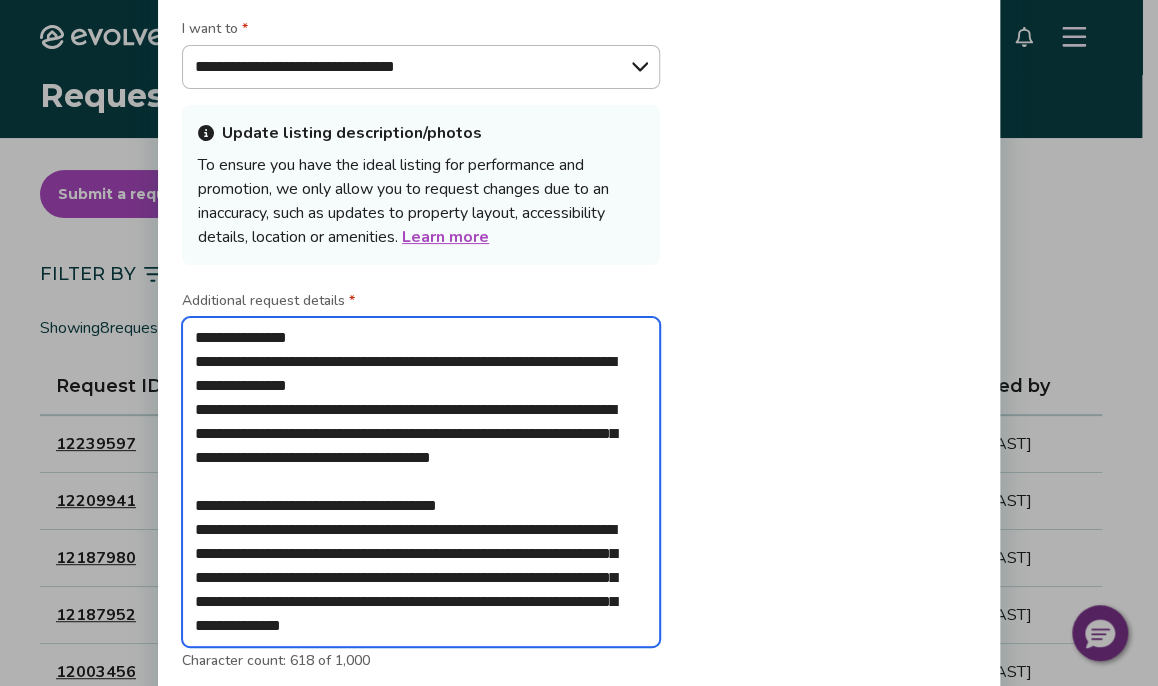 drag, startPoint x: 587, startPoint y: 601, endPoint x: 597, endPoint y: 625, distance: 26 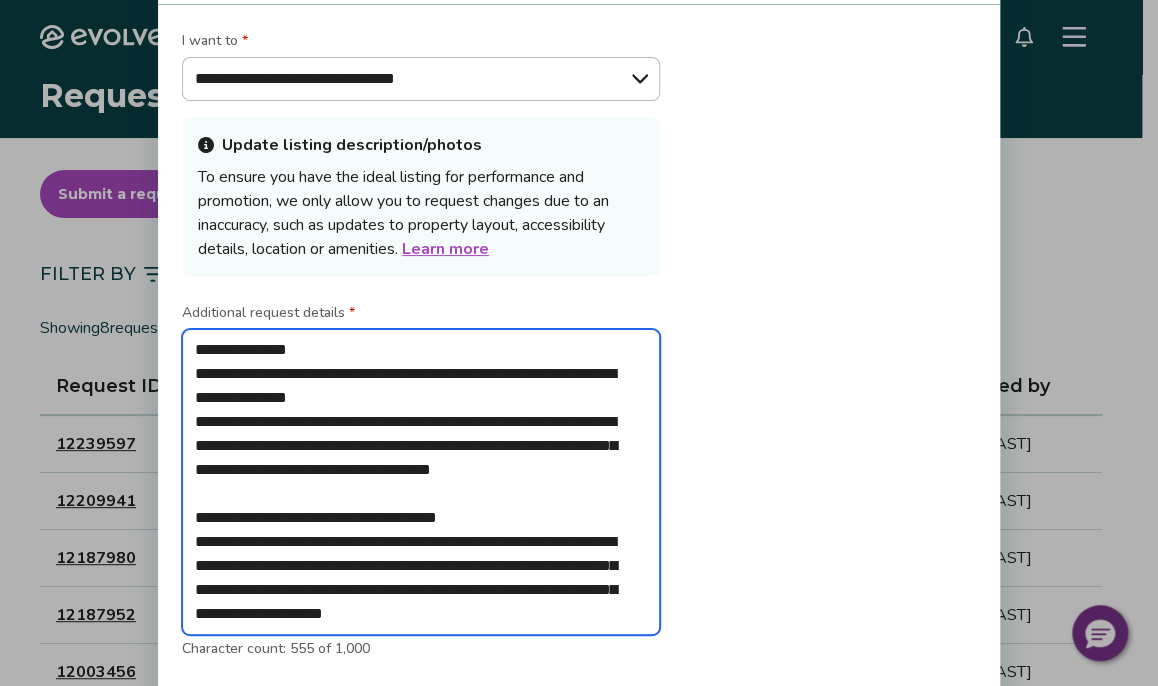 click on "**********" at bounding box center (421, 482) 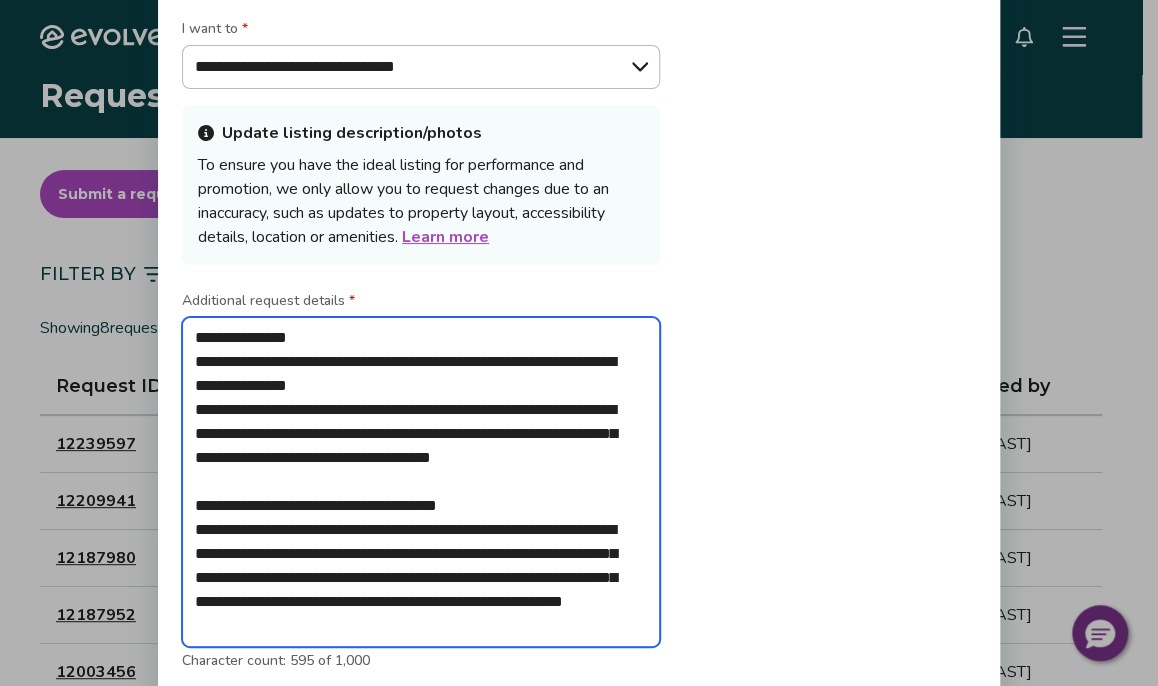 click on "**********" at bounding box center (421, 482) 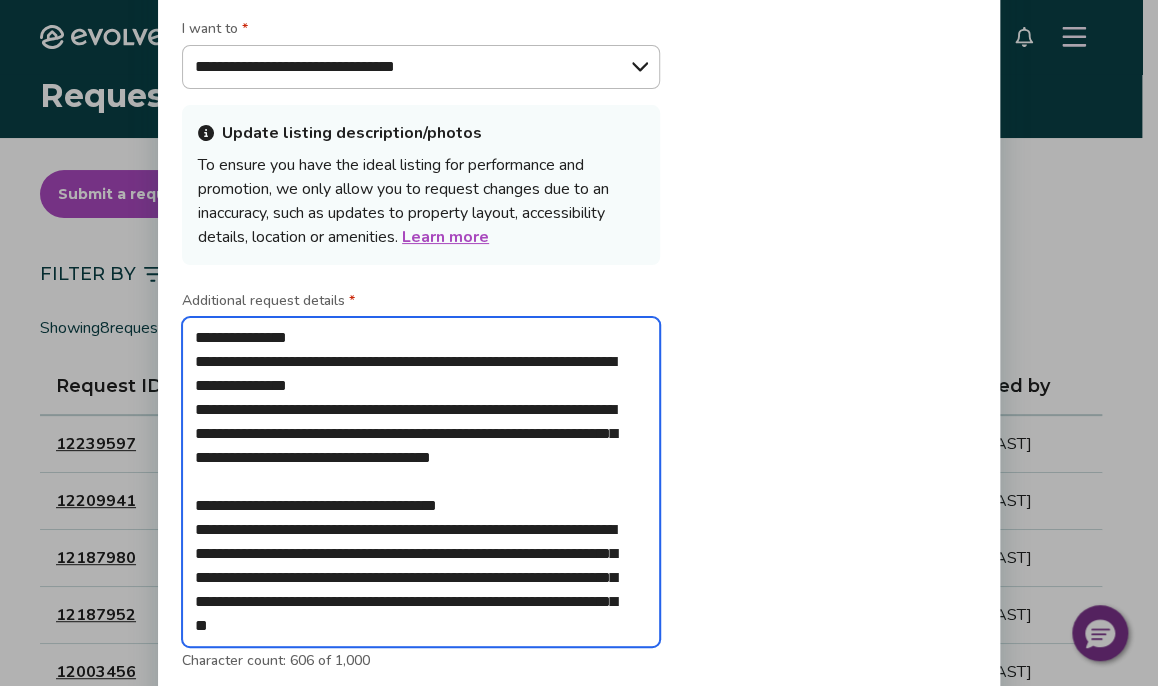 click on "**********" at bounding box center (421, 482) 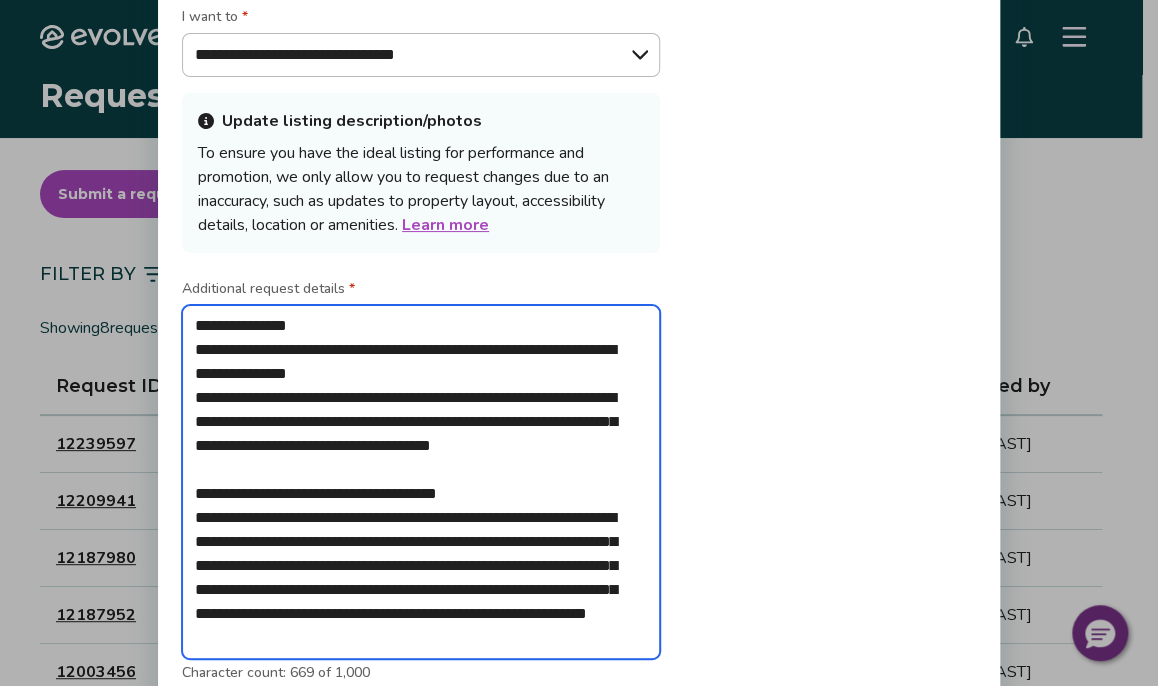 click on "**********" at bounding box center [421, 482] 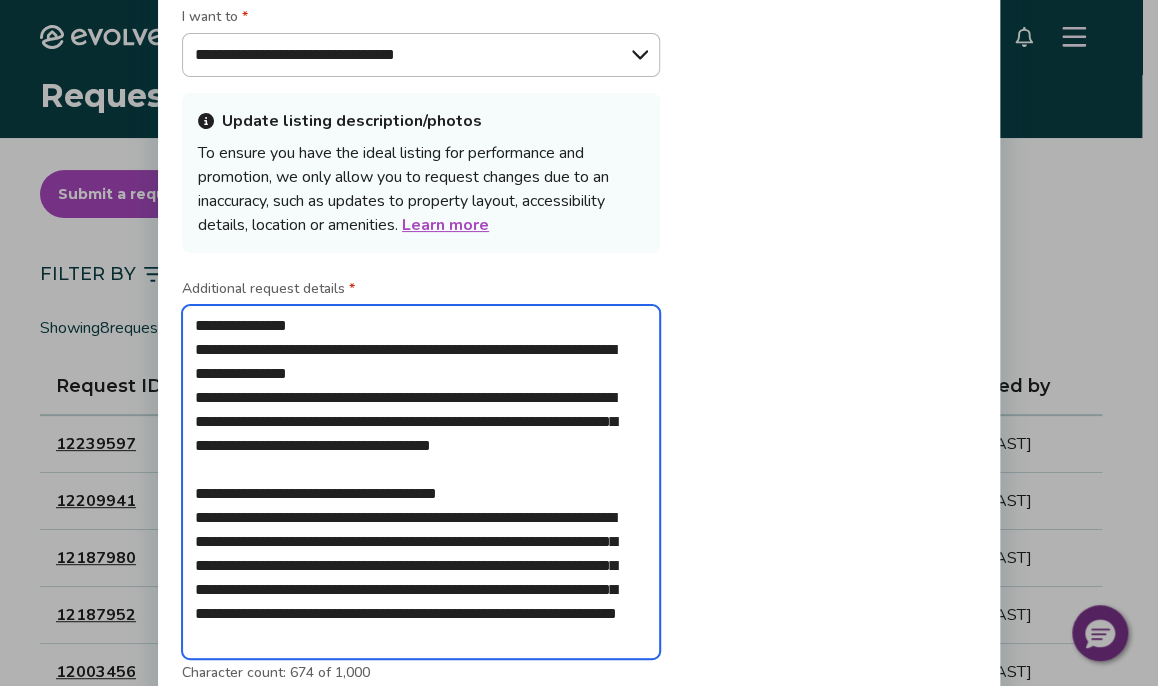 click on "**********" at bounding box center [421, 482] 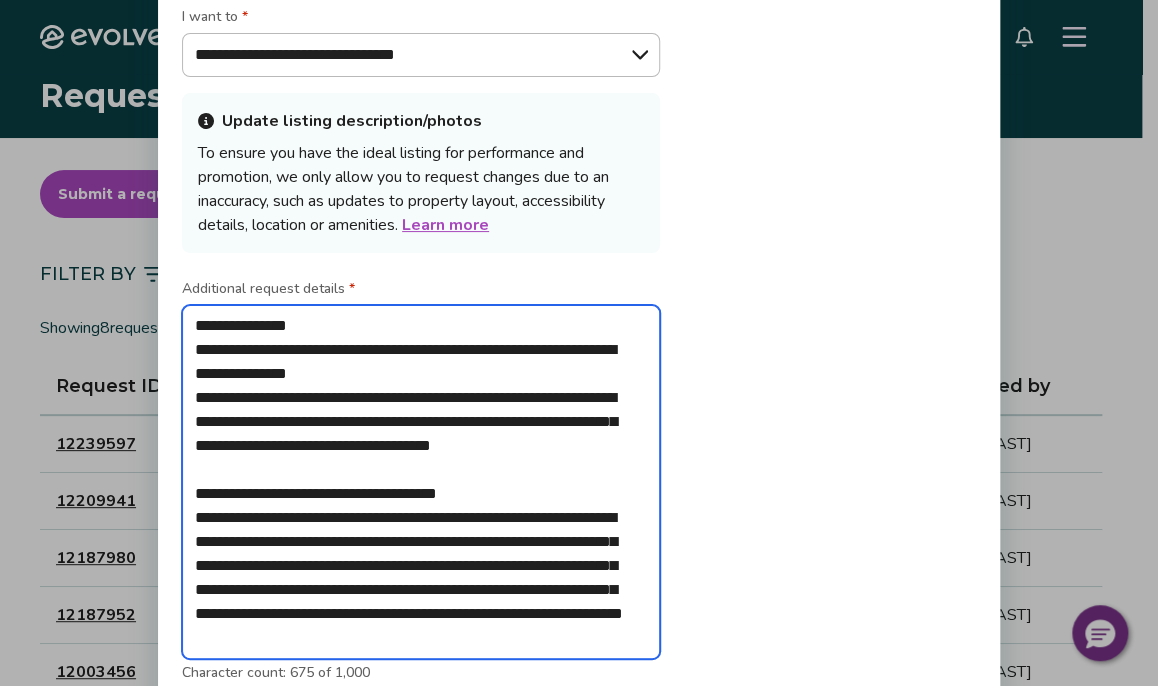 click on "**********" at bounding box center (421, 482) 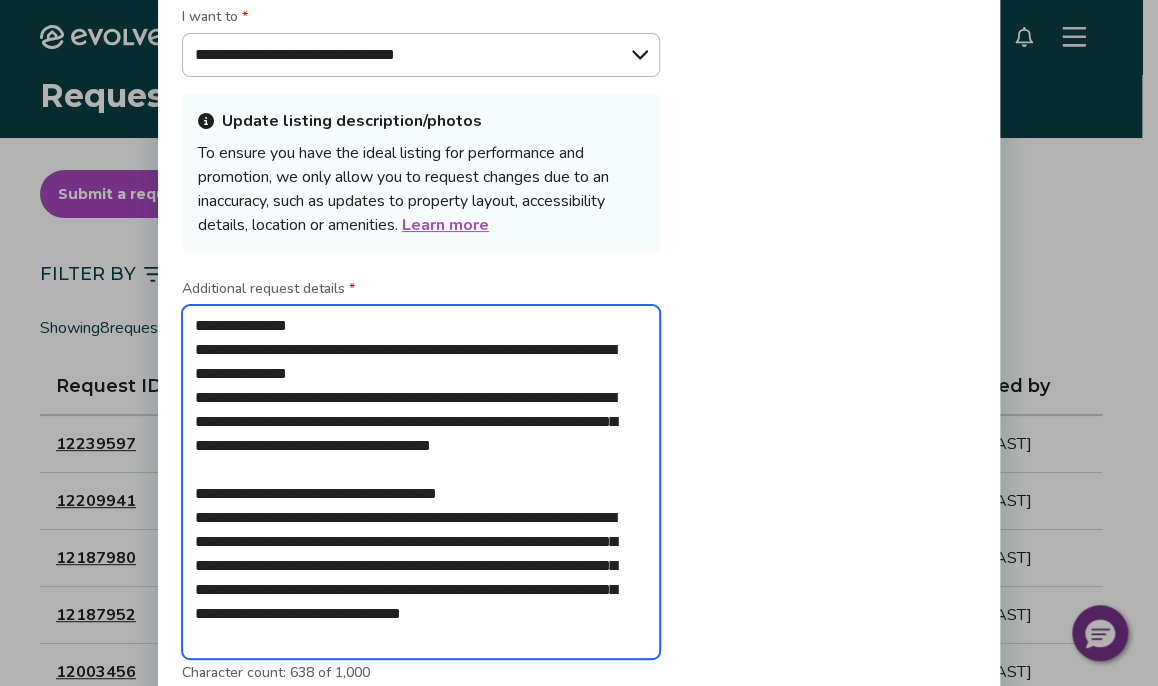 drag, startPoint x: 192, startPoint y: 491, endPoint x: 333, endPoint y: 629, distance: 197.29419 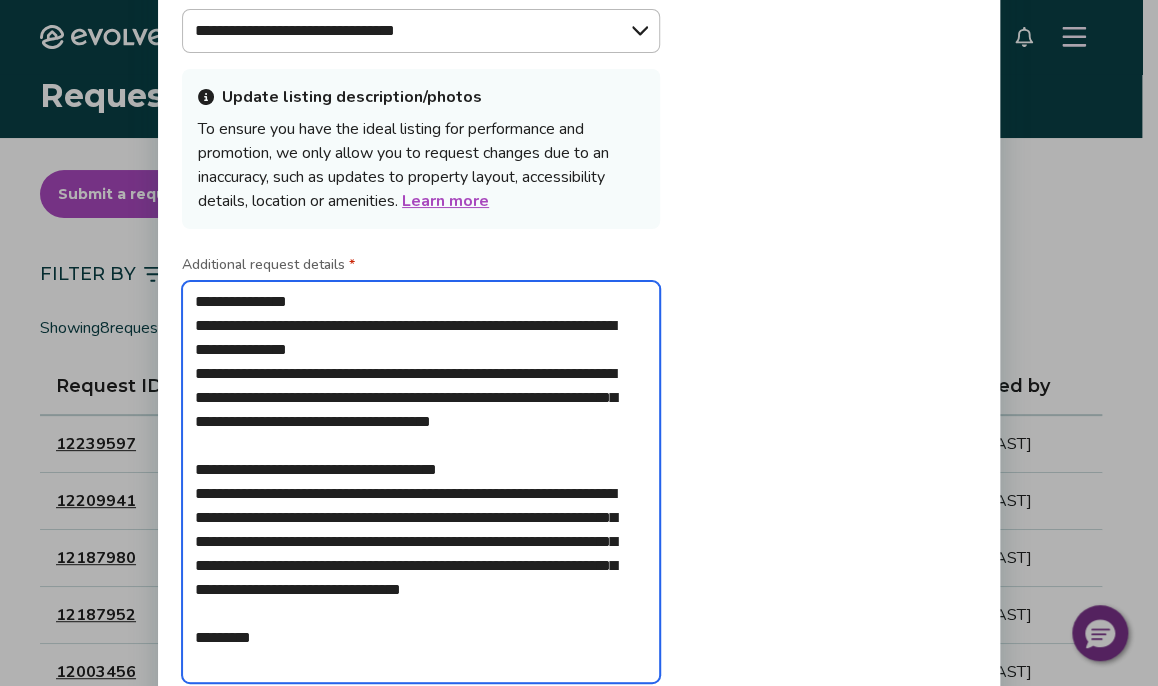 click on "**********" at bounding box center [421, 482] 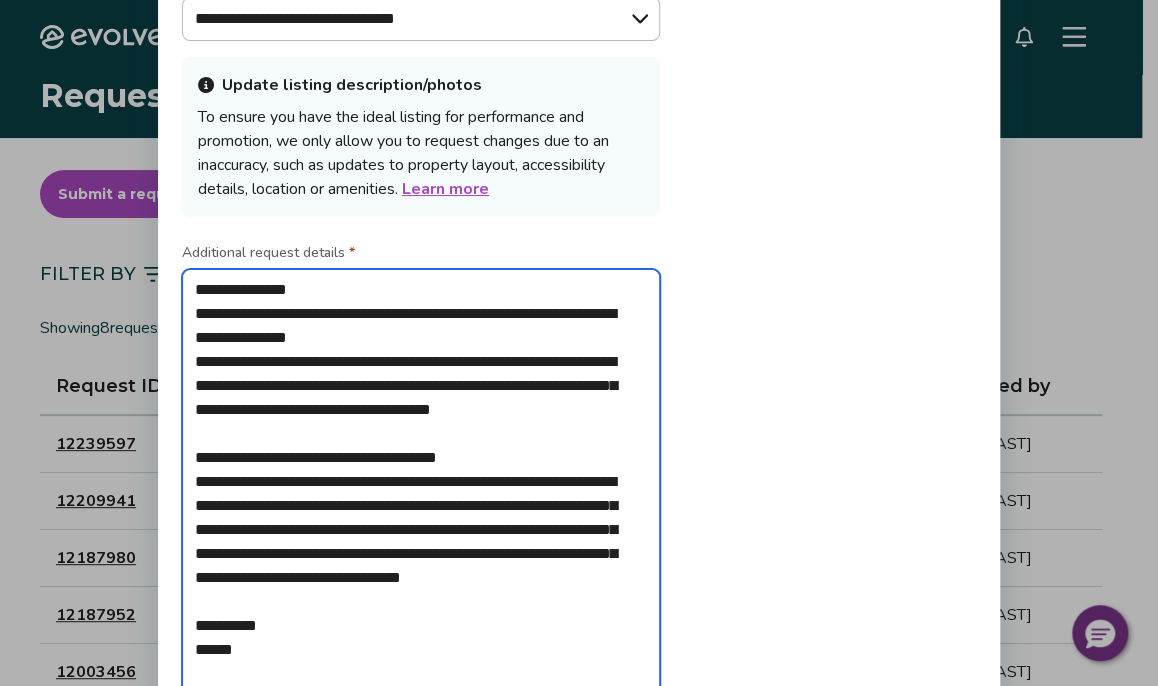 click on "**********" at bounding box center [421, 482] 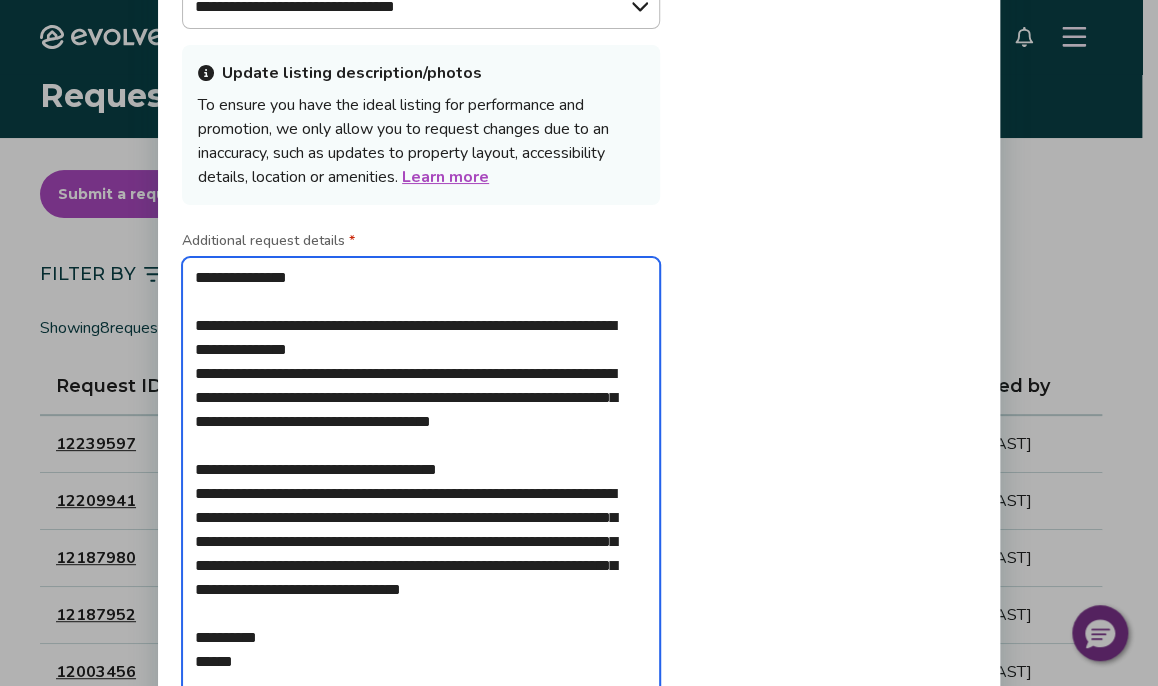 click on "**********" at bounding box center (421, 482) 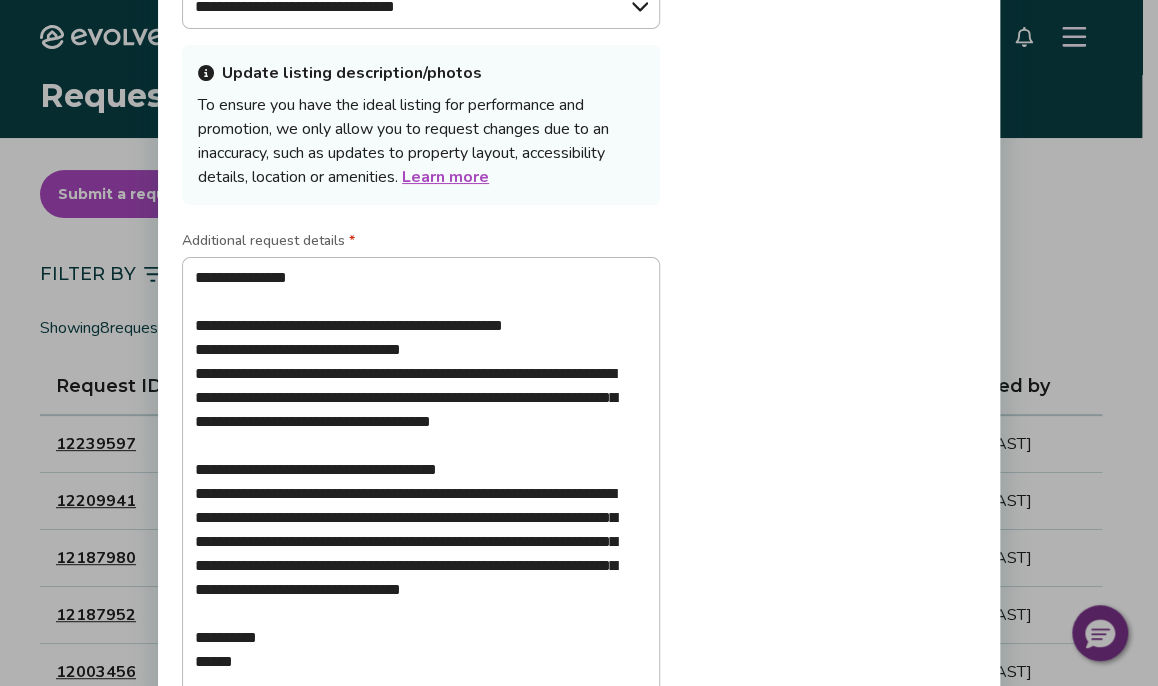 click on "**********" at bounding box center (579, 354) 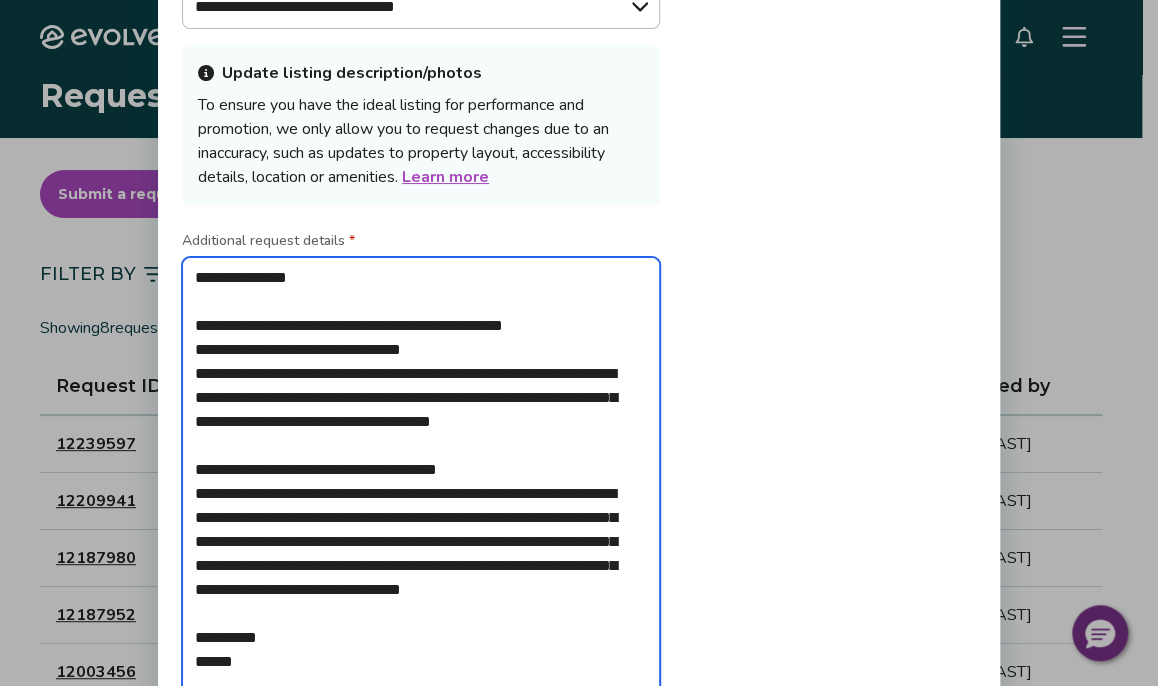 click on "**********" at bounding box center [421, 482] 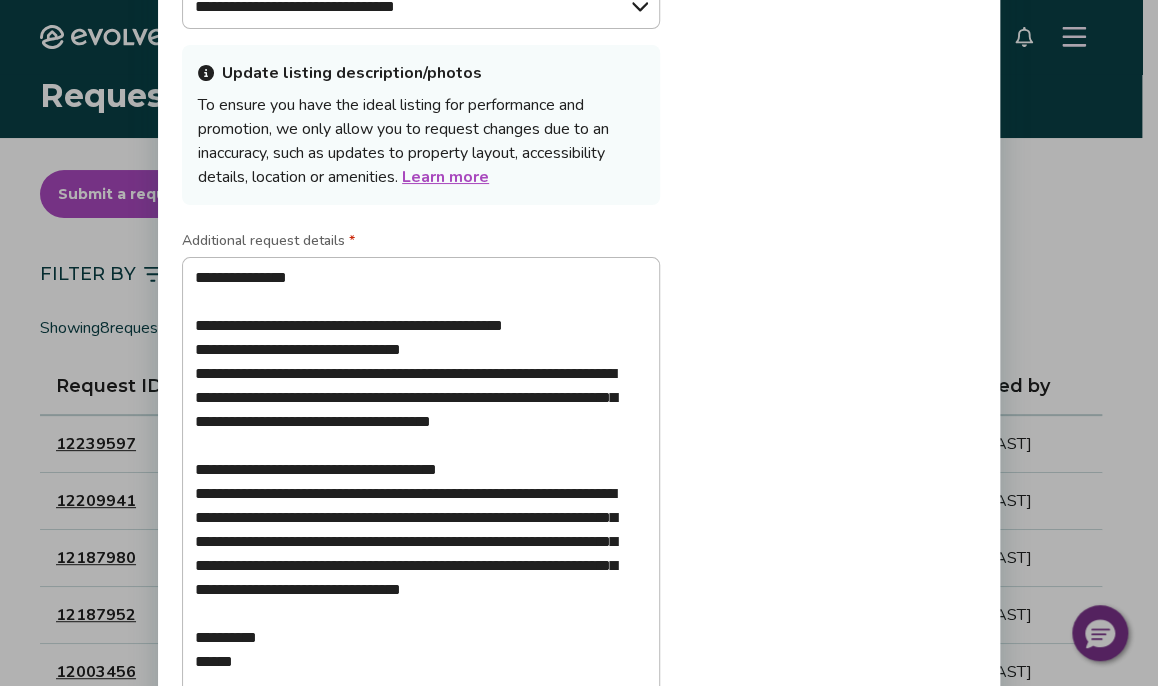 drag, startPoint x: 1150, startPoint y: 341, endPoint x: 1153, endPoint y: 368, distance: 27.166155 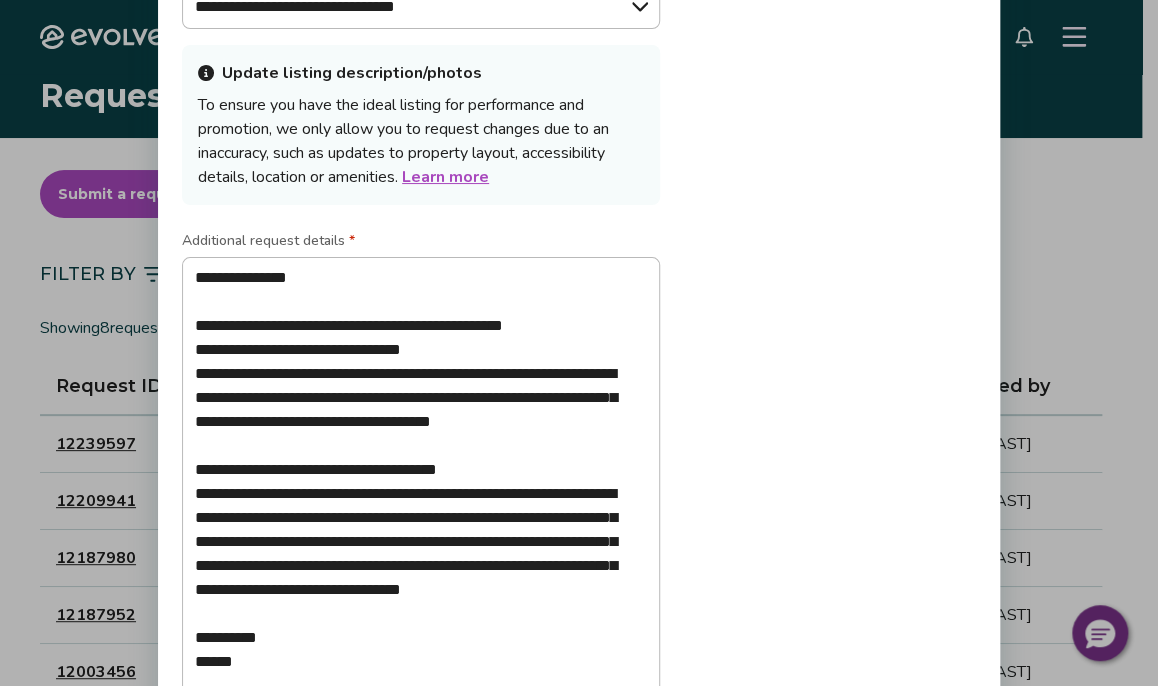 click on "**********" at bounding box center [579, 343] 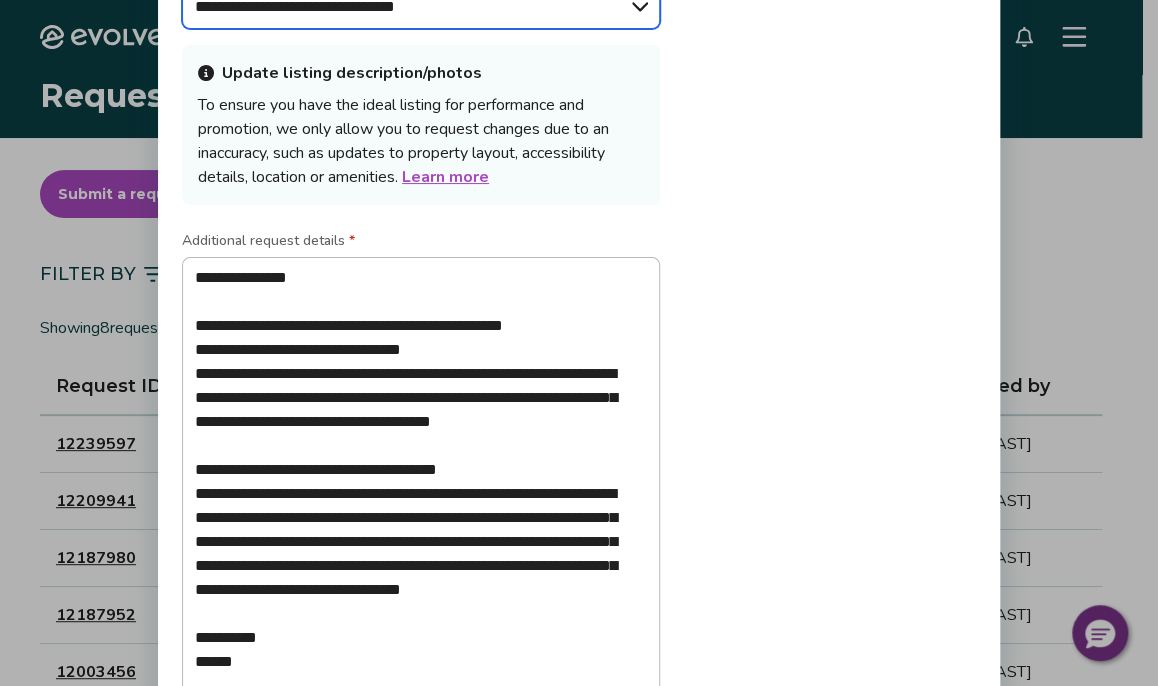 click on "**********" at bounding box center [421, 7] 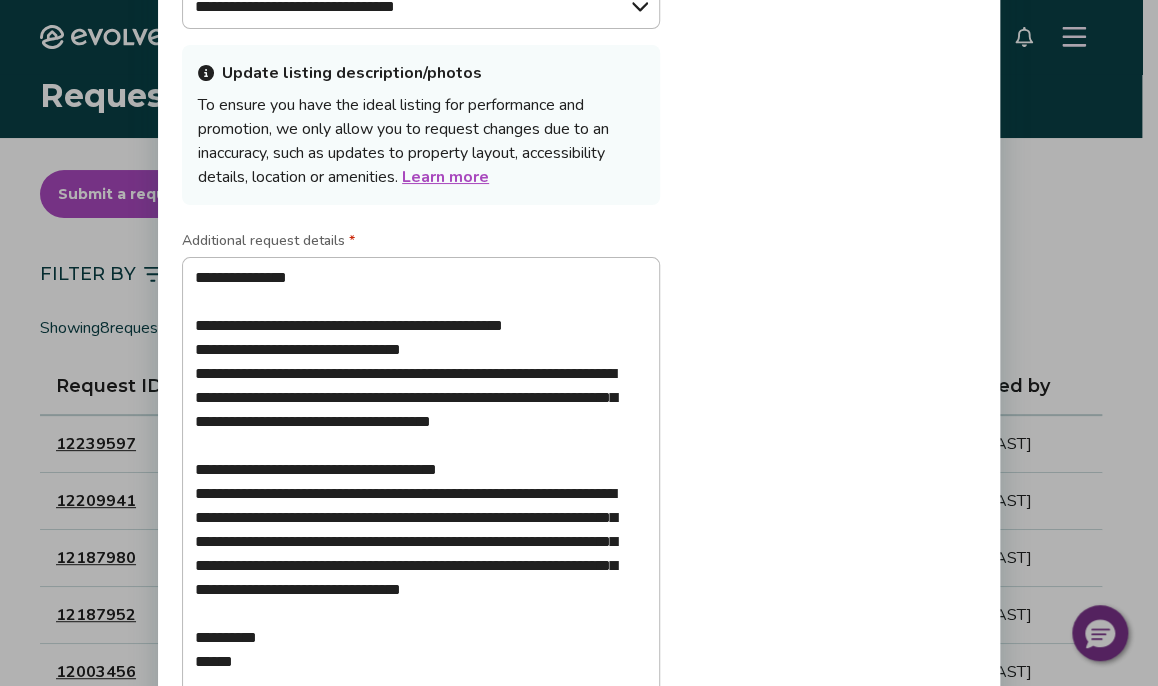 click on "**********" at bounding box center (579, 343) 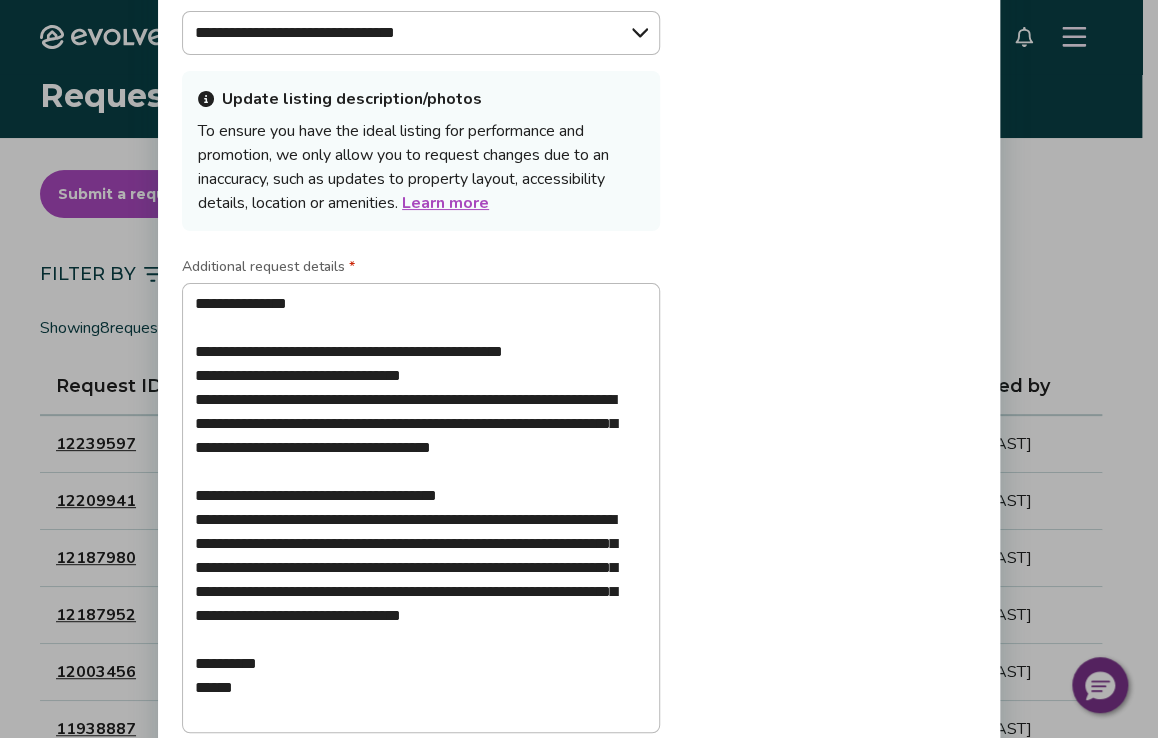 drag, startPoint x: 684, startPoint y: 671, endPoint x: 538, endPoint y: 719, distance: 153.68799 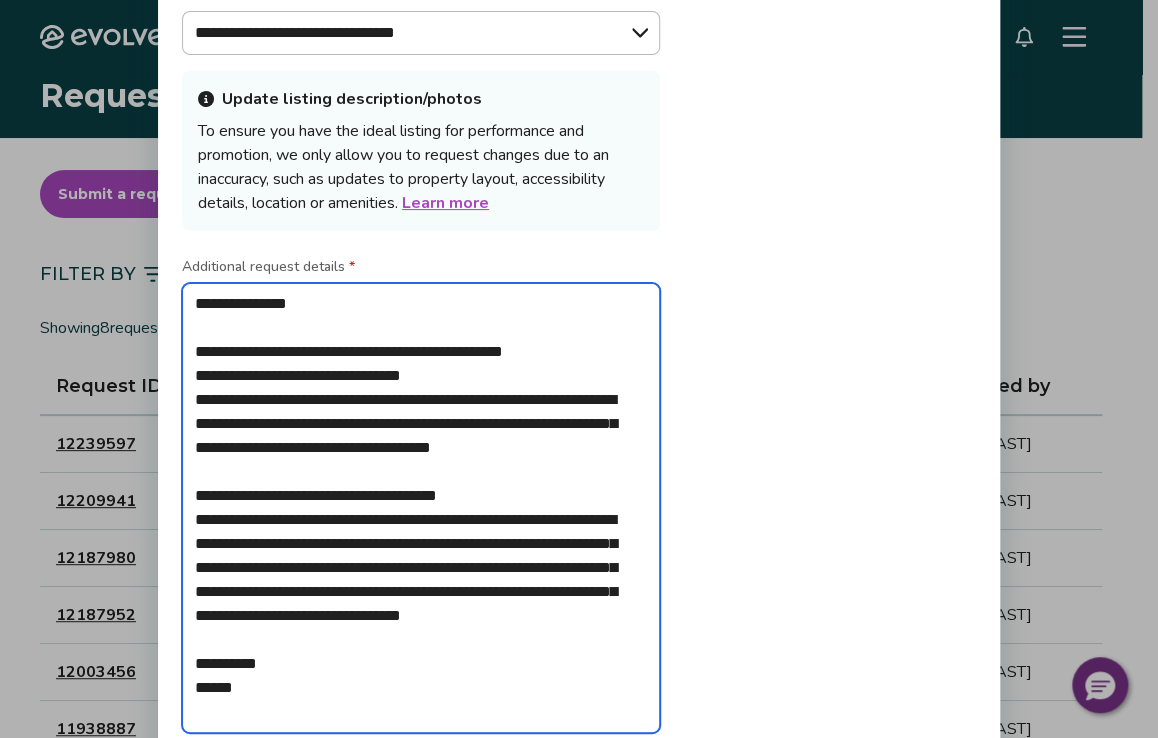 click on "**********" at bounding box center (421, 508) 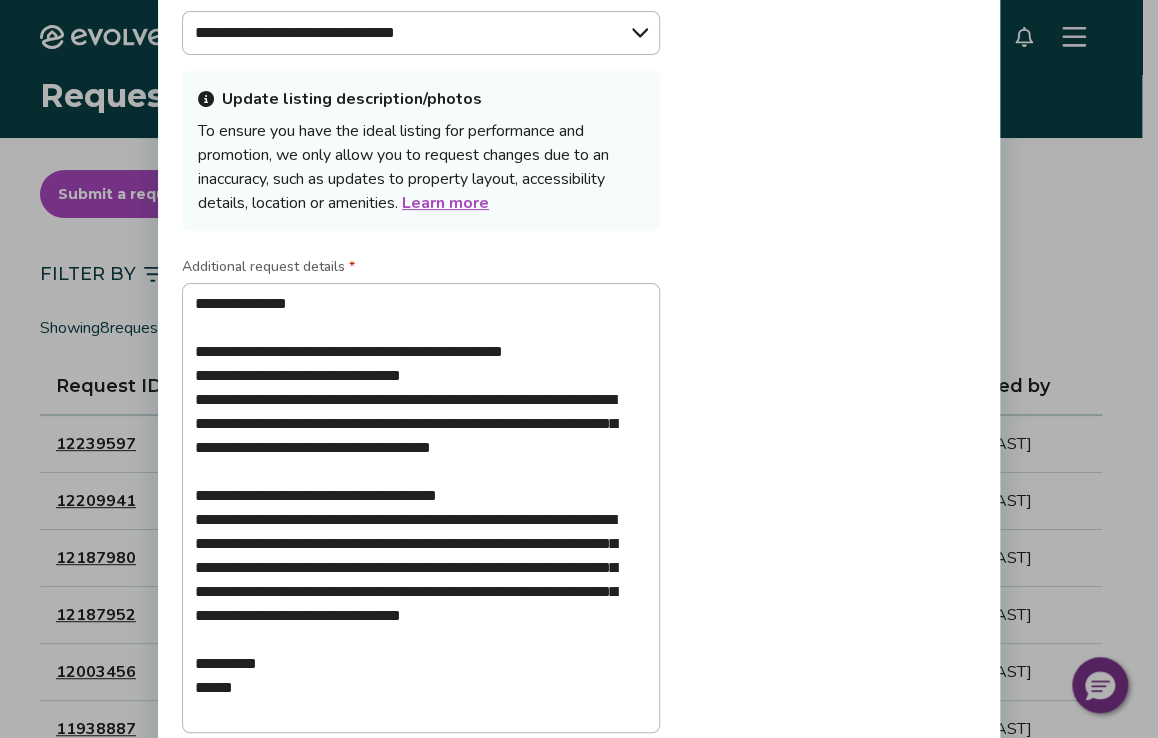 click on "**********" at bounding box center (579, 380) 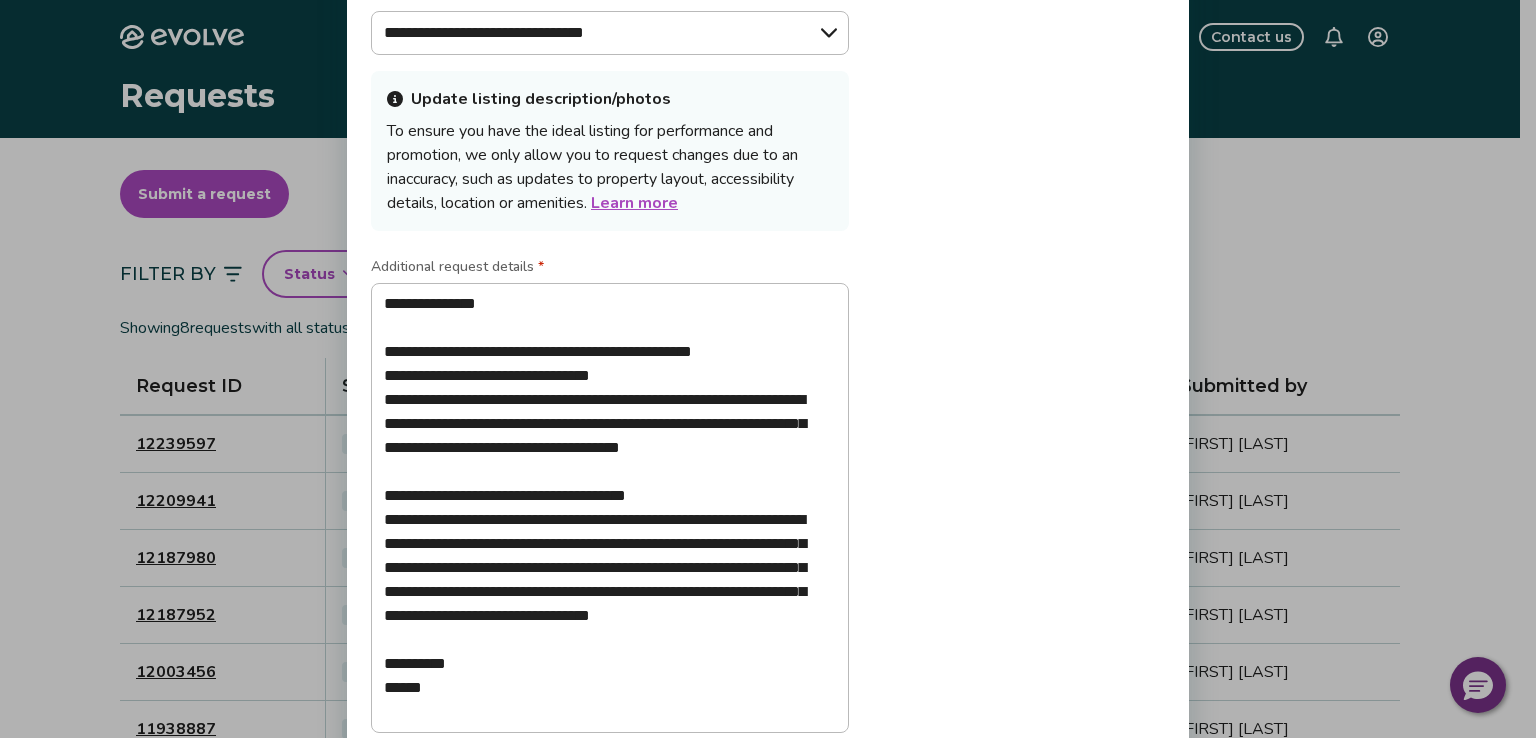 click on "**********" at bounding box center (768, 380) 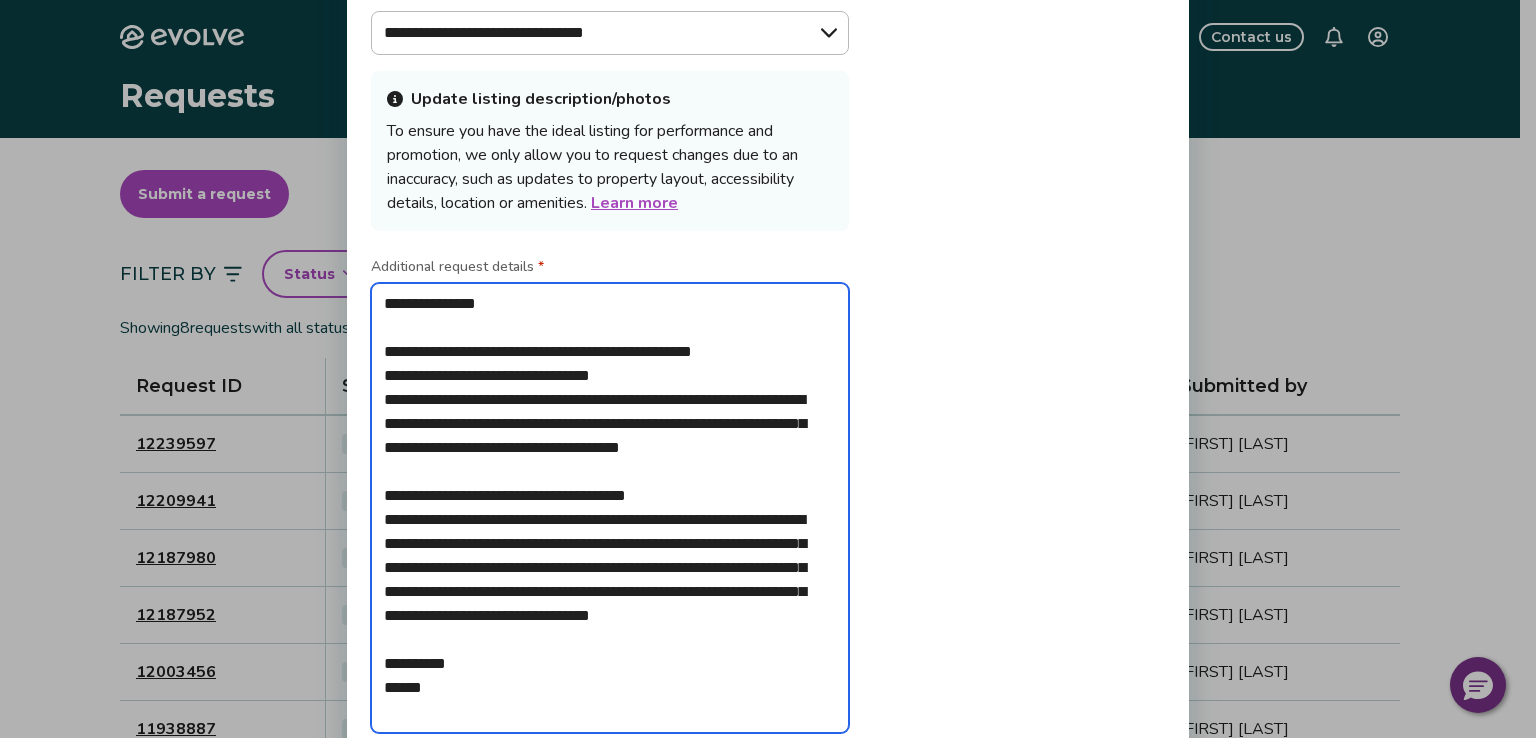 click on "**********" at bounding box center (610, 508) 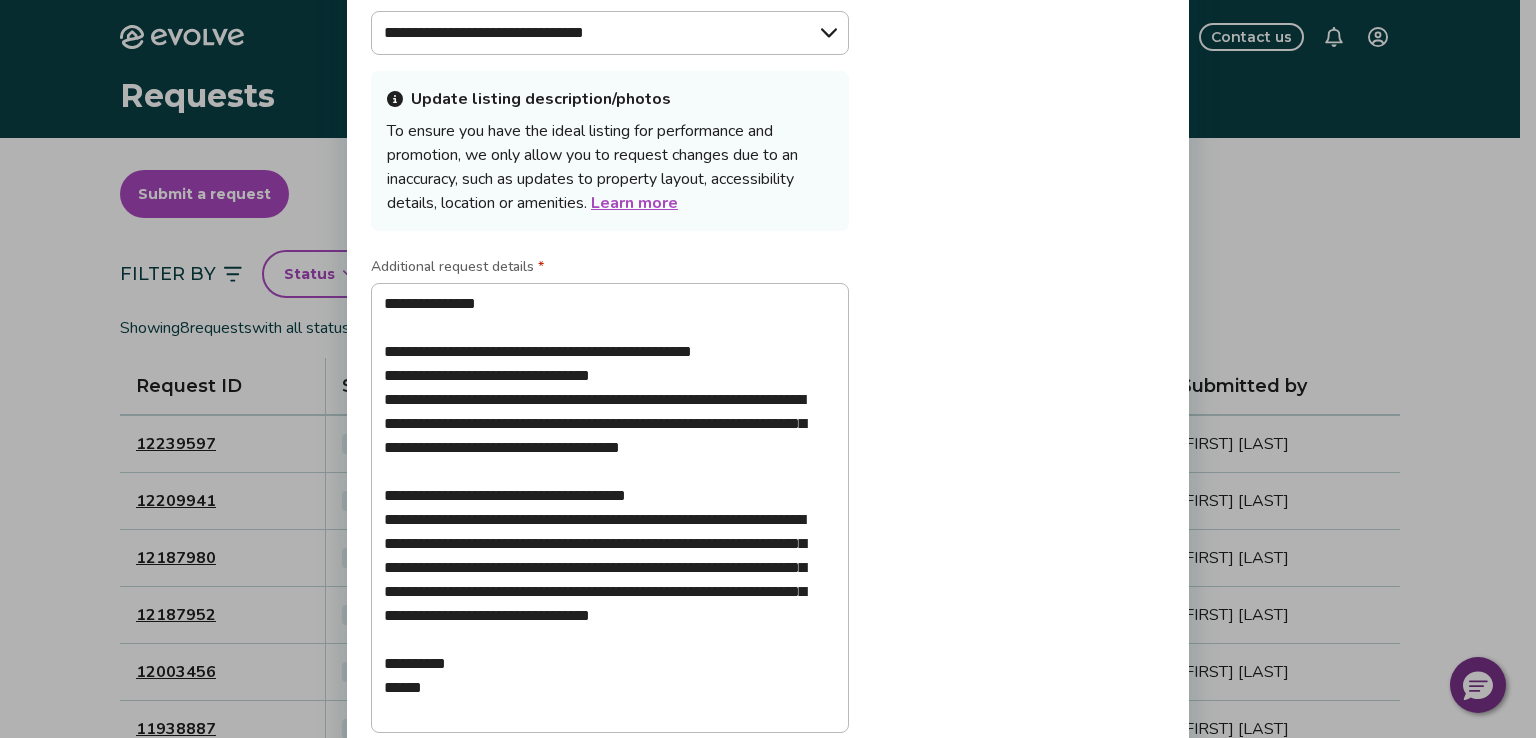 drag, startPoint x: 1122, startPoint y: 458, endPoint x: 1120, endPoint y: 472, distance: 14.142136 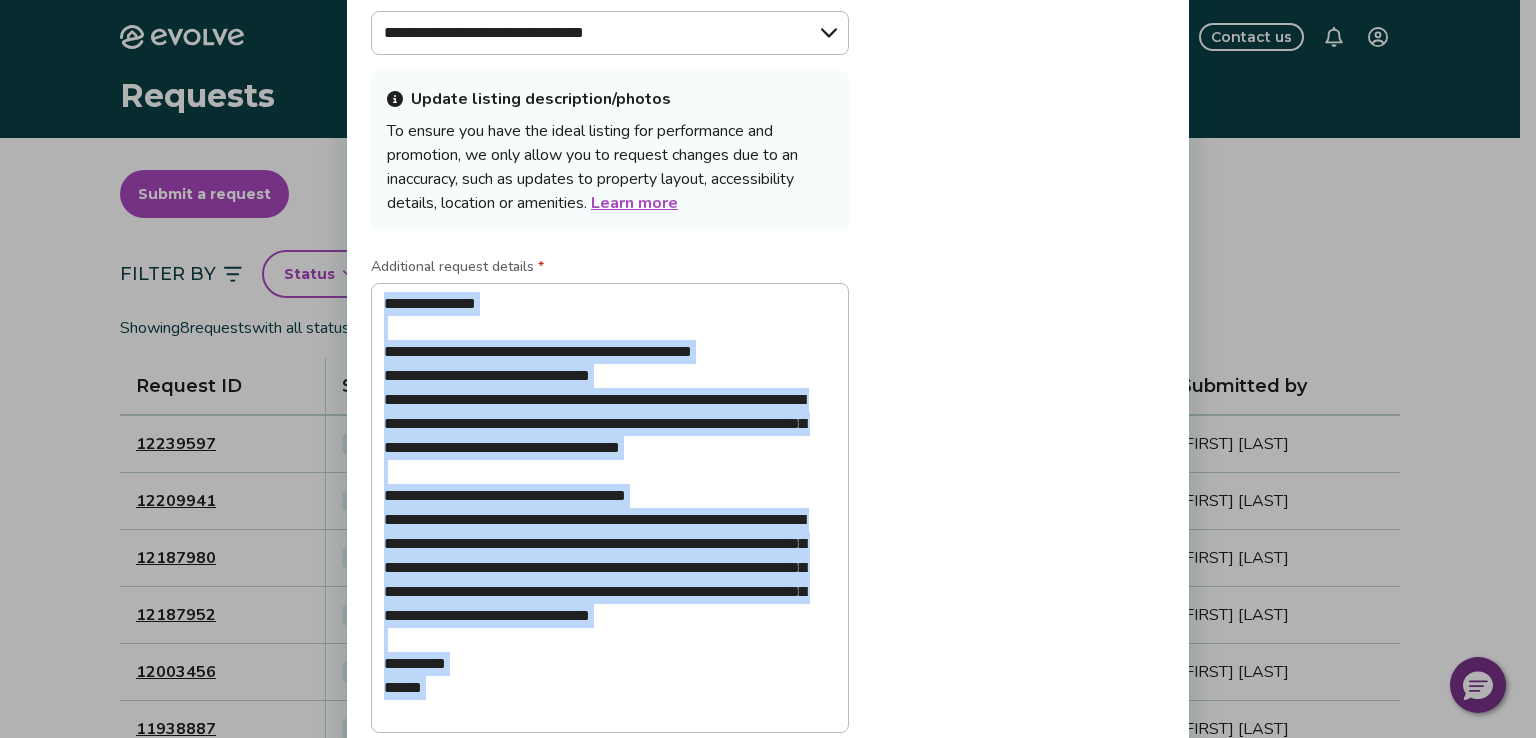click on "**********" at bounding box center (768, 380) 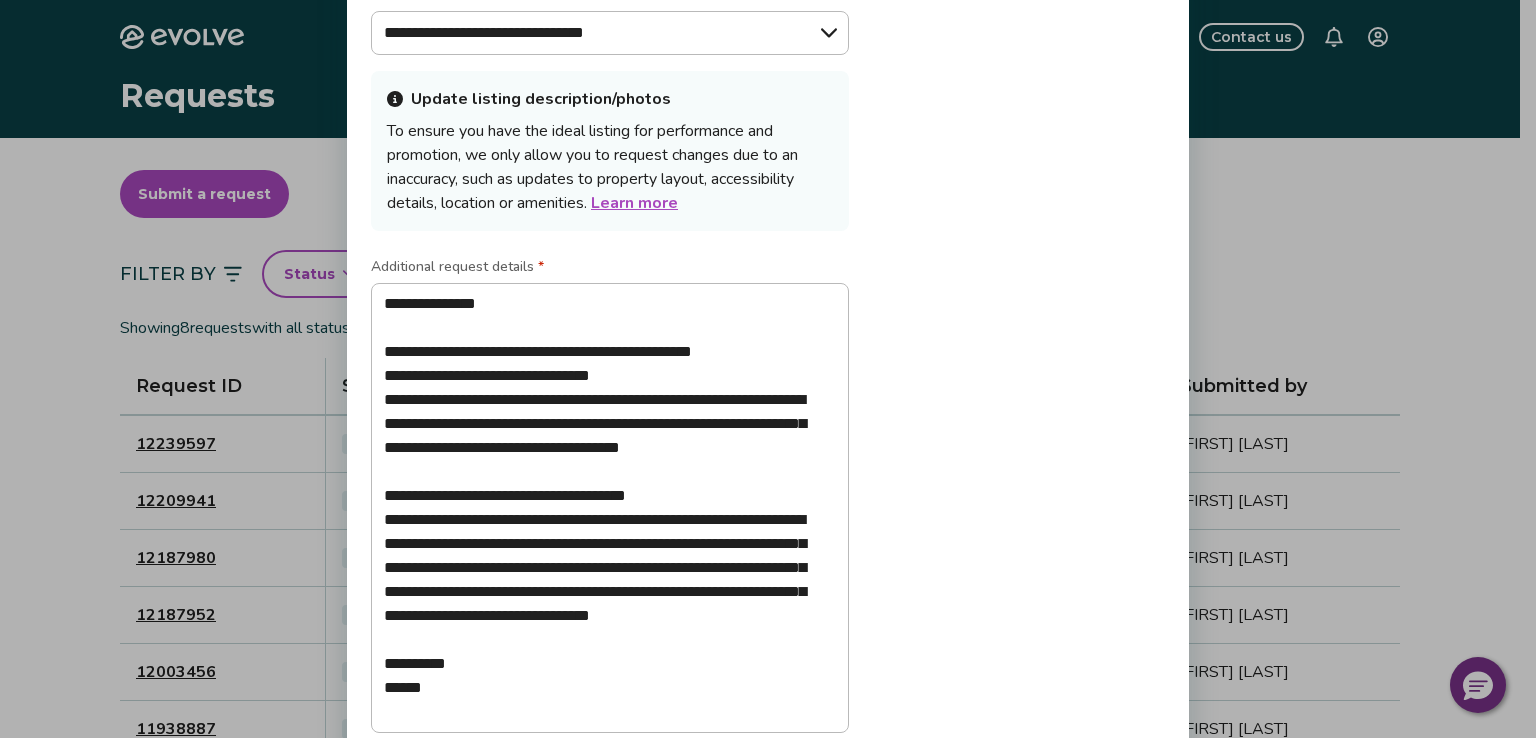 click on "**********" at bounding box center (768, 369) 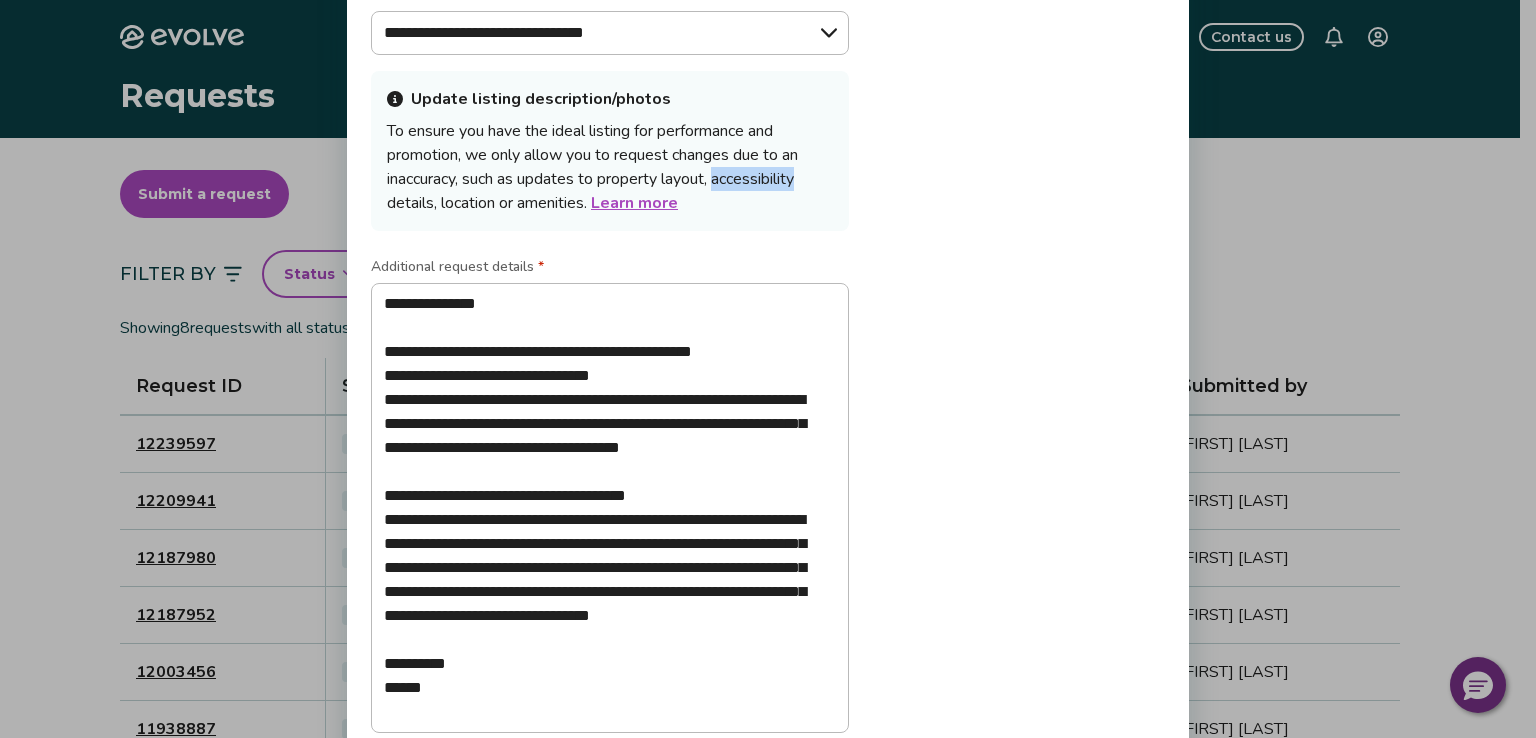 click on "**********" at bounding box center (768, 369) 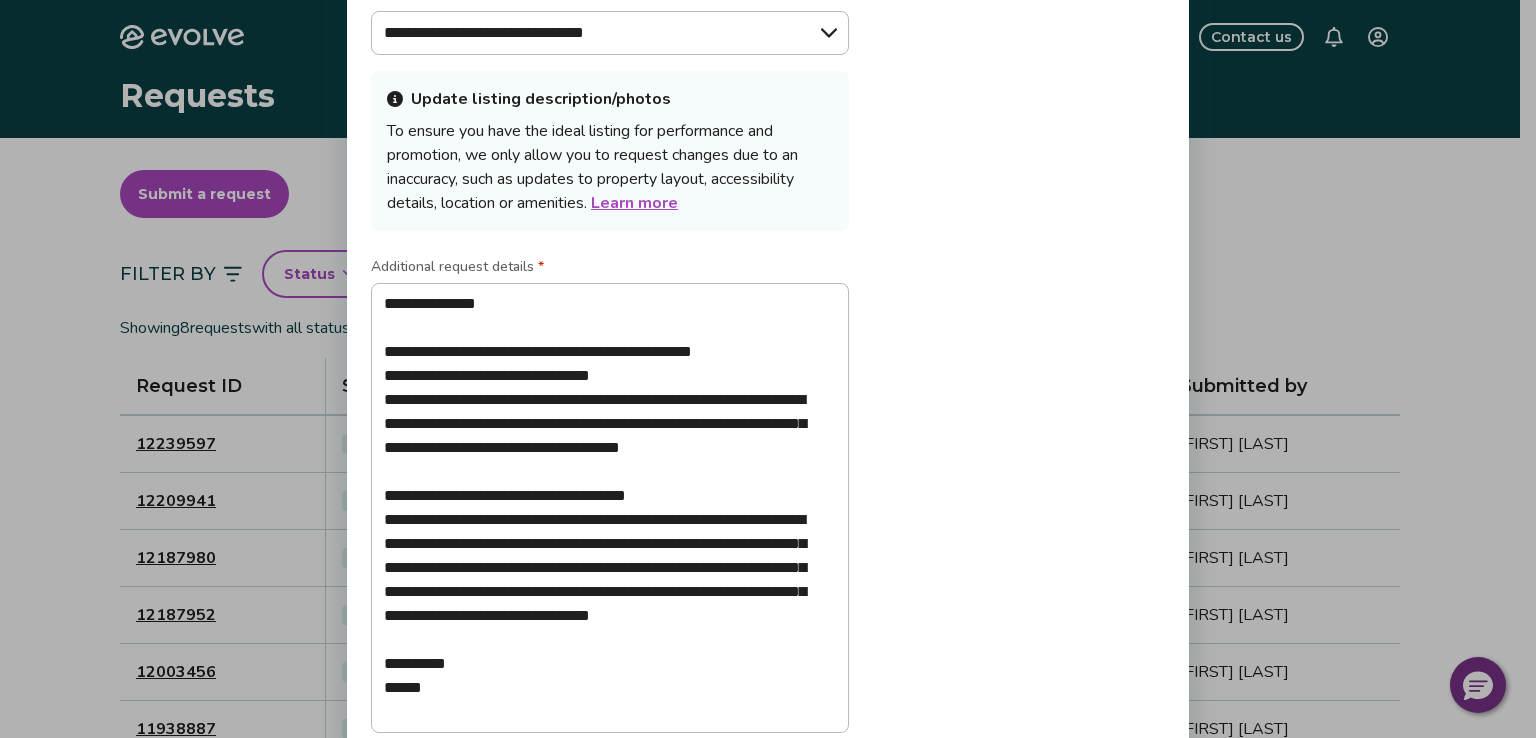 drag, startPoint x: 1496, startPoint y: 202, endPoint x: 1128, endPoint y: 308, distance: 382.96213 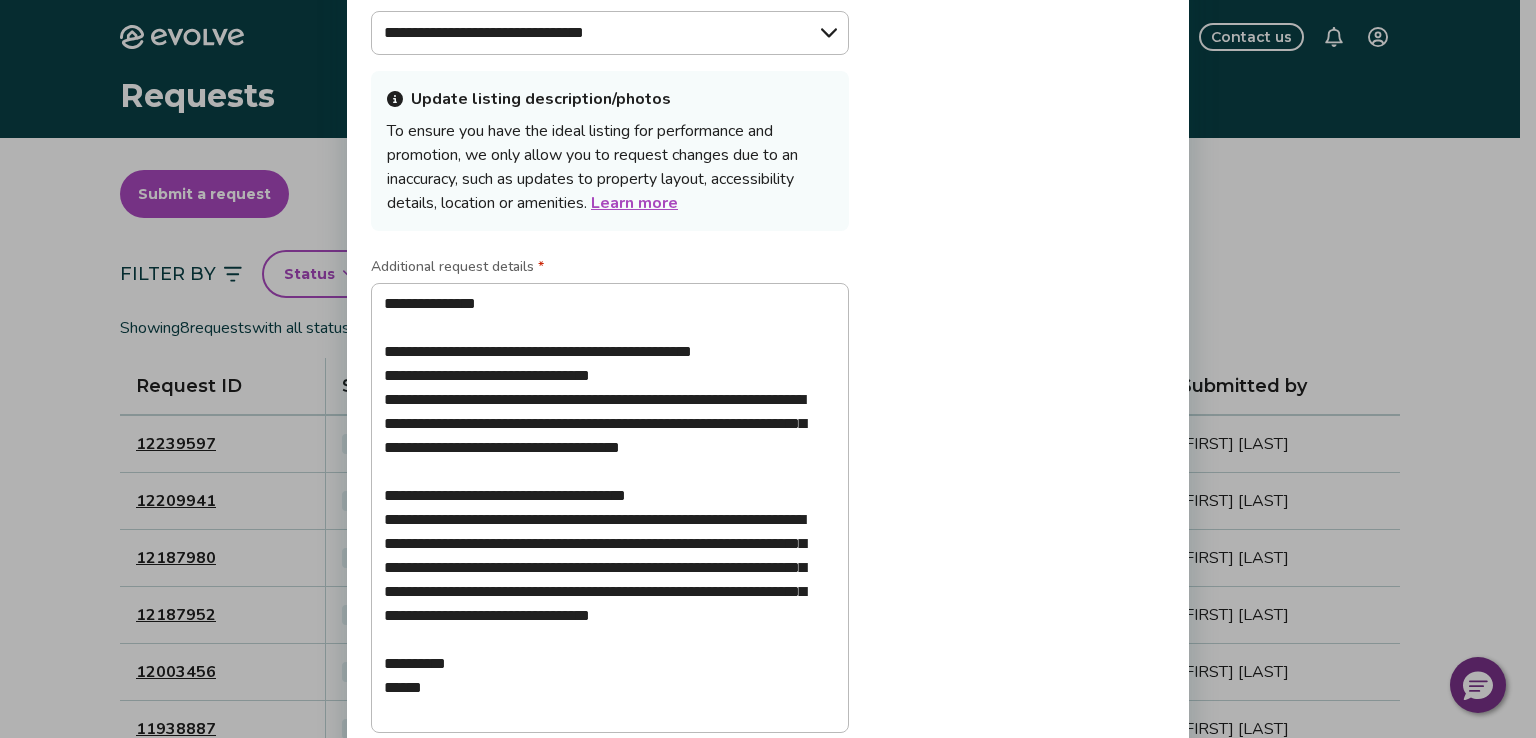 drag, startPoint x: 1136, startPoint y: 287, endPoint x: 1190, endPoint y: 289, distance: 54.037025 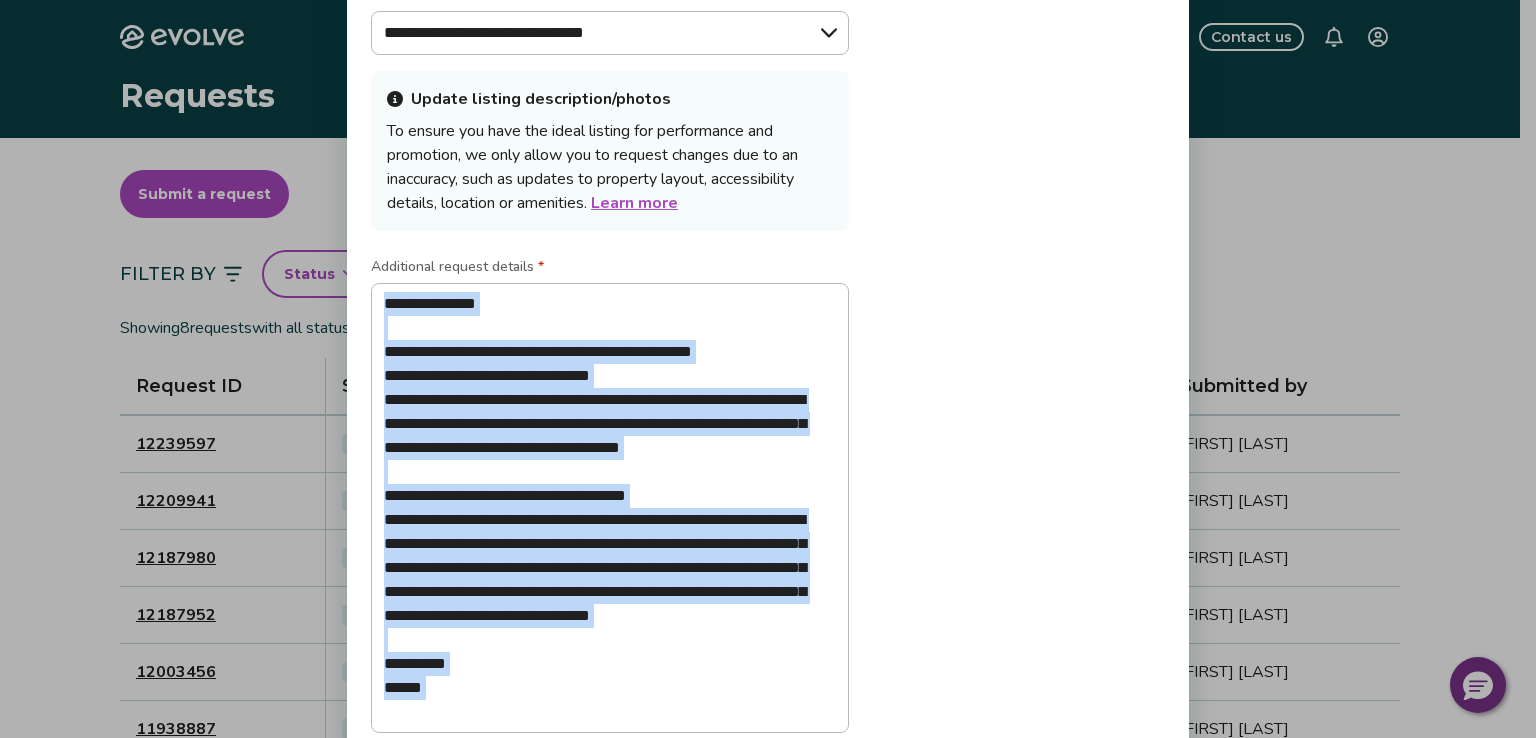 drag, startPoint x: 1177, startPoint y: 294, endPoint x: 1167, endPoint y: 301, distance: 12.206555 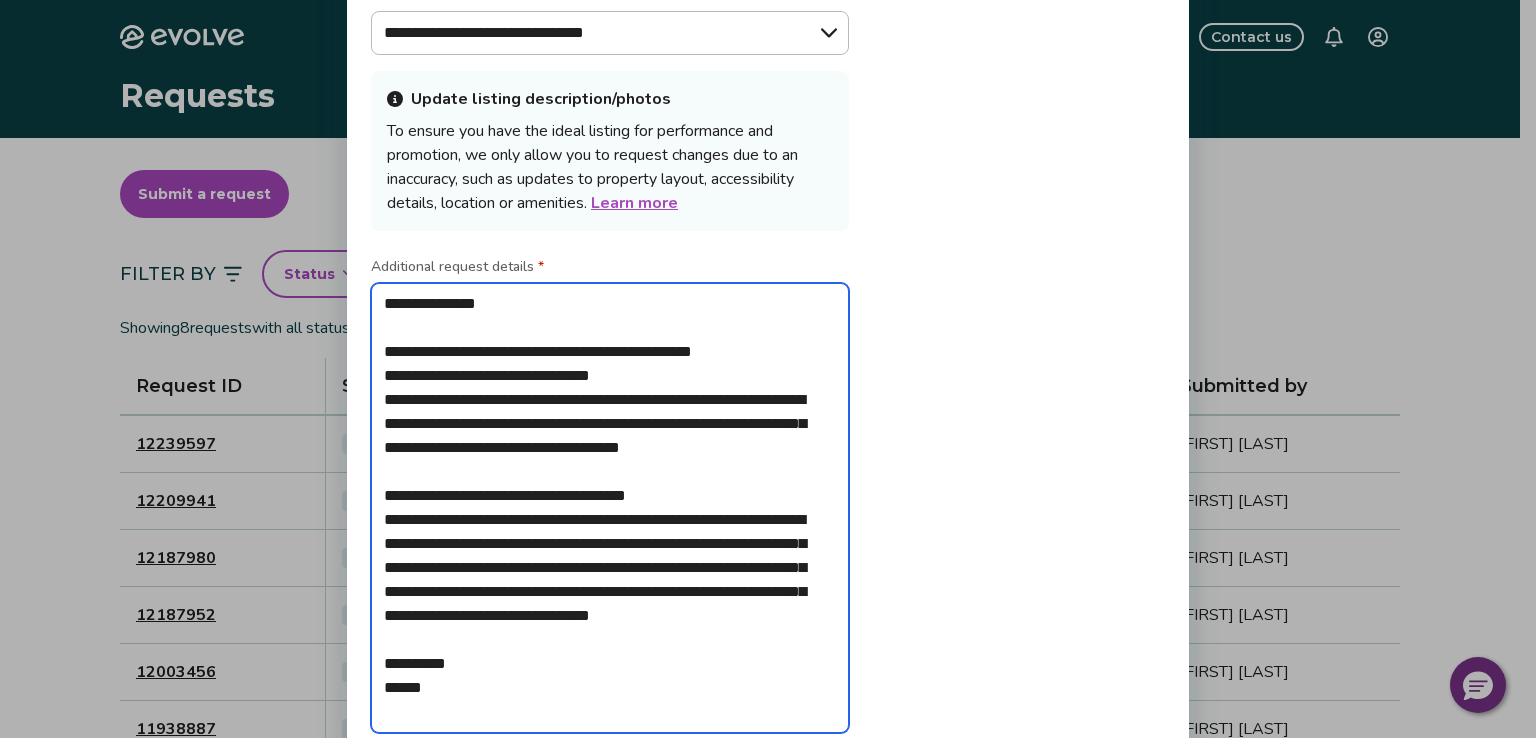 click on "**********" at bounding box center [610, 508] 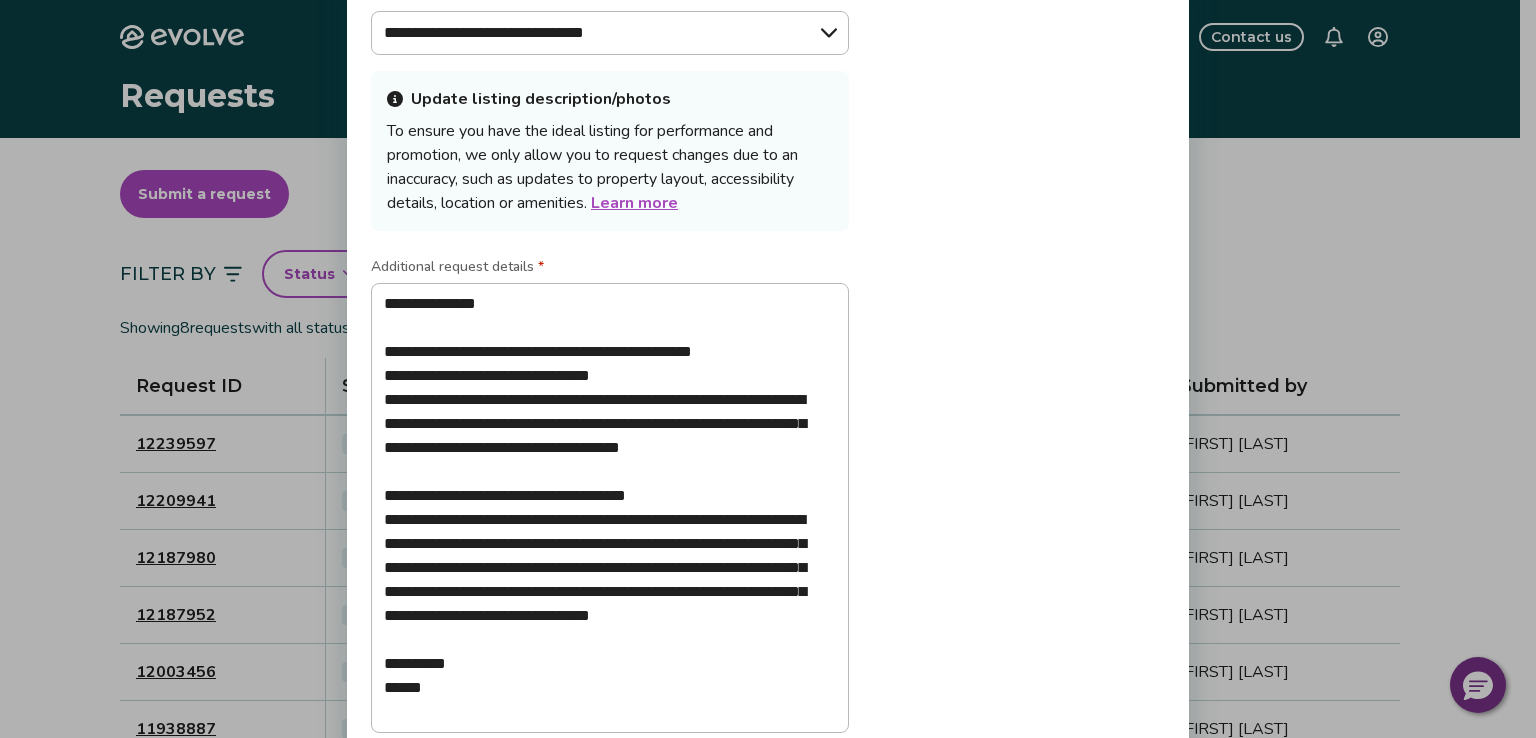 drag, startPoint x: 800, startPoint y: 661, endPoint x: 994, endPoint y: 665, distance: 194.04123 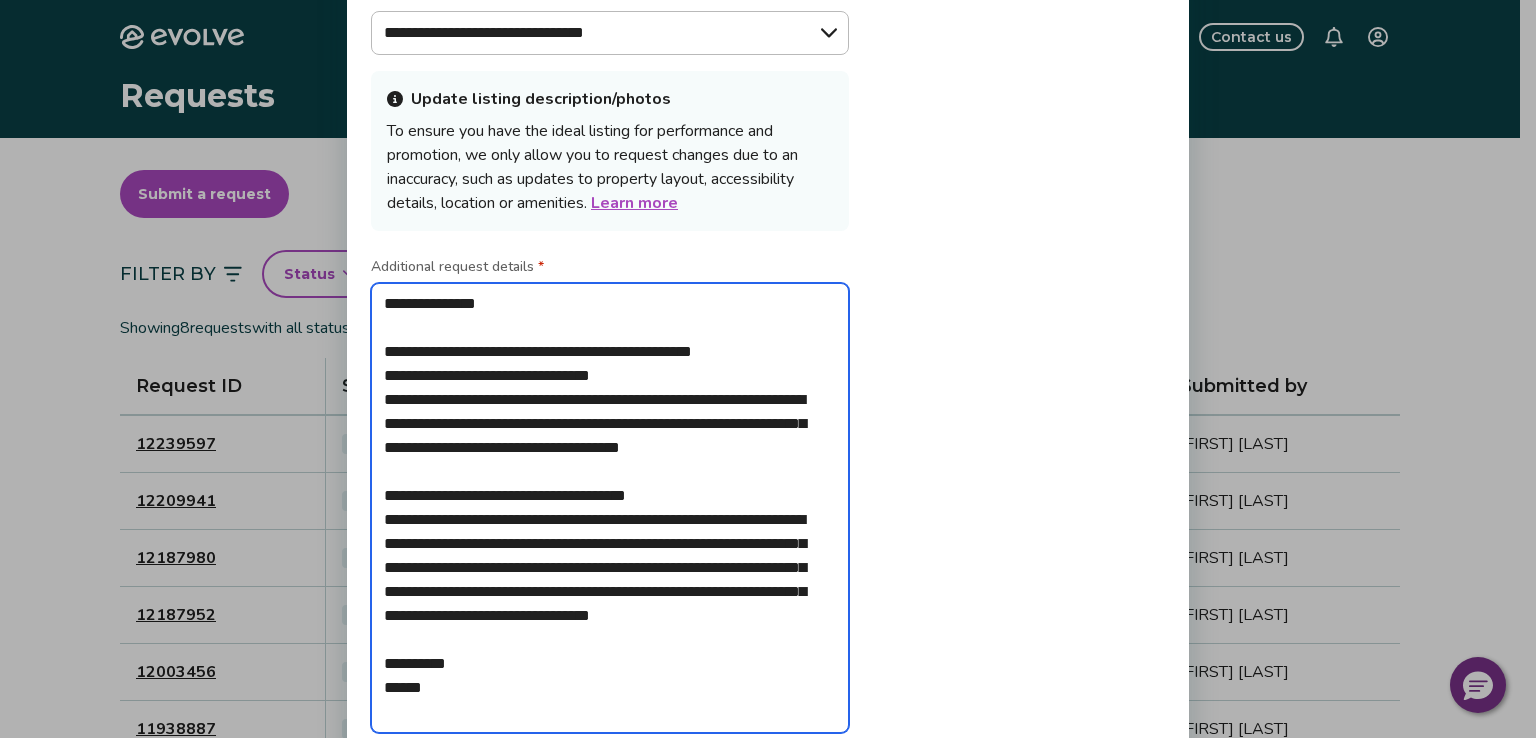 drag, startPoint x: 377, startPoint y: 349, endPoint x: 693, endPoint y: 759, distance: 517.64465 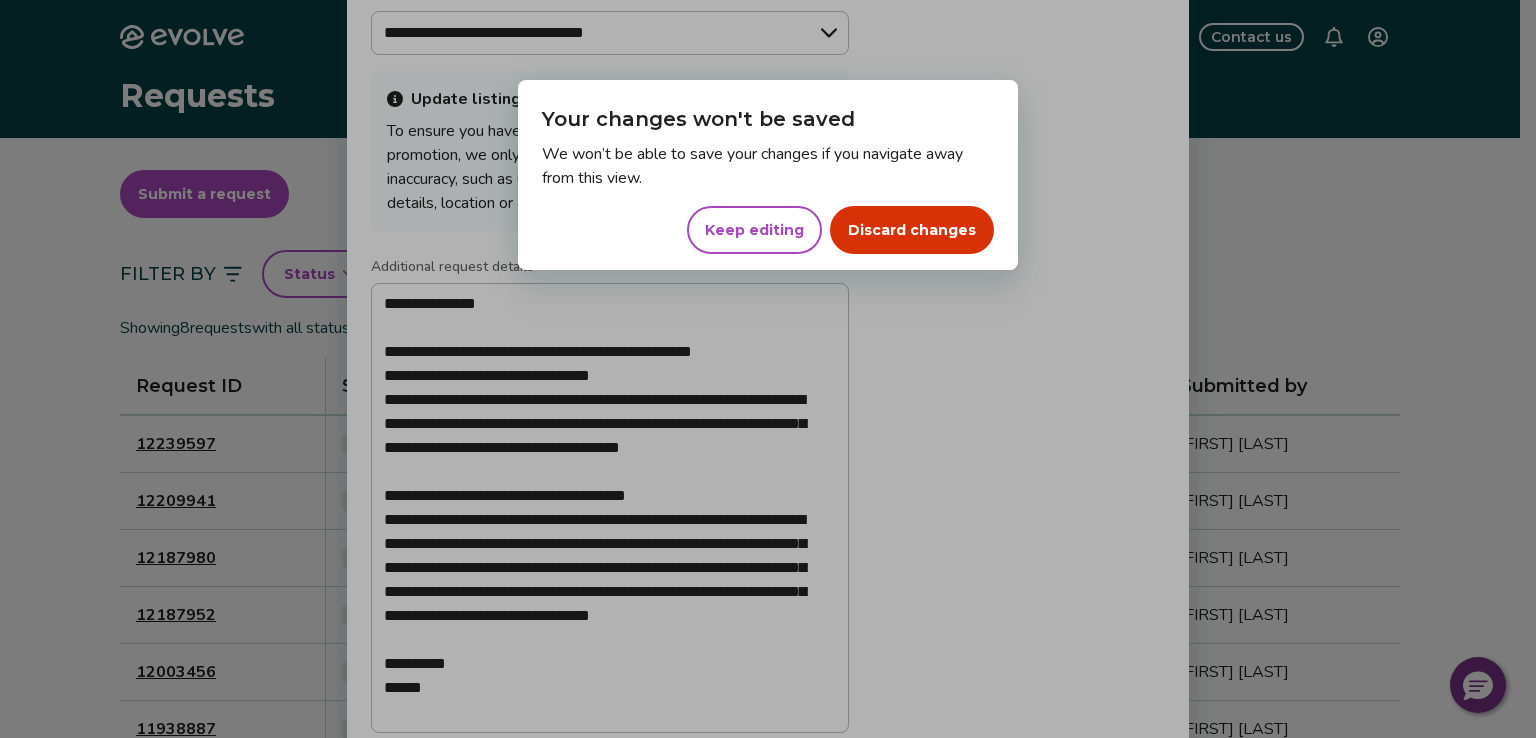drag, startPoint x: 786, startPoint y: 235, endPoint x: 782, endPoint y: 260, distance: 25.317978 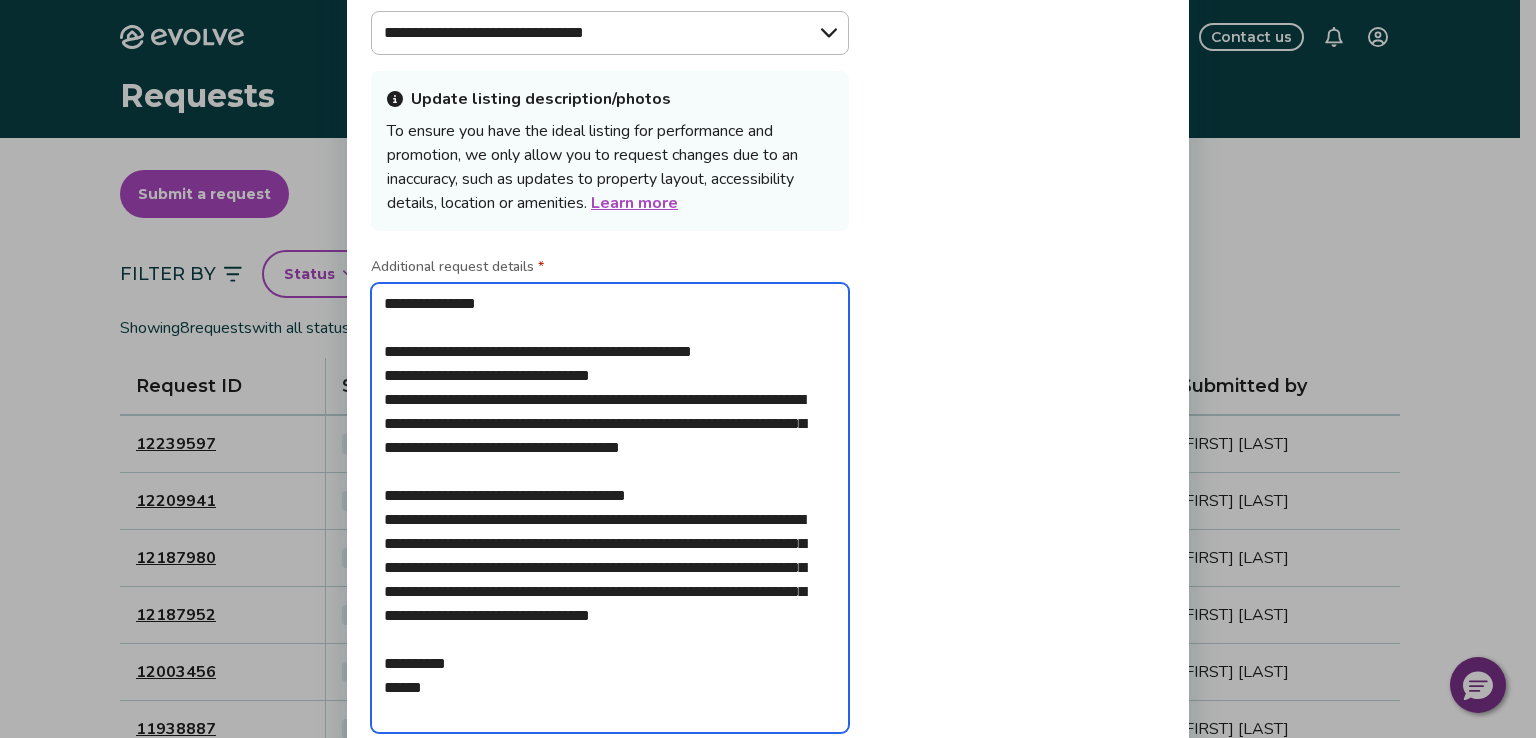 drag, startPoint x: 381, startPoint y: 300, endPoint x: 540, endPoint y: 593, distance: 333.36166 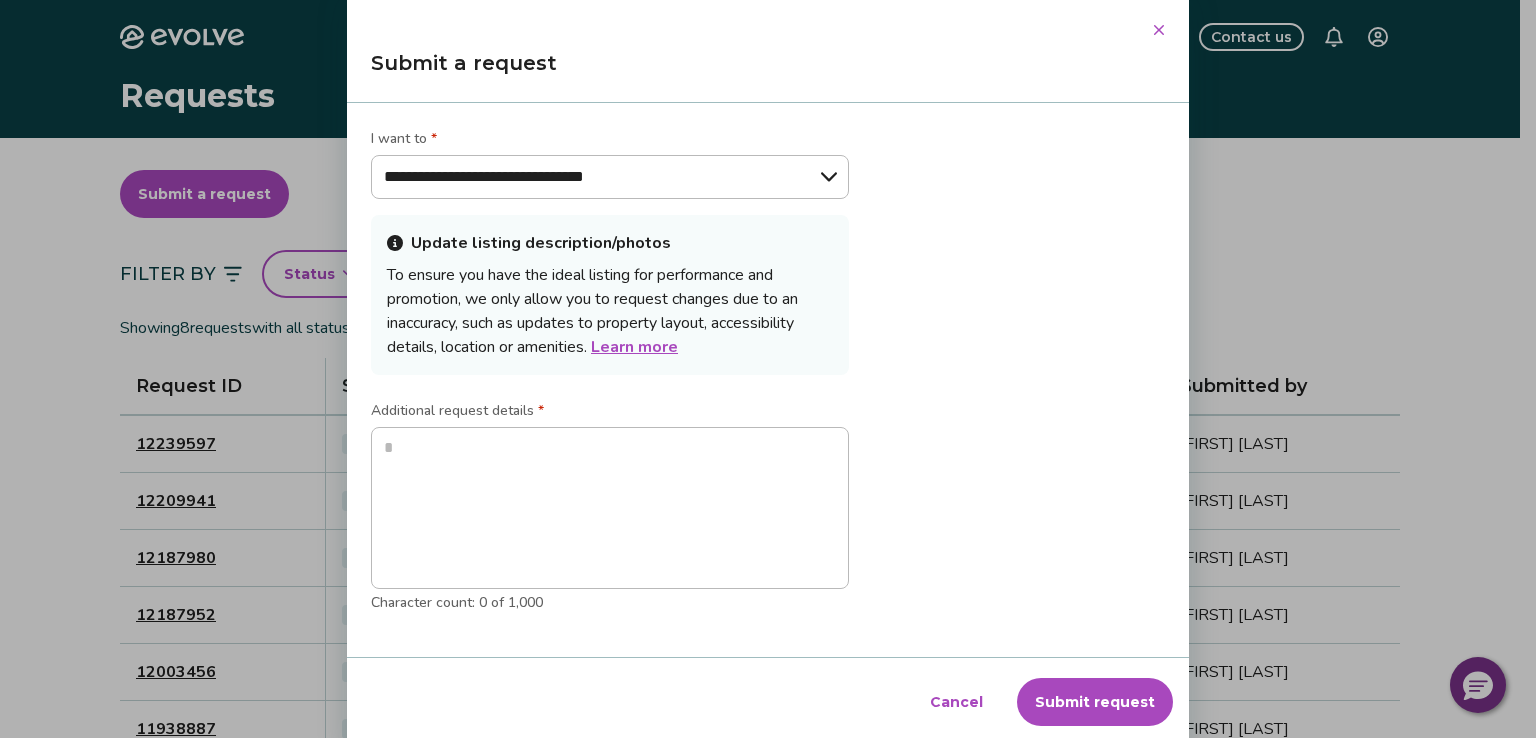 click 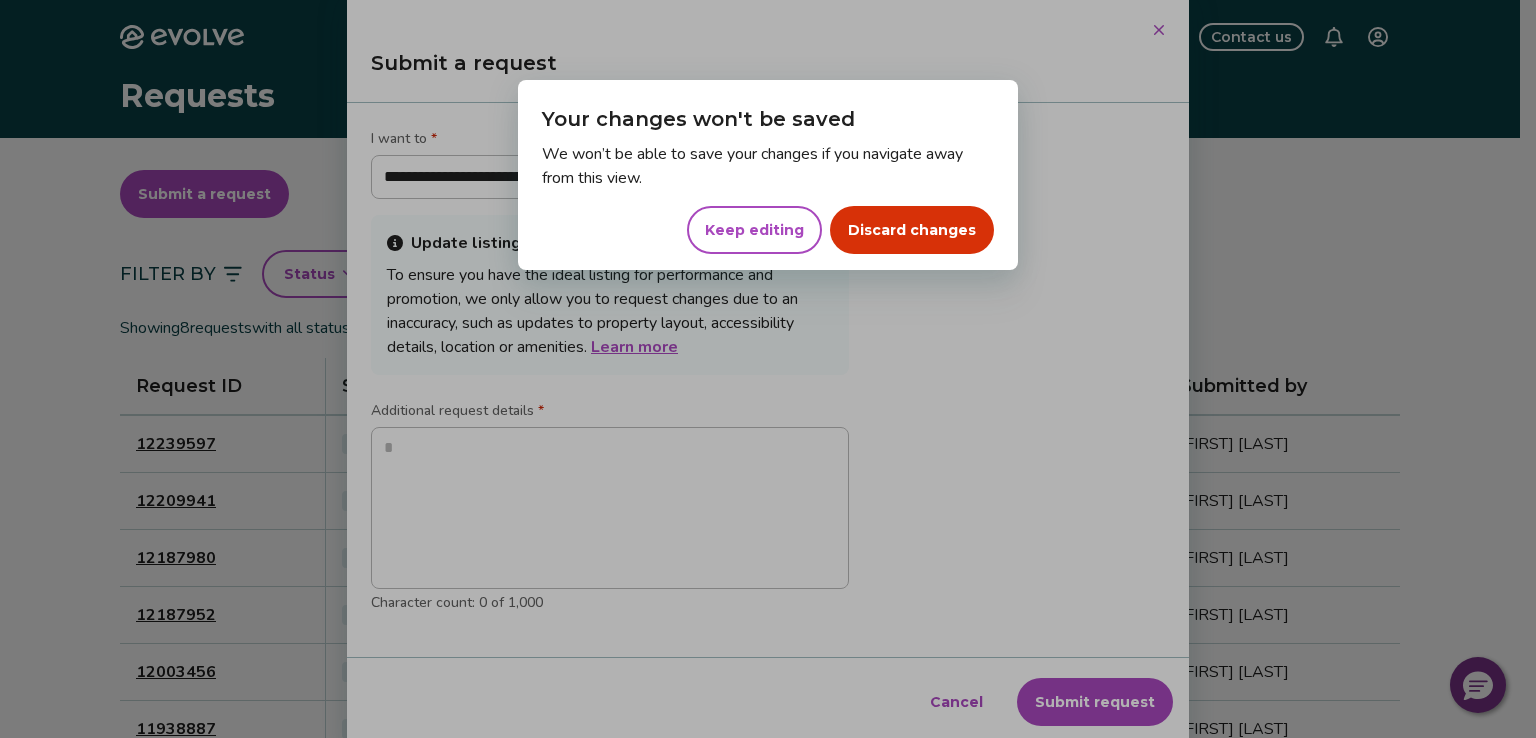 click on "Dialog Your changes won't be saved We won’t be able to save your changes if you navigate away from this view. Keep editing Discard changes" at bounding box center (768, 369) 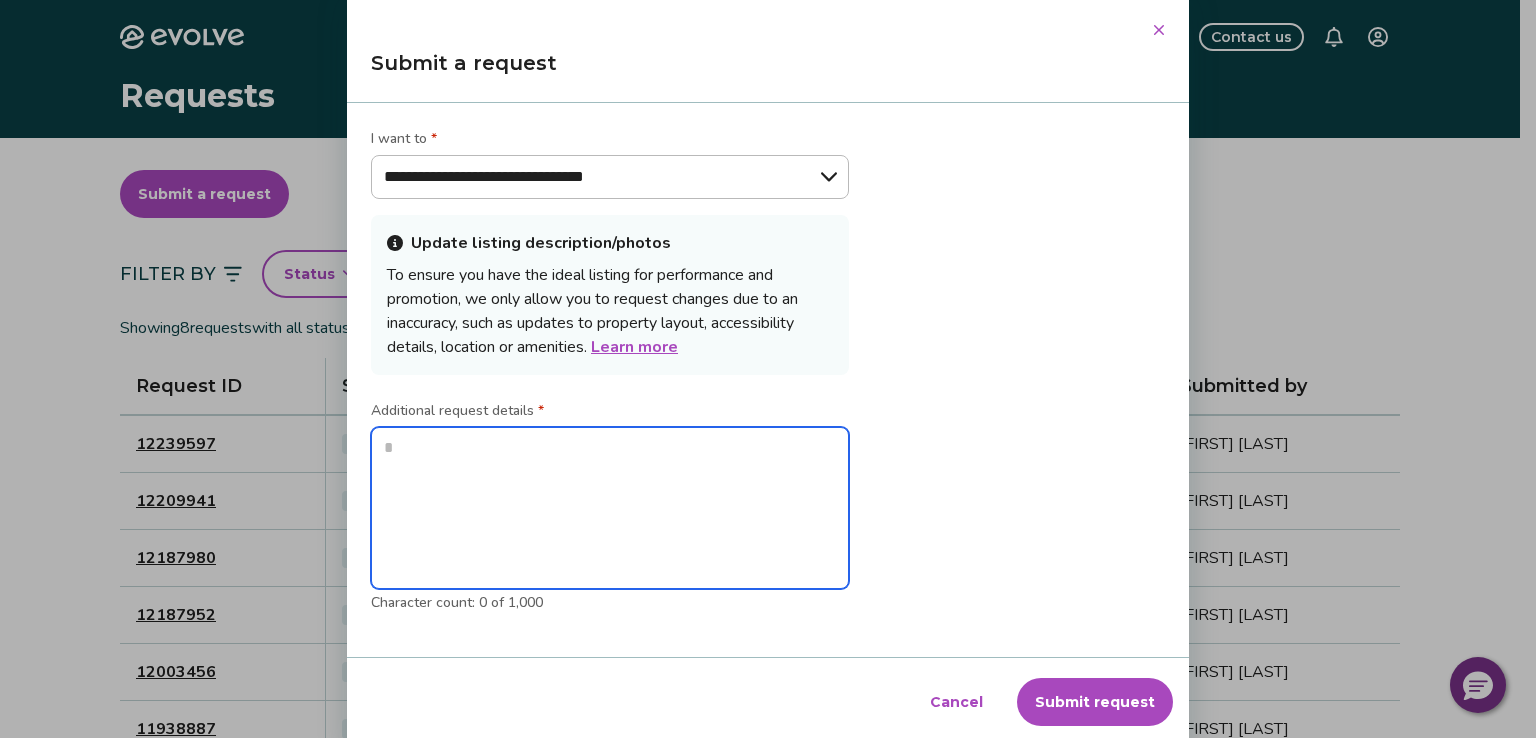click at bounding box center (610, 508) 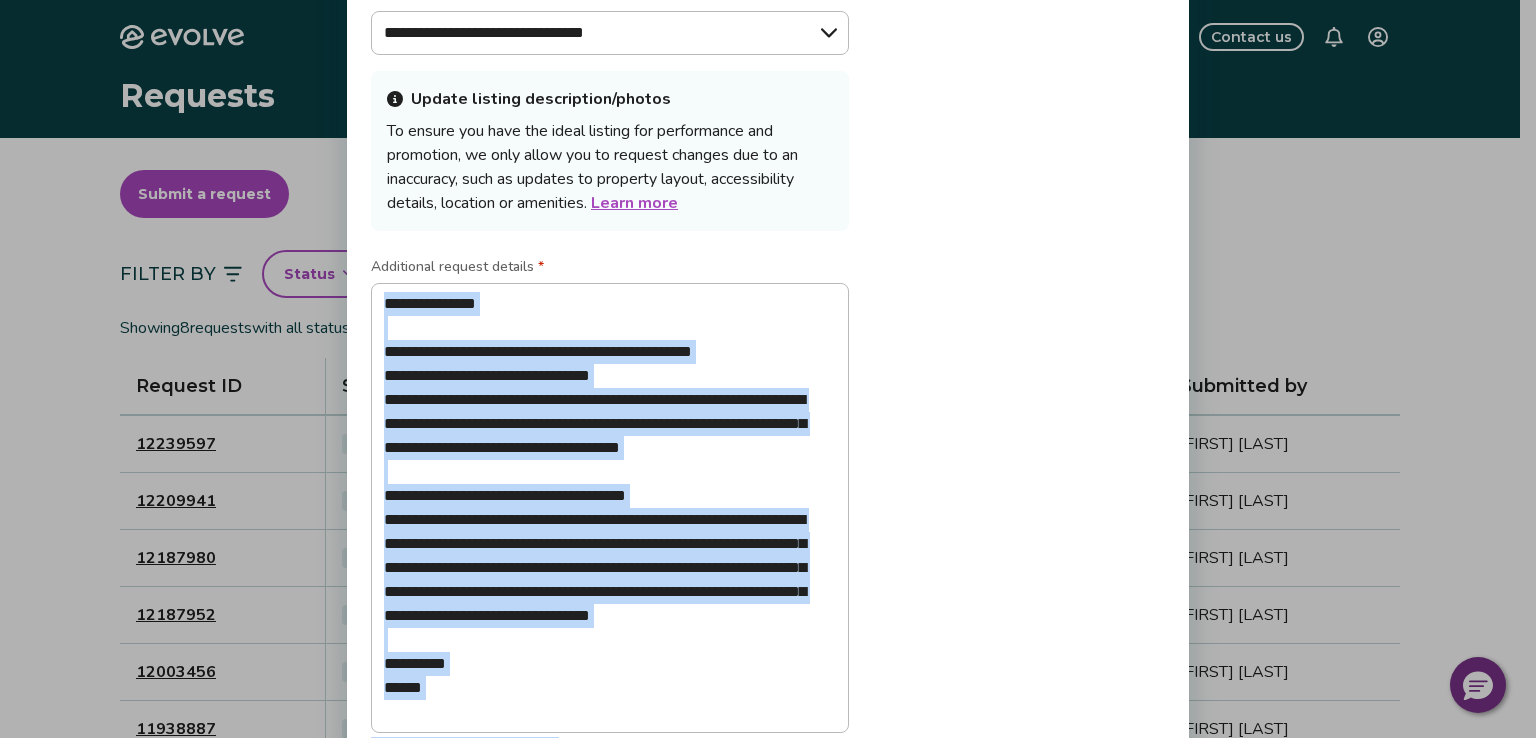 drag, startPoint x: 1050, startPoint y: 735, endPoint x: 1056, endPoint y: 723, distance: 13.416408 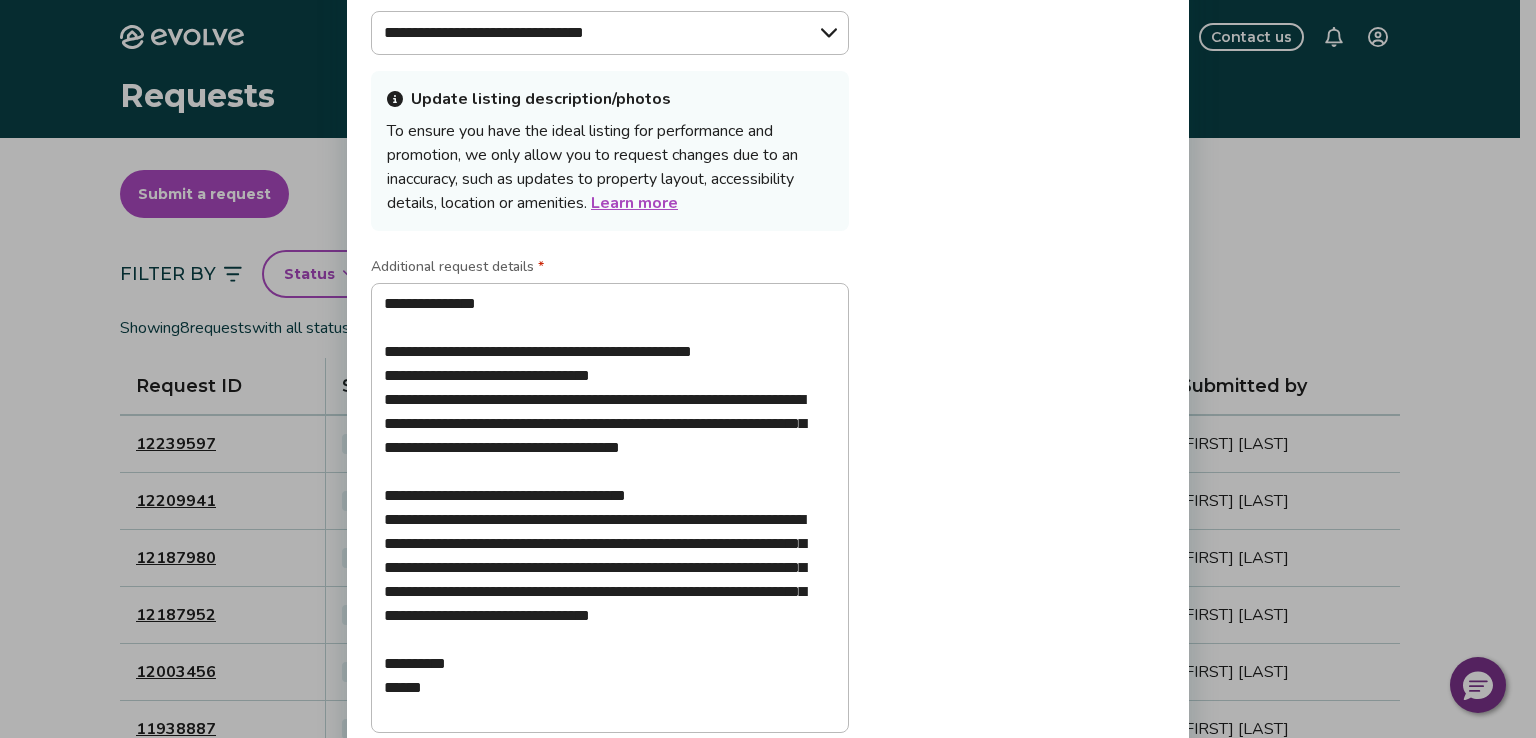 click on "**********" at bounding box center (768, 380) 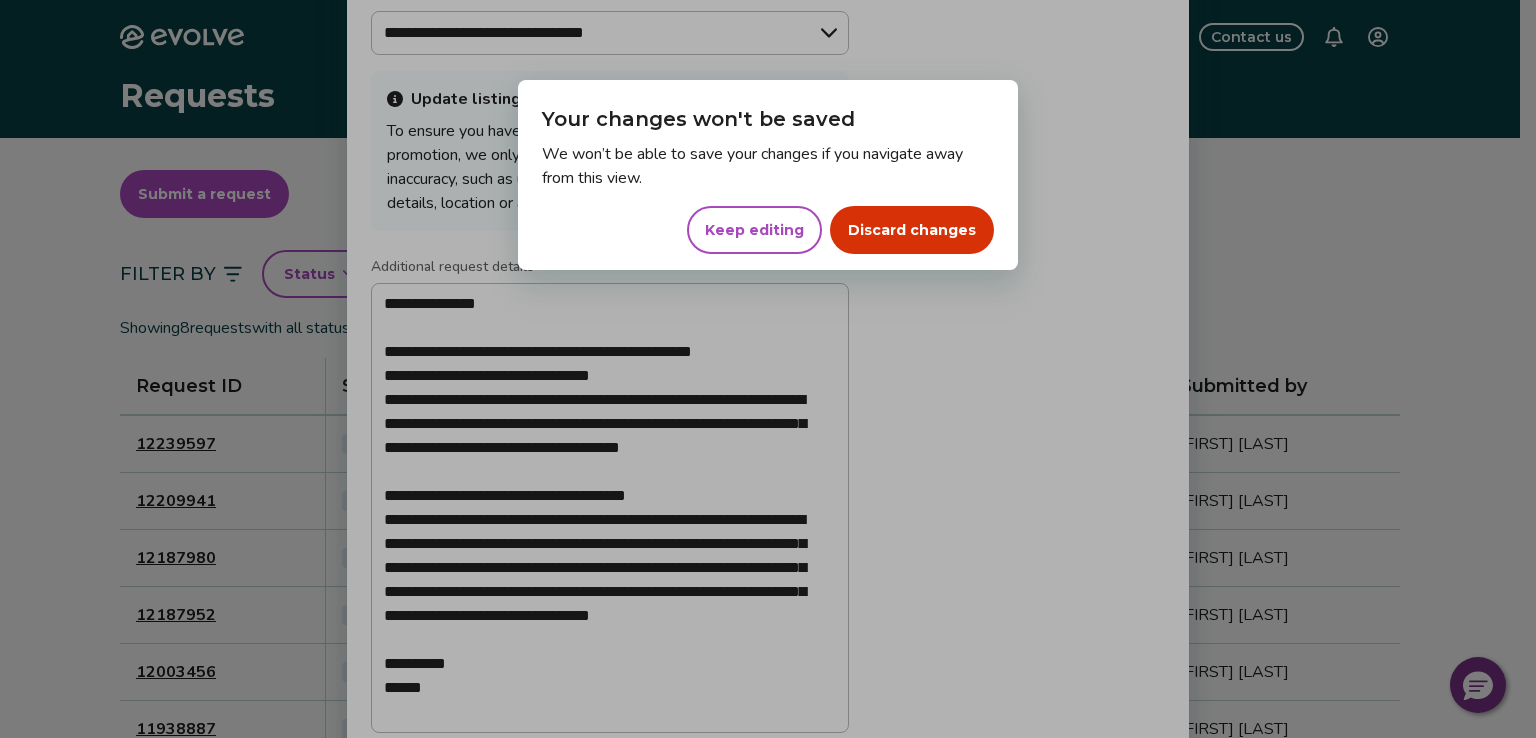 click on "Discard changes" at bounding box center (912, 230) 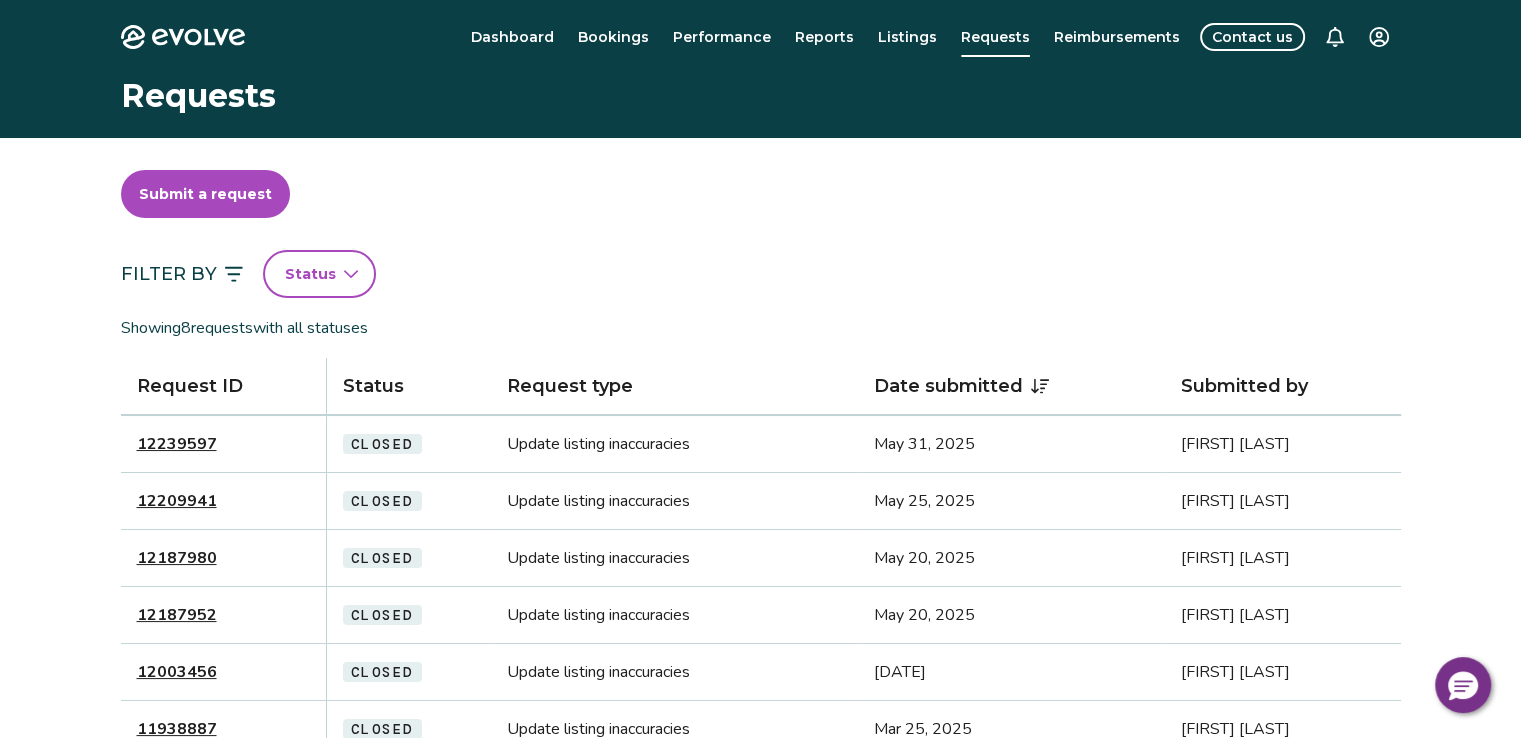 click on "Requests" at bounding box center (995, 37) 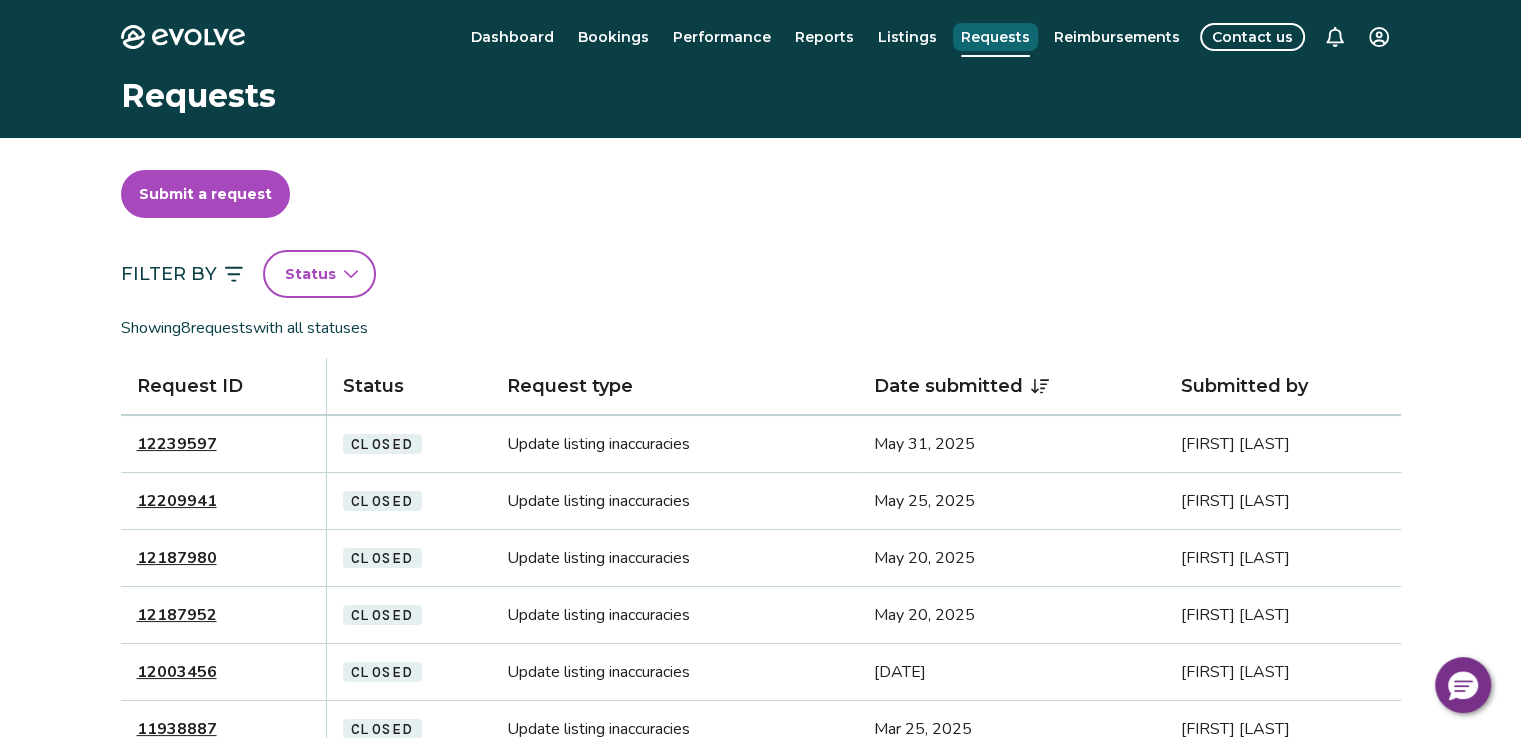 click on "Requests" at bounding box center [995, 37] 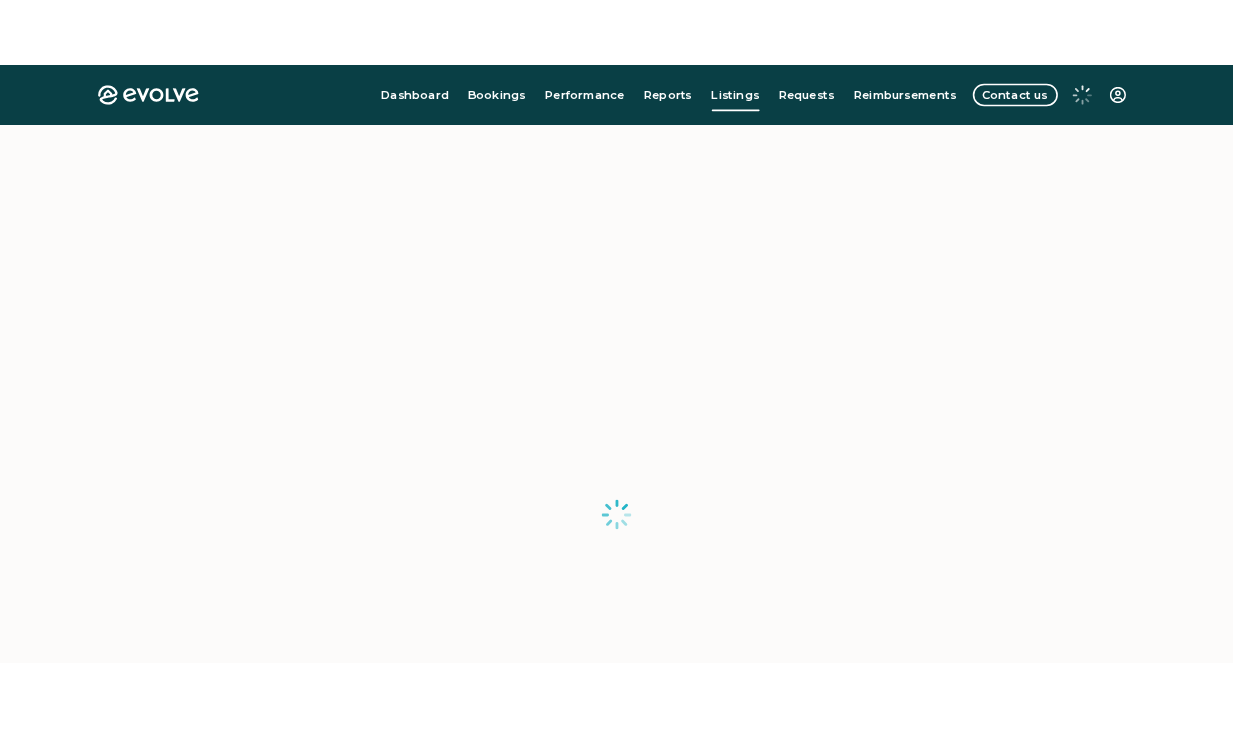 scroll, scrollTop: 0, scrollLeft: 0, axis: both 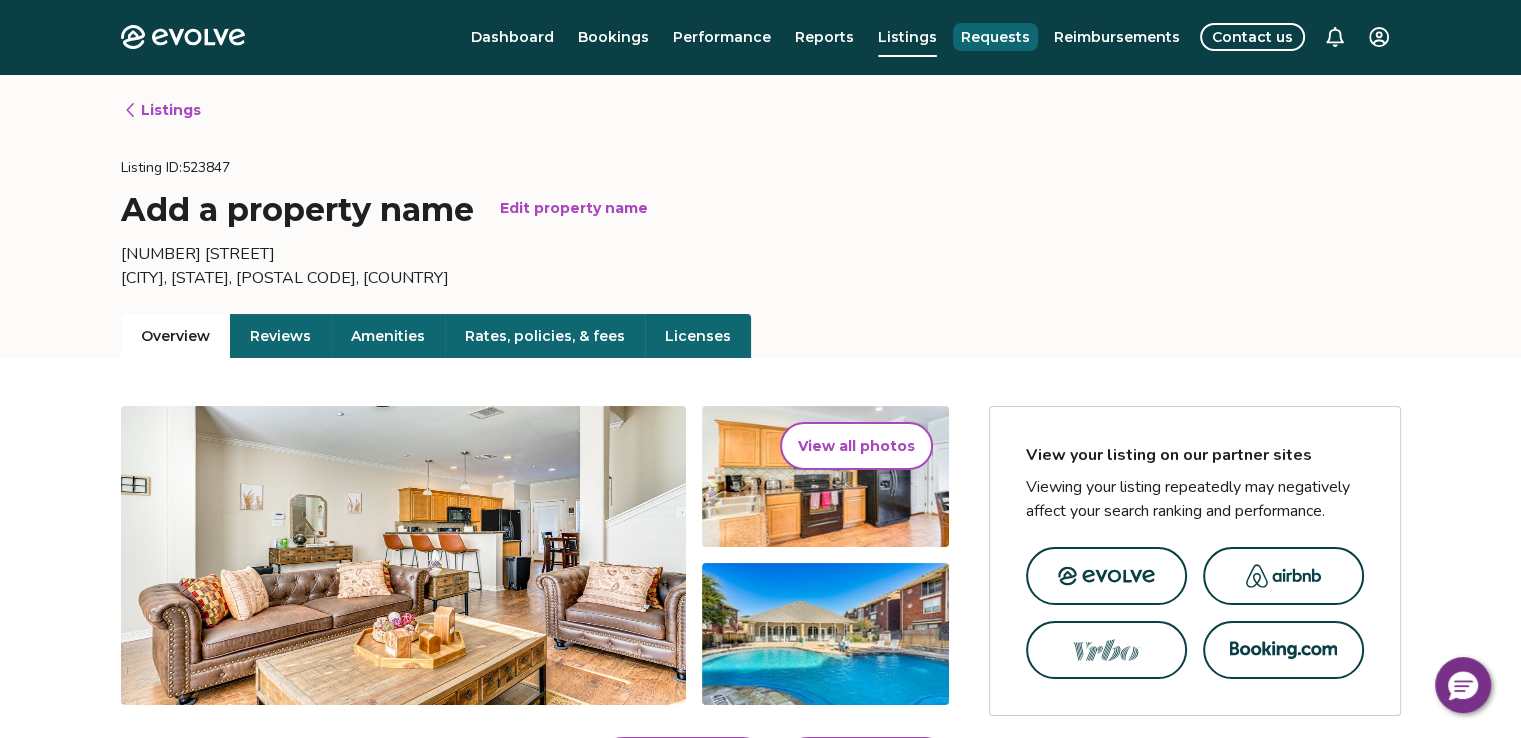 click on "Requests" at bounding box center (995, 37) 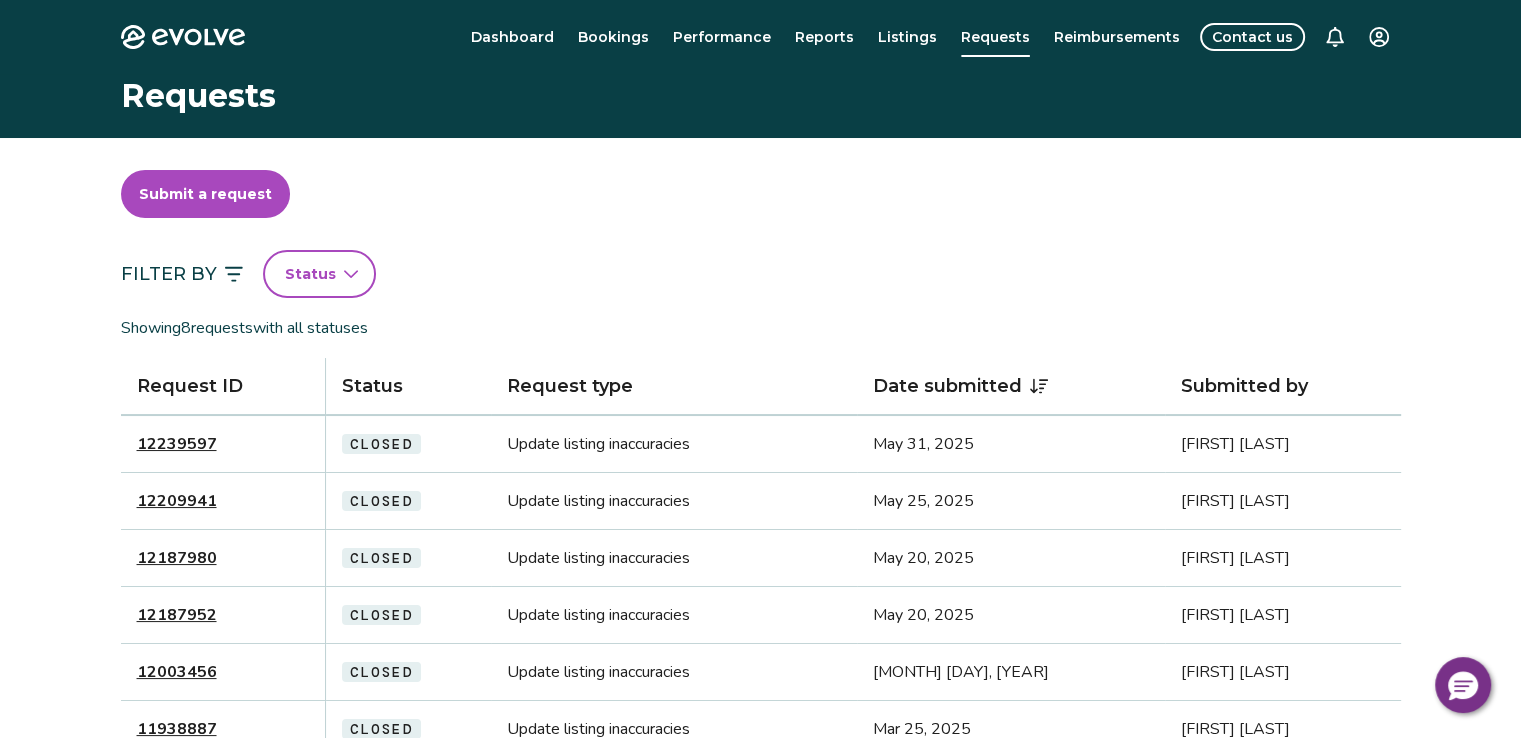 click on "Submit a request" at bounding box center [205, 194] 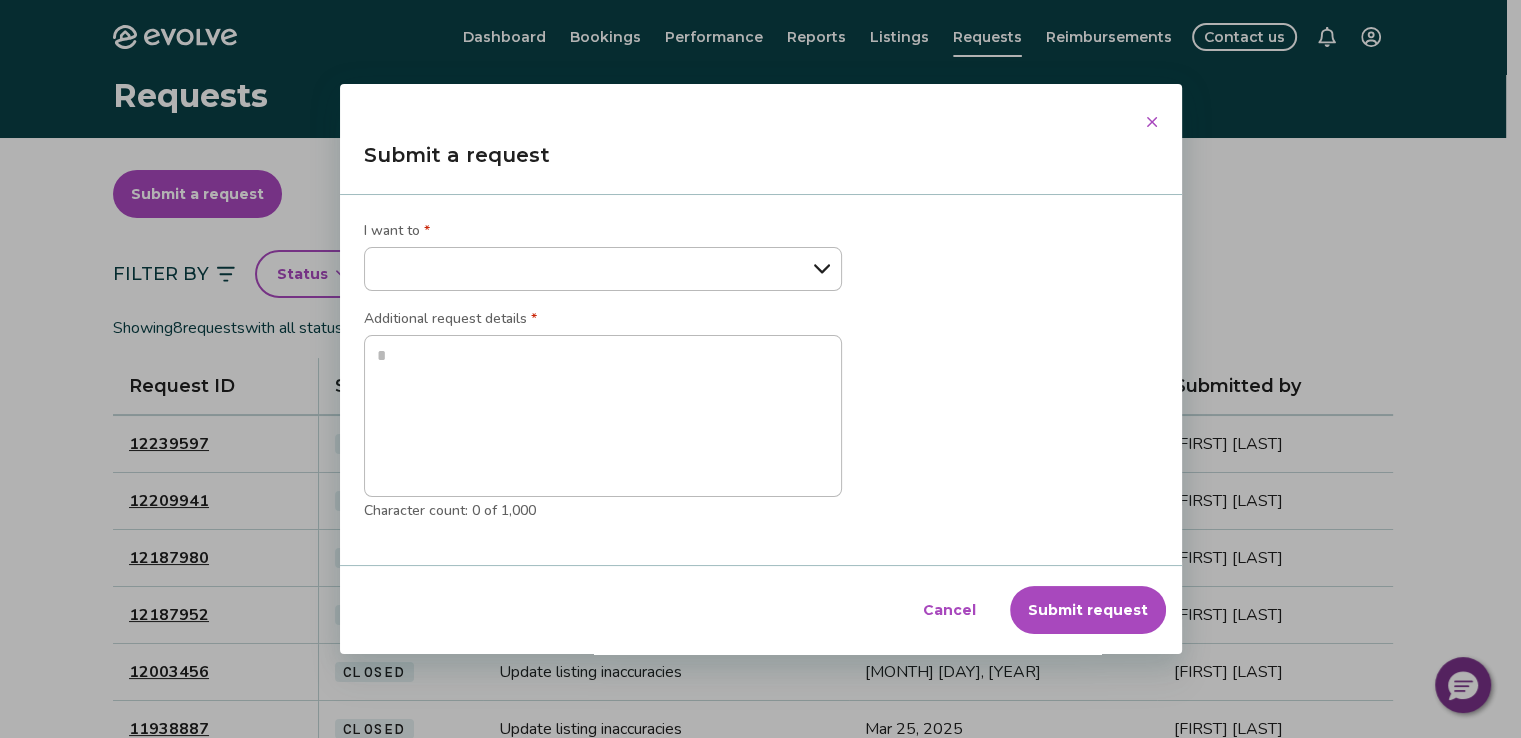 type on "*" 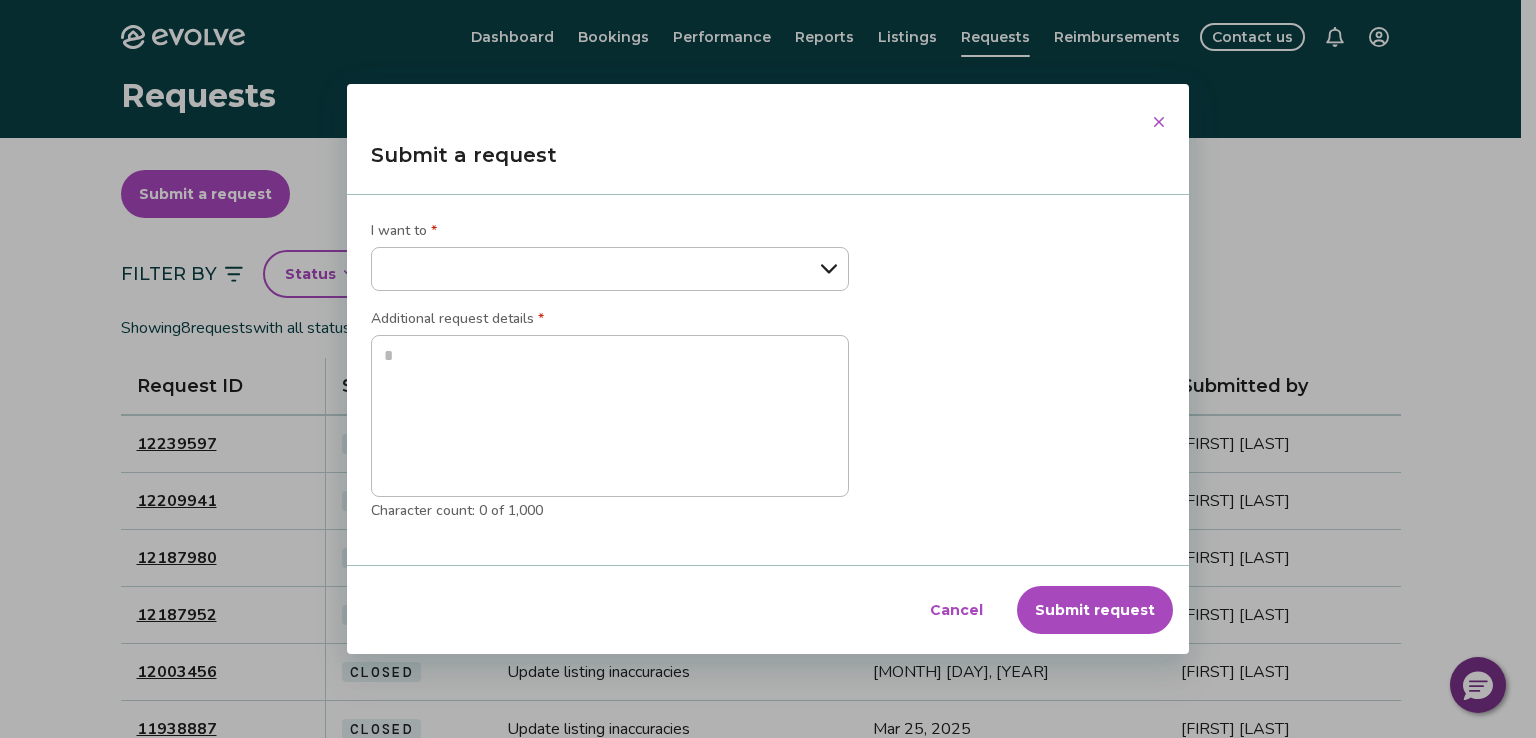 click on "**********" at bounding box center [610, 269] 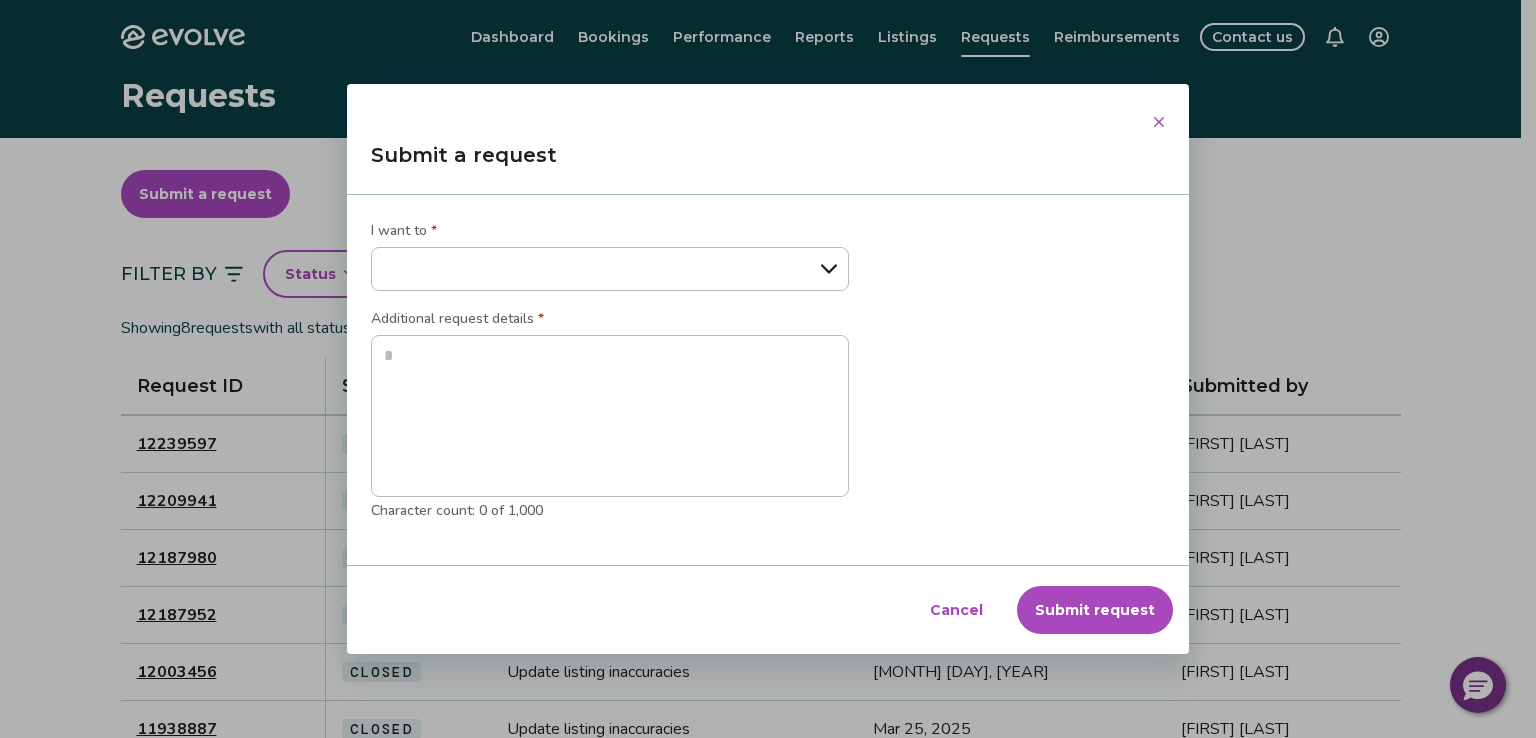 select on "**********" 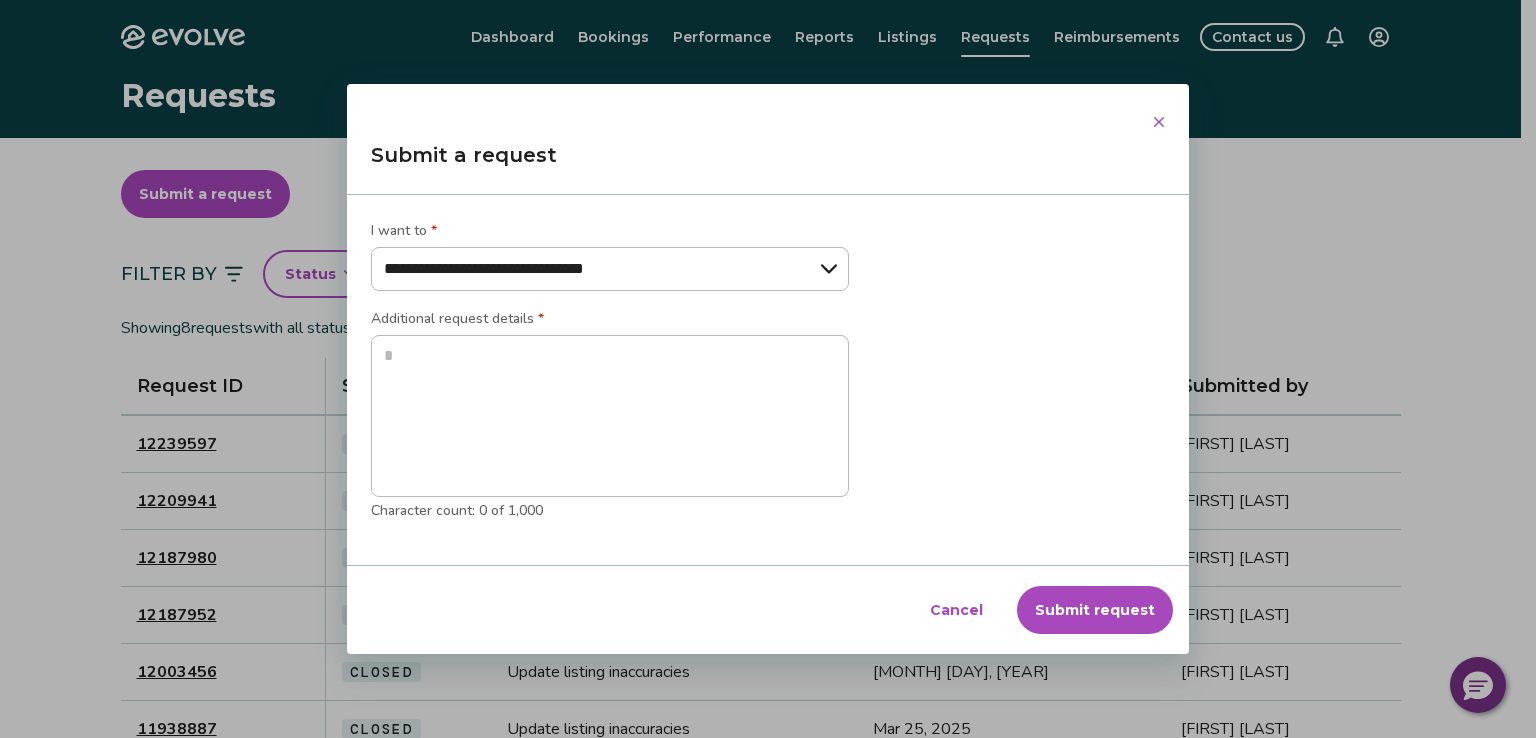 click on "**********" at bounding box center (610, 269) 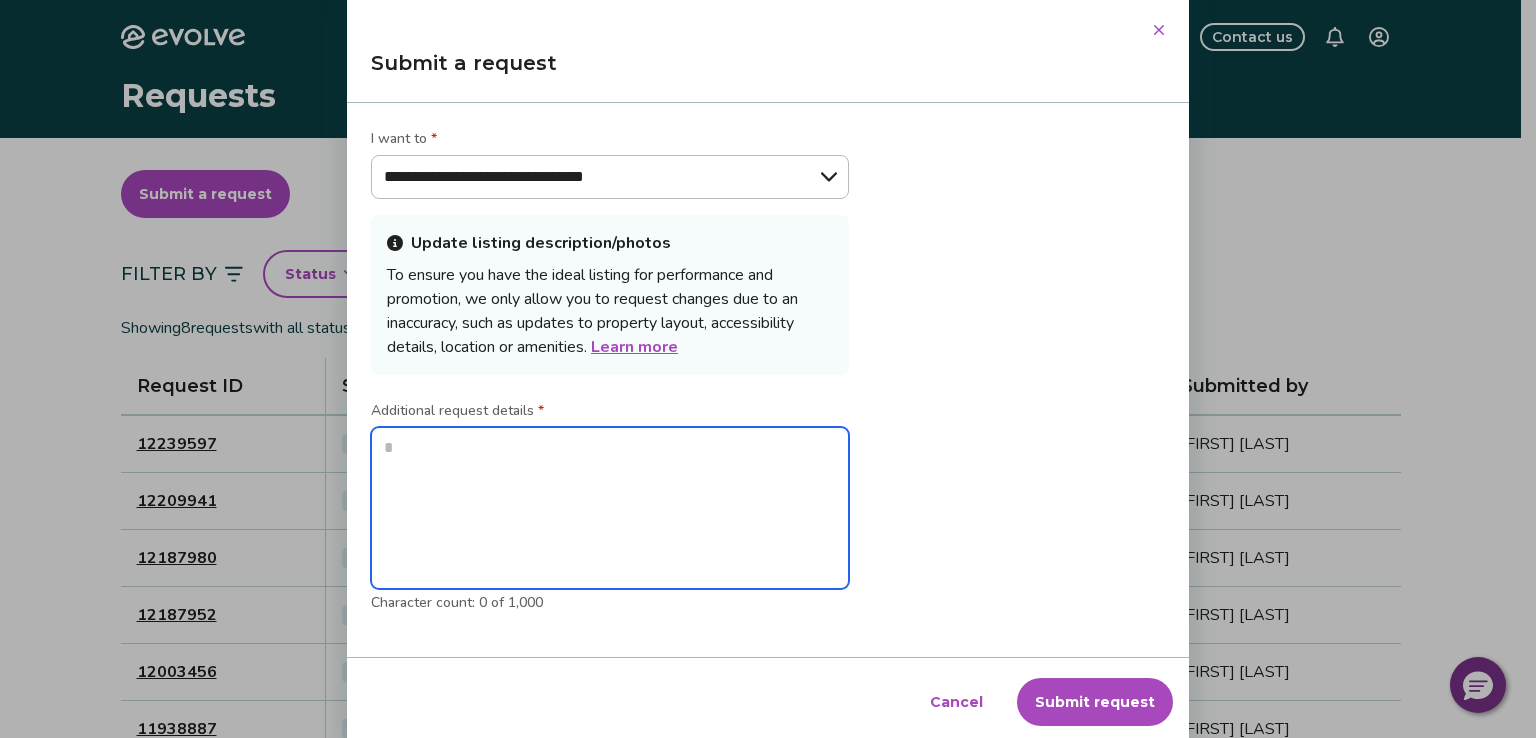click at bounding box center (610, 508) 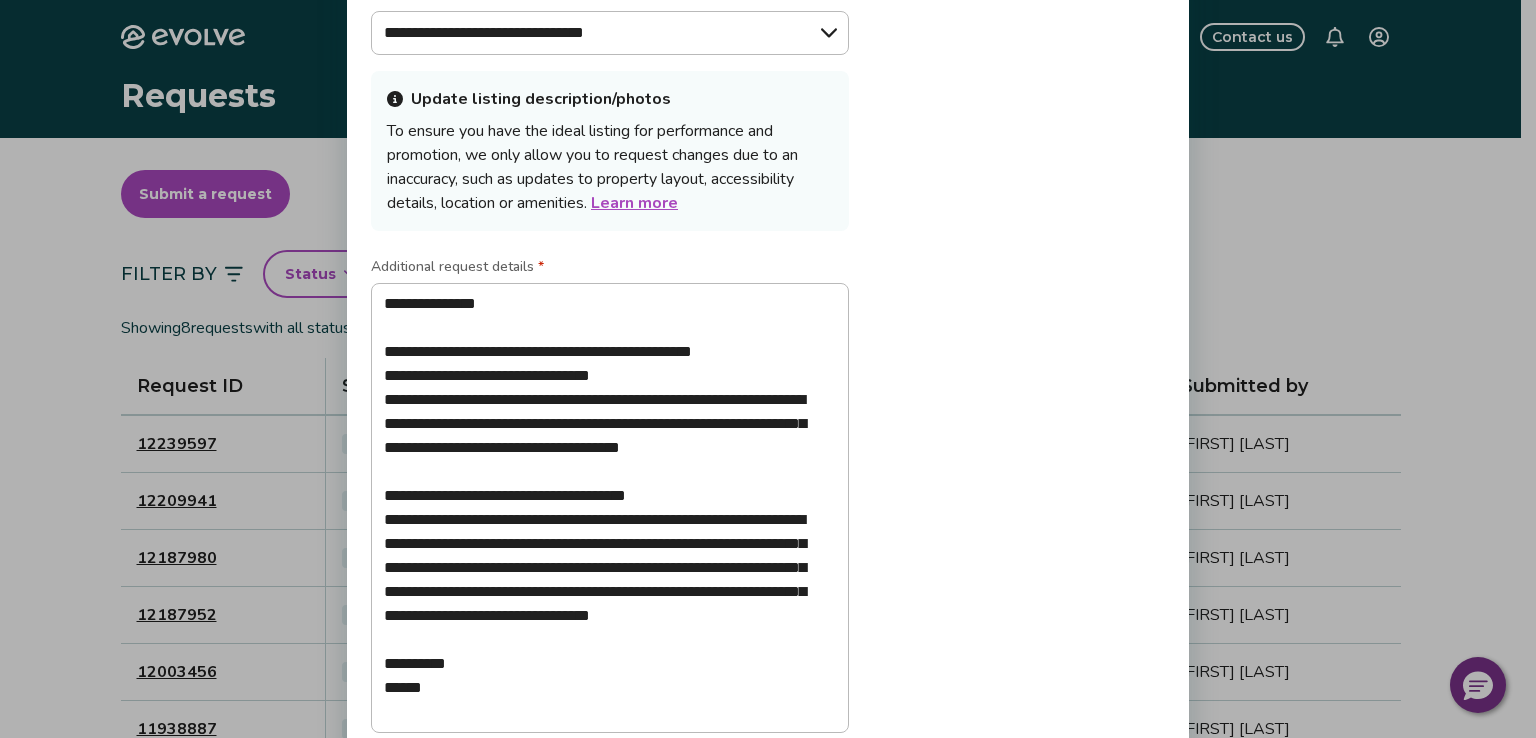 click on "**********" at bounding box center (768, 380) 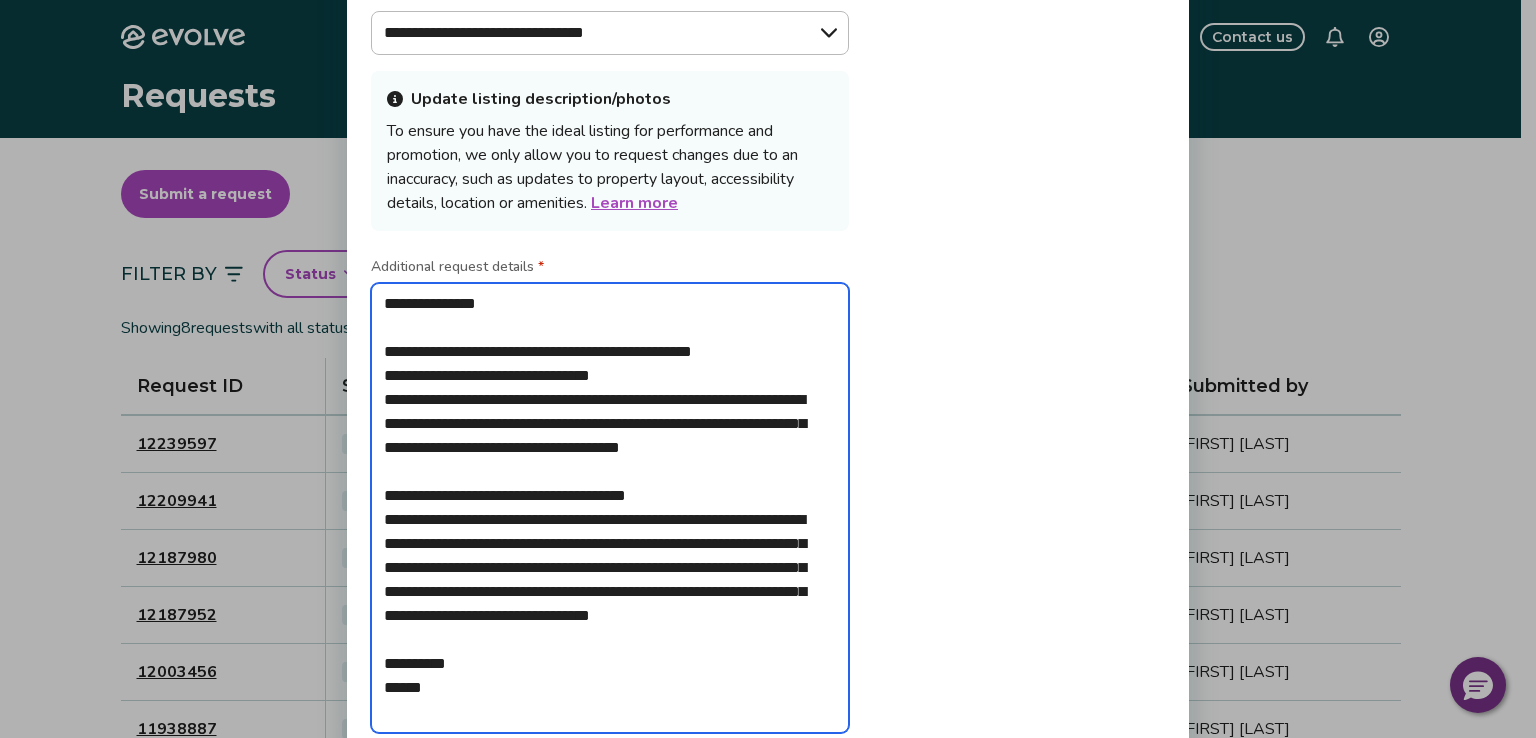 drag, startPoint x: 378, startPoint y: 350, endPoint x: 461, endPoint y: 380, distance: 88.25531 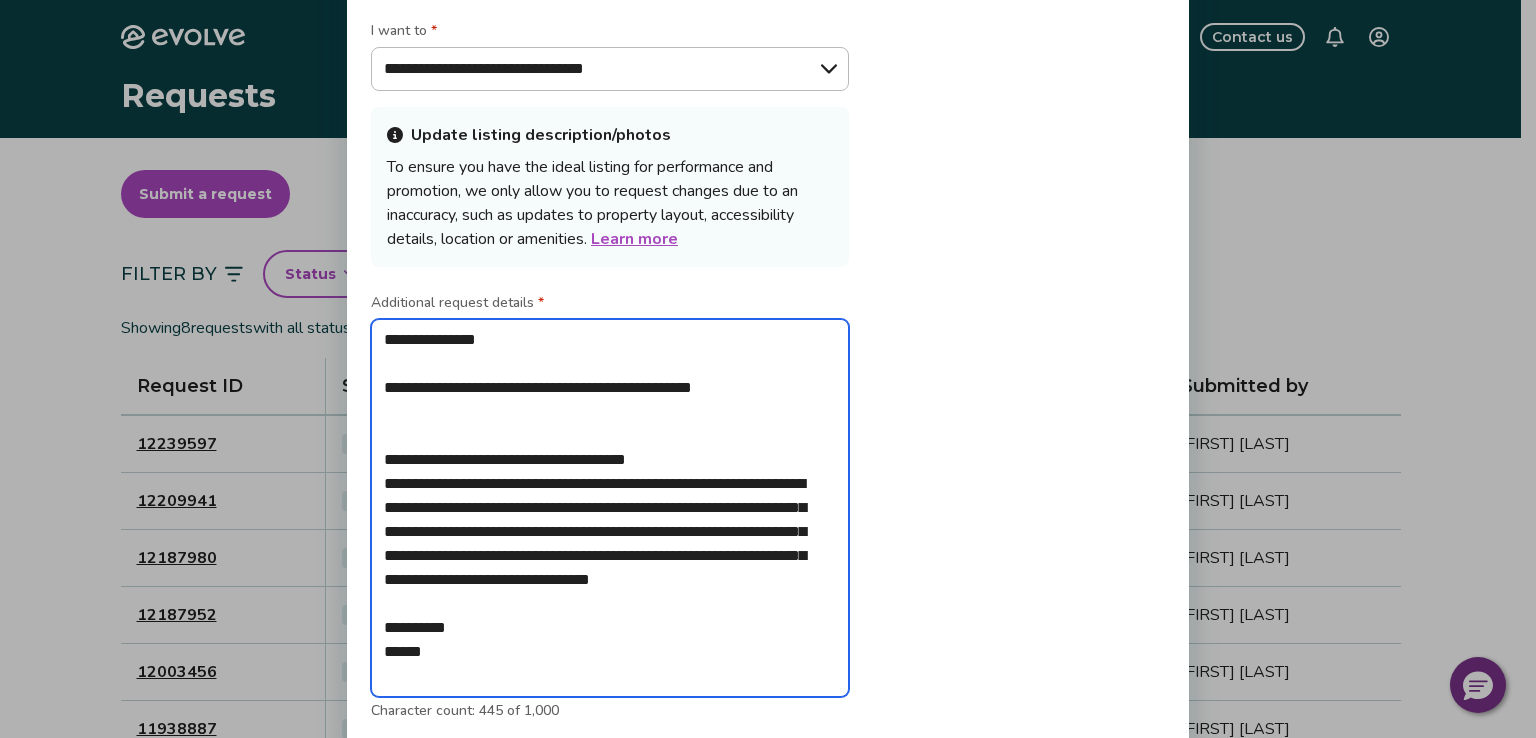 type on "**********" 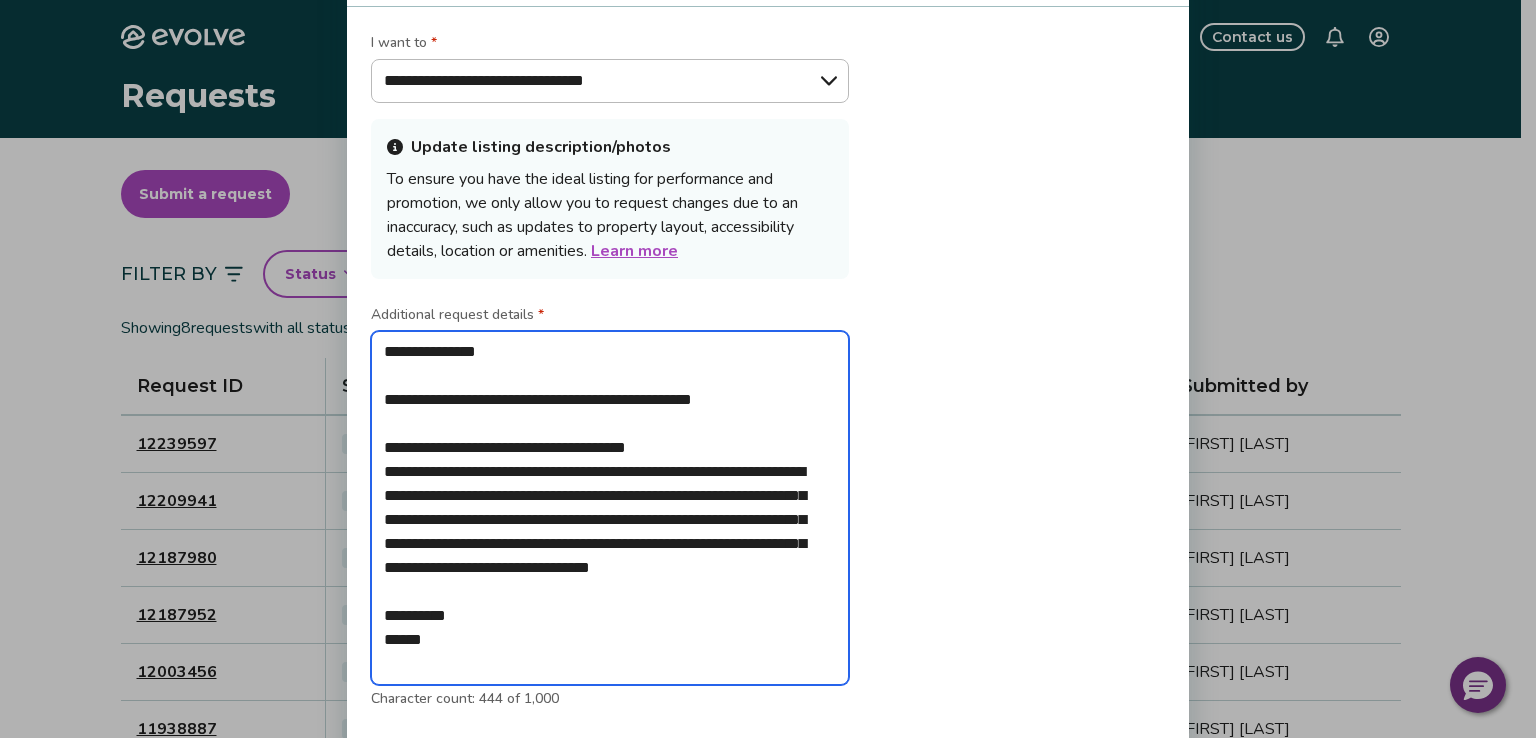 type on "**********" 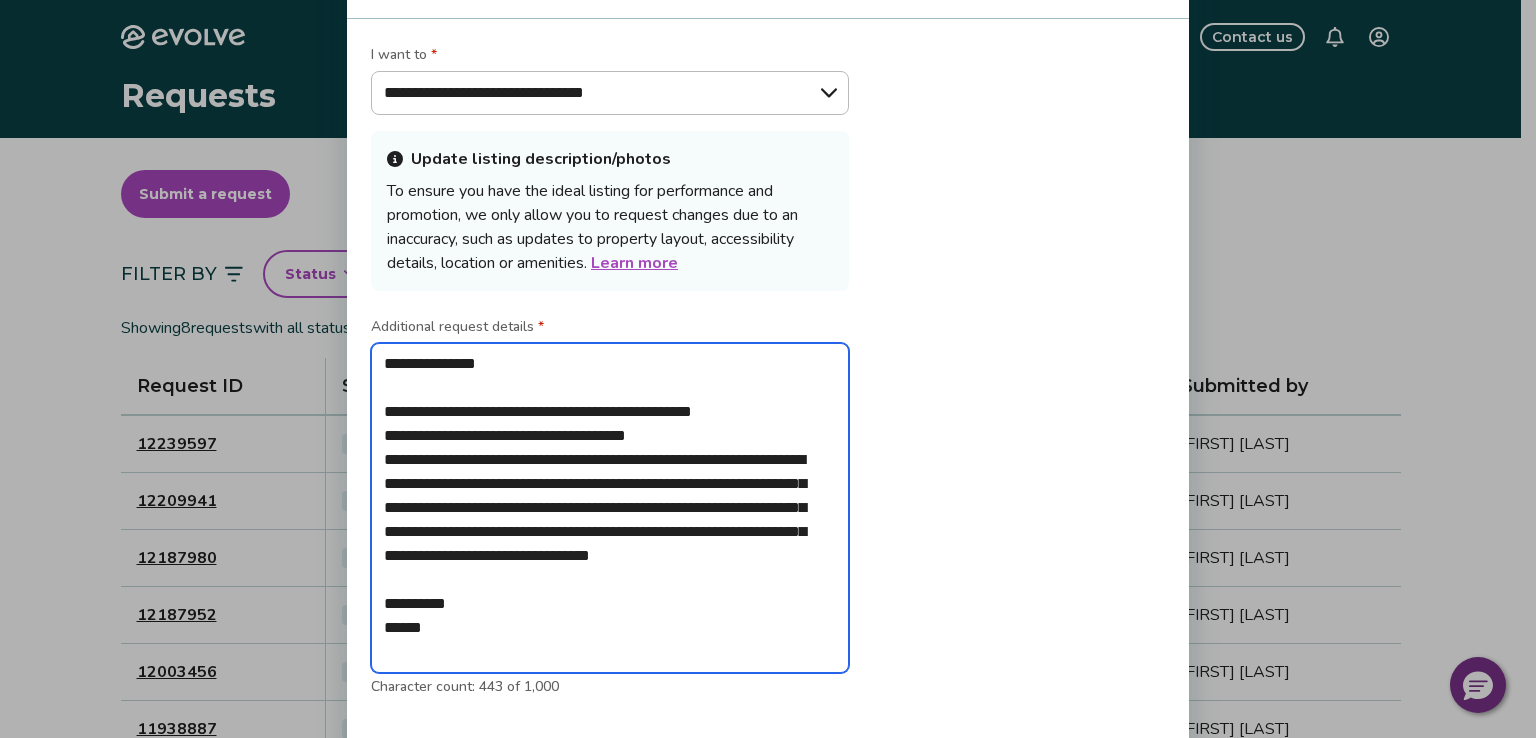 type on "**********" 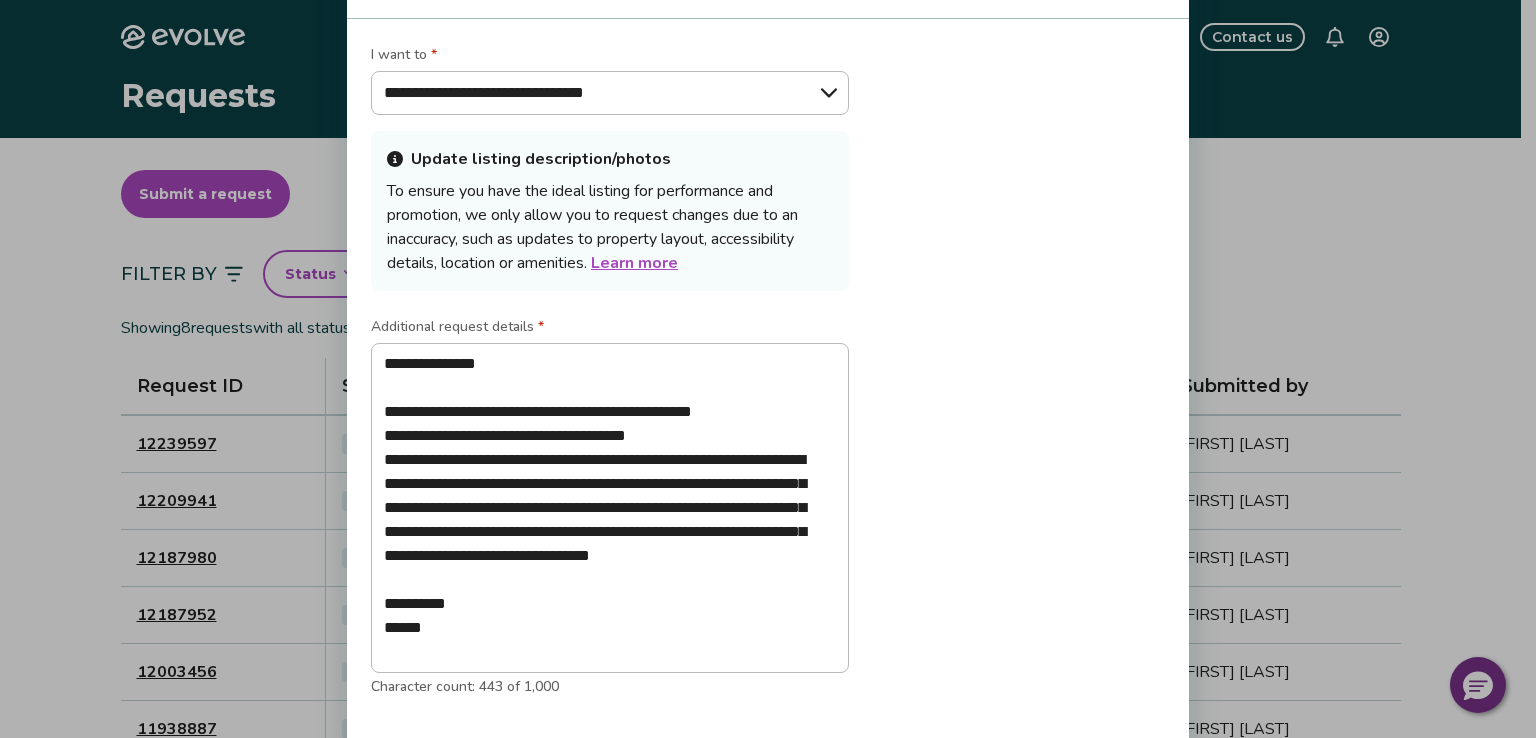 click on "**********" at bounding box center [768, 380] 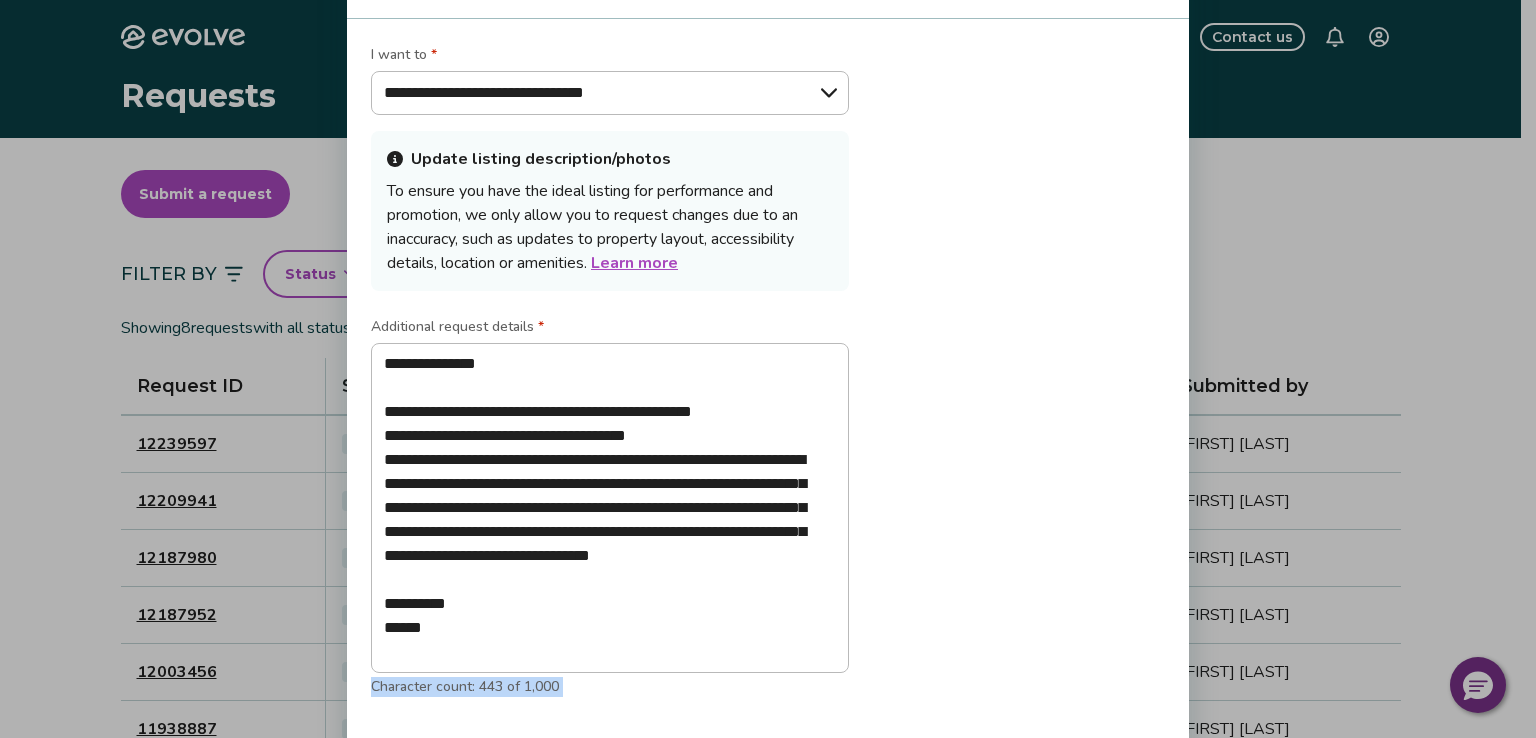 click on "**********" at bounding box center (610, 380) 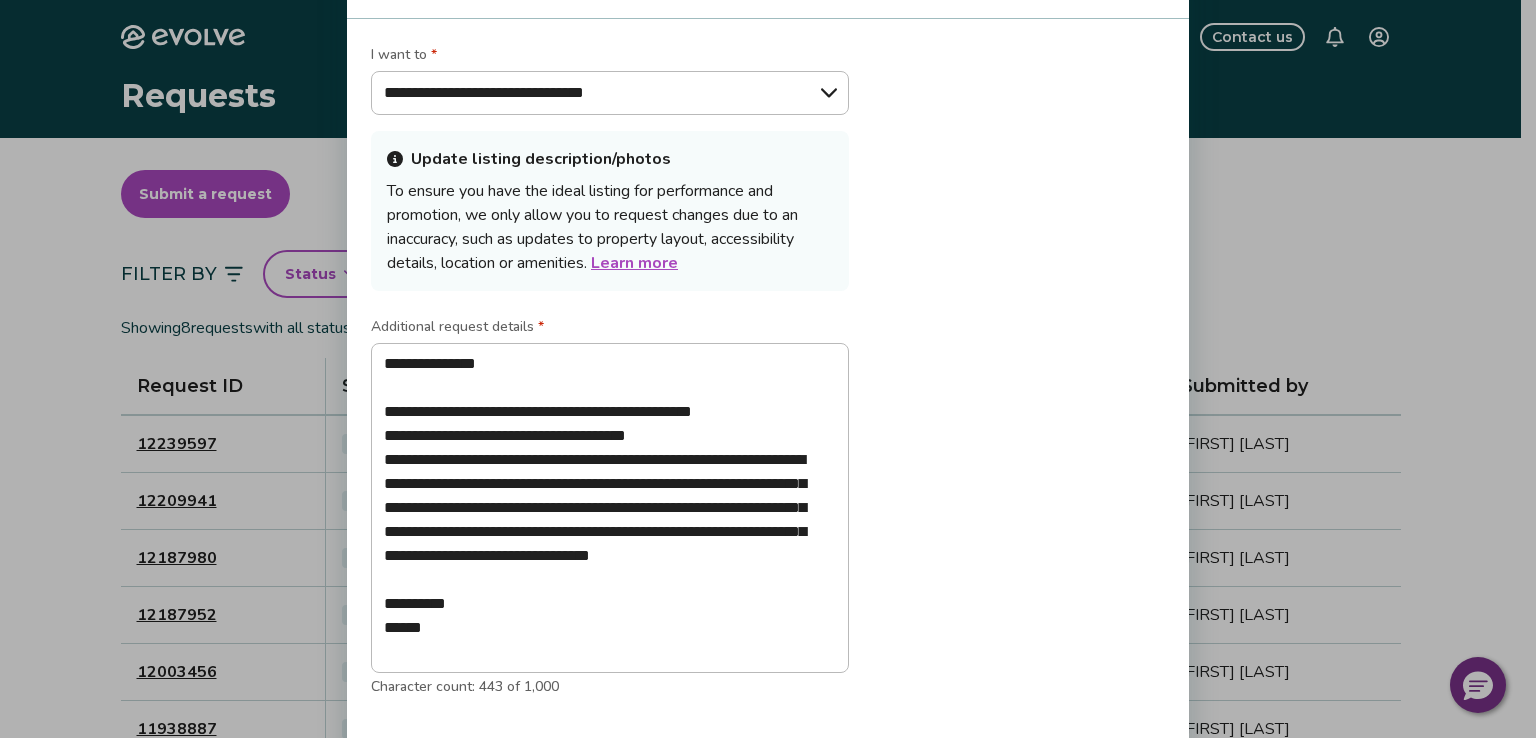 click on "**********" at bounding box center [768, 380] 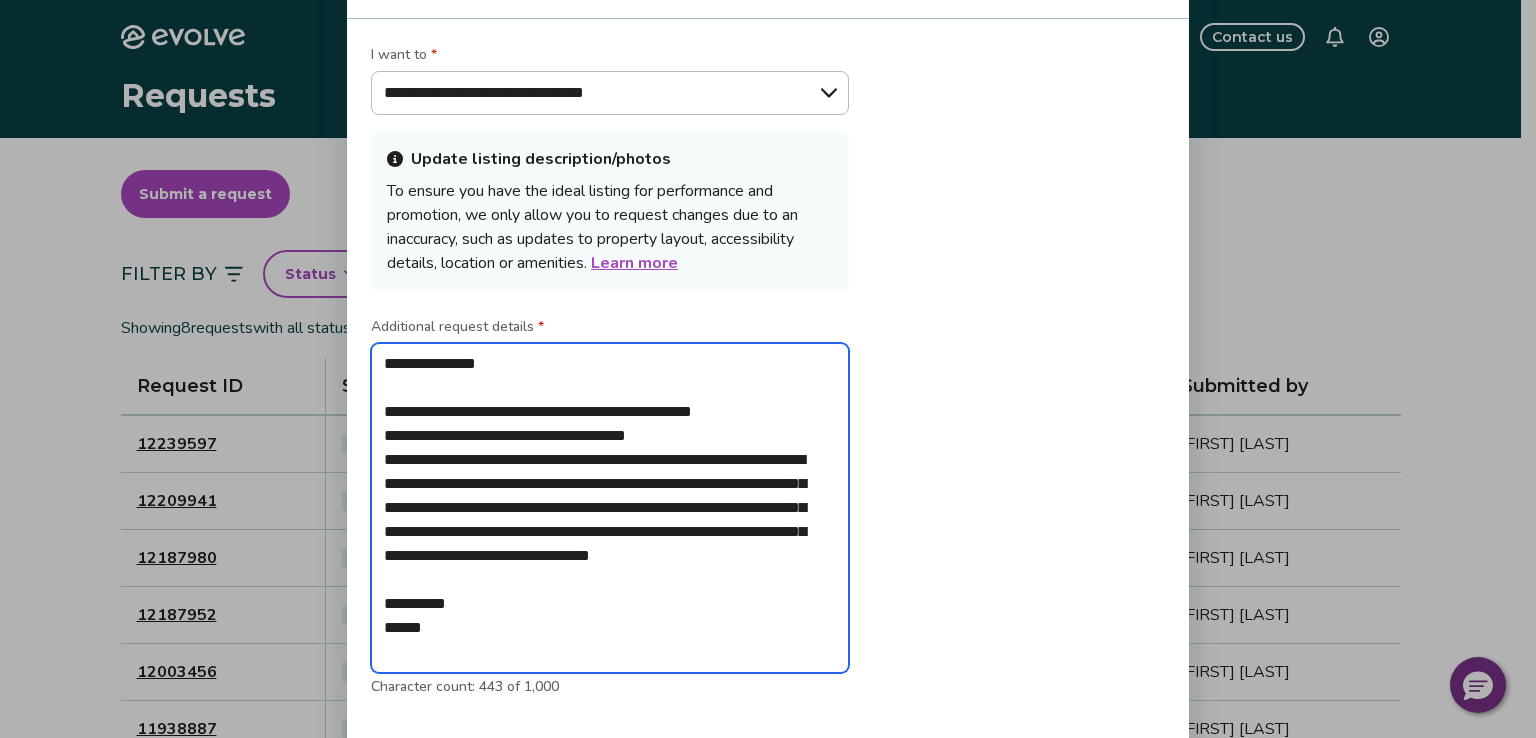 click on "**********" at bounding box center (610, 508) 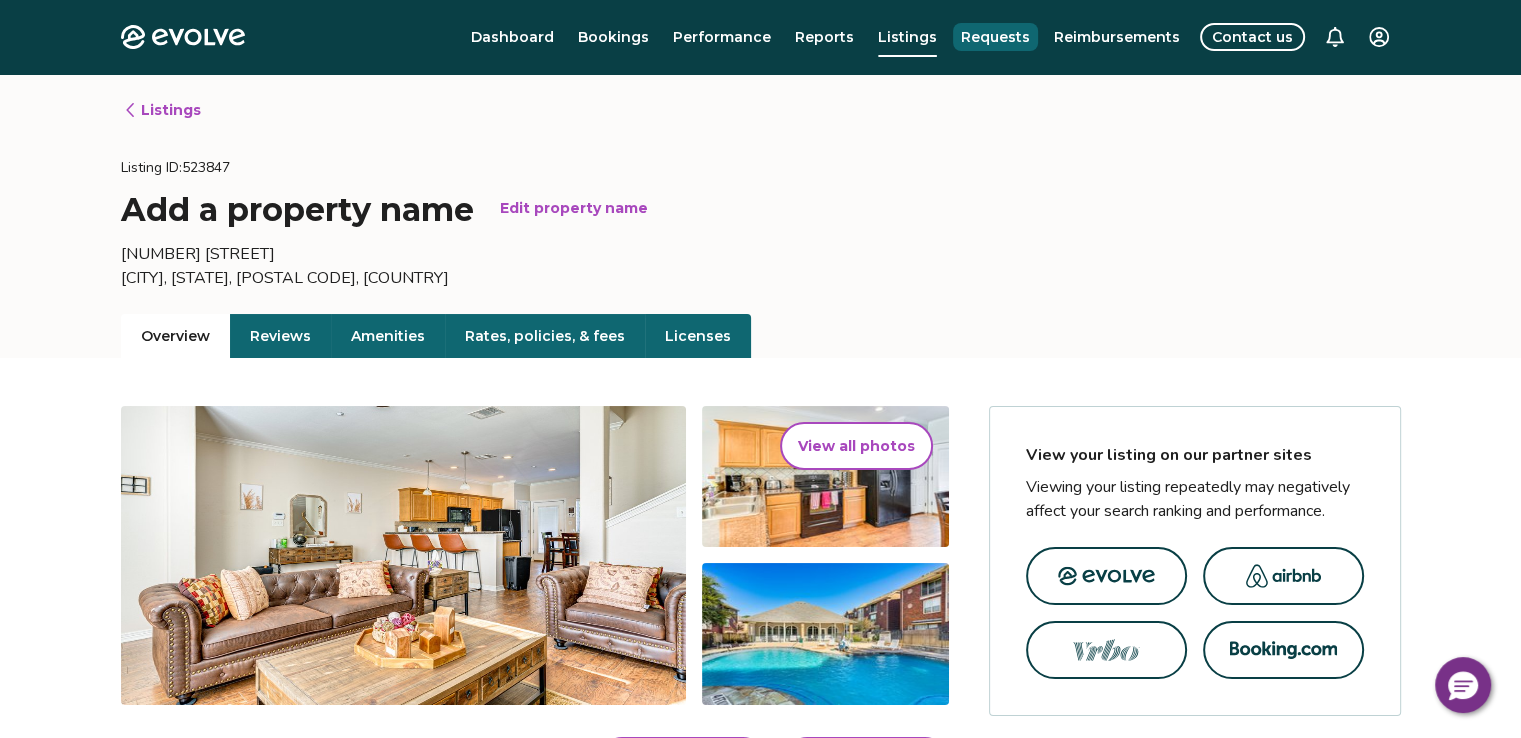 click on "Requests" at bounding box center (995, 37) 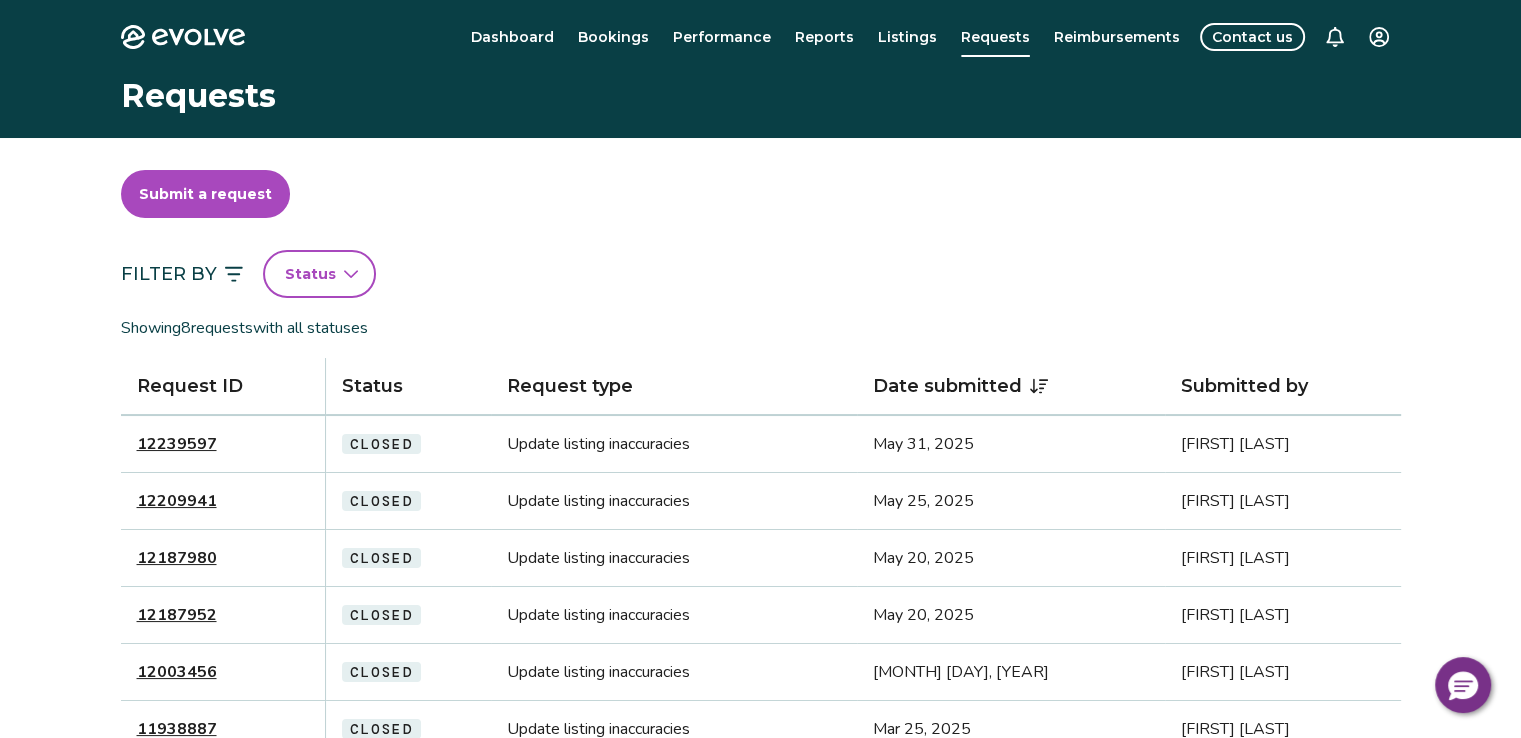 click on "Submit a request" at bounding box center (205, 194) 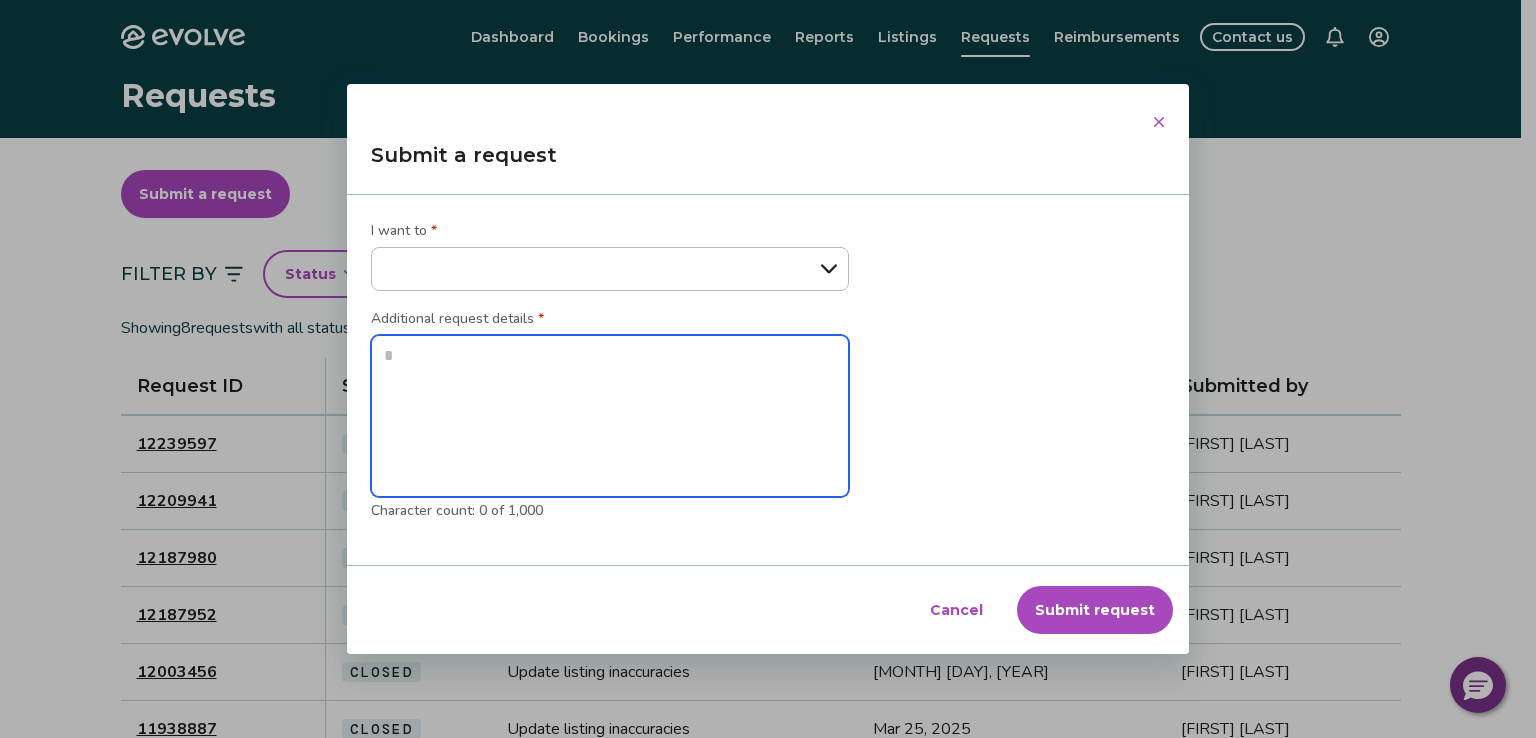 click at bounding box center [610, 416] 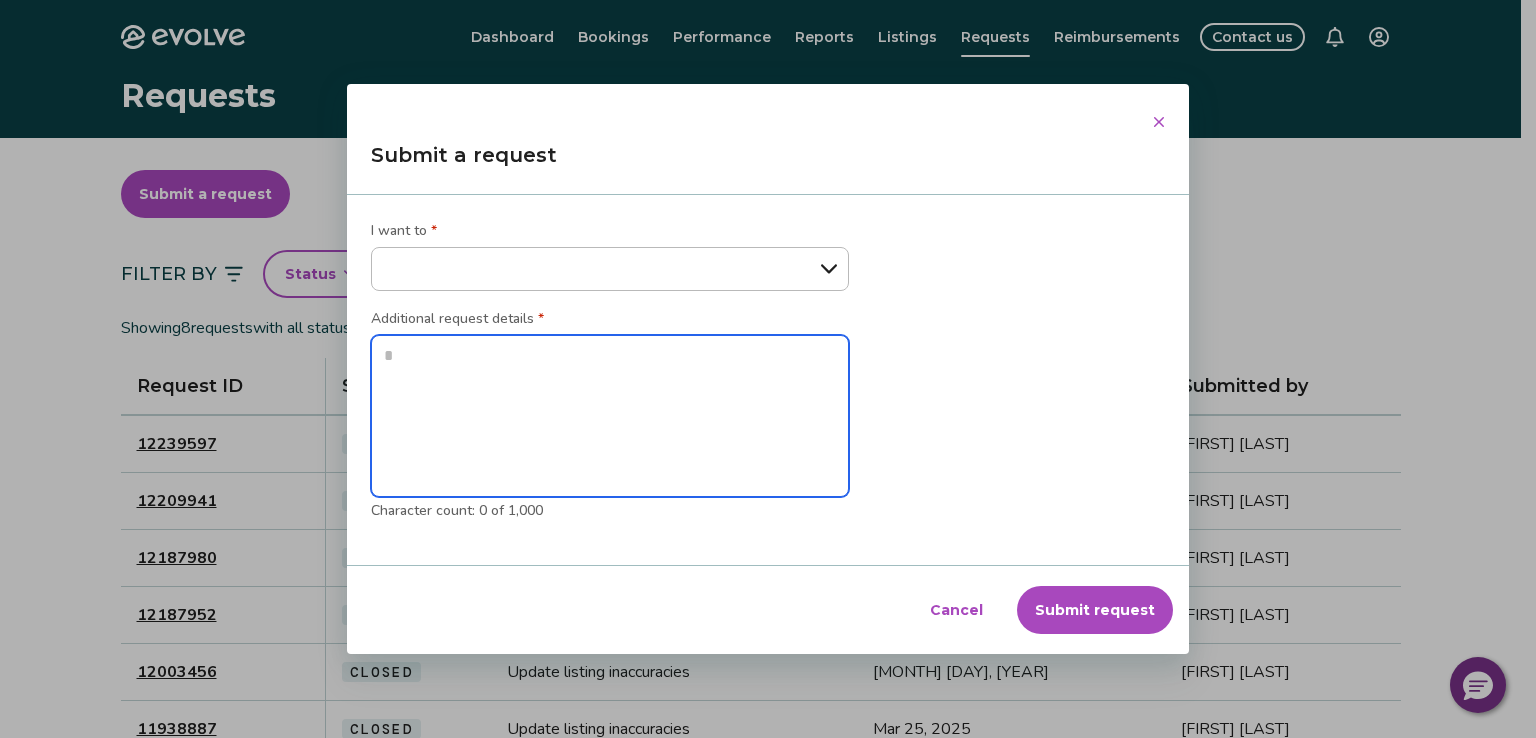paste on "**********" 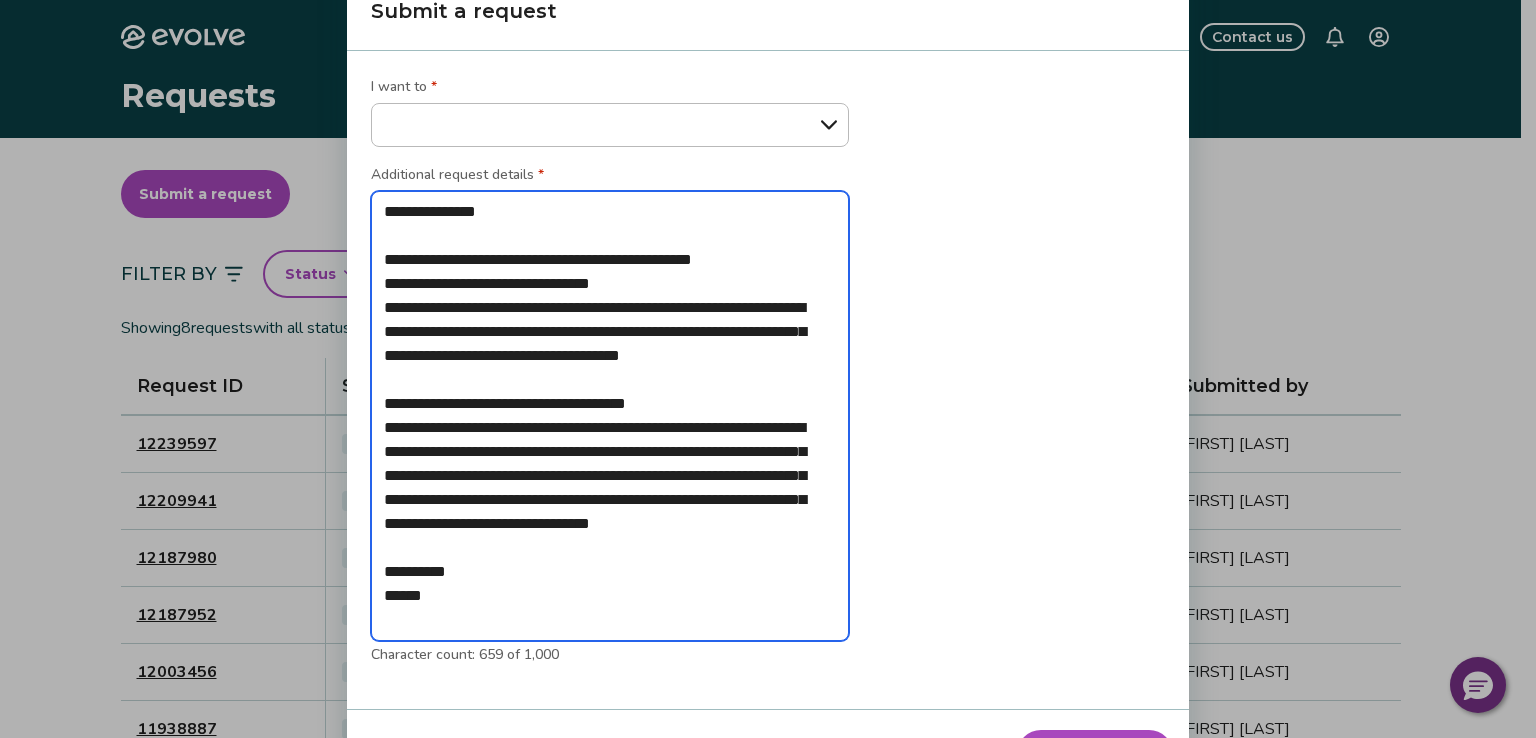 type on "**********" 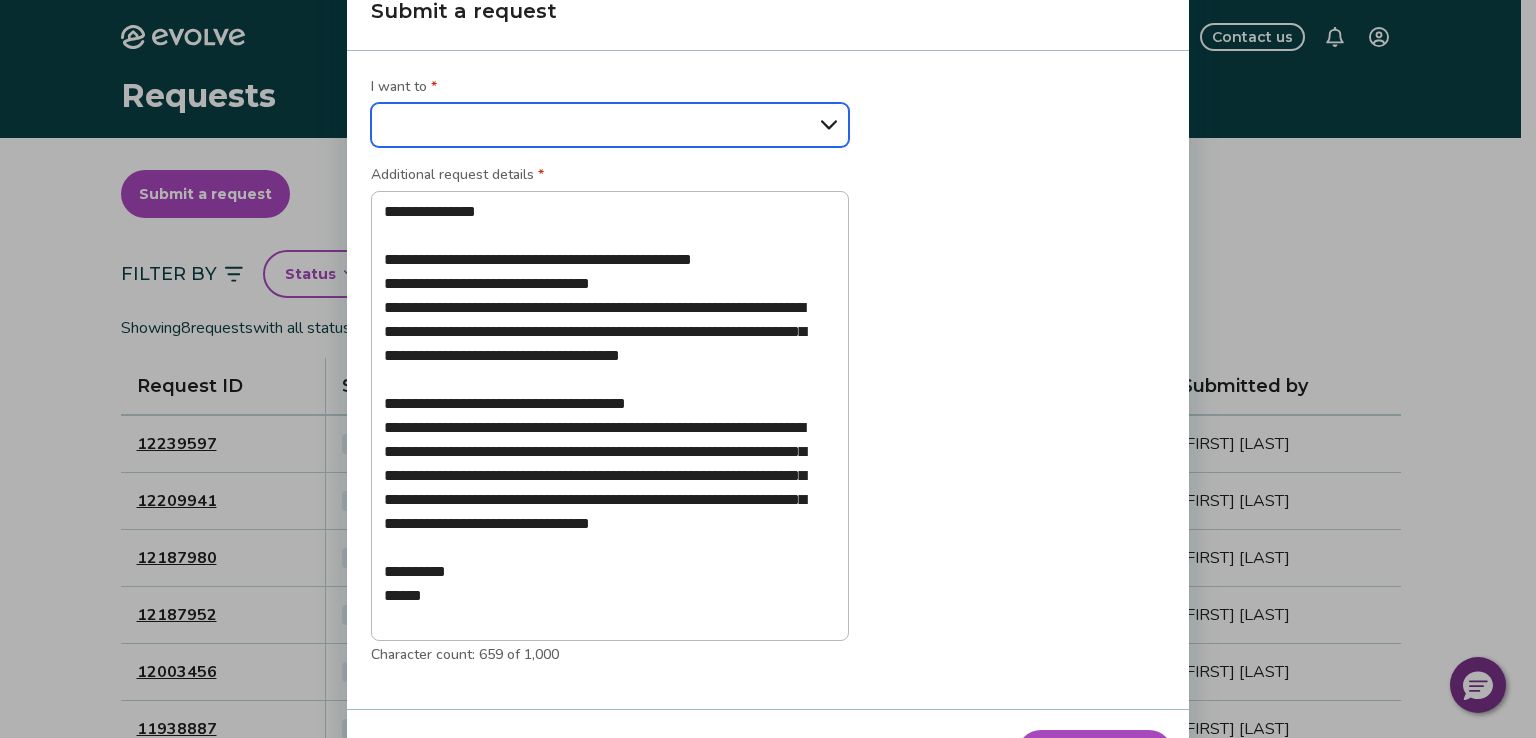 click on "**********" at bounding box center (610, 125) 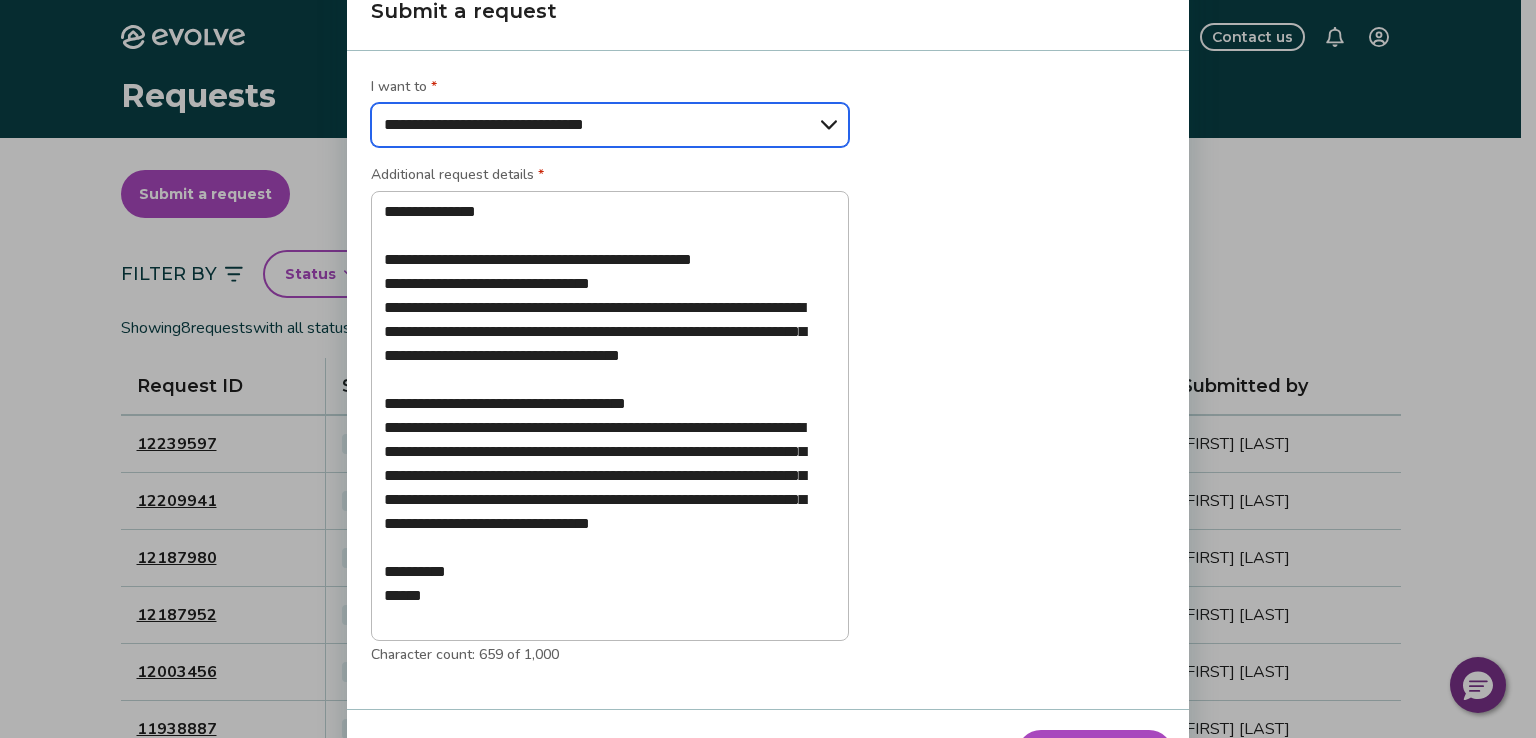 click on "**********" at bounding box center (610, 125) 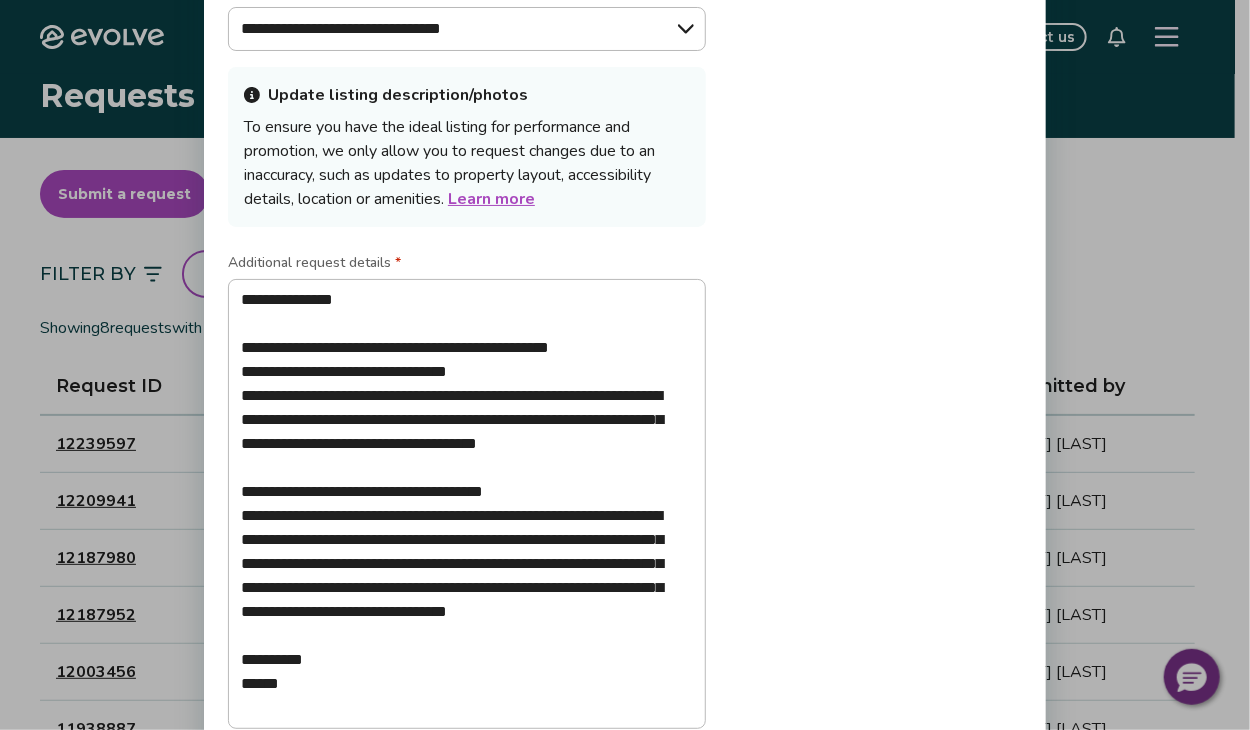 click on "**********" at bounding box center (625, 376) 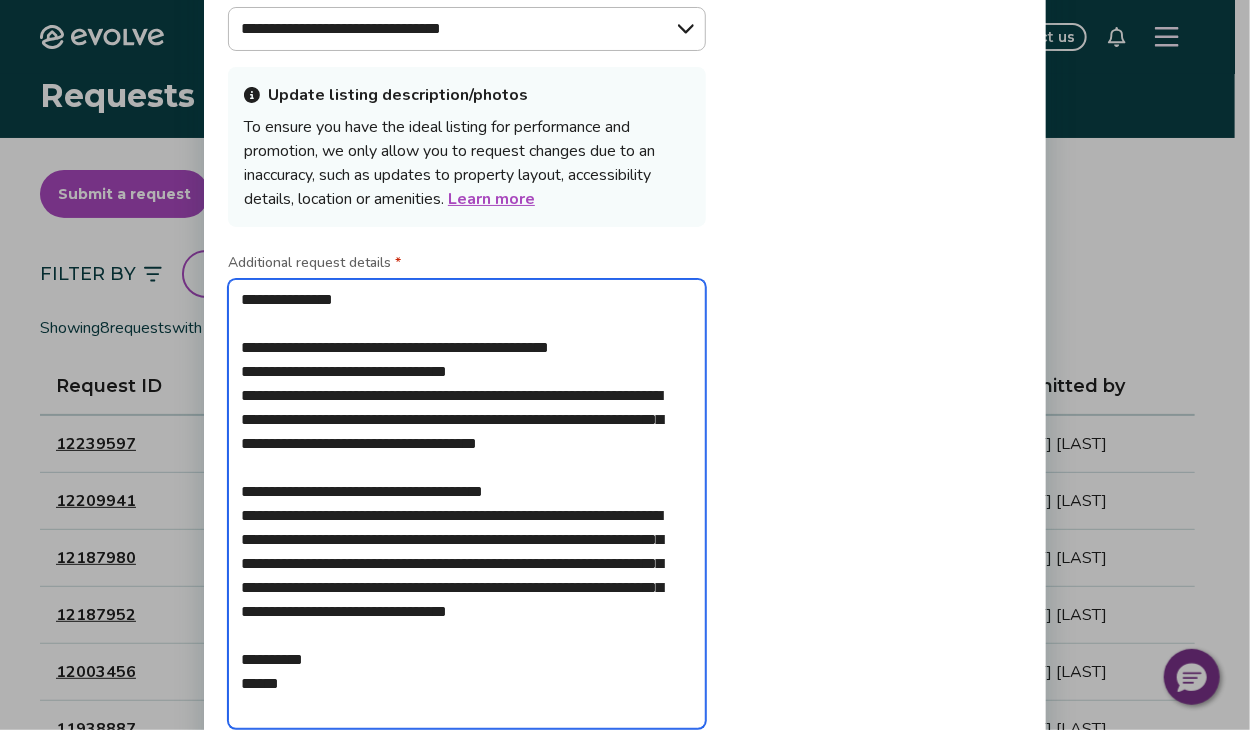 drag, startPoint x: 664, startPoint y: 632, endPoint x: 935, endPoint y: 585, distance: 275.04544 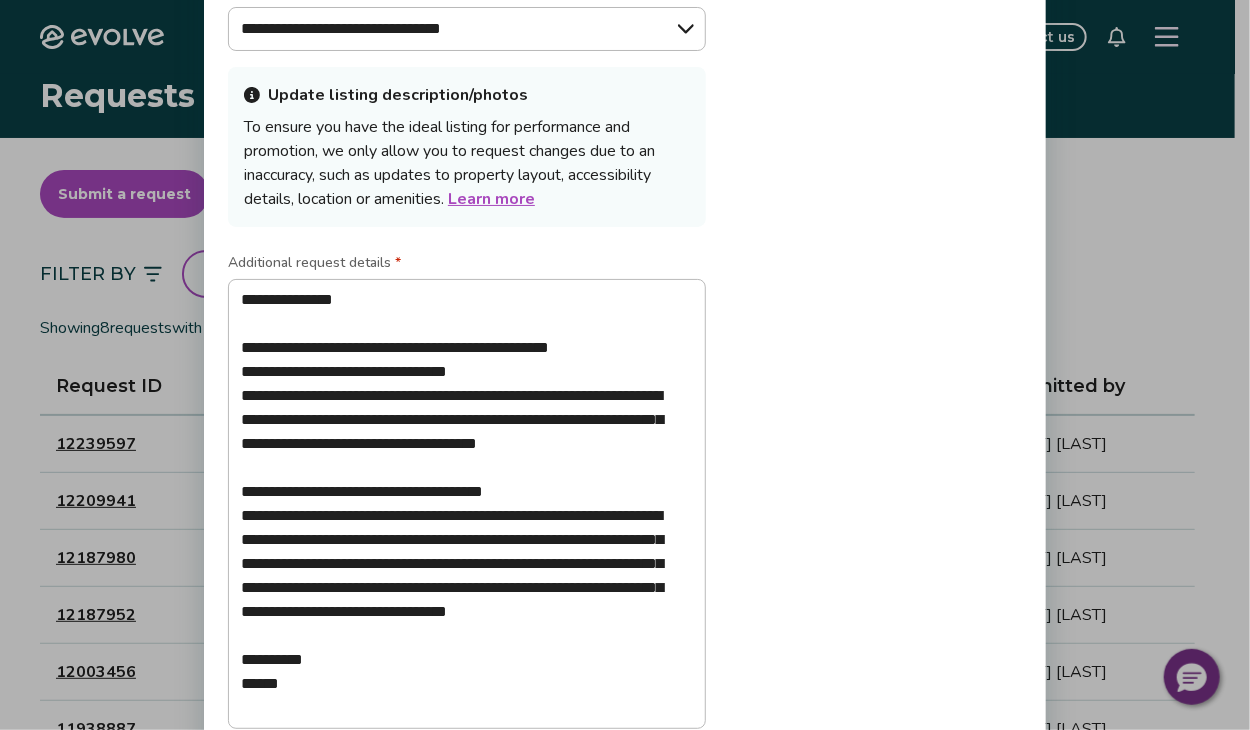 click on "**********" at bounding box center (625, 376) 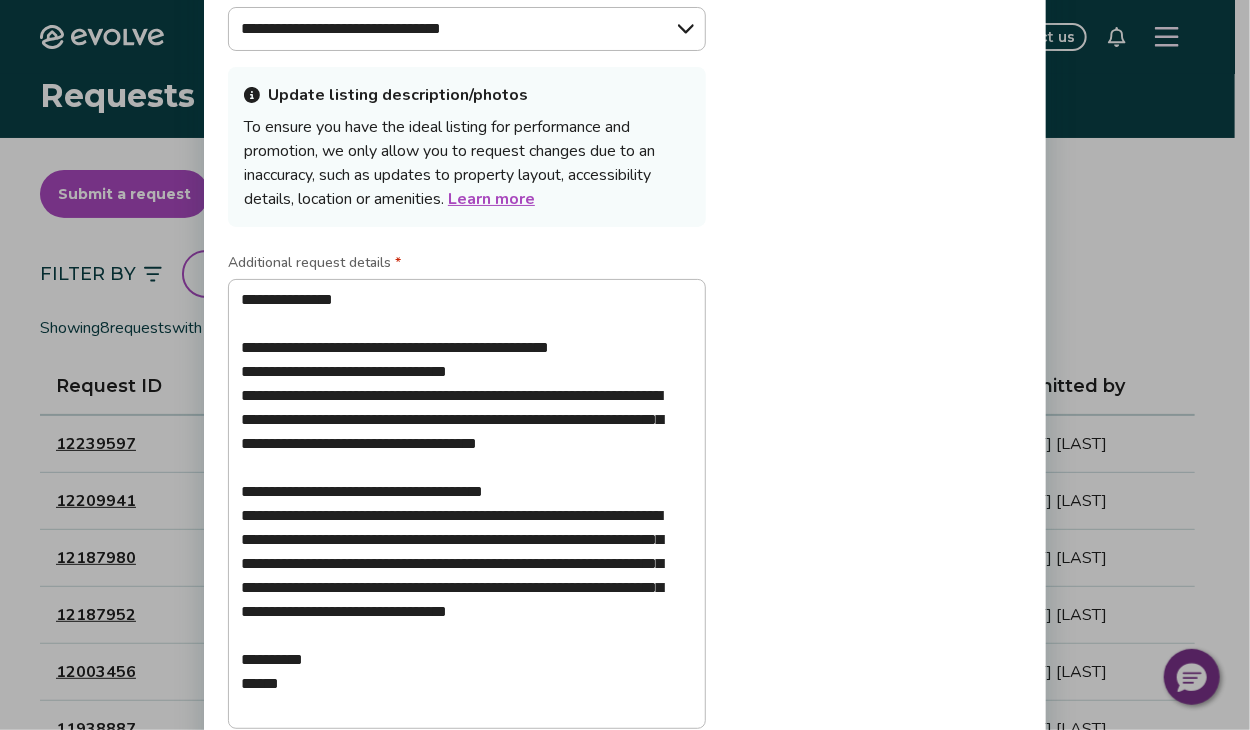 click on "**********" at bounding box center [625, 365] 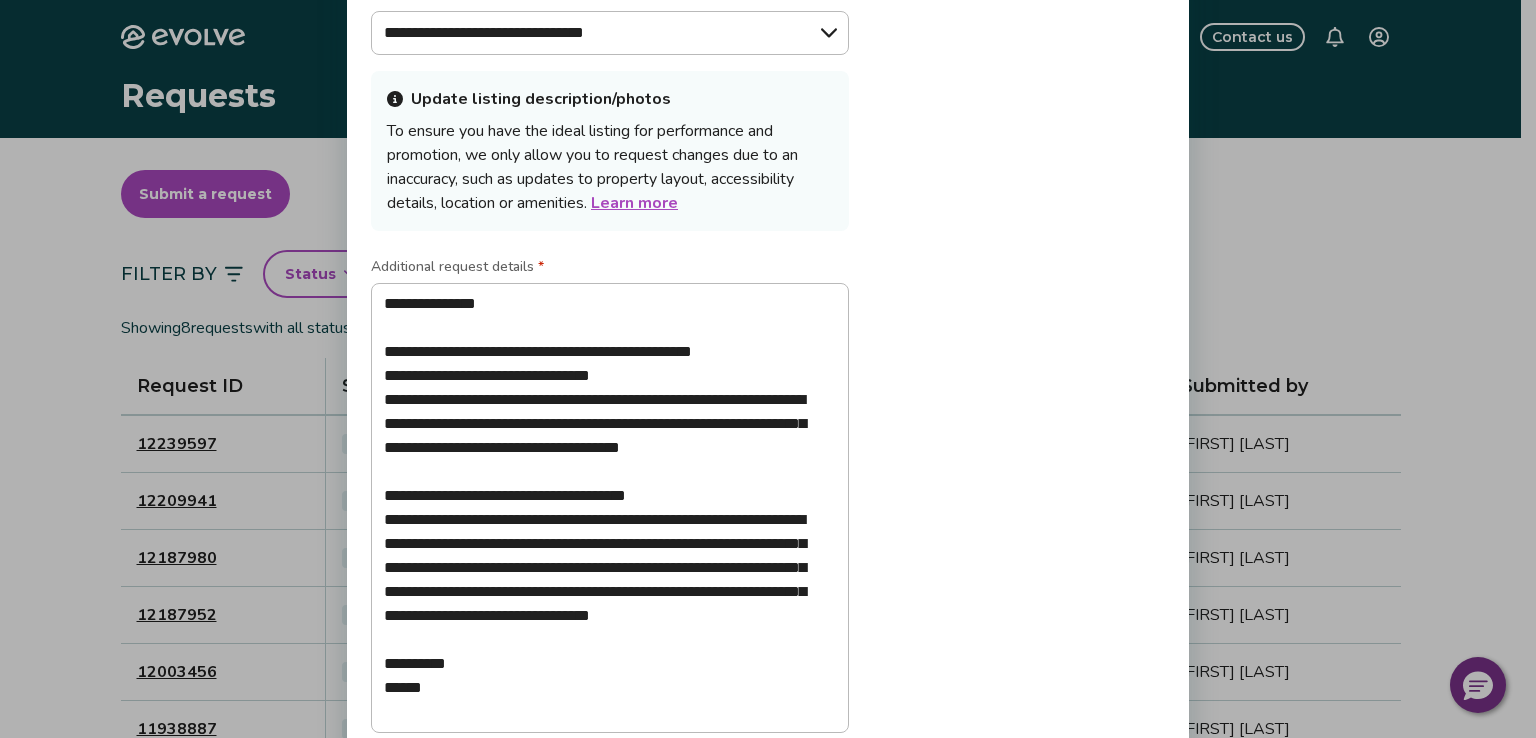 click on "**********" at bounding box center [768, 369] 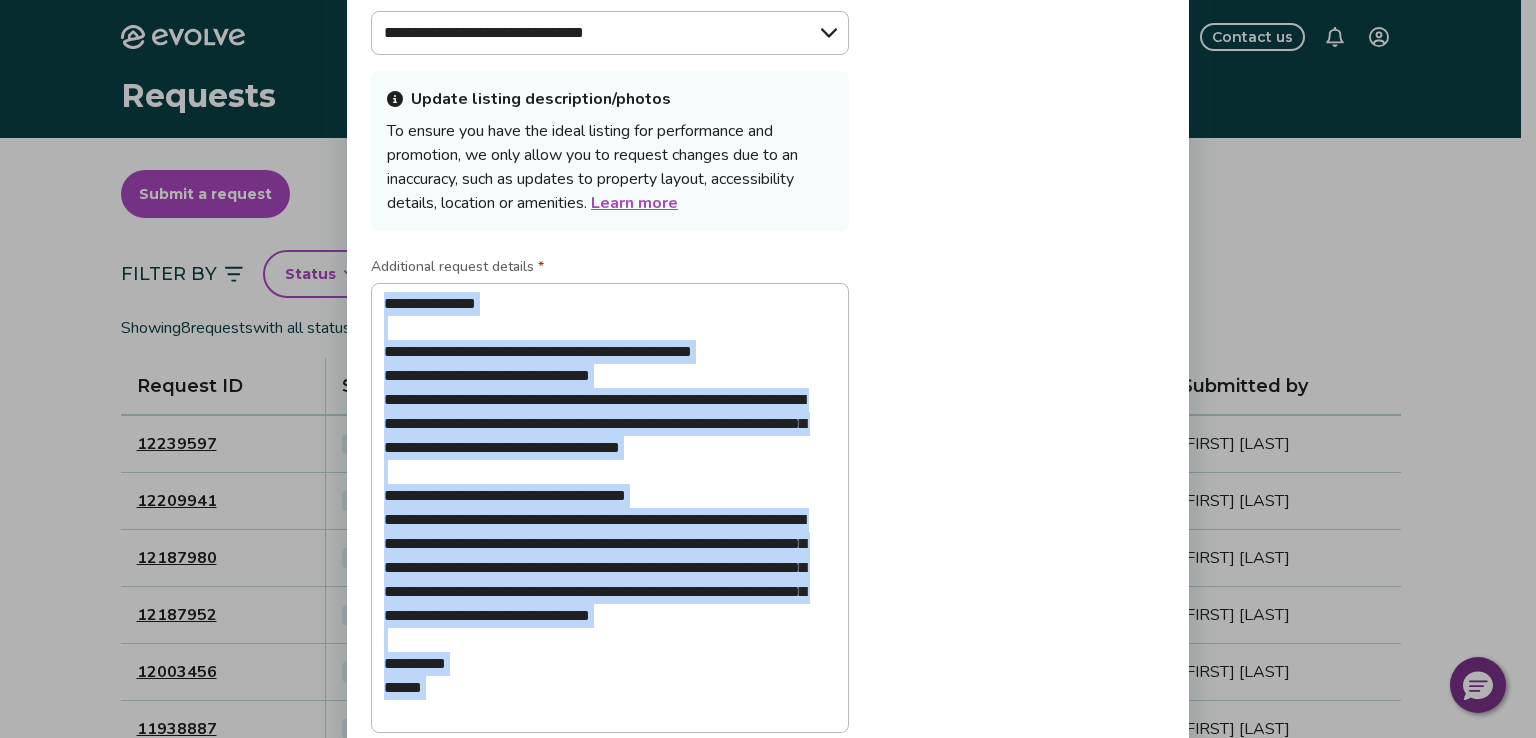 drag, startPoint x: 1461, startPoint y: 297, endPoint x: 1268, endPoint y: 345, distance: 198.87936 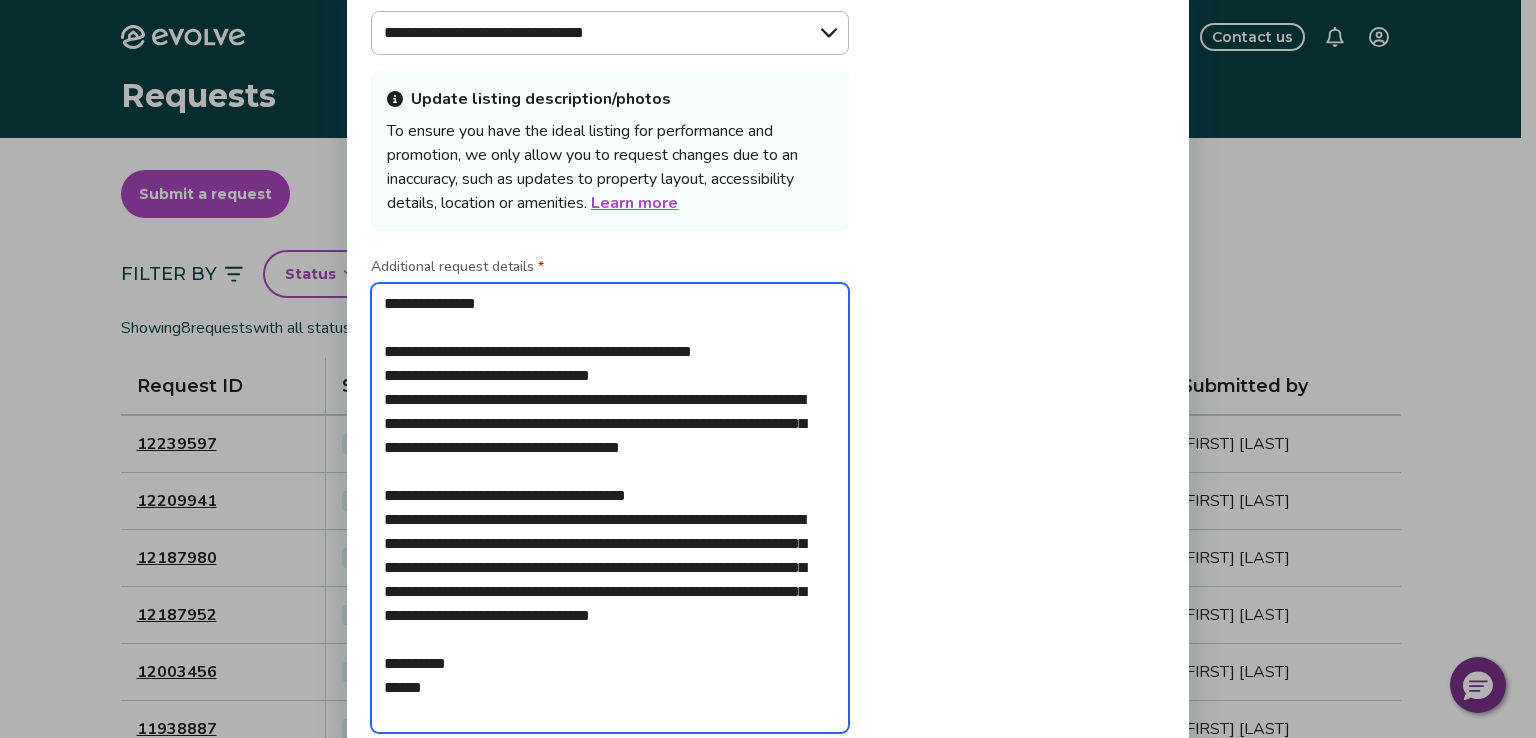 drag, startPoint x: 379, startPoint y: 293, endPoint x: 552, endPoint y: 546, distance: 306.49307 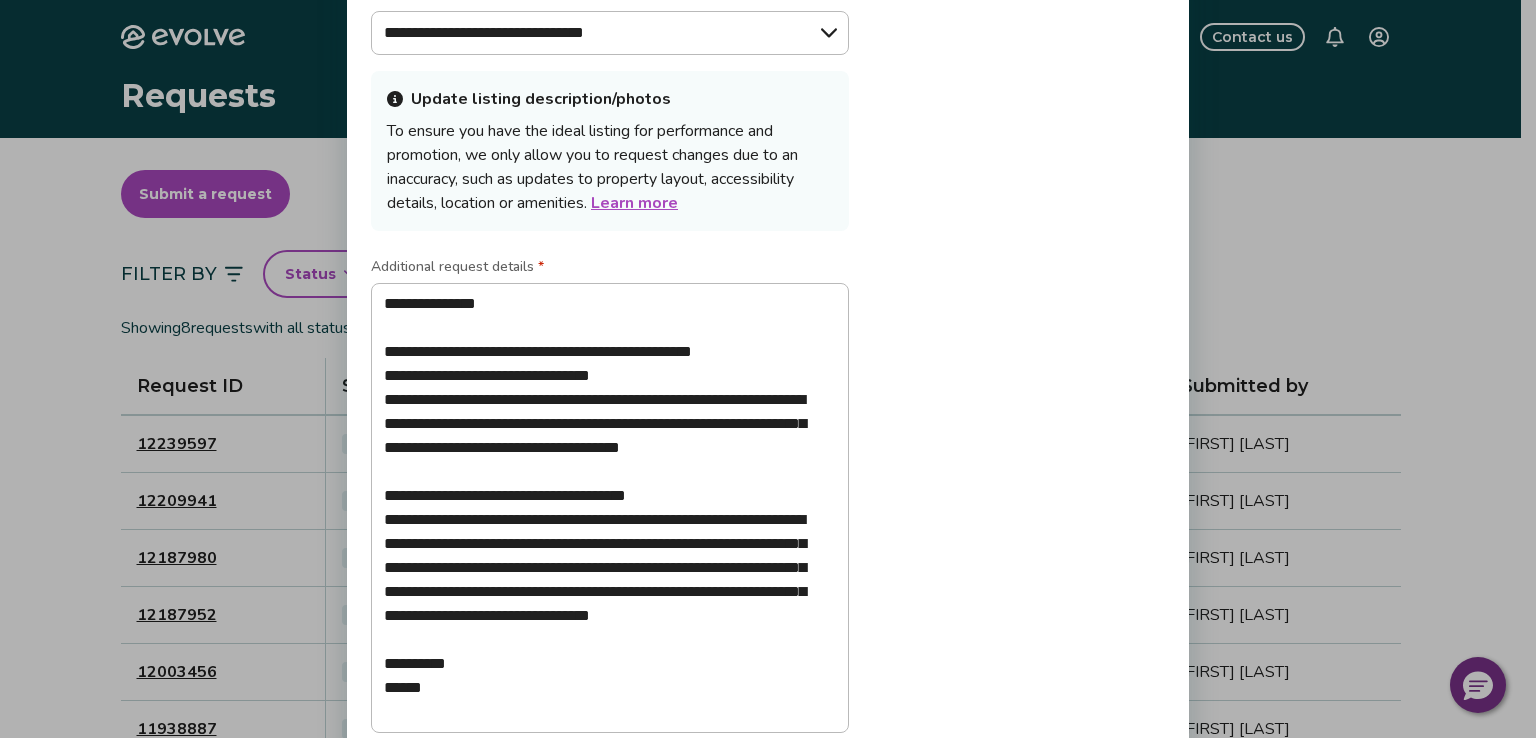 drag, startPoint x: 488, startPoint y: 440, endPoint x: 1192, endPoint y: 615, distance: 725.4247 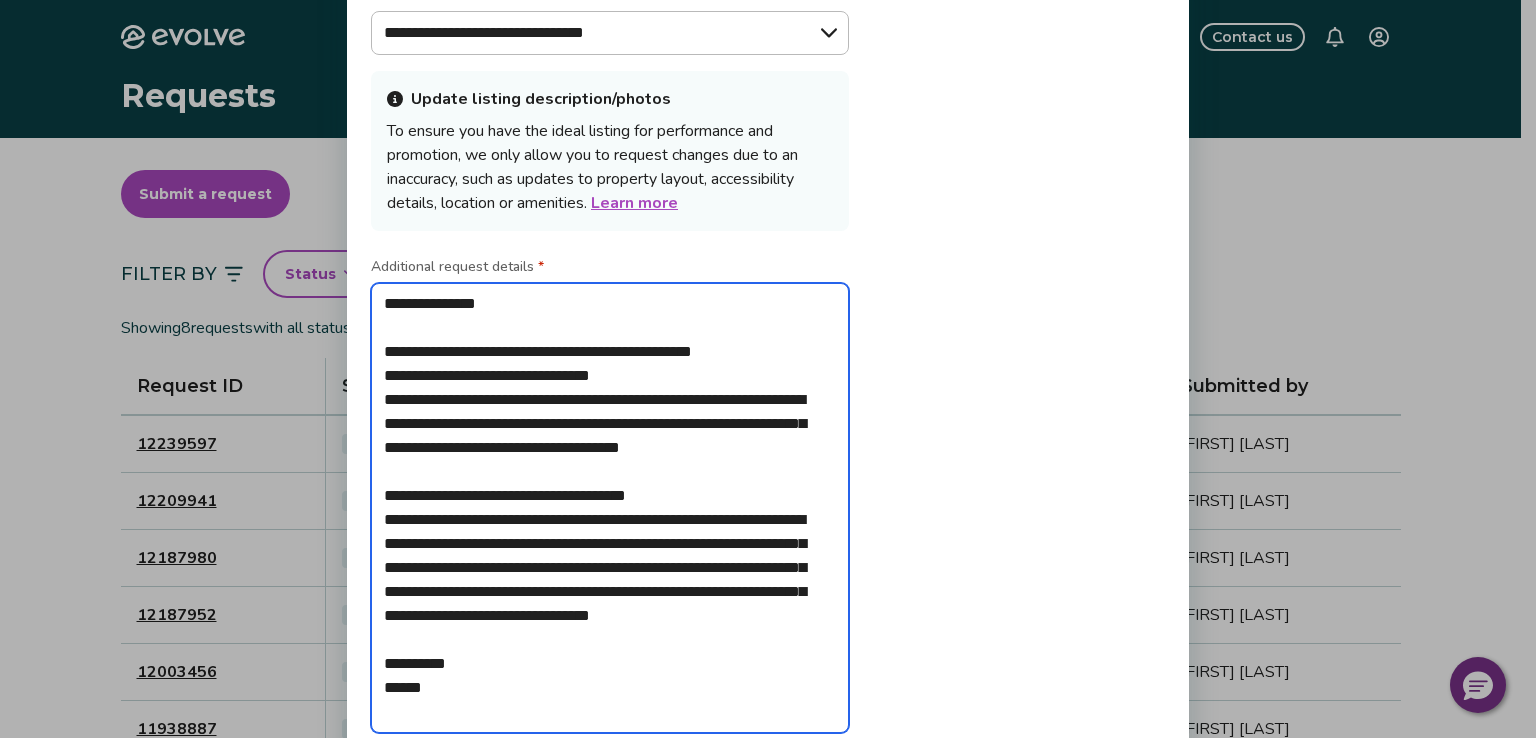 click on "**********" at bounding box center (610, 508) 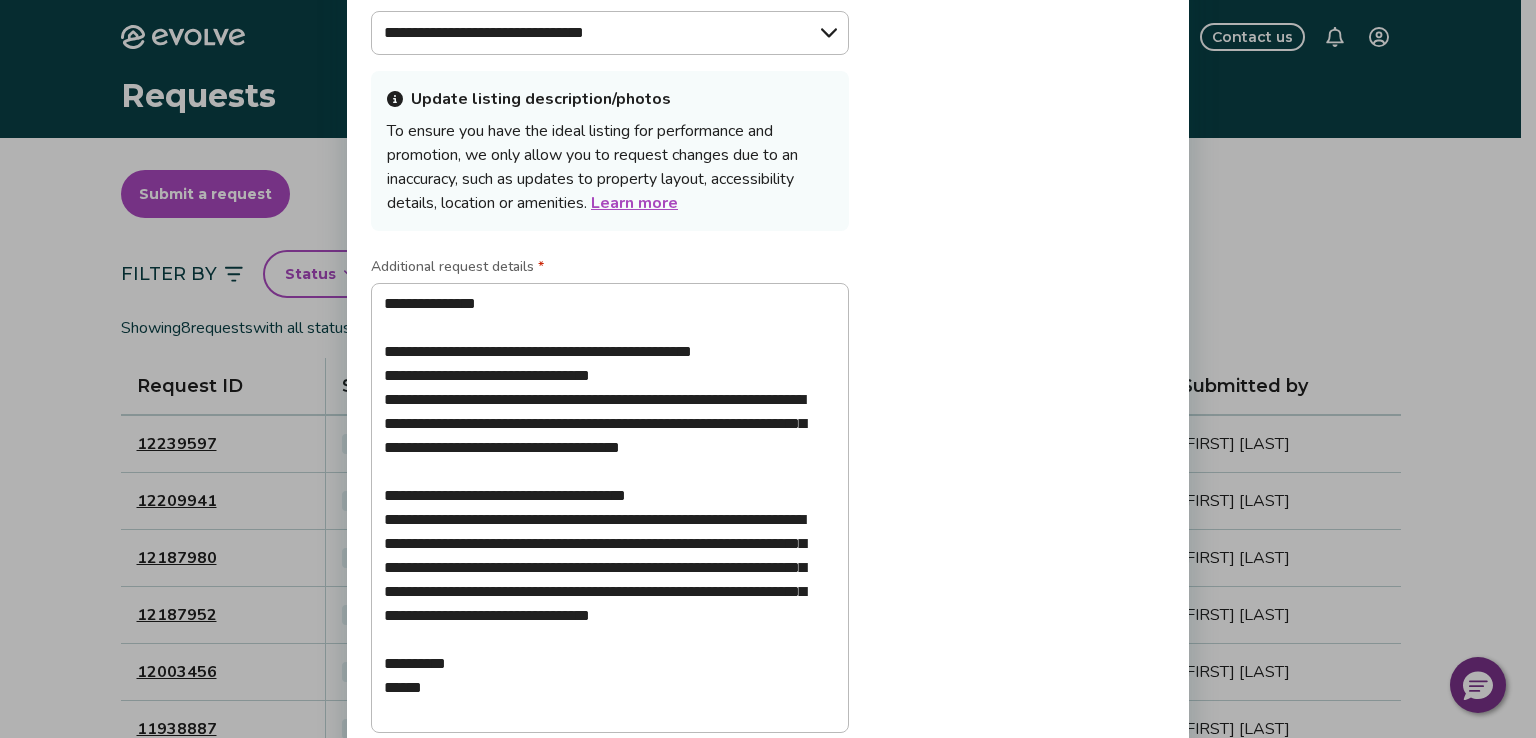 click on "**********" at bounding box center [768, 380] 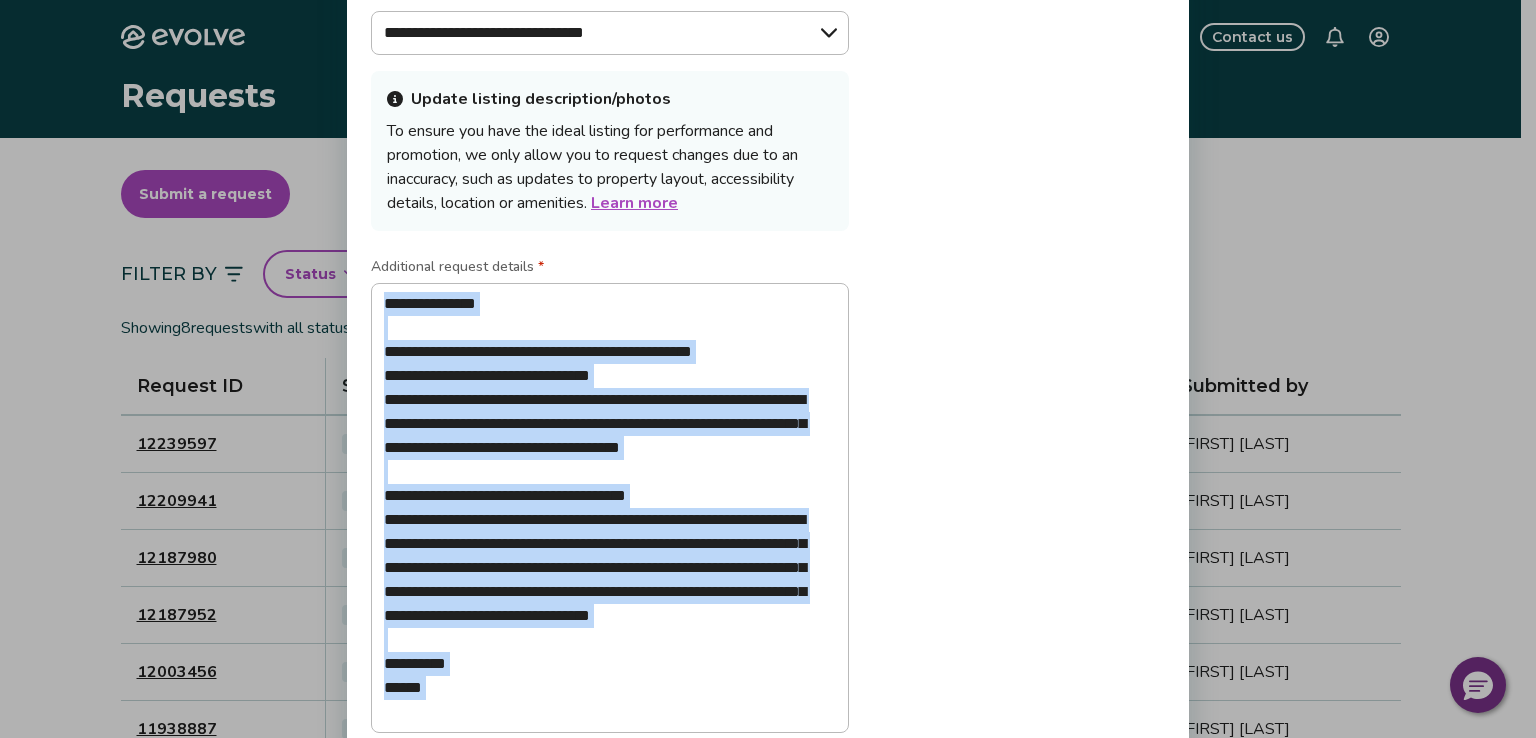 click on "**********" at bounding box center [768, 380] 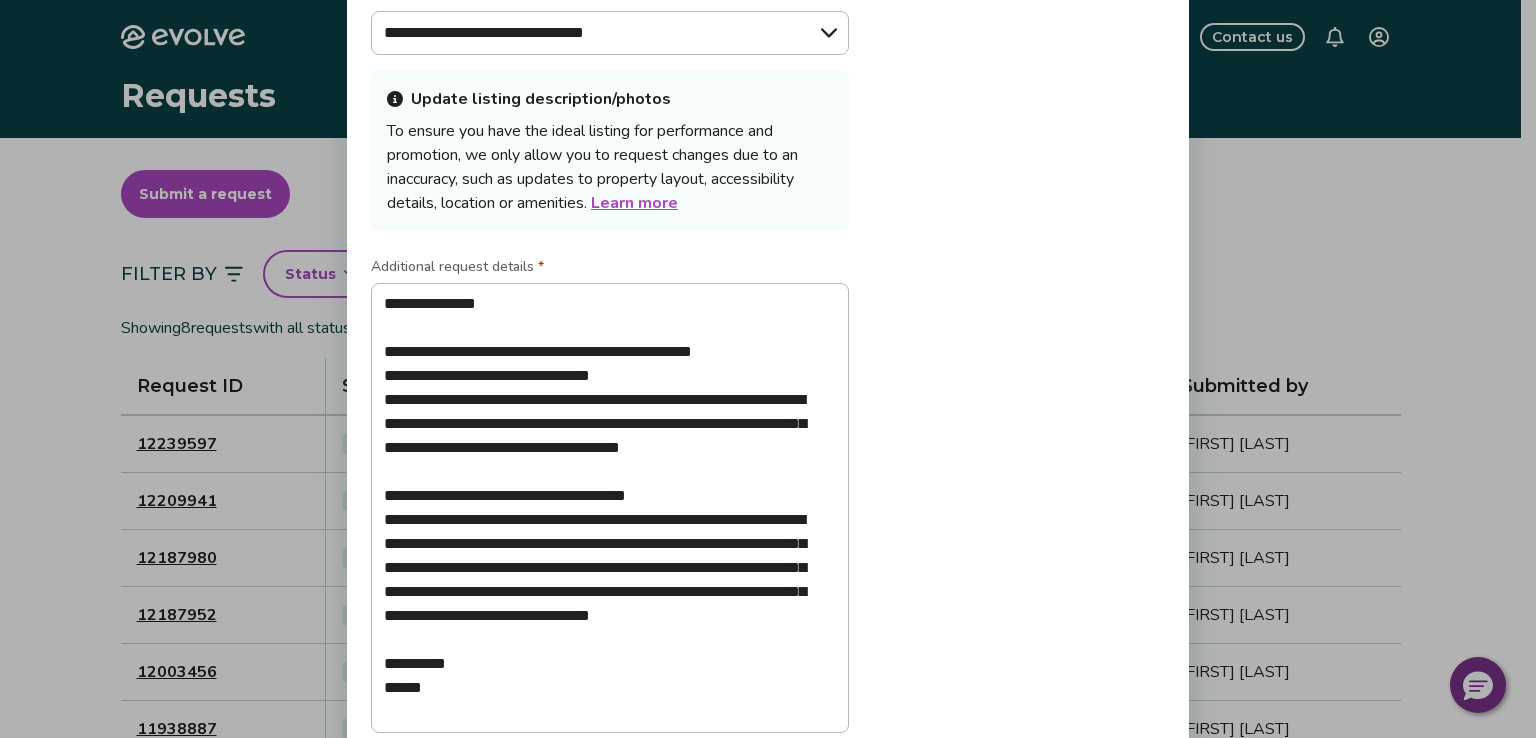 click on "**********" at bounding box center [768, 380] 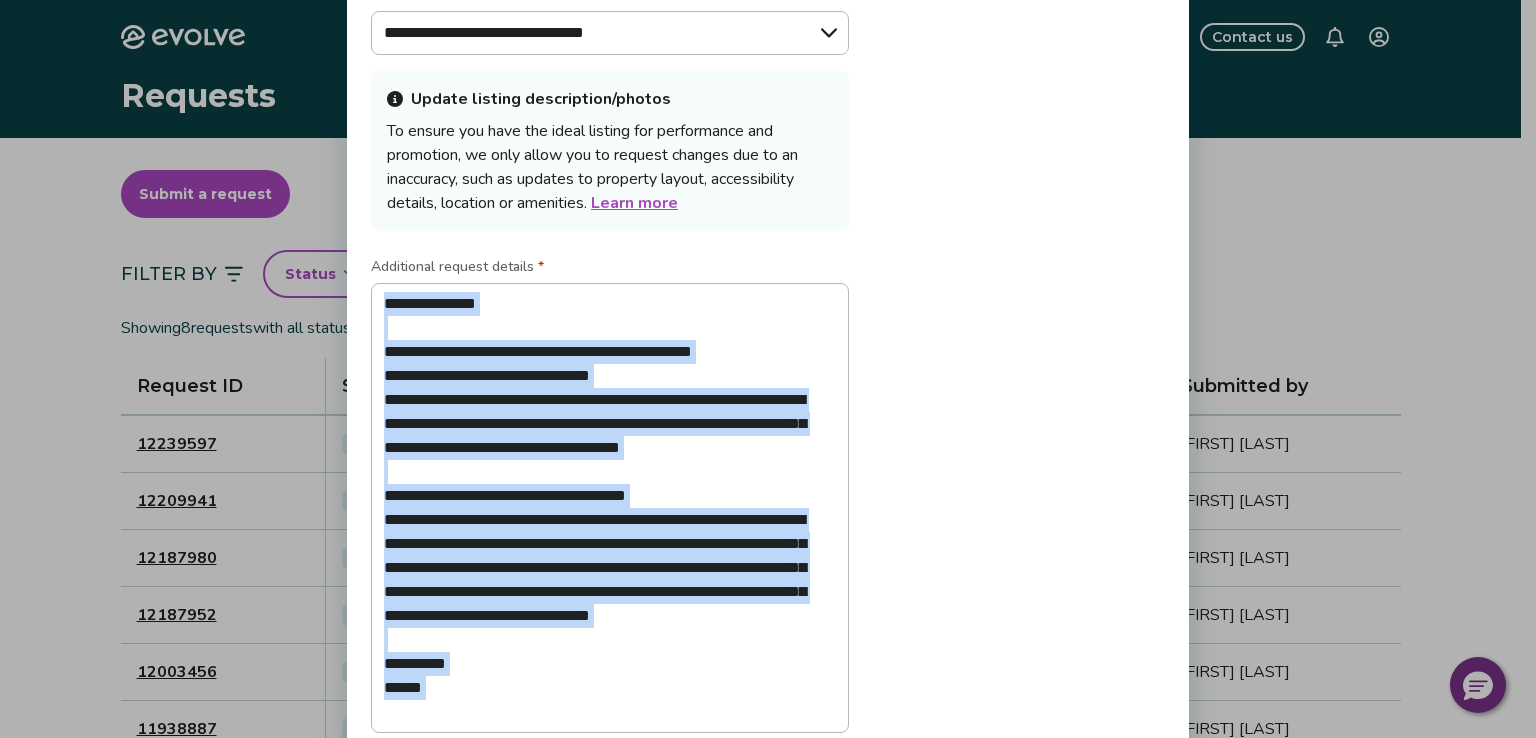 click on "**********" at bounding box center [768, 380] 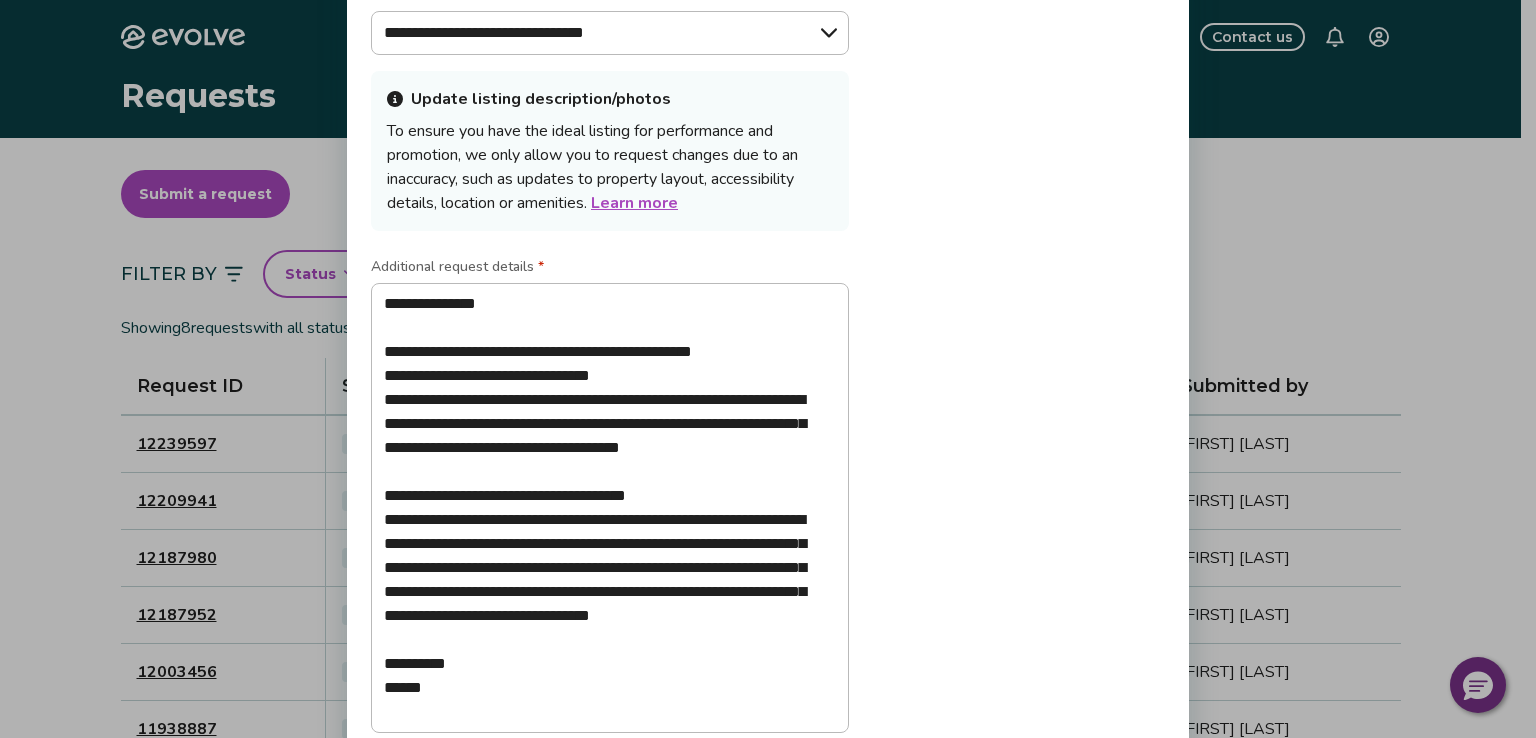 click on "**********" at bounding box center (768, 380) 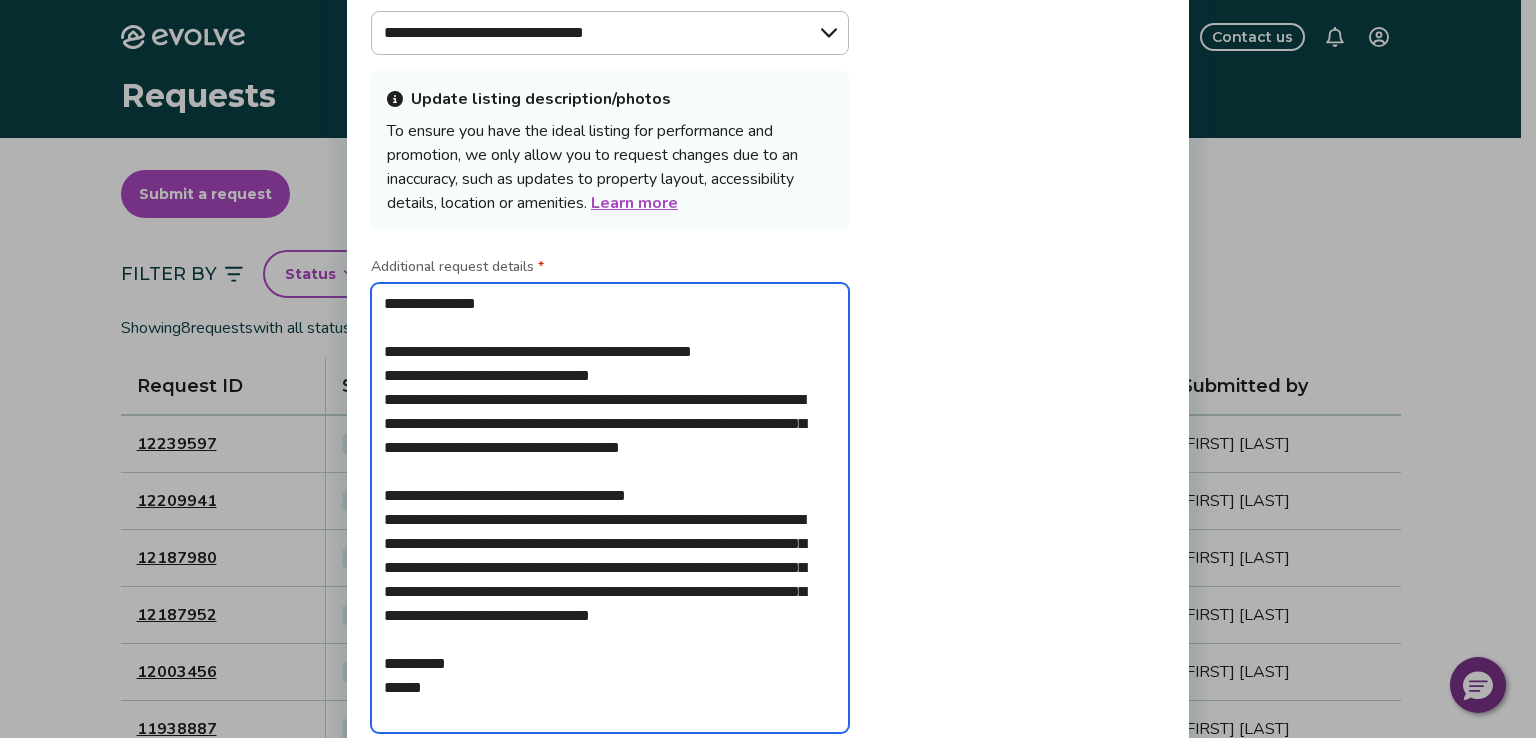 click on "**********" at bounding box center (610, 508) 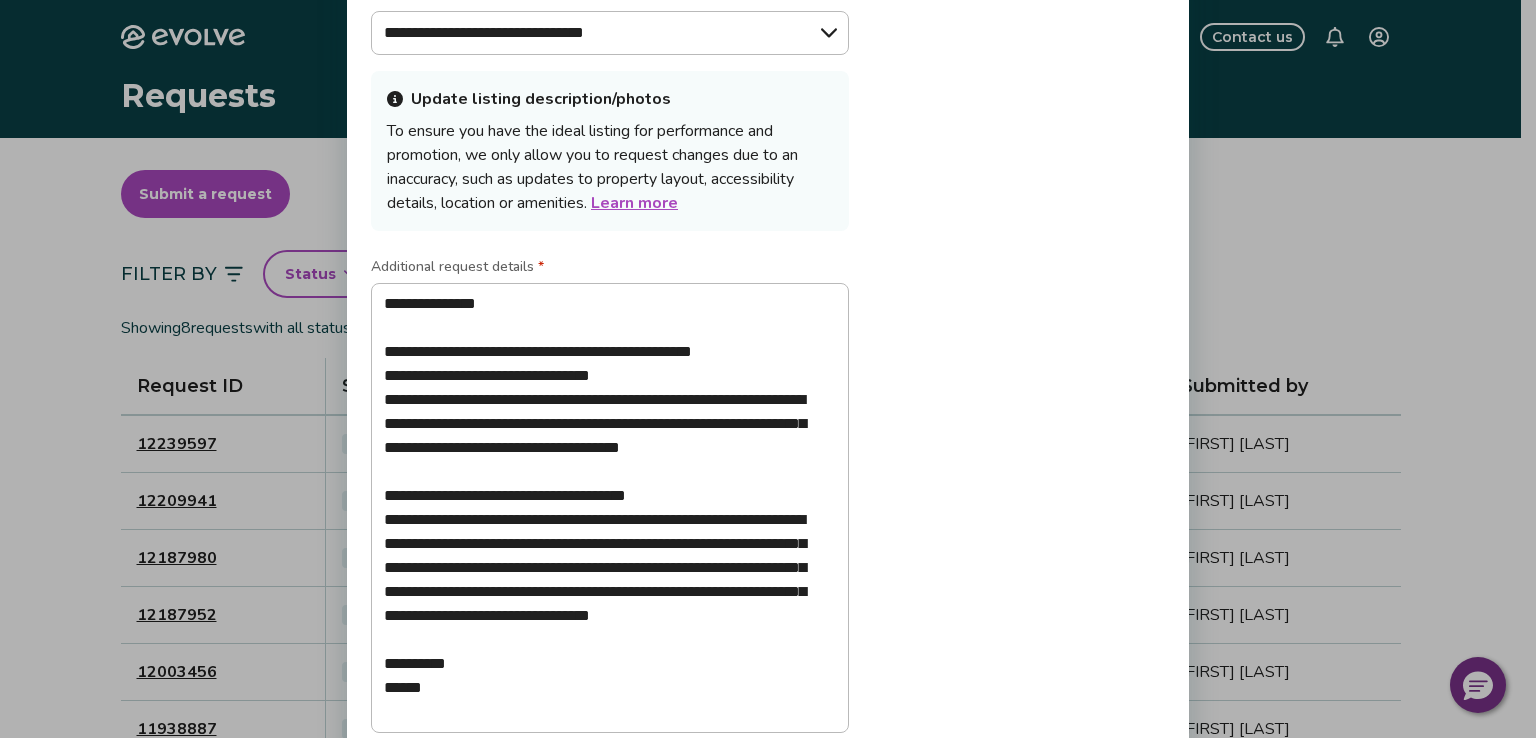 click on "Character count: 659 of 1,000" at bounding box center [610, 745] 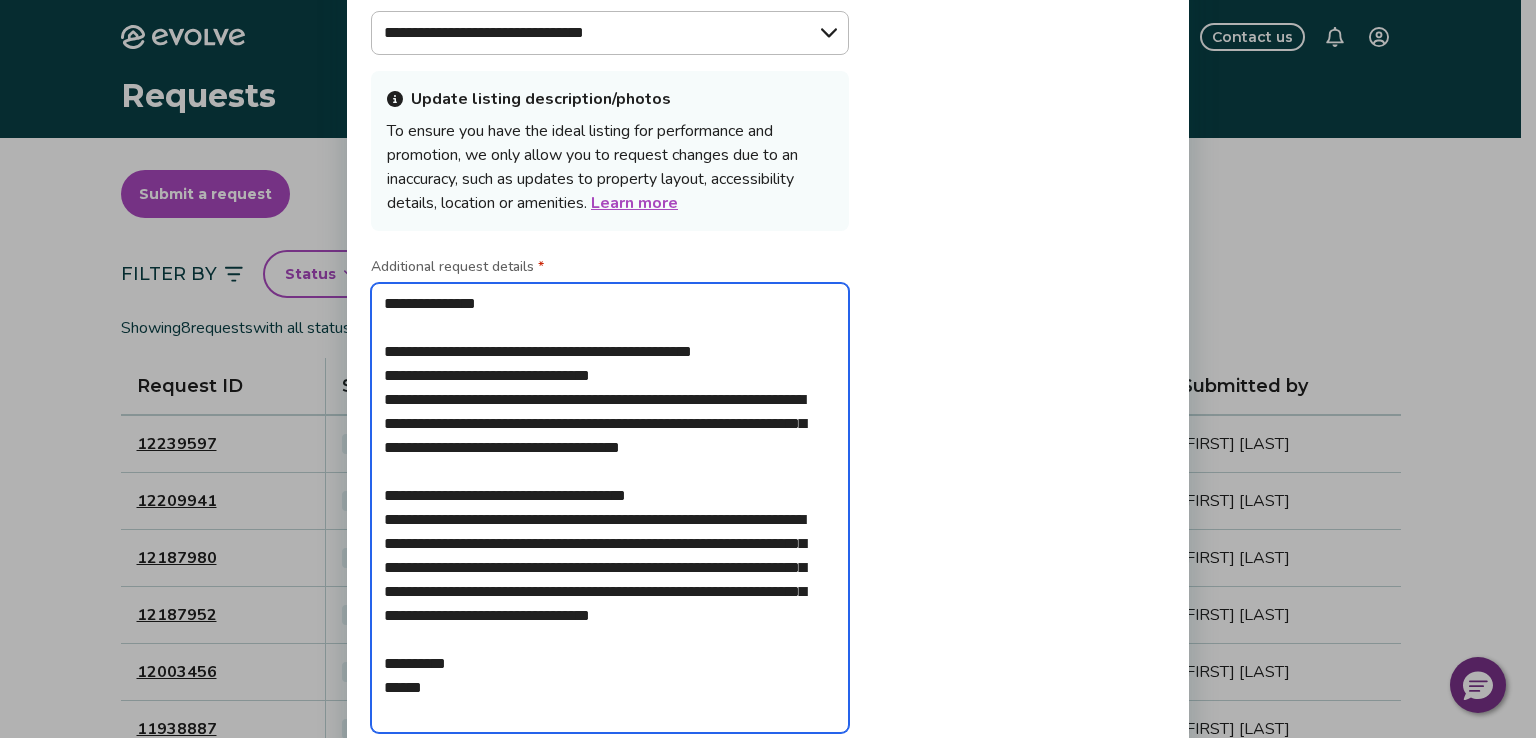 click on "**********" at bounding box center [768, 380] 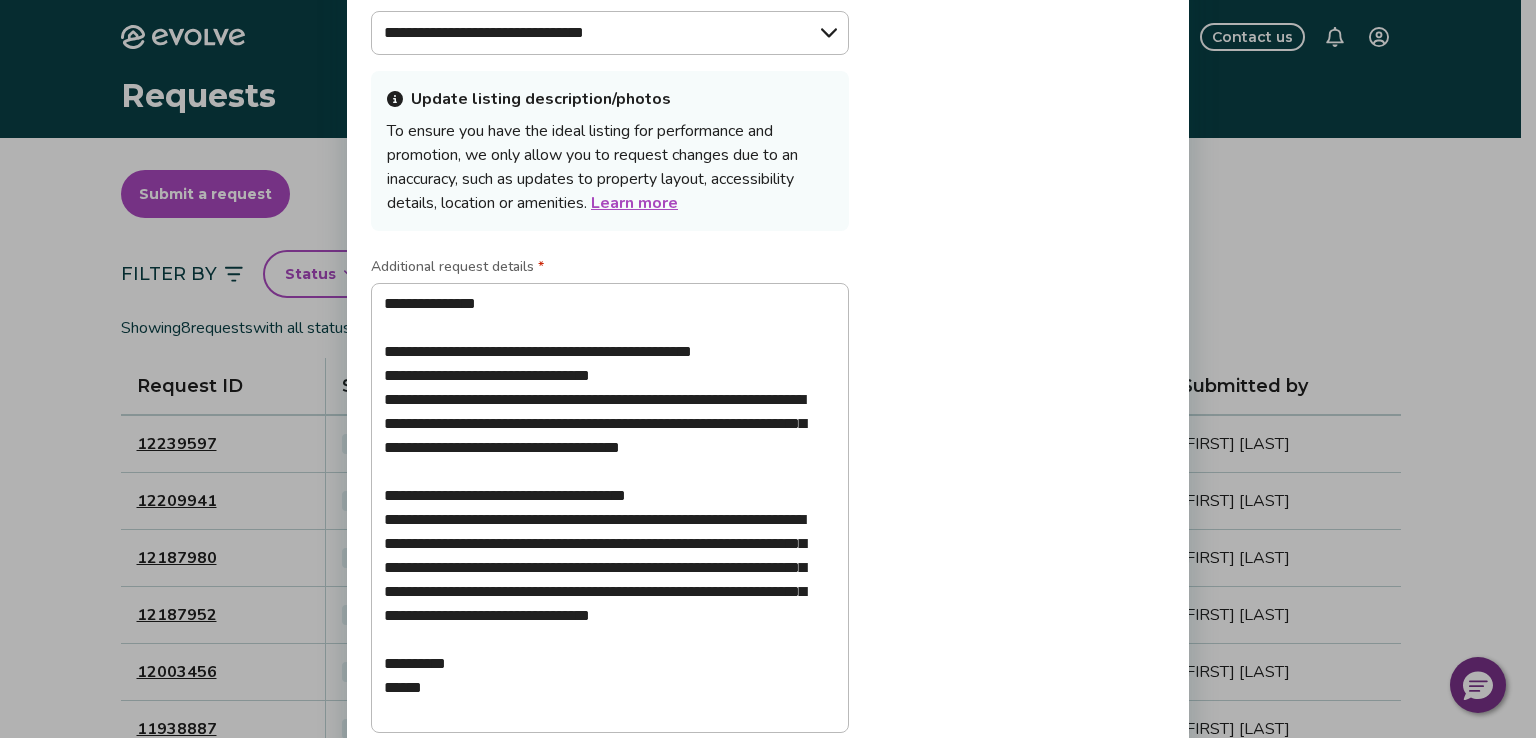 click on "**********" at bounding box center (768, 380) 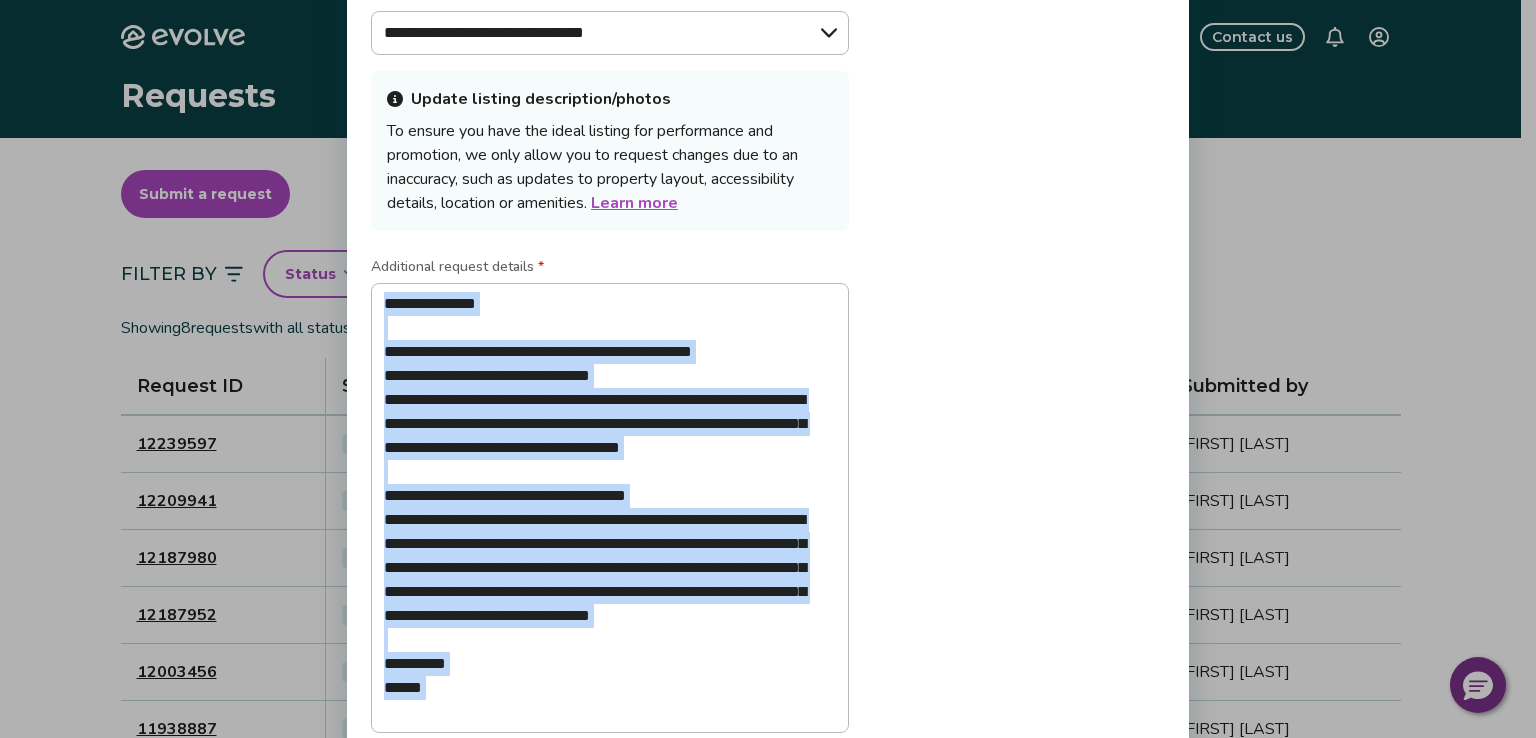 click on "**********" at bounding box center [768, 380] 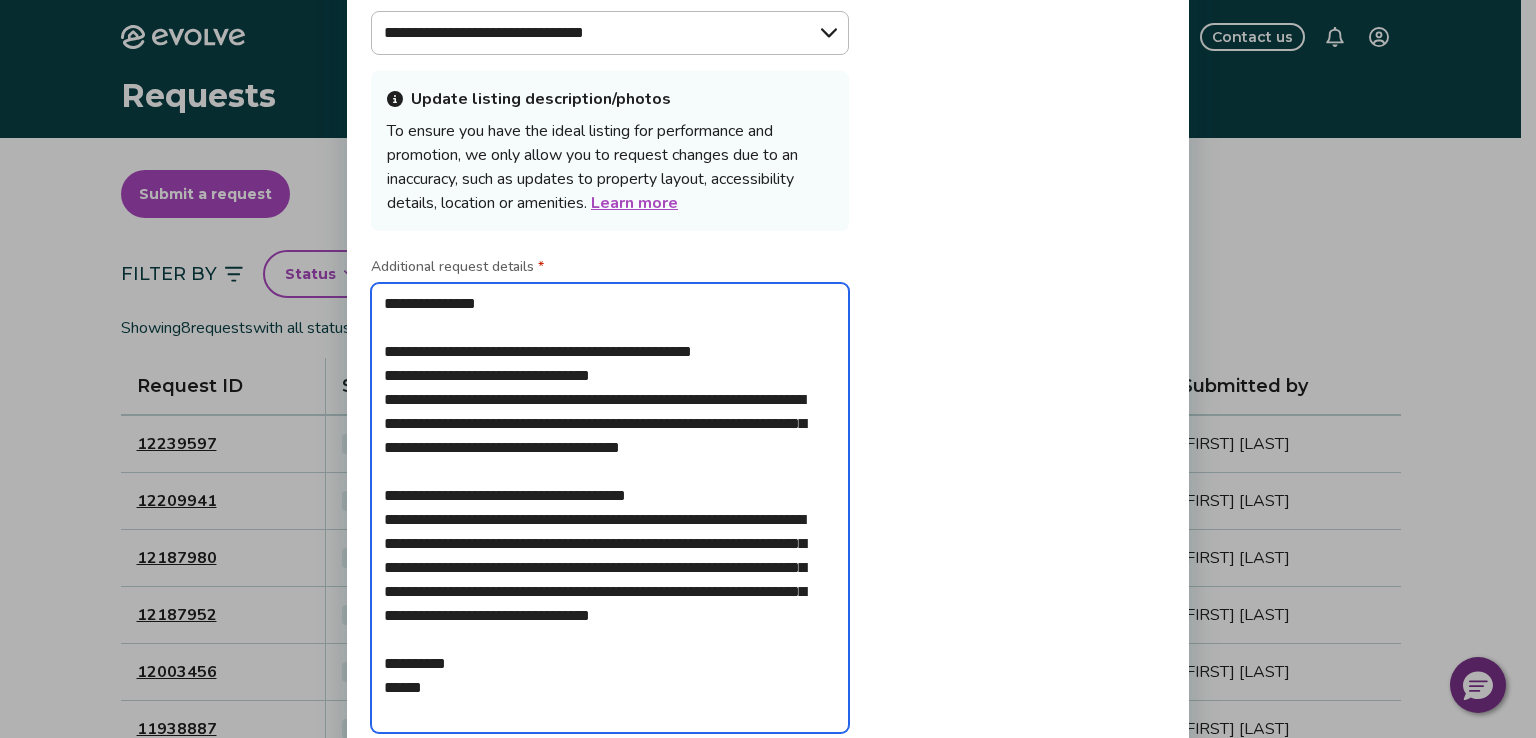 click on "**********" at bounding box center (610, 508) 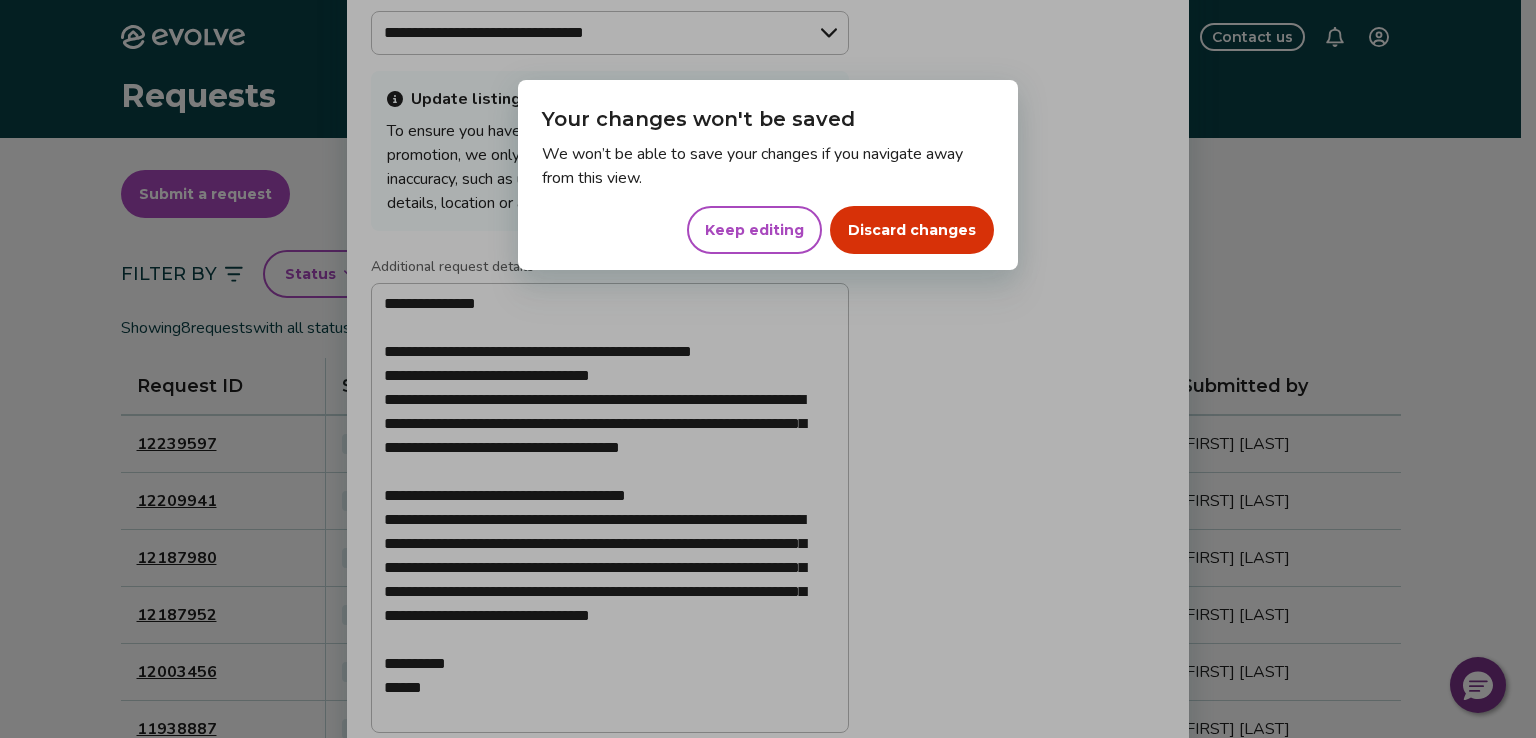 click on "Keep editing" at bounding box center (754, 230) 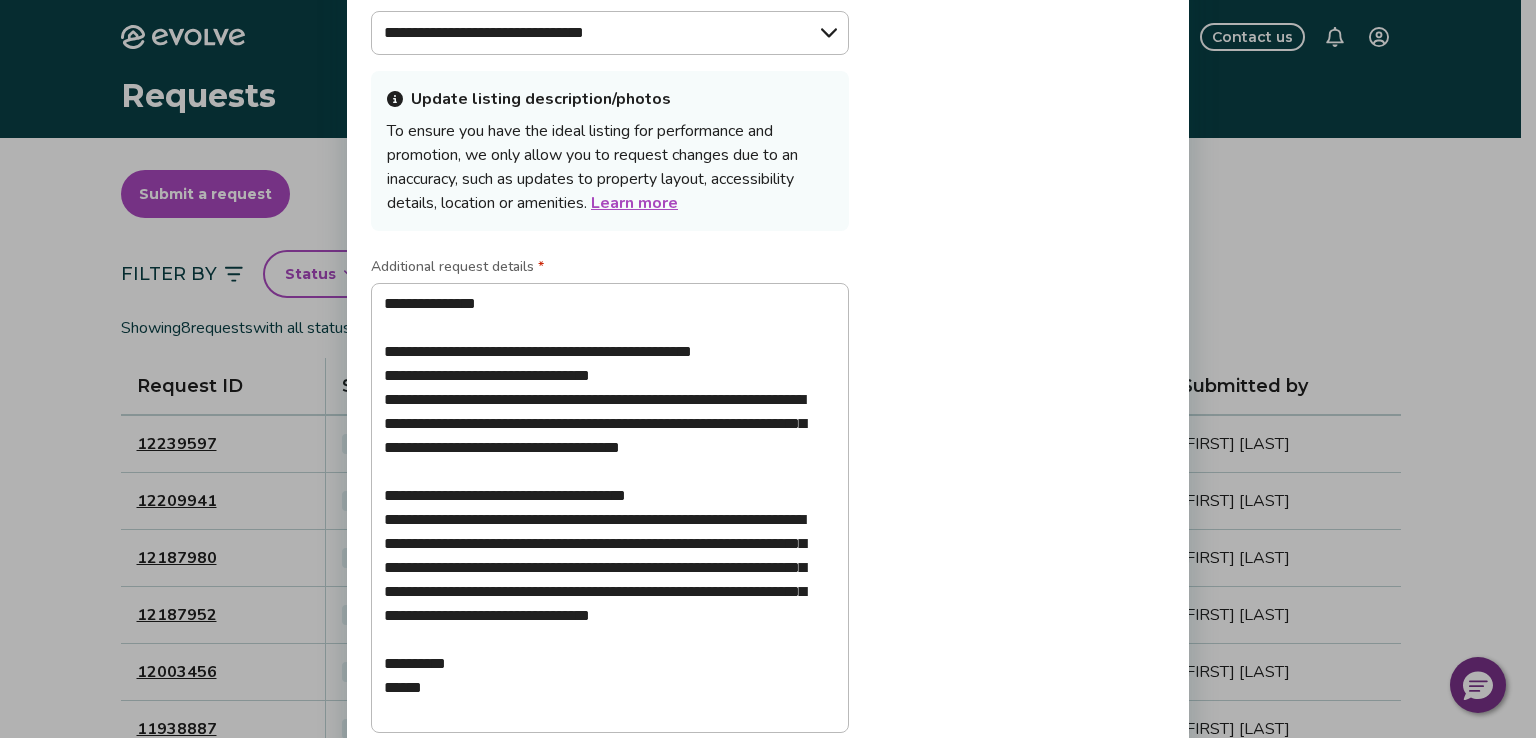 click on "**********" at bounding box center (768, 380) 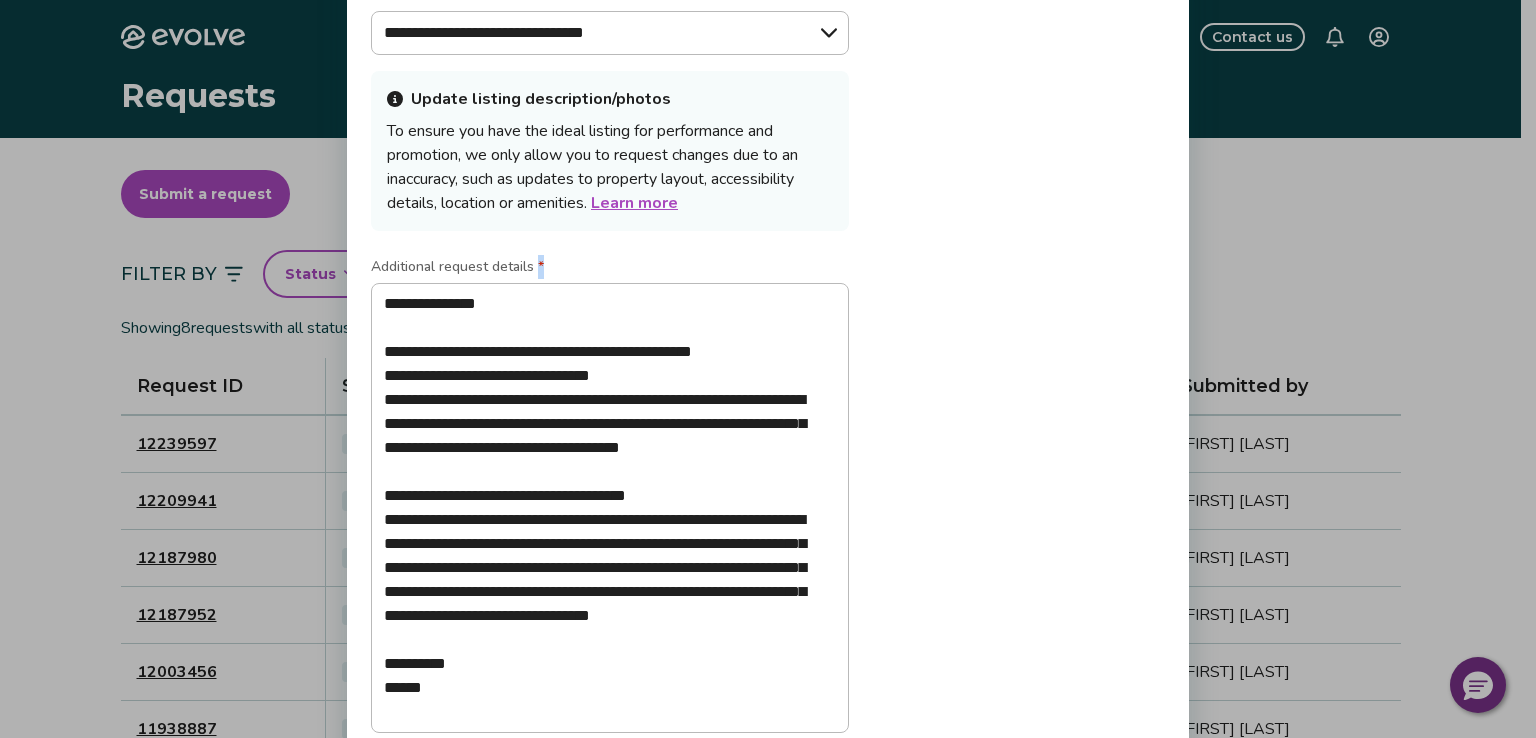 click on "**********" at bounding box center (768, 380) 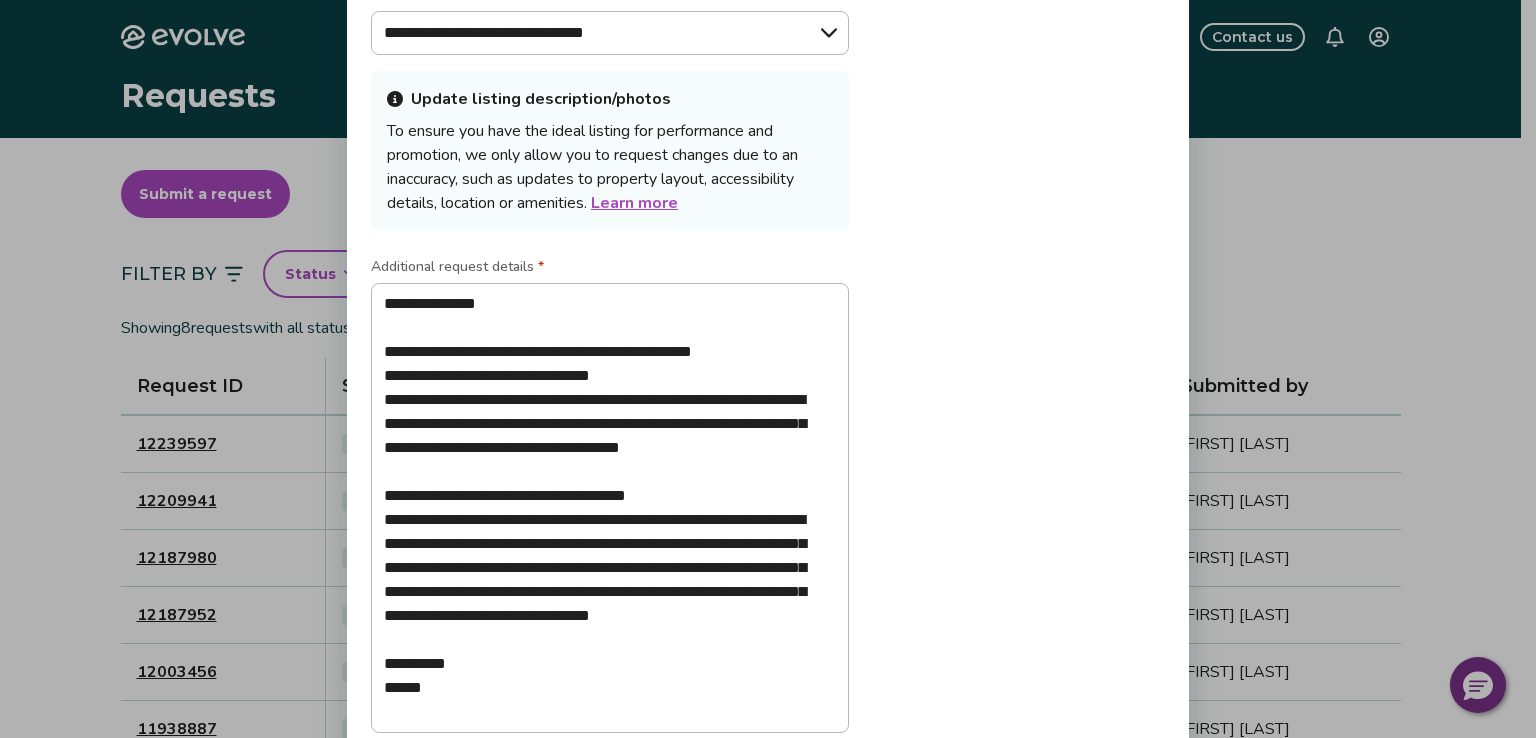 click on "**********" at bounding box center (768, 380) 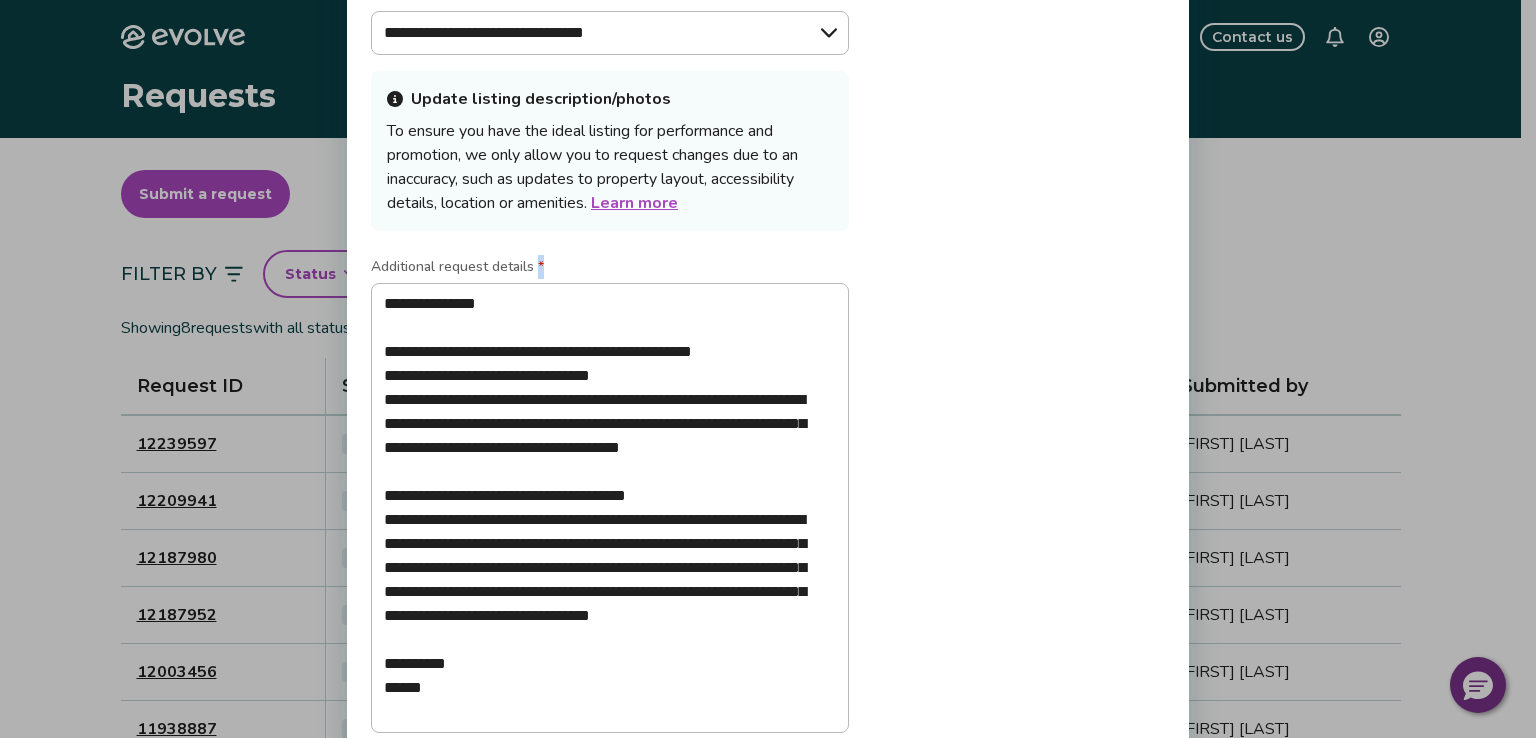 click on "**********" at bounding box center (768, 380) 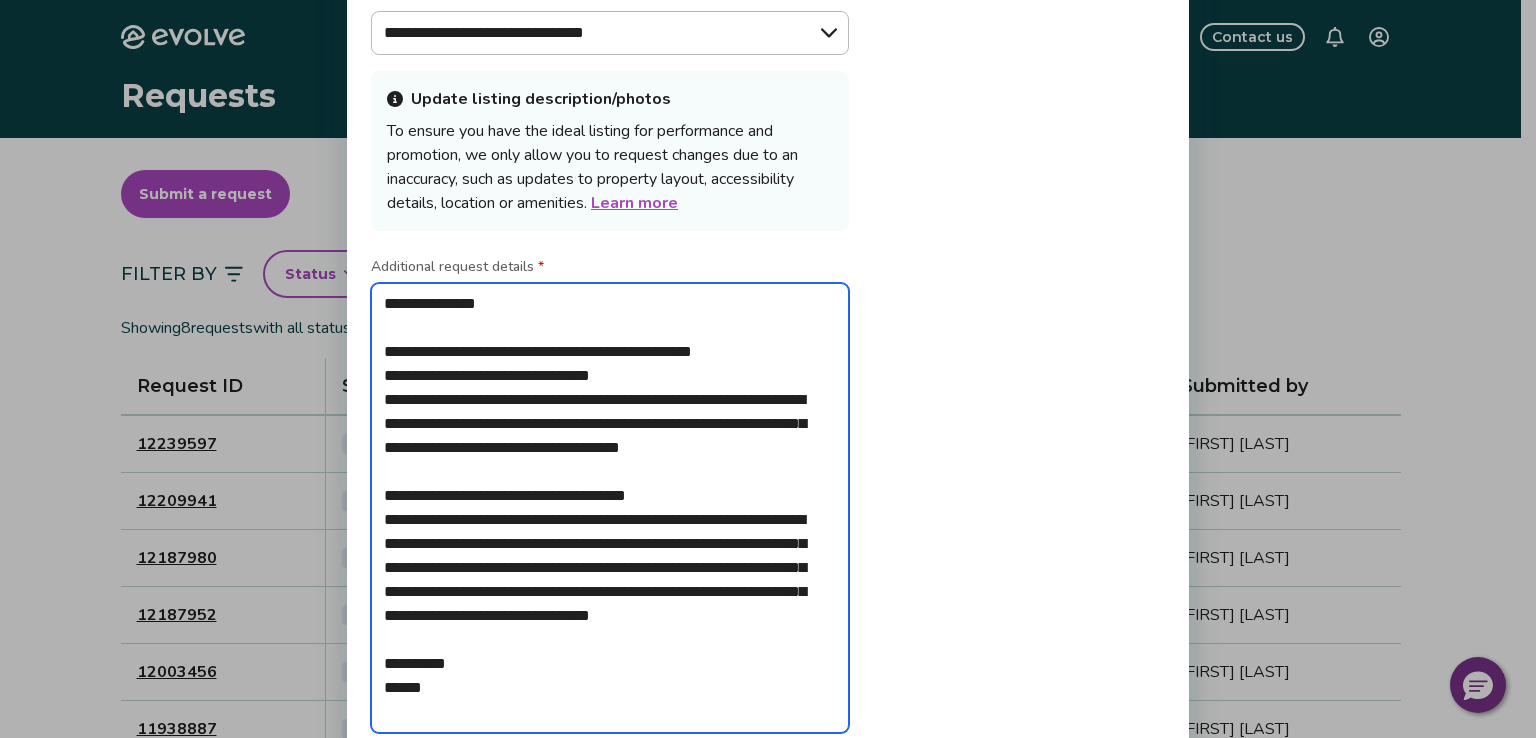 click on "**********" at bounding box center (610, 508) 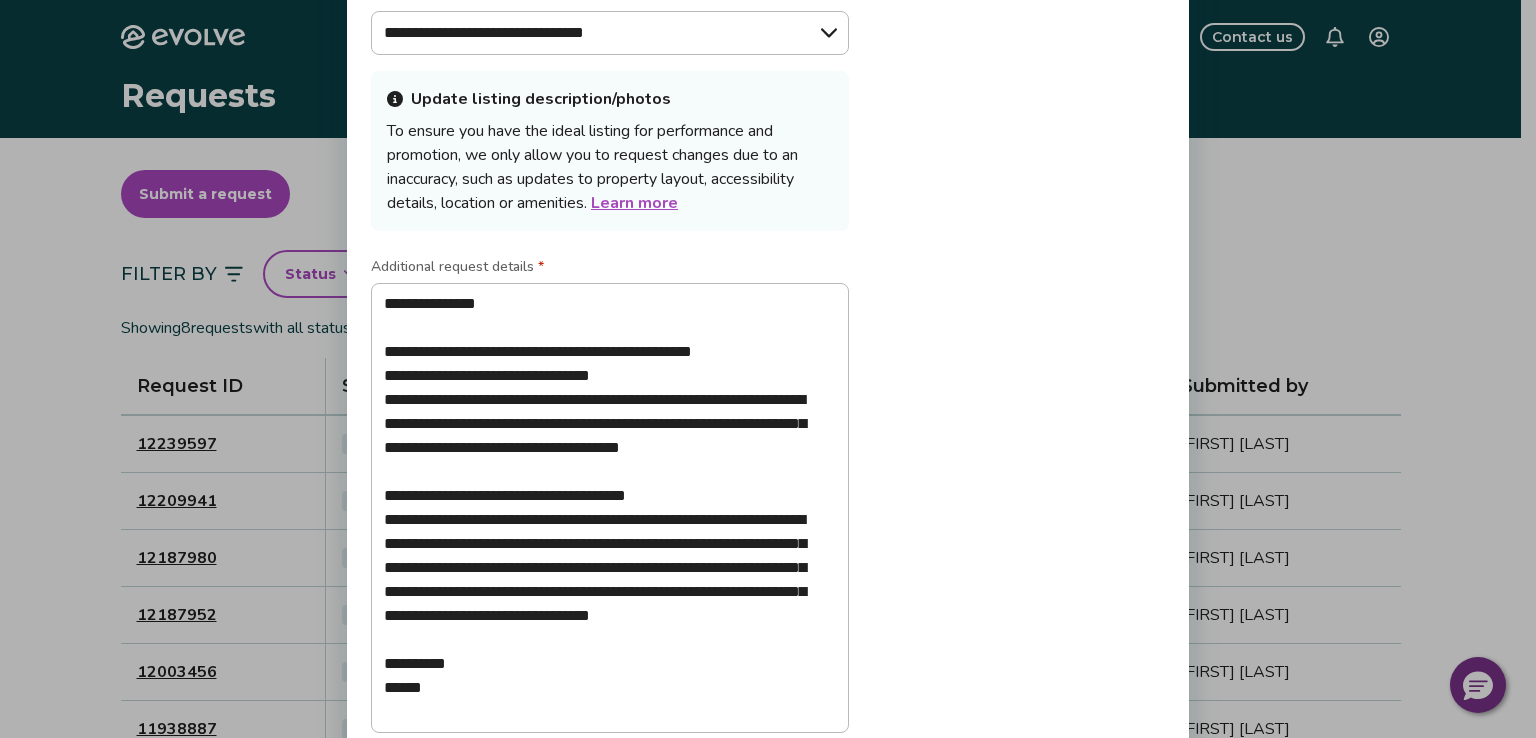 click on "**********" at bounding box center [768, 380] 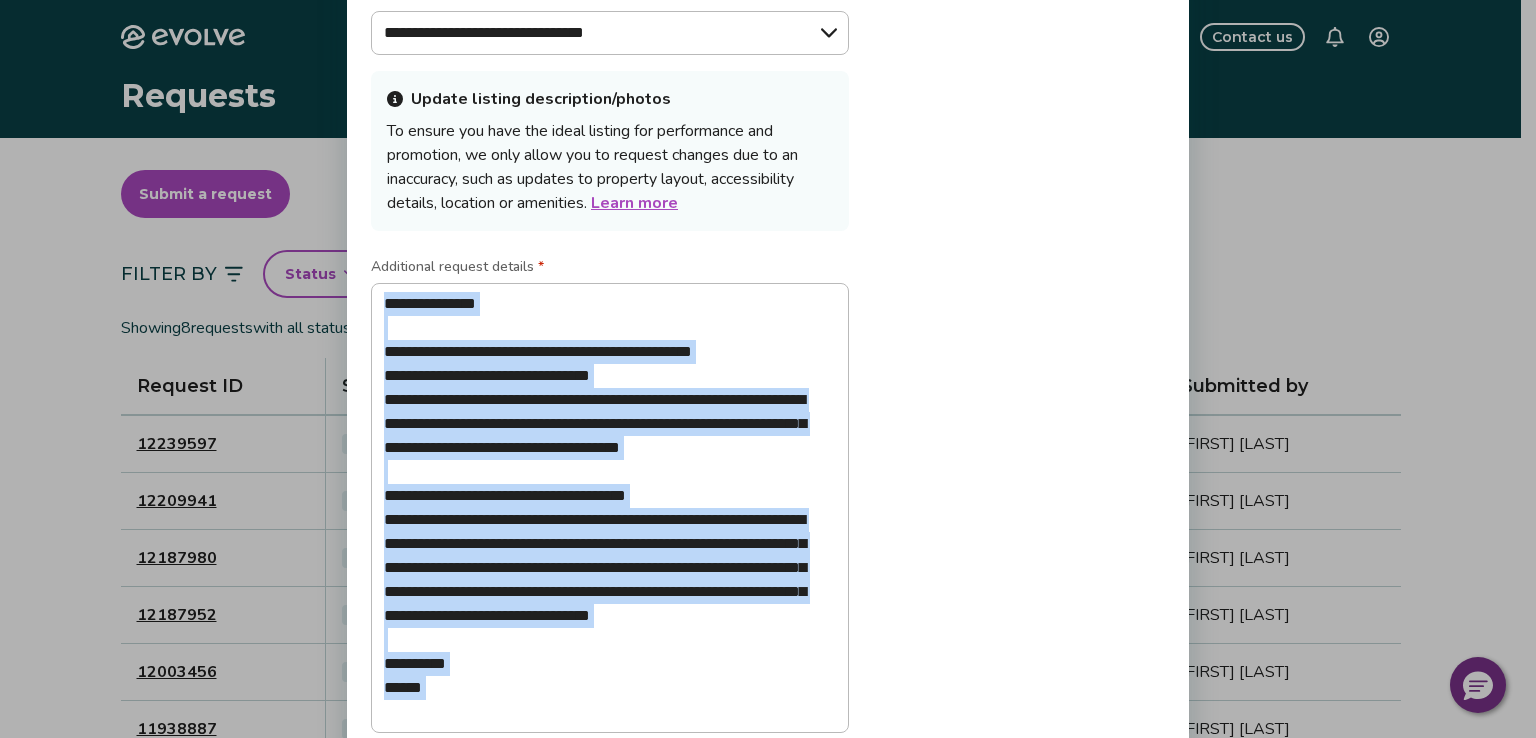 click on "**********" at bounding box center [768, 380] 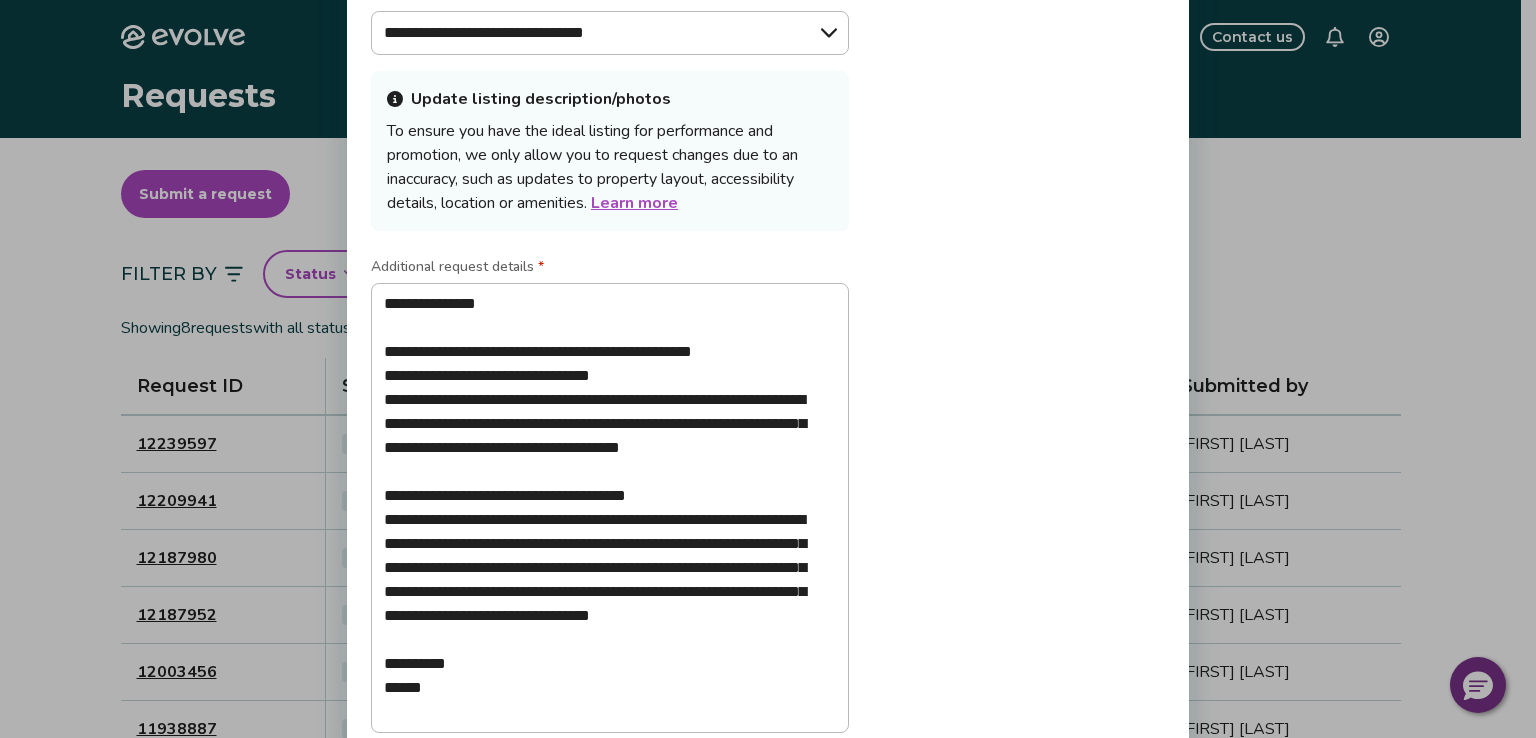 drag, startPoint x: 515, startPoint y: 266, endPoint x: 500, endPoint y: 305, distance: 41.785164 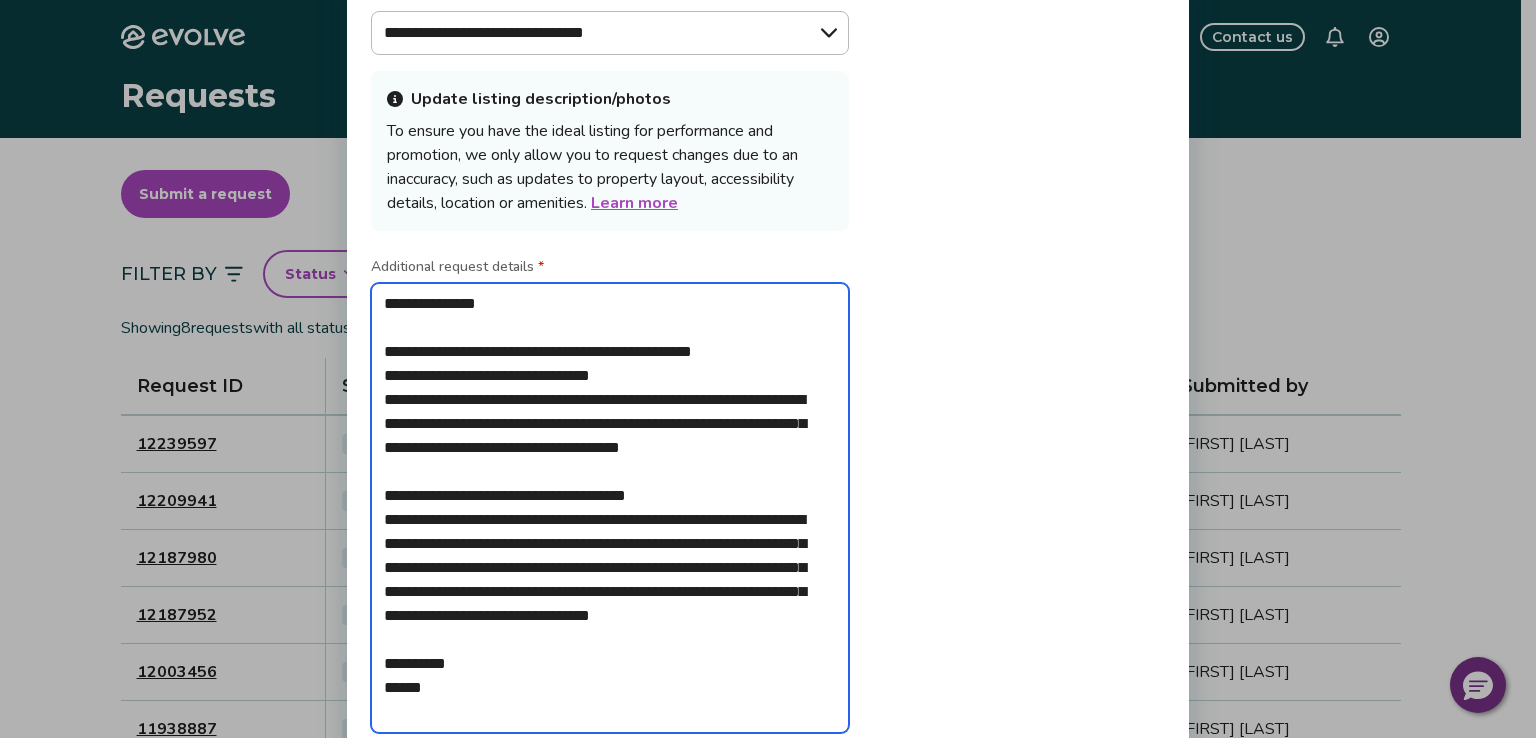 click on "**********" at bounding box center (610, 508) 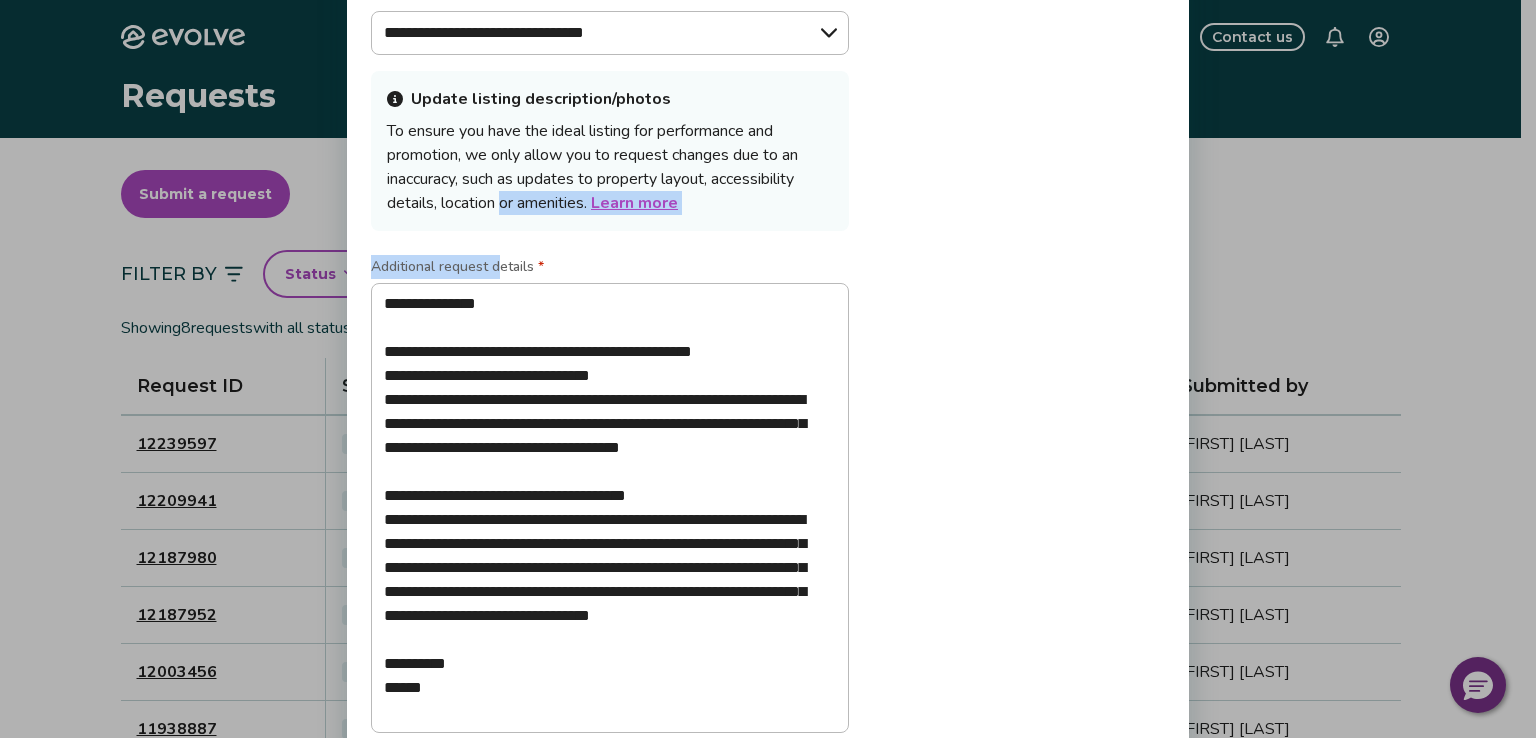 drag, startPoint x: 502, startPoint y: 277, endPoint x: 504, endPoint y: 213, distance: 64.03124 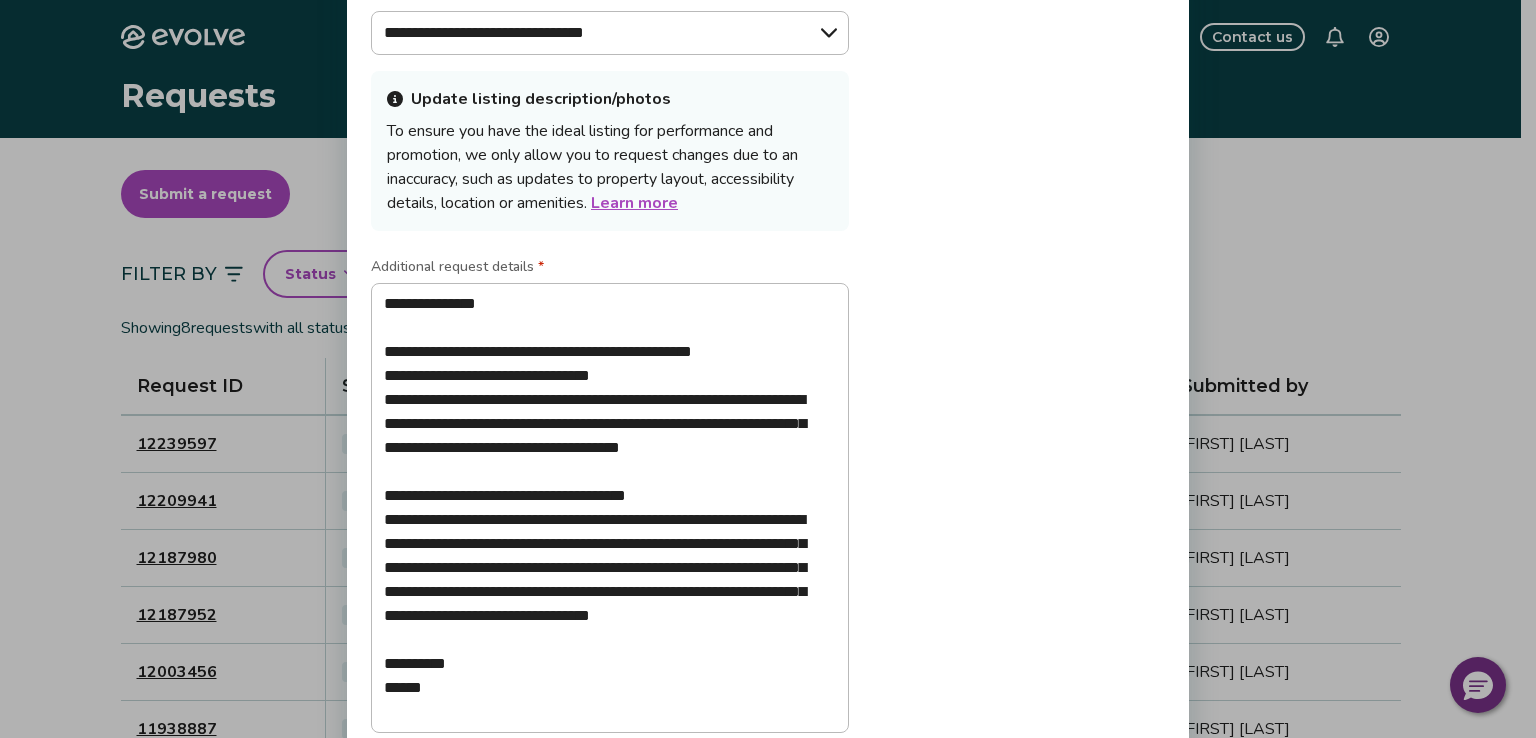 click on "**********" at bounding box center (768, 380) 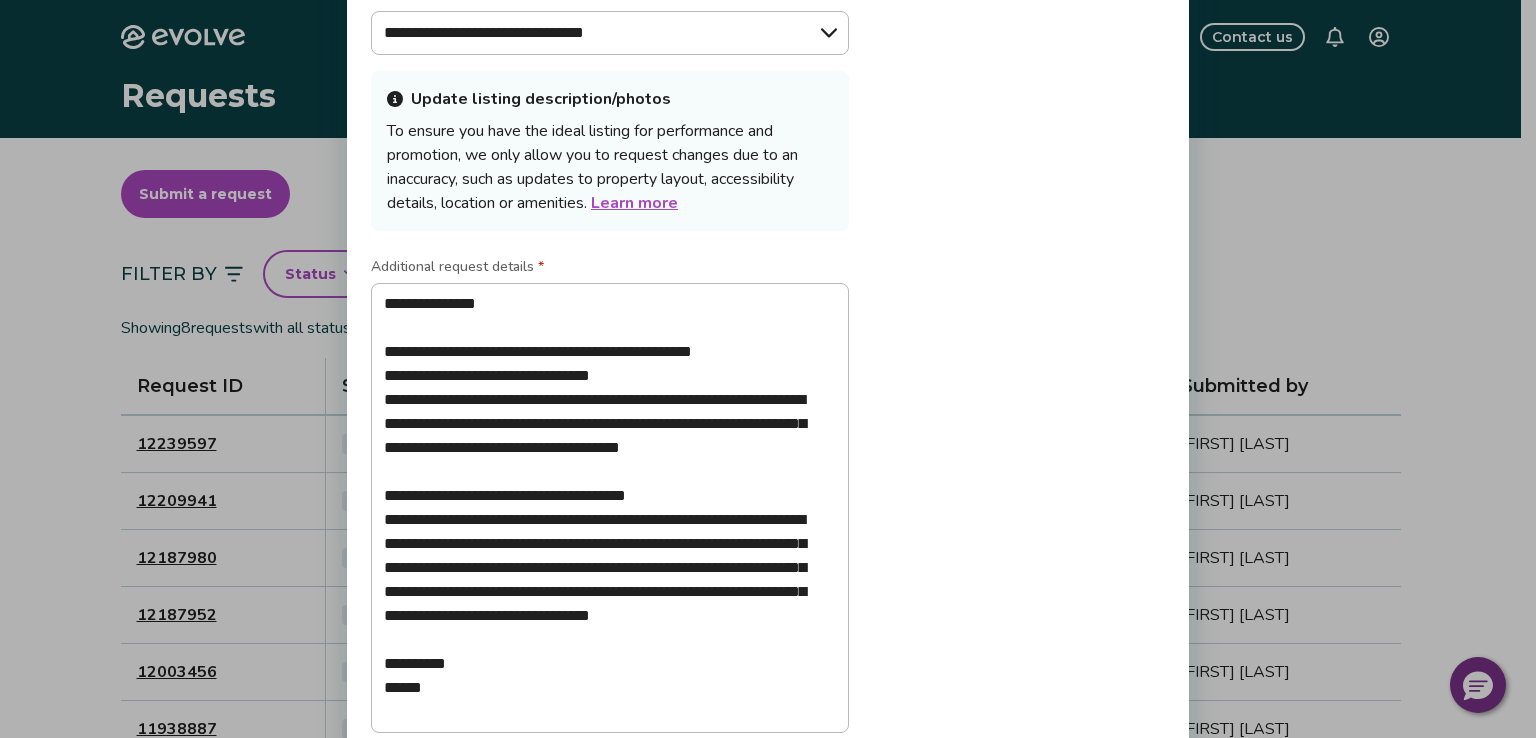 click on "**********" at bounding box center (768, 380) 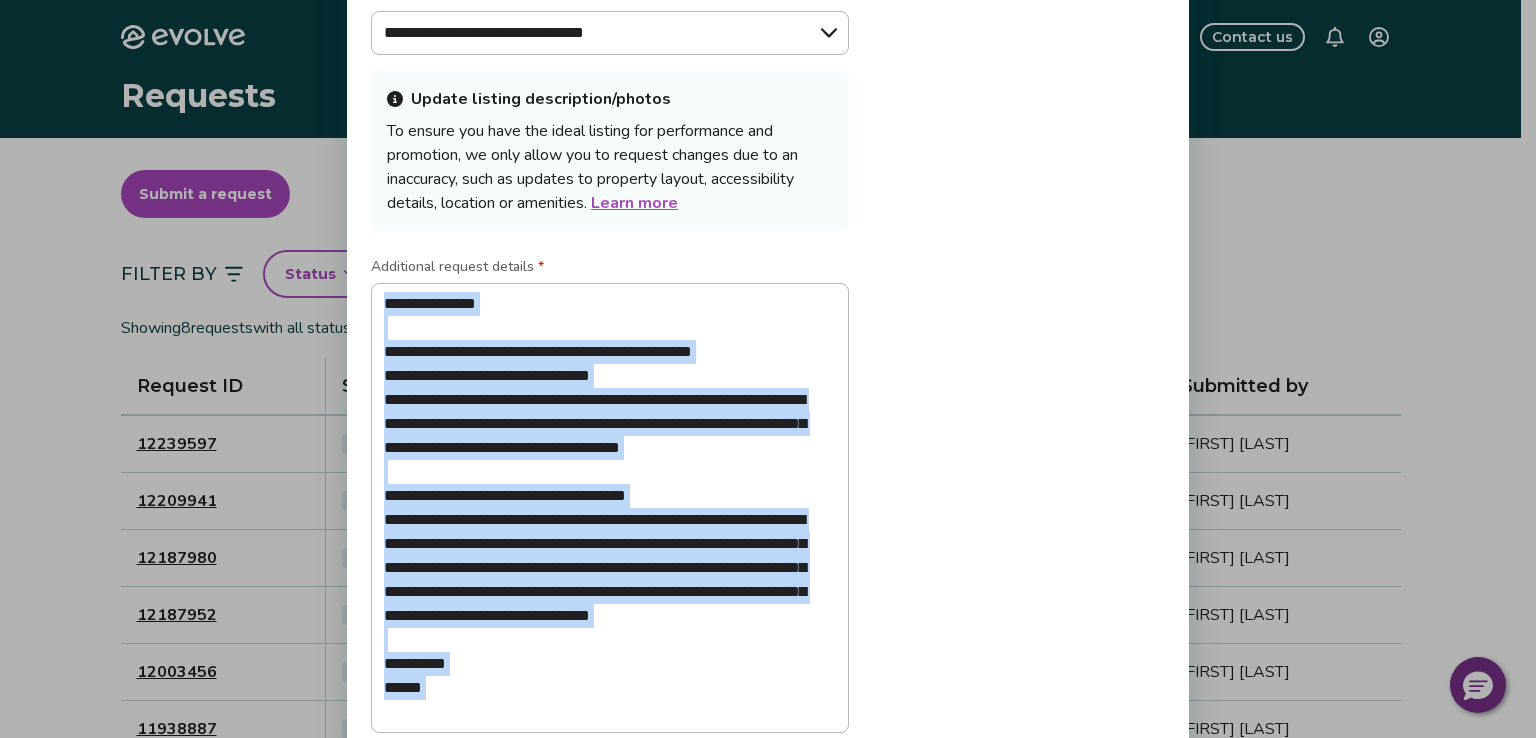 click on "**********" at bounding box center (768, 380) 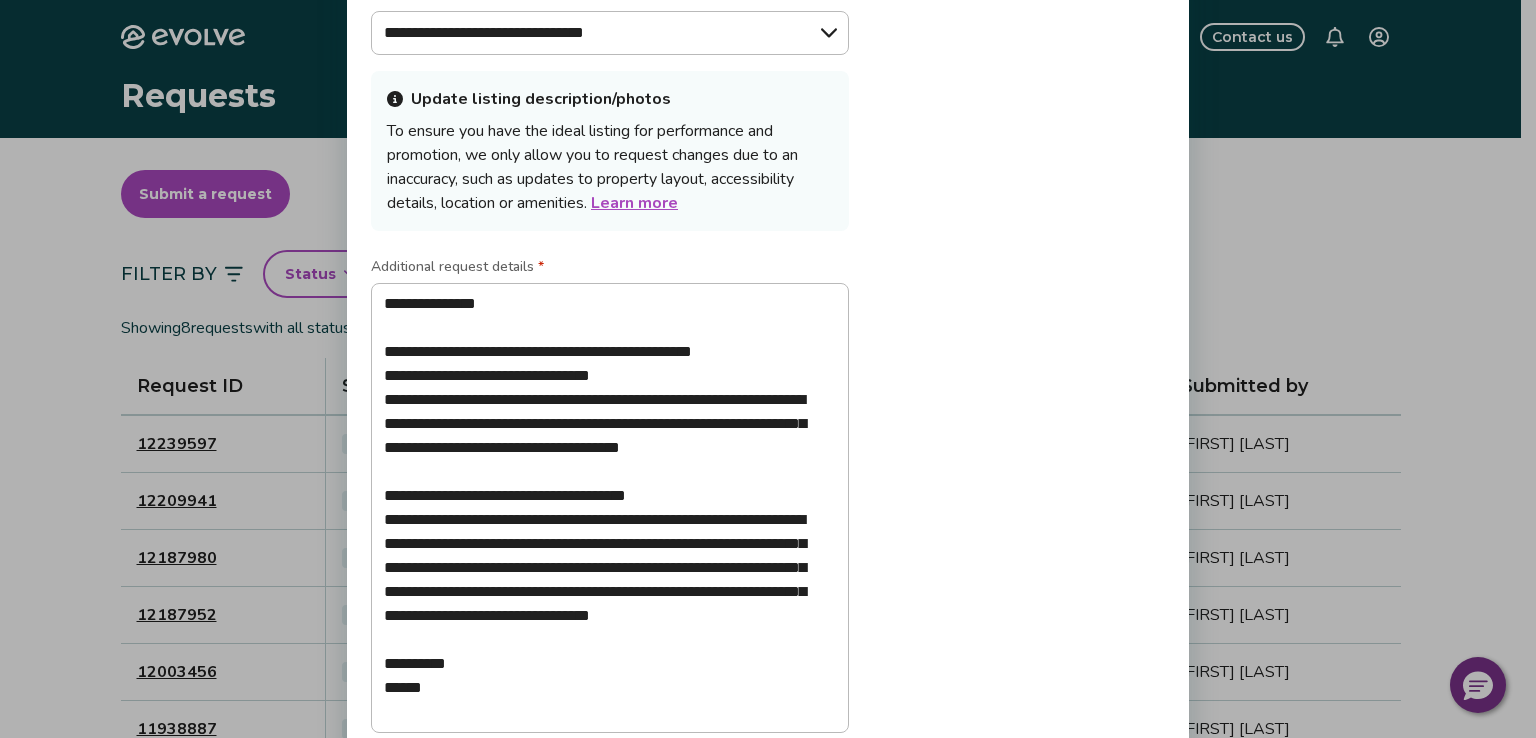 drag, startPoint x: 934, startPoint y: 65, endPoint x: 691, endPoint y: 25, distance: 246.27017 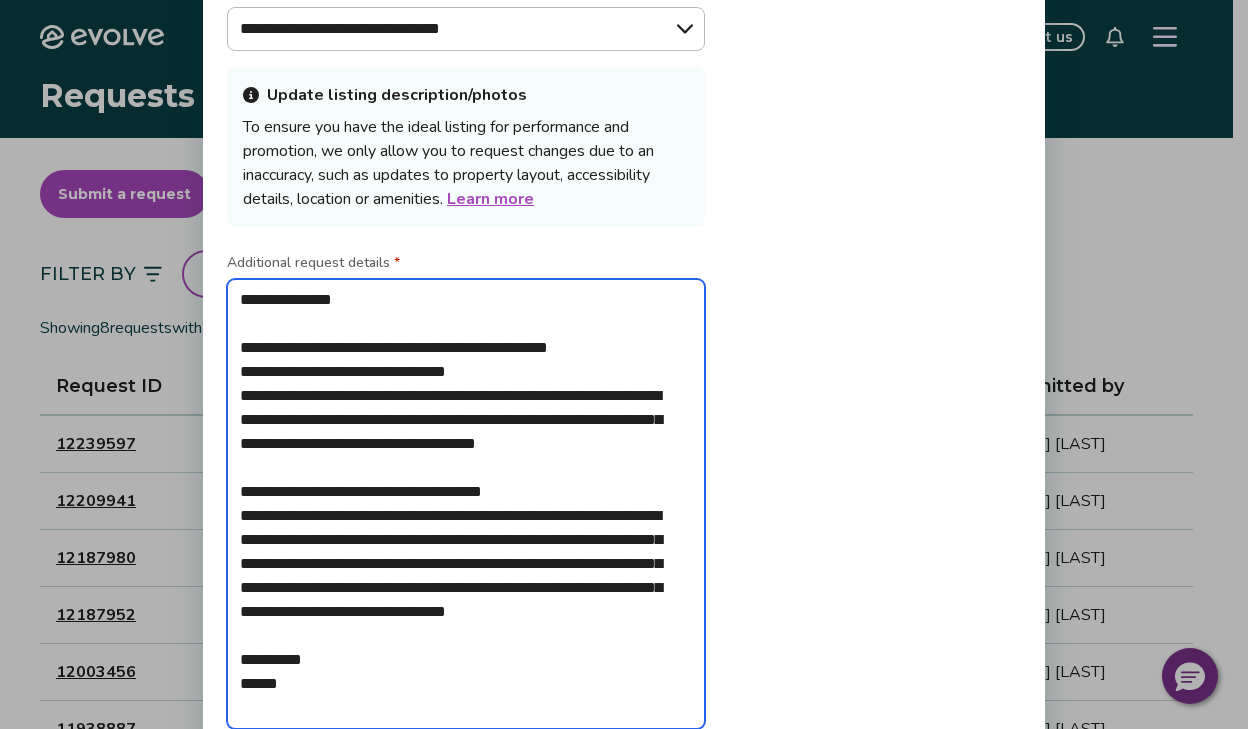 click on "**********" at bounding box center [466, 504] 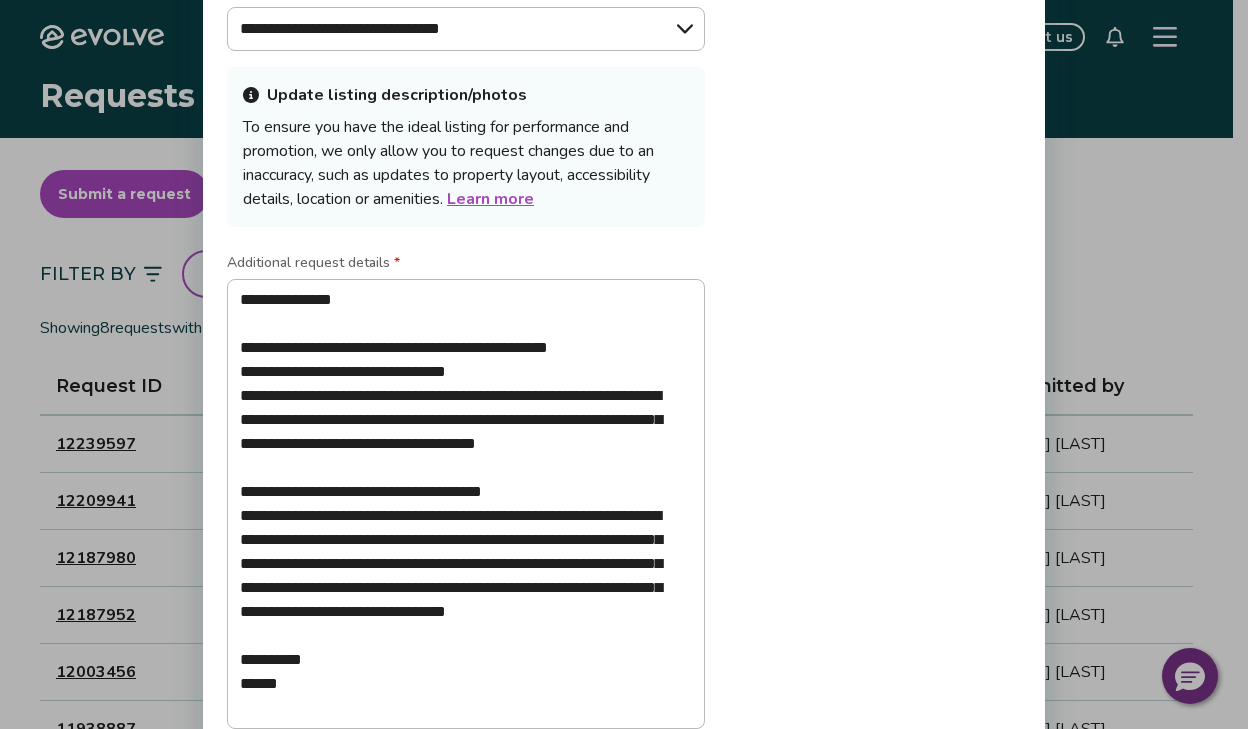 click on "**********" at bounding box center [624, 376] 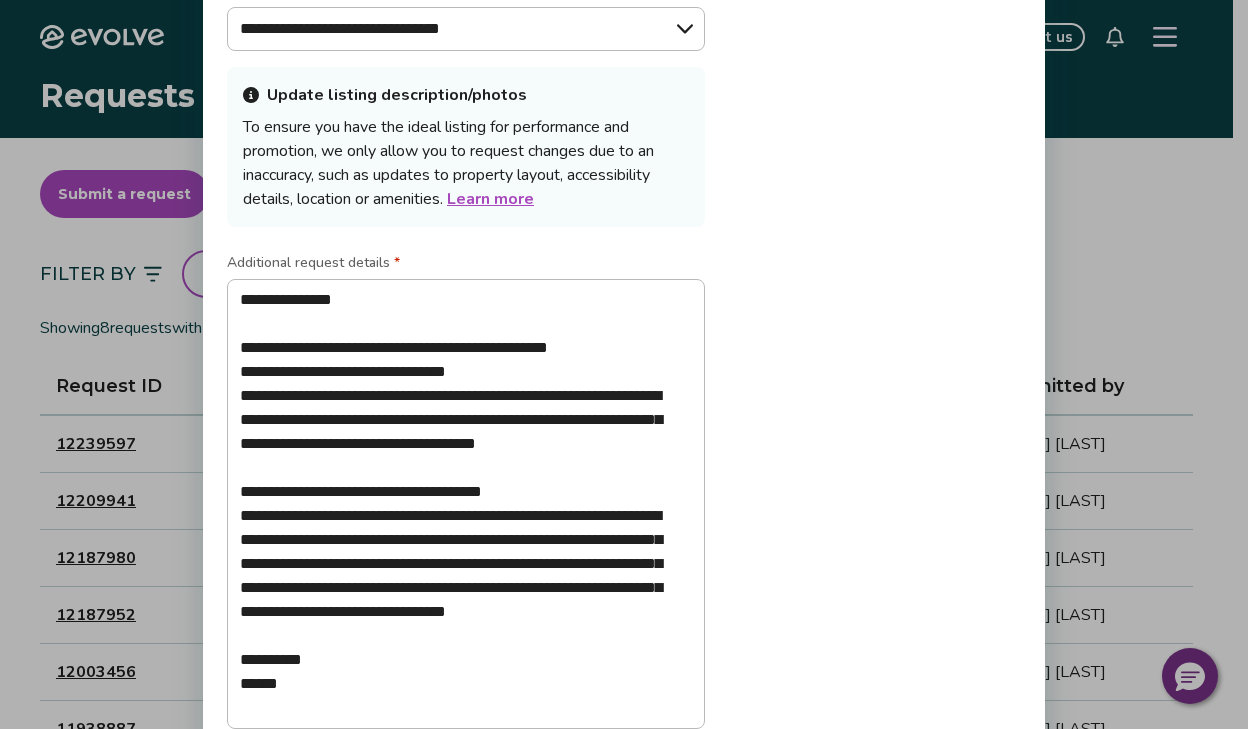 click on "Additional request details   *" at bounding box center (466, 265) 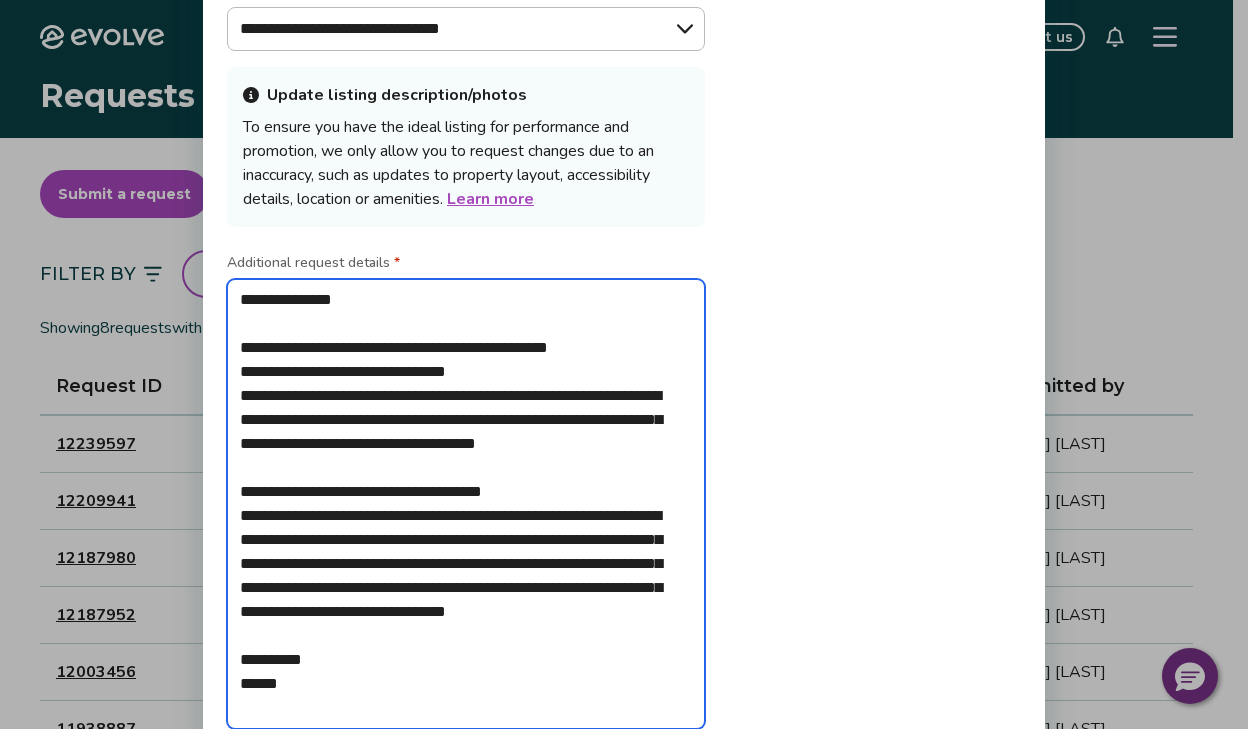 click on "**********" at bounding box center (466, 504) 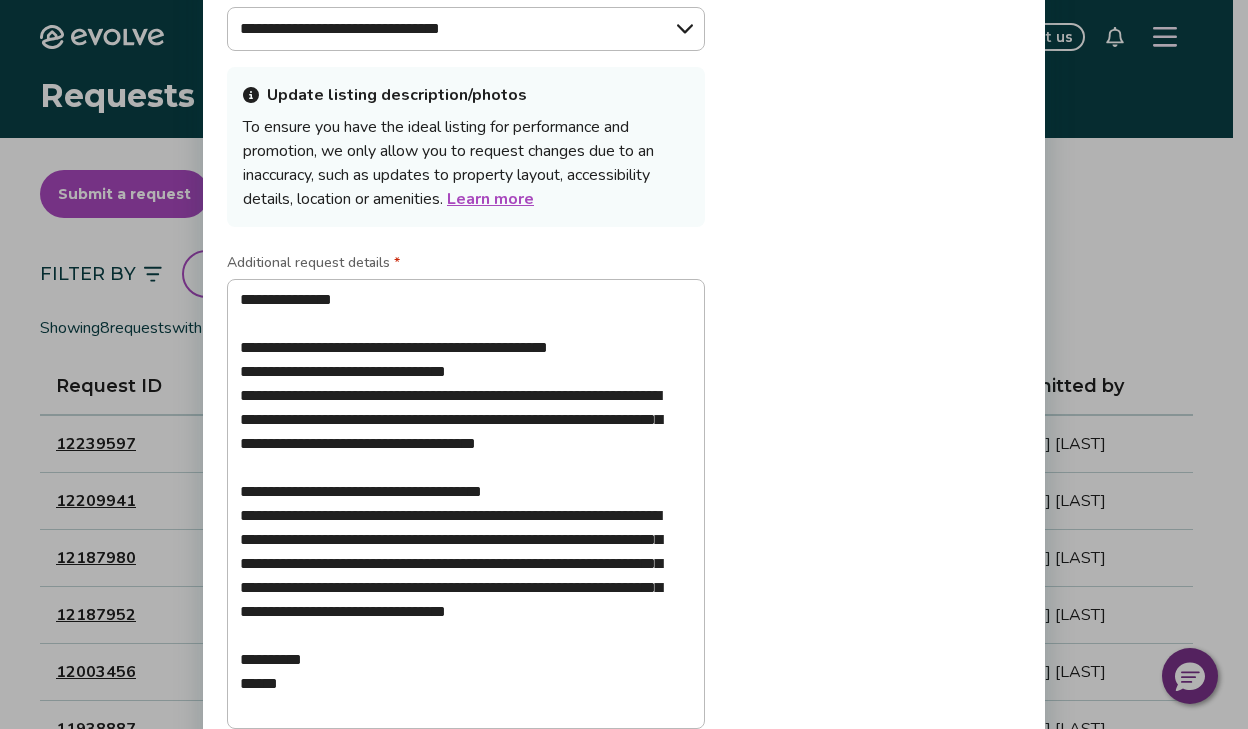 click on "**********" at bounding box center [624, 376] 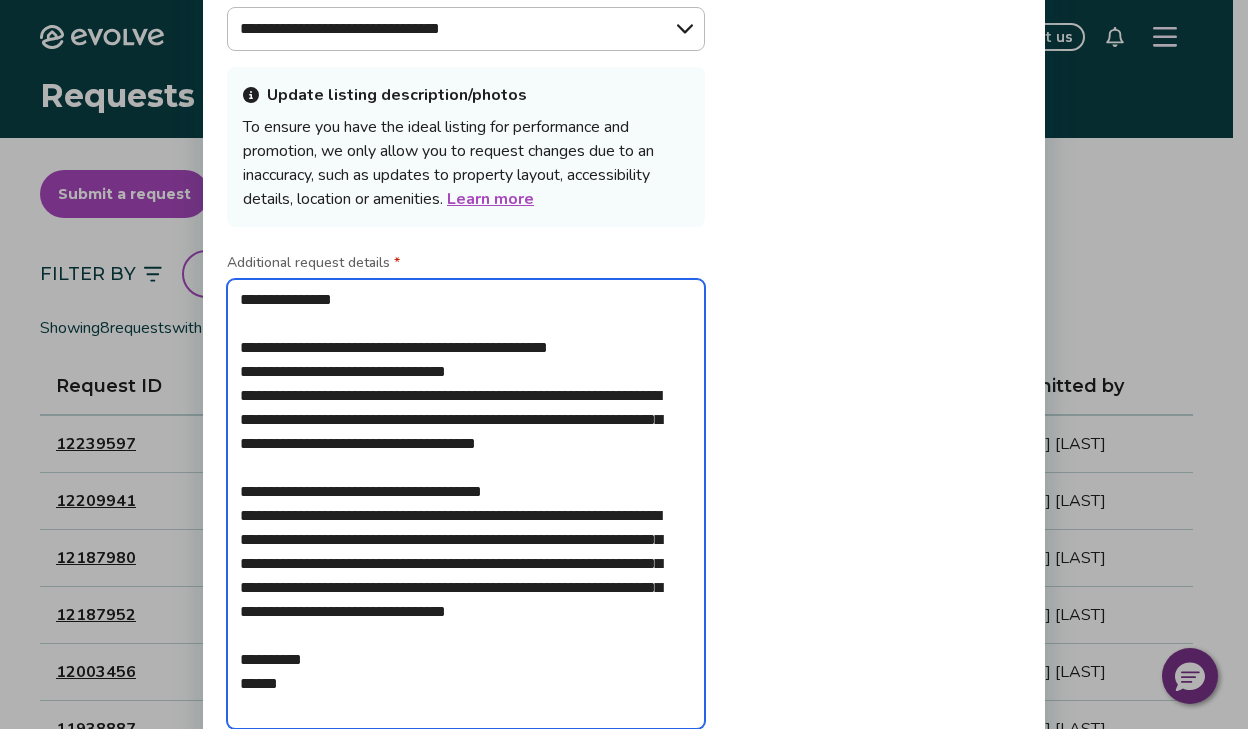 click on "**********" at bounding box center (466, 504) 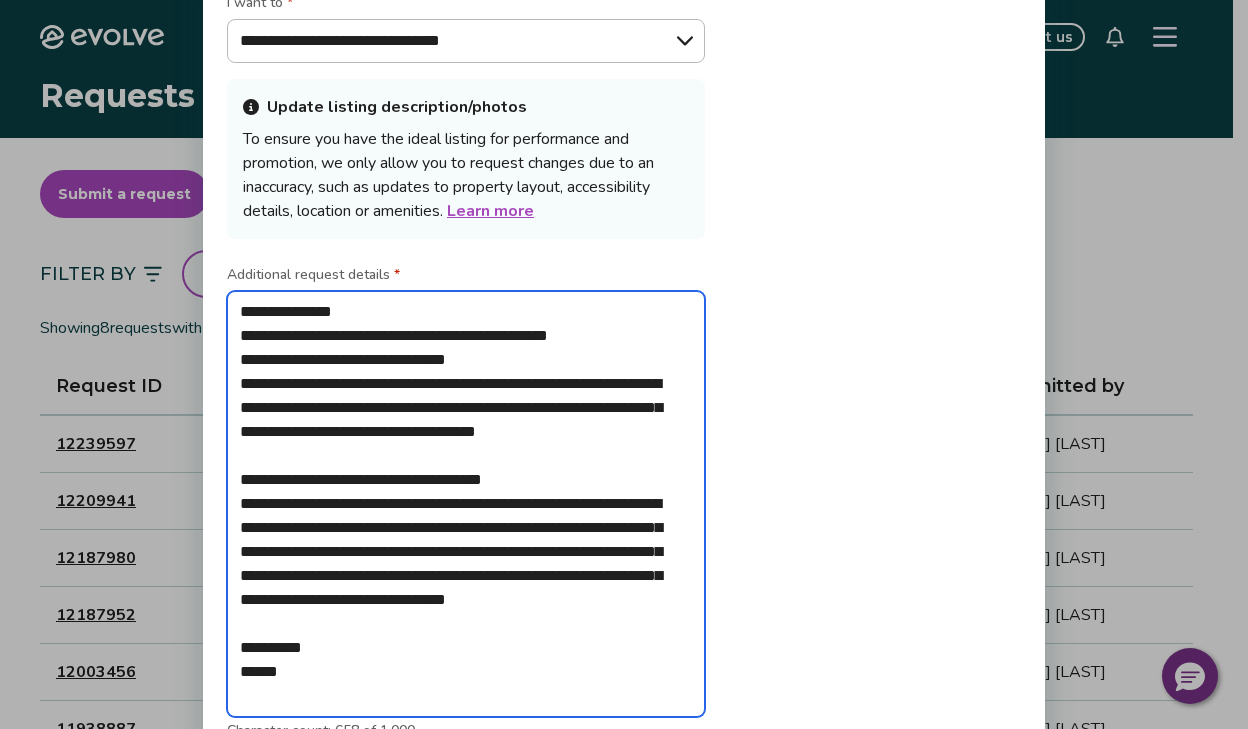 type on "*" 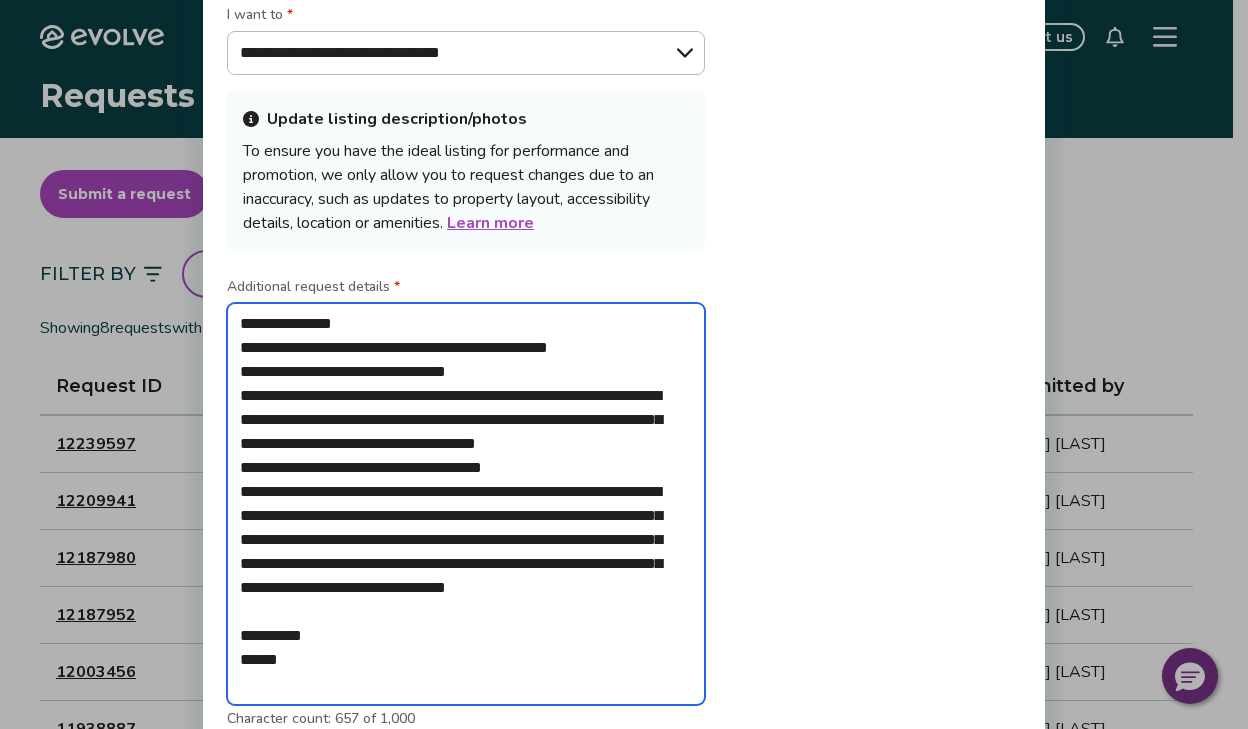 type on "**********" 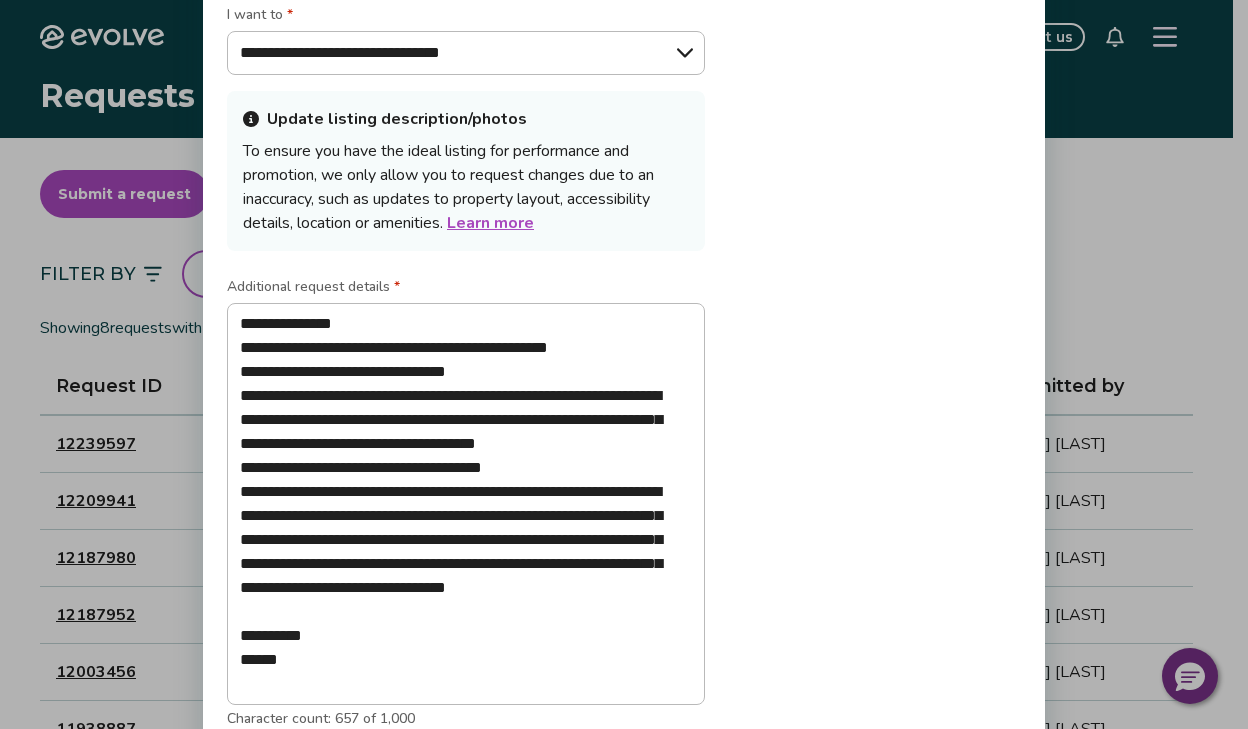 click on "Character count: 657 of 1,000" at bounding box center (466, 717) 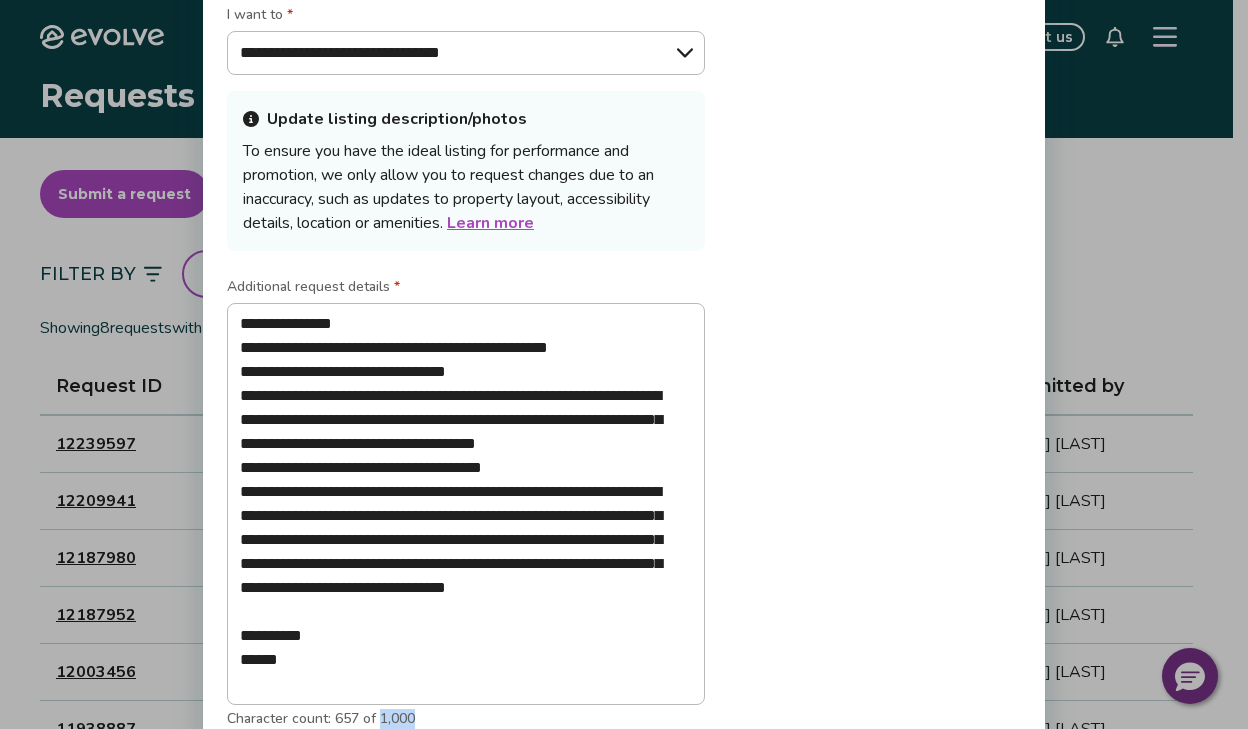 click on "Character count: 657 of 1,000" at bounding box center (466, 717) 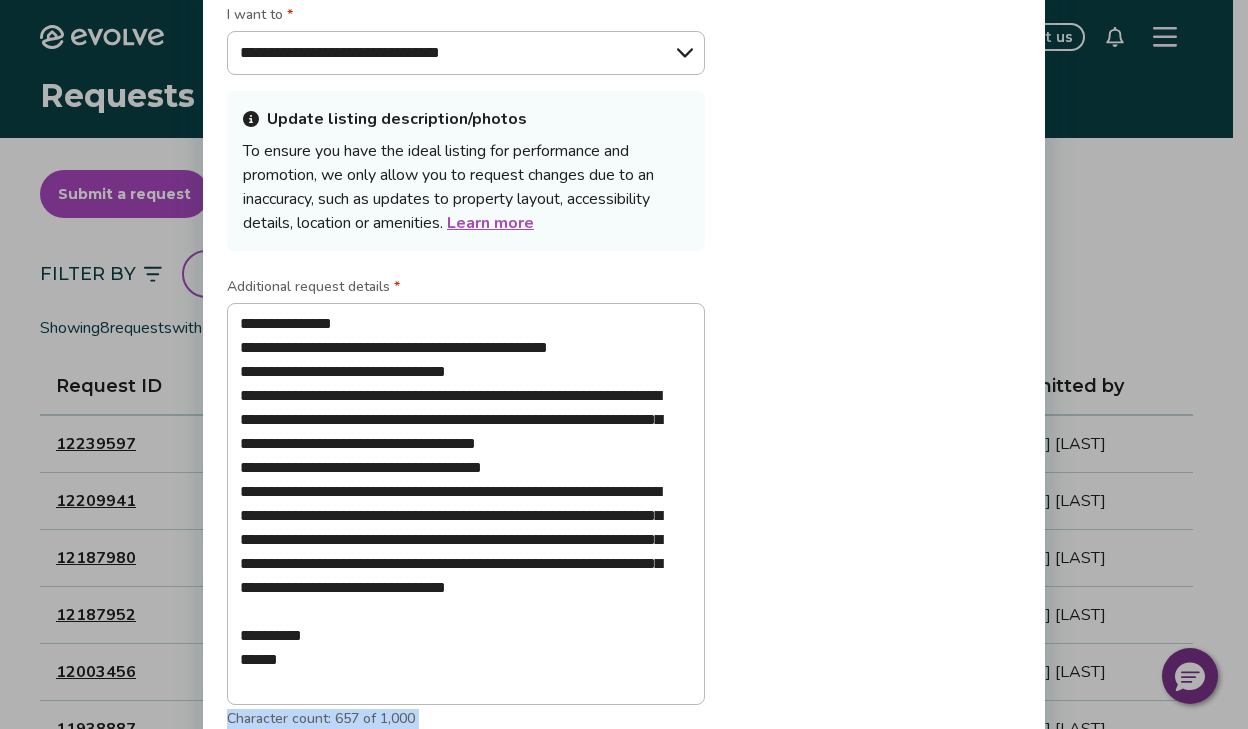 click on "Character count: 657 of 1,000" at bounding box center (466, 717) 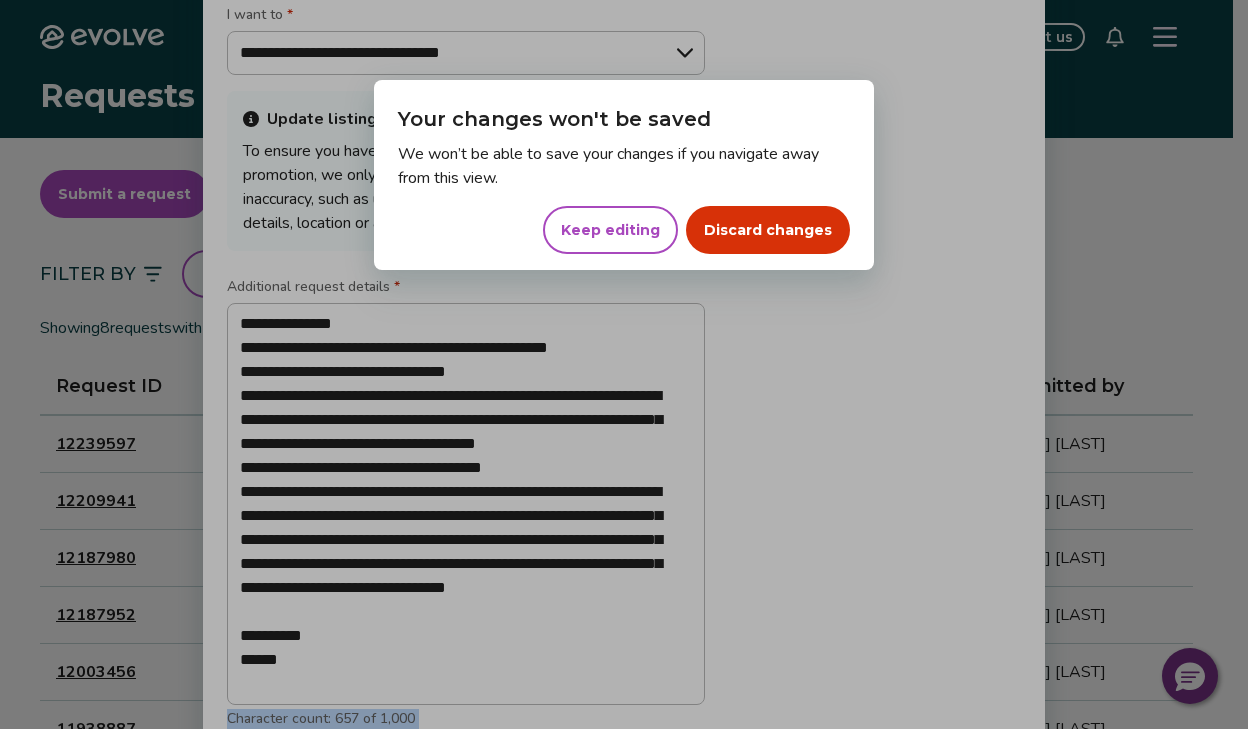 click on "Keep editing" at bounding box center [610, 230] 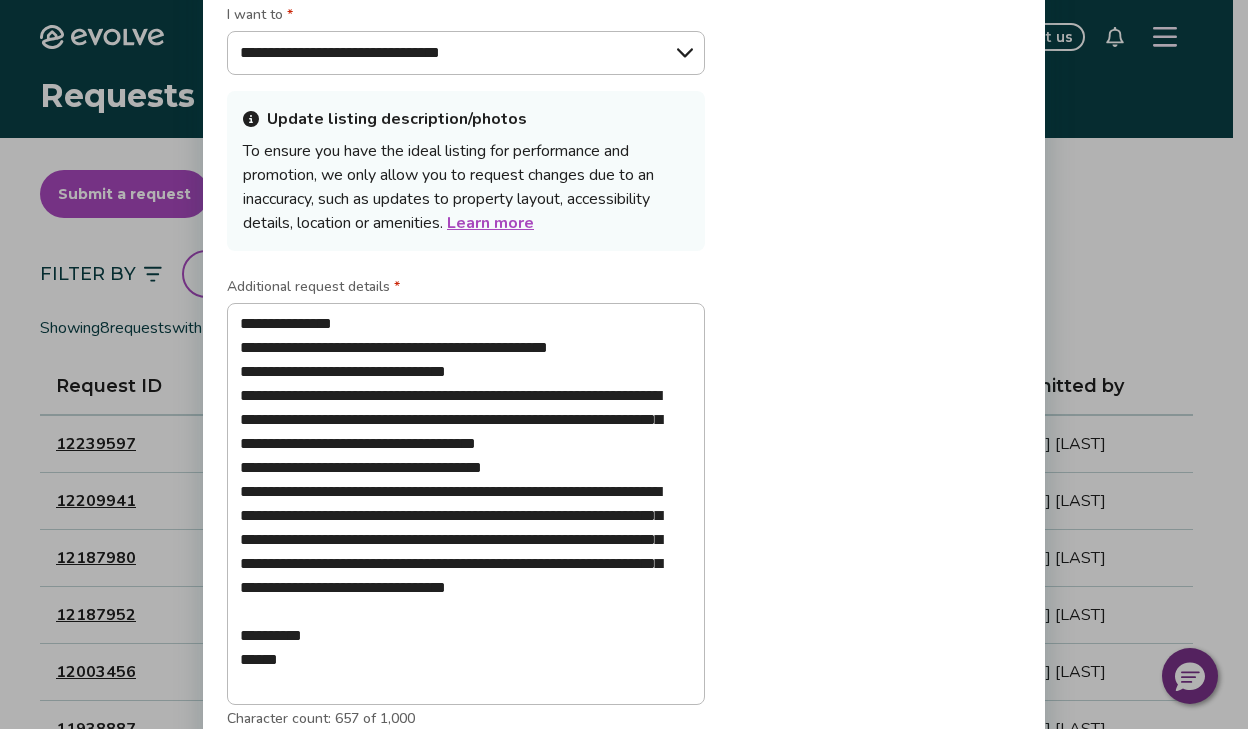 click on "**********" at bounding box center [624, 376] 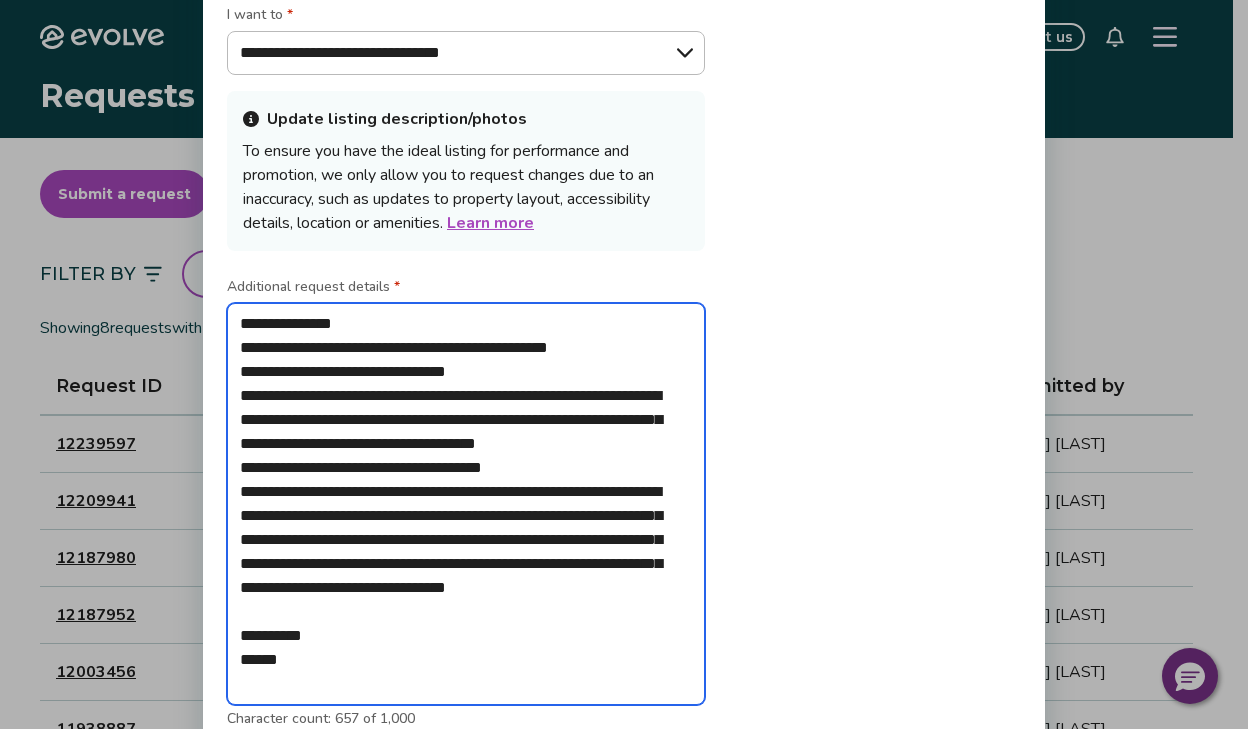 click on "**********" at bounding box center (466, 504) 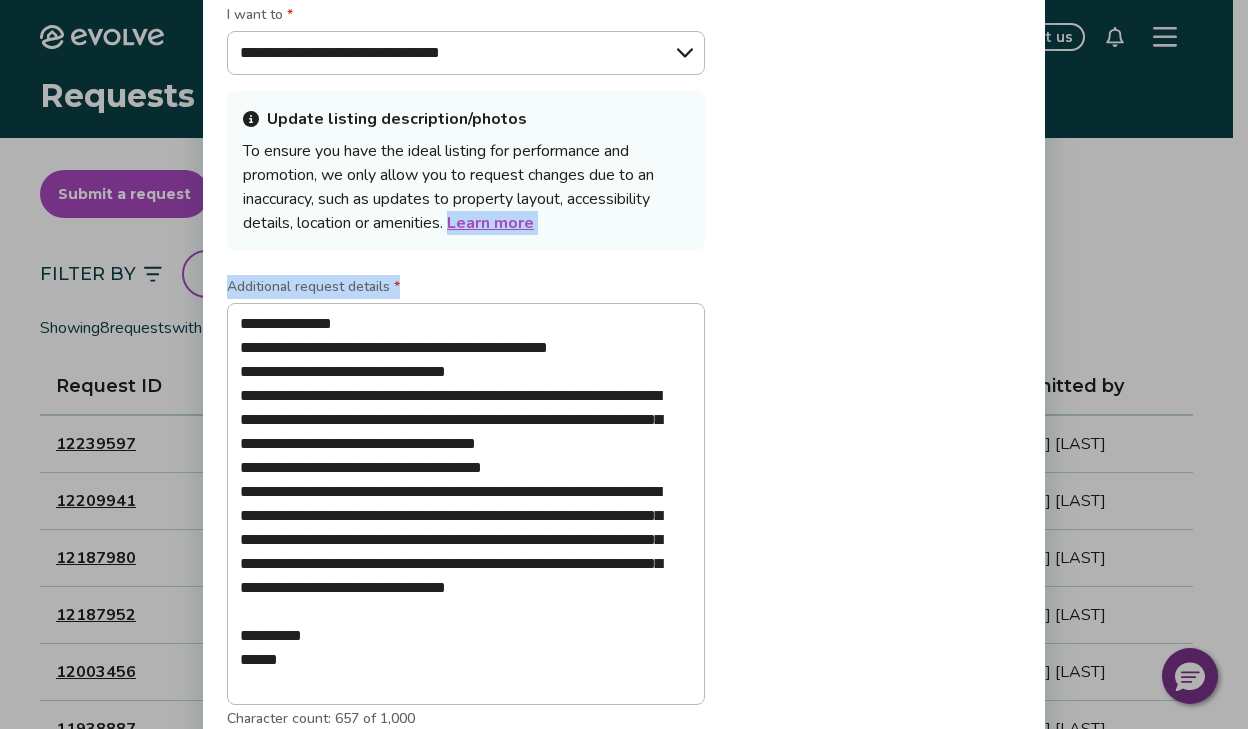 drag, startPoint x: 455, startPoint y: 254, endPoint x: 485, endPoint y: 336, distance: 87.31552 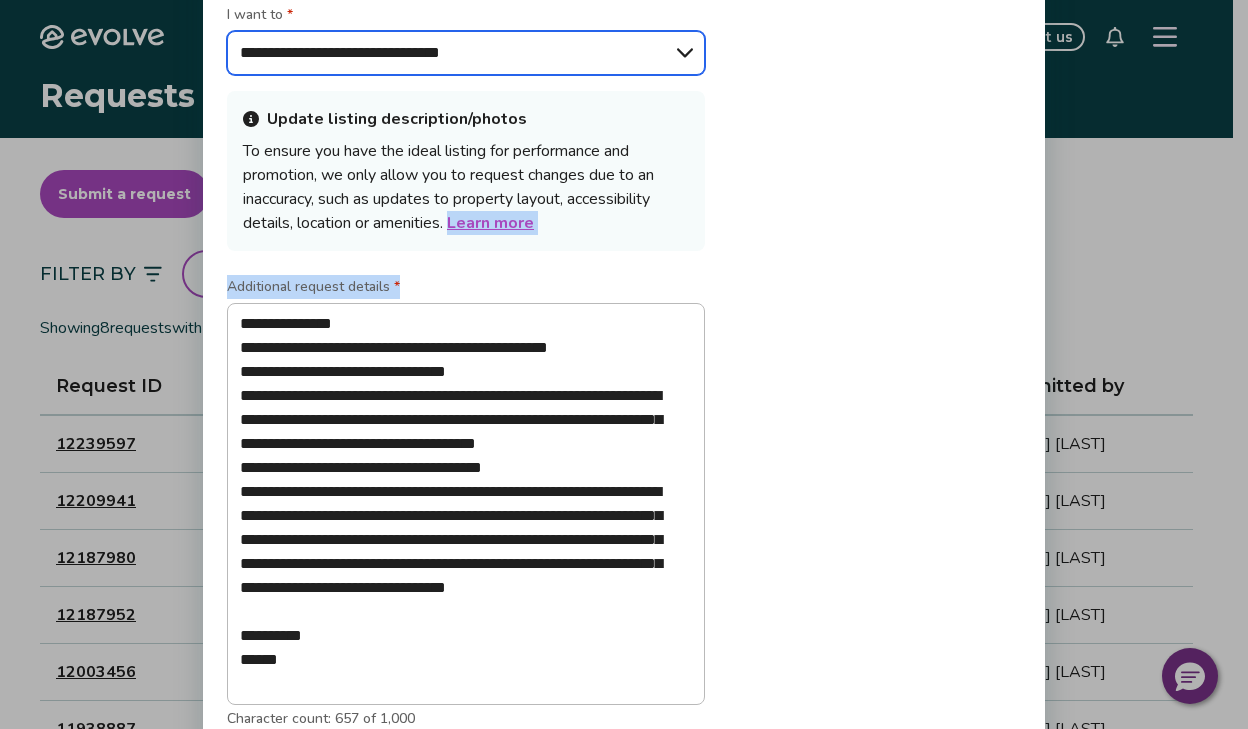 click on "**********" at bounding box center (466, 53) 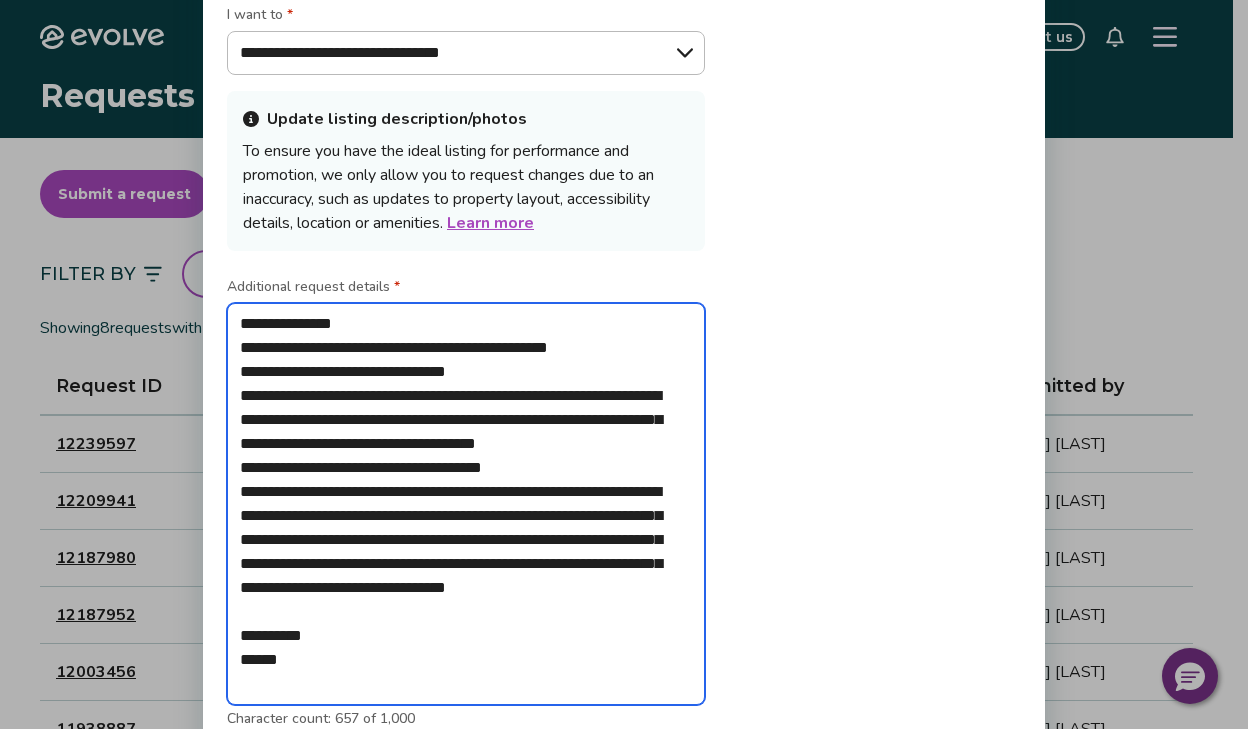 click on "**********" at bounding box center [466, 504] 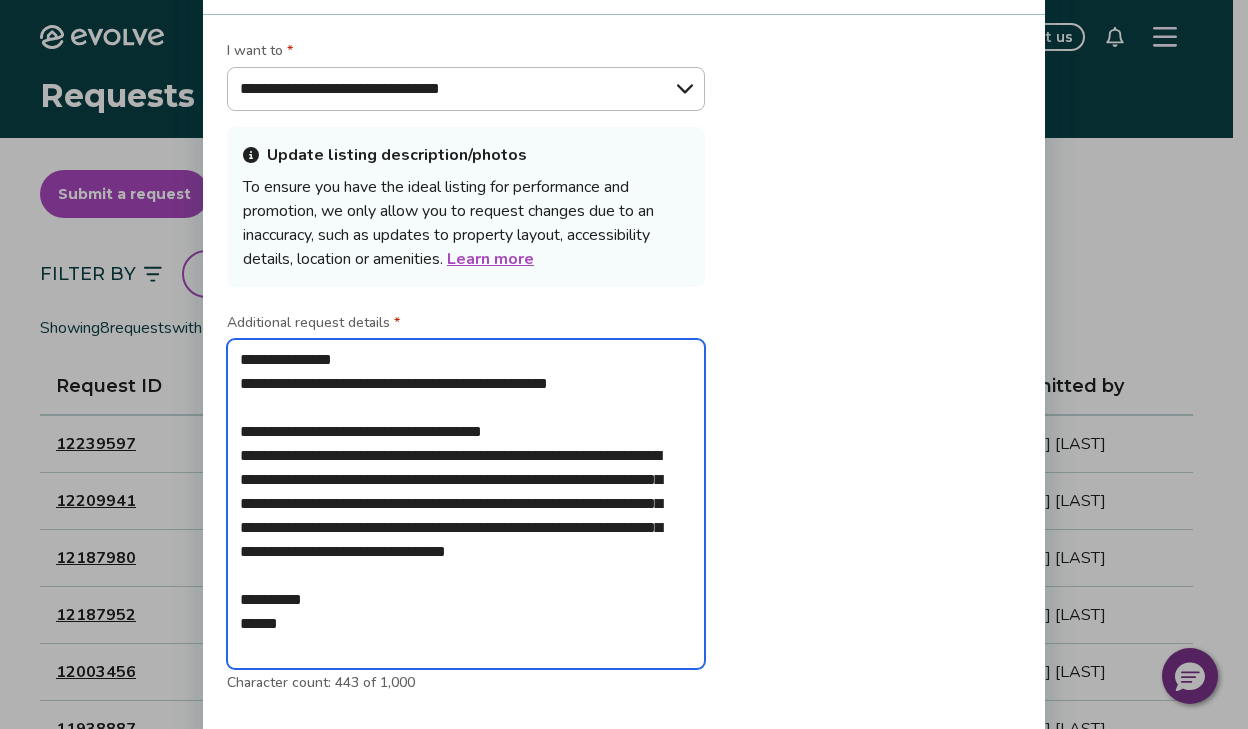 type on "*" 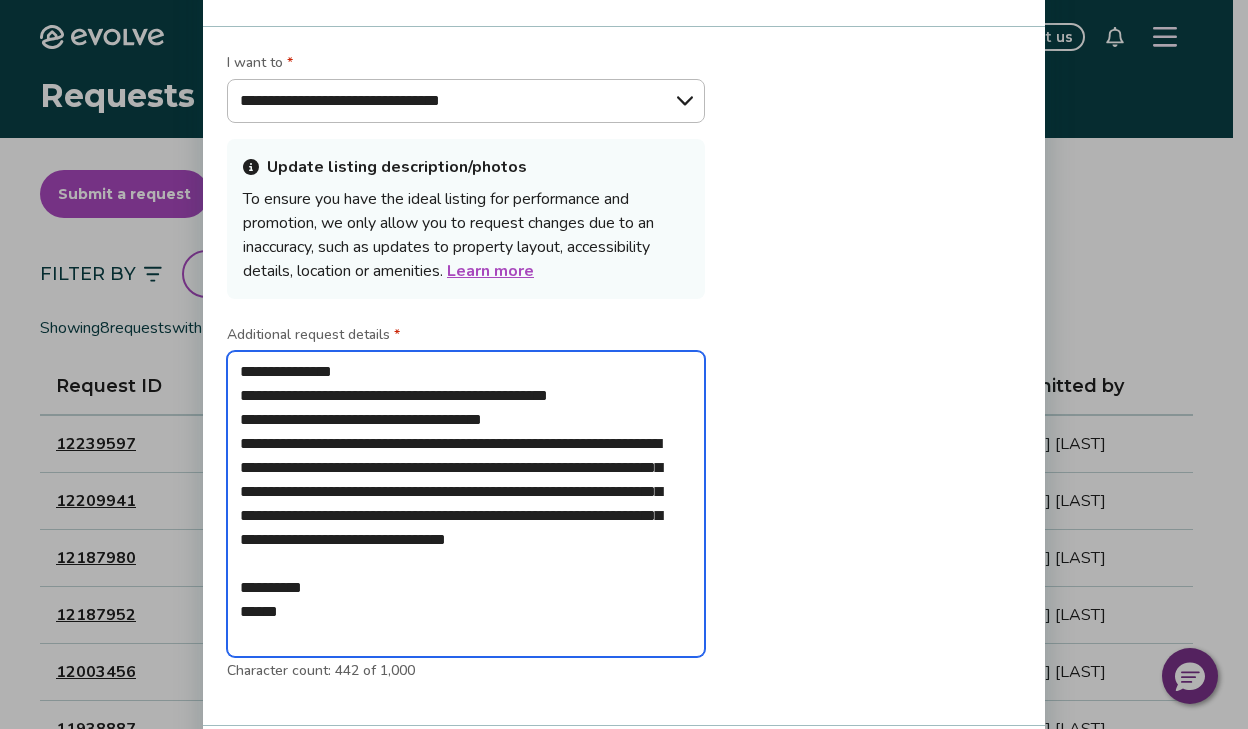 type on "**********" 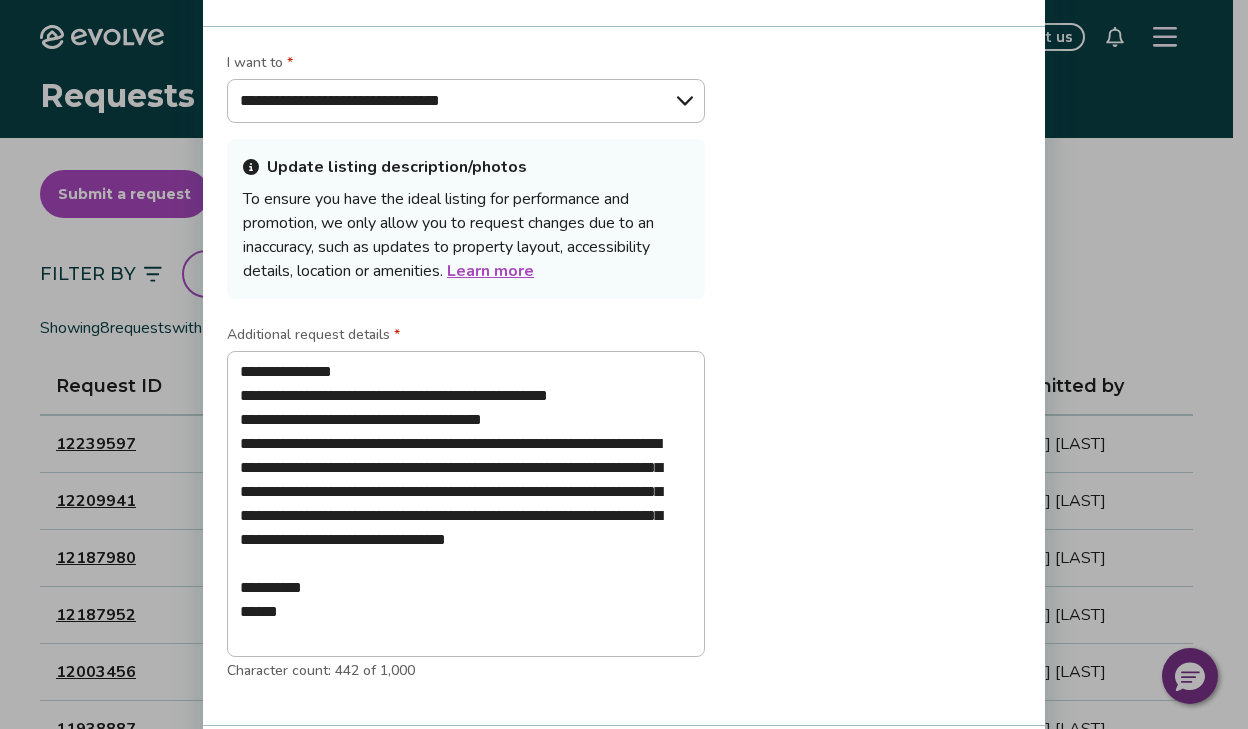 click on "To ensure you have the ideal listing for performance and promotion, we only allow you to request changes due to an inaccuracy, such as updates to property layout, accessibility details, location or amenities.   Learn more" at bounding box center (466, 235) 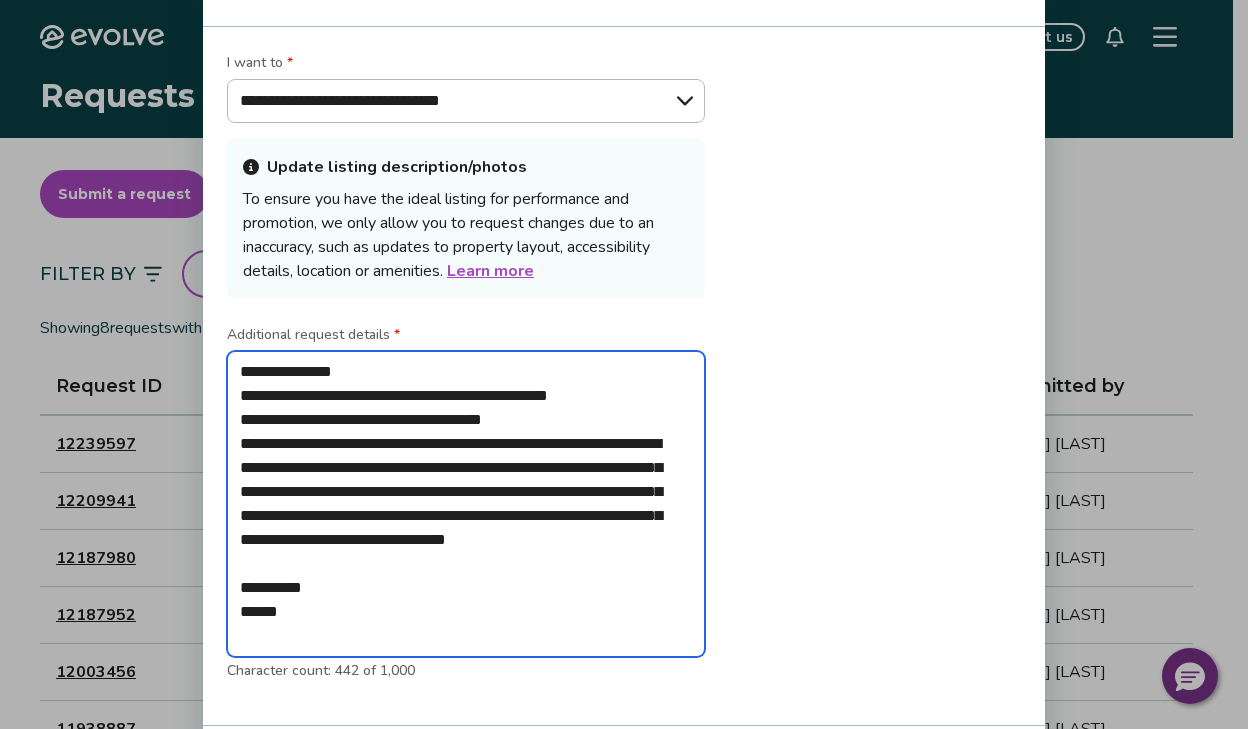 click on "**********" at bounding box center [466, 504] 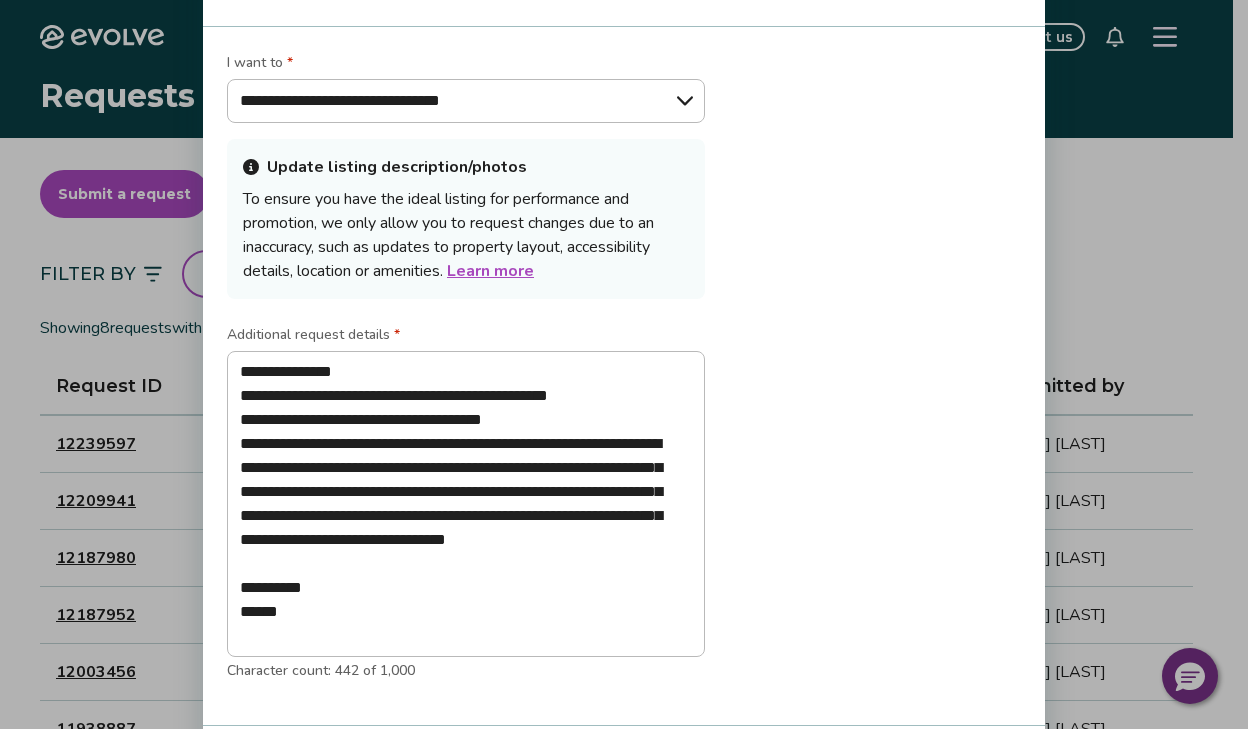 click on "Character count: 442 of 1,000" at bounding box center (466, 669) 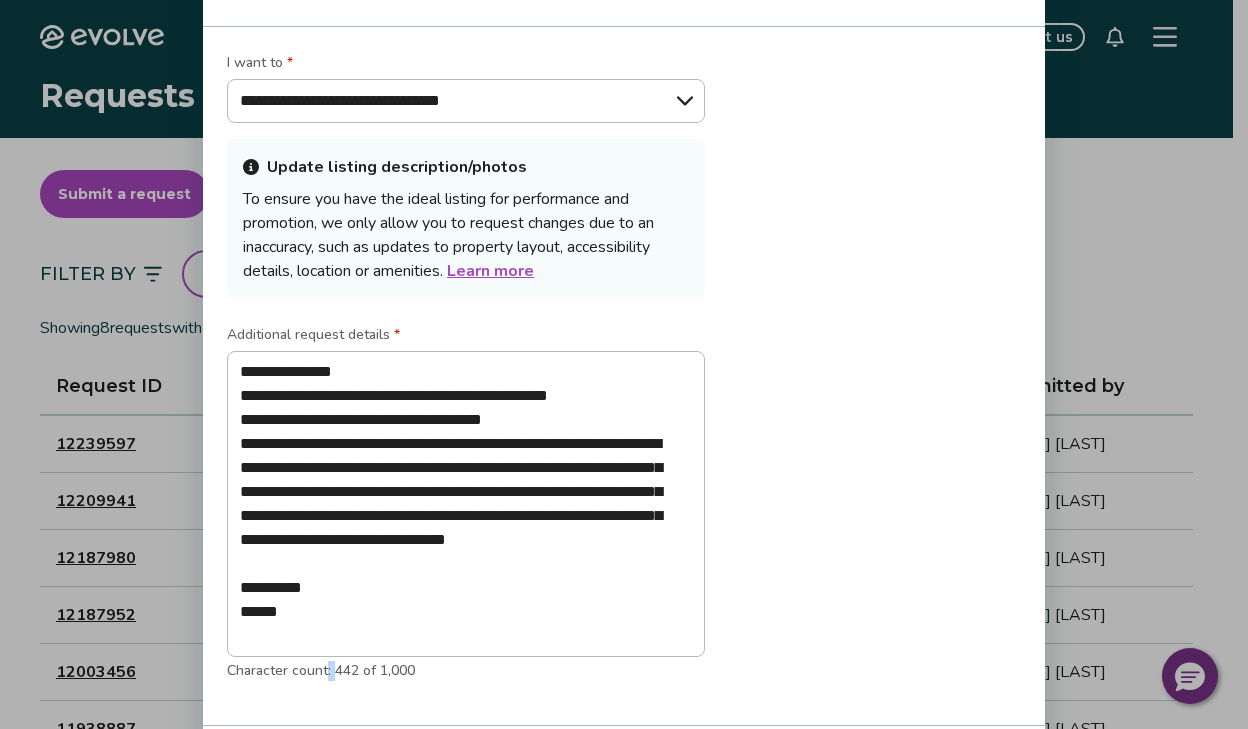 click on "Character count: 442 of 1,000" at bounding box center (466, 669) 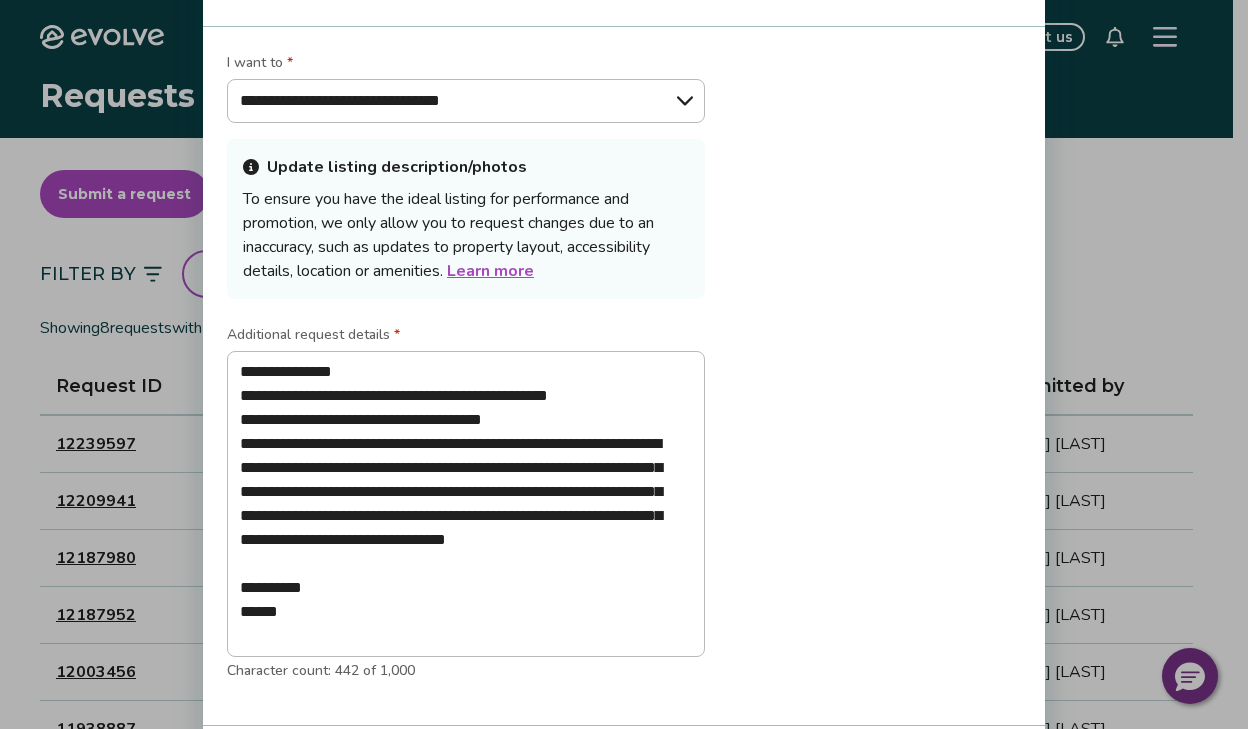 click on "**********" at bounding box center (466, 376) 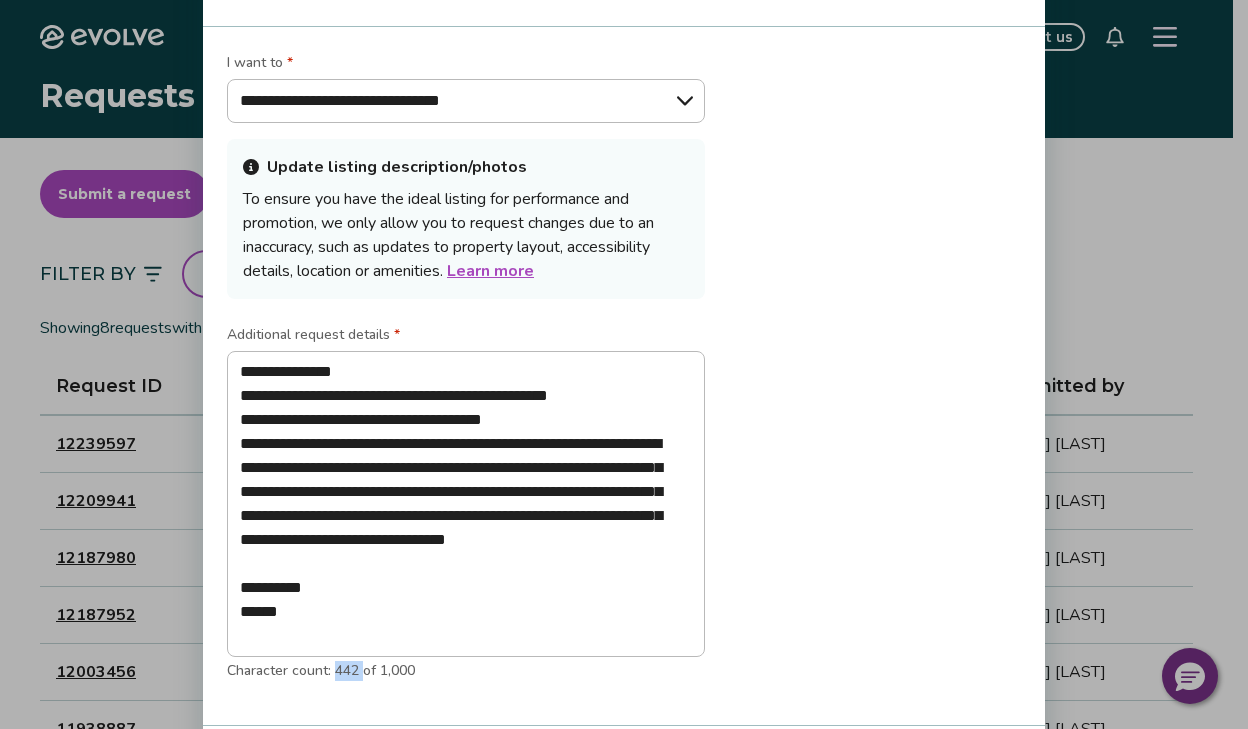 click on "Character count: 442 of 1,000" at bounding box center (466, 669) 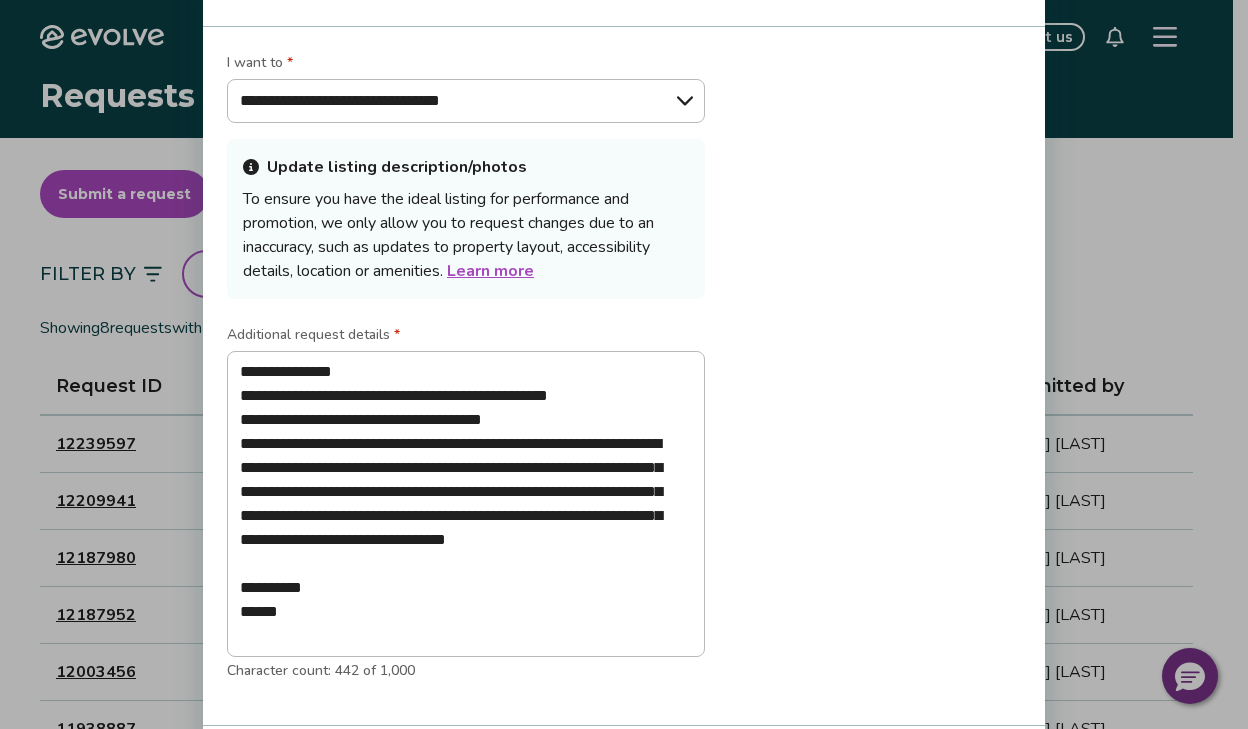 click on "**********" at bounding box center [624, 376] 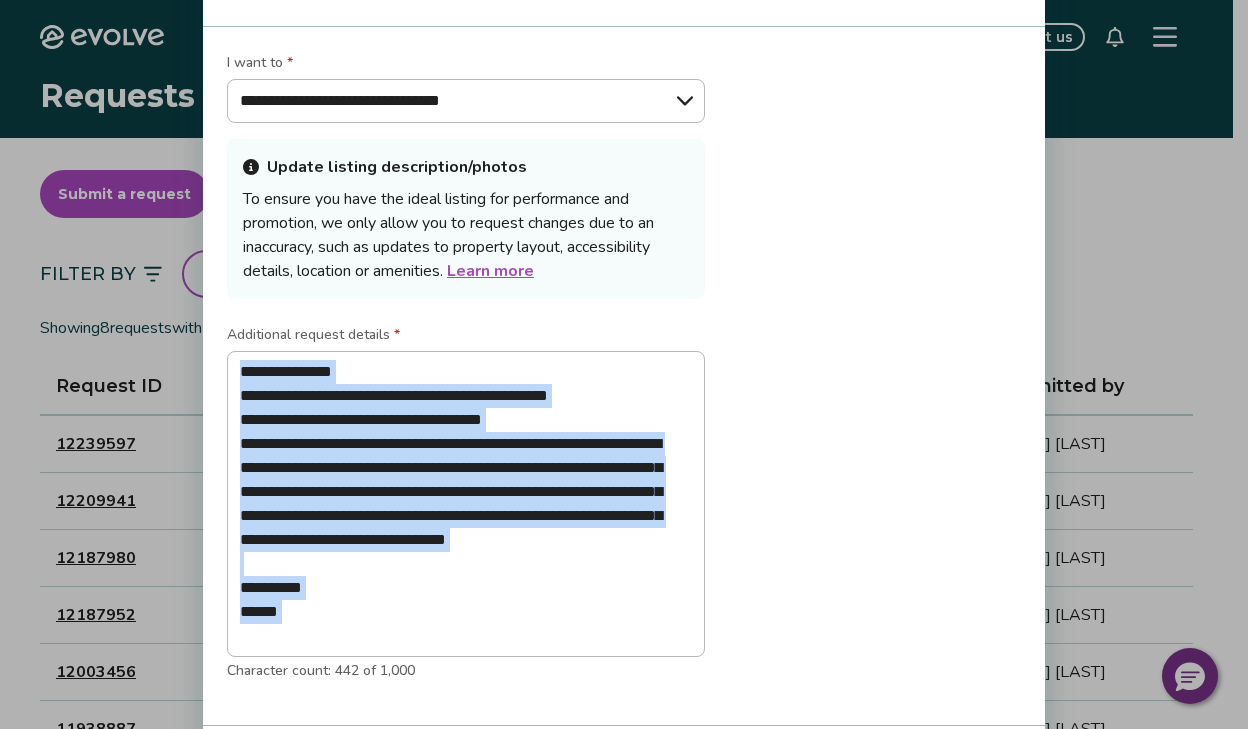 drag, startPoint x: 828, startPoint y: 647, endPoint x: 749, endPoint y: 624, distance: 82.28001 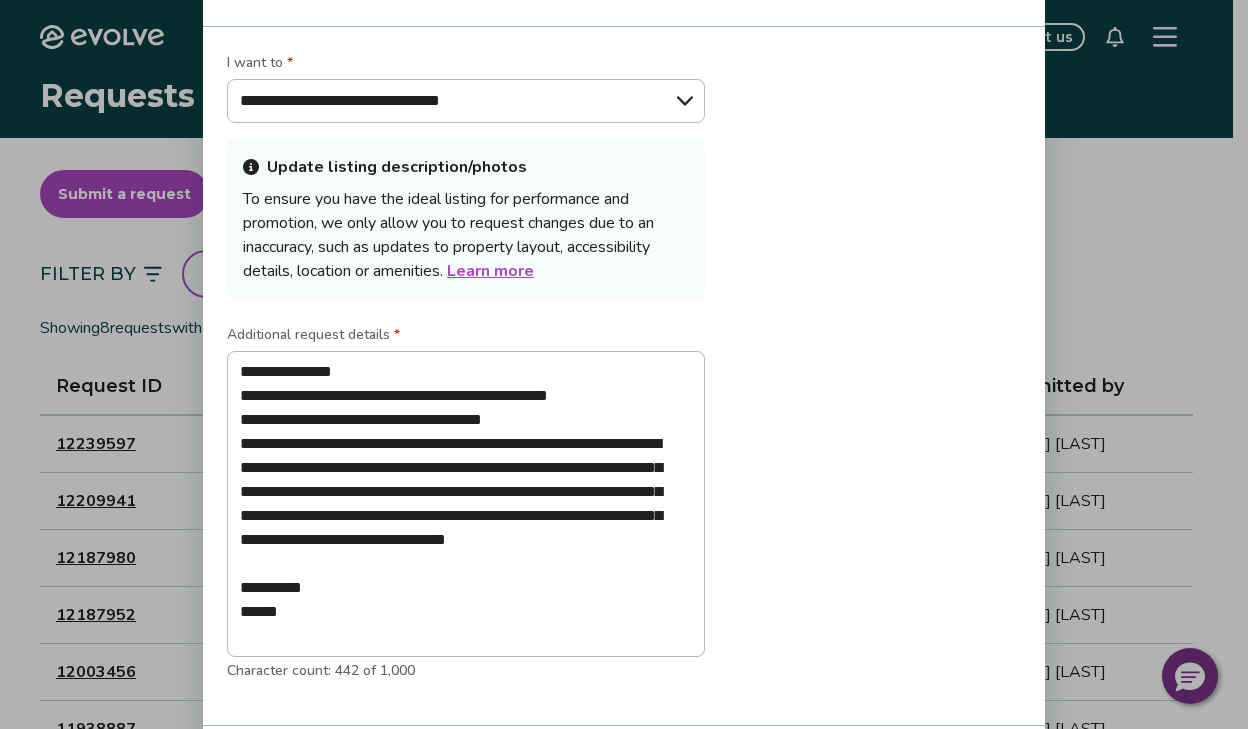 click on "To ensure you have the ideal listing for performance and promotion, we only allow you to request changes due to an inaccuracy, such as updates to property layout, accessibility details, location or amenities.   Learn more" at bounding box center [466, 235] 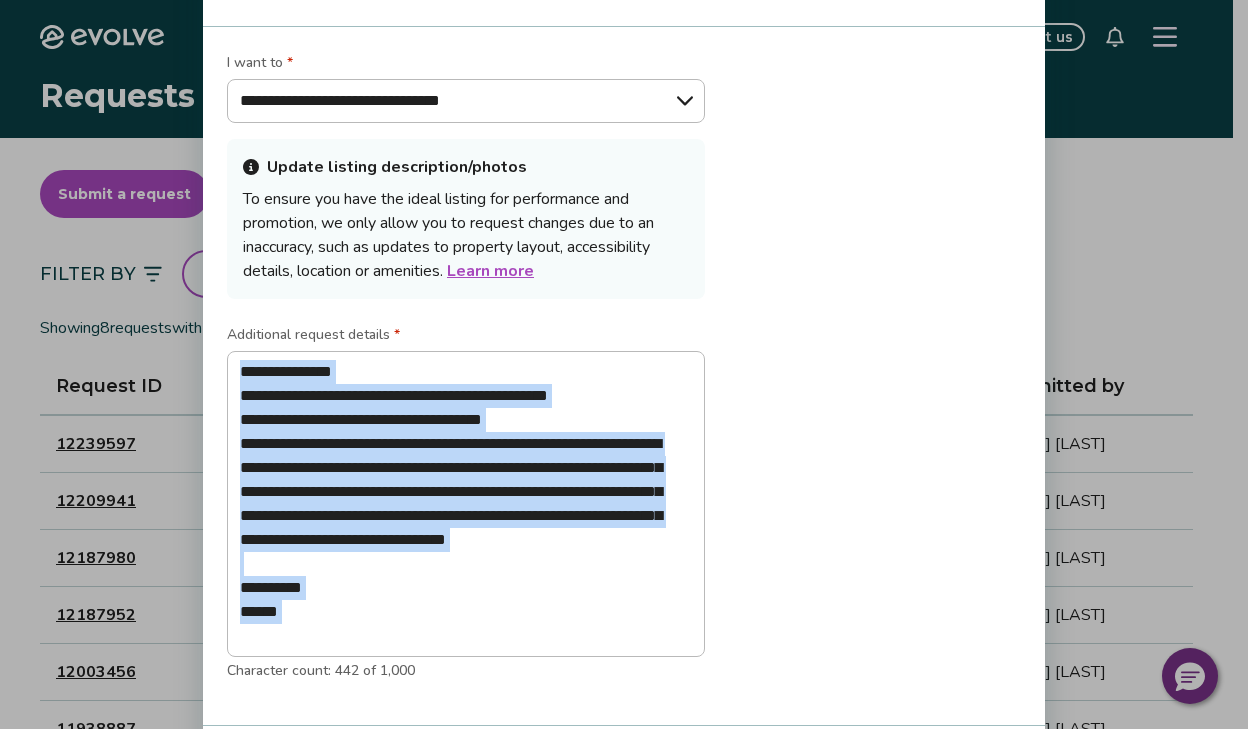 click on "**********" at bounding box center (624, 364) 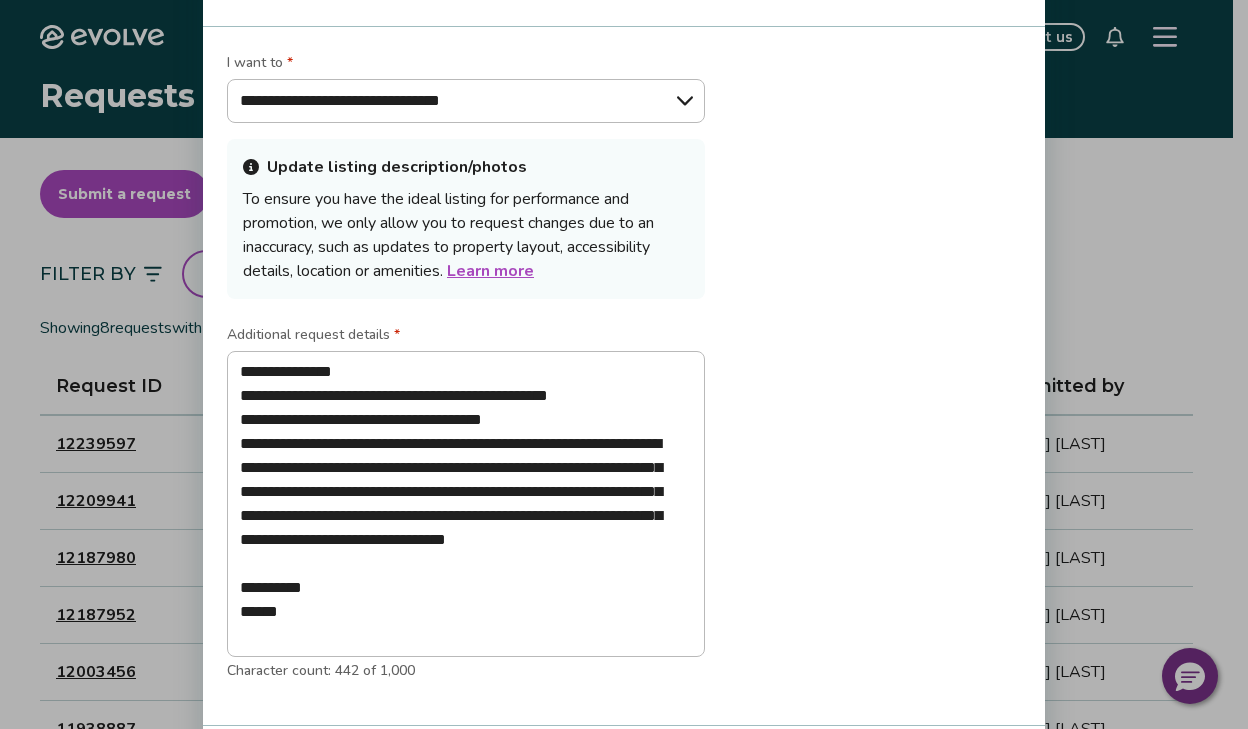 drag, startPoint x: 1210, startPoint y: 498, endPoint x: 1033, endPoint y: 510, distance: 177.40631 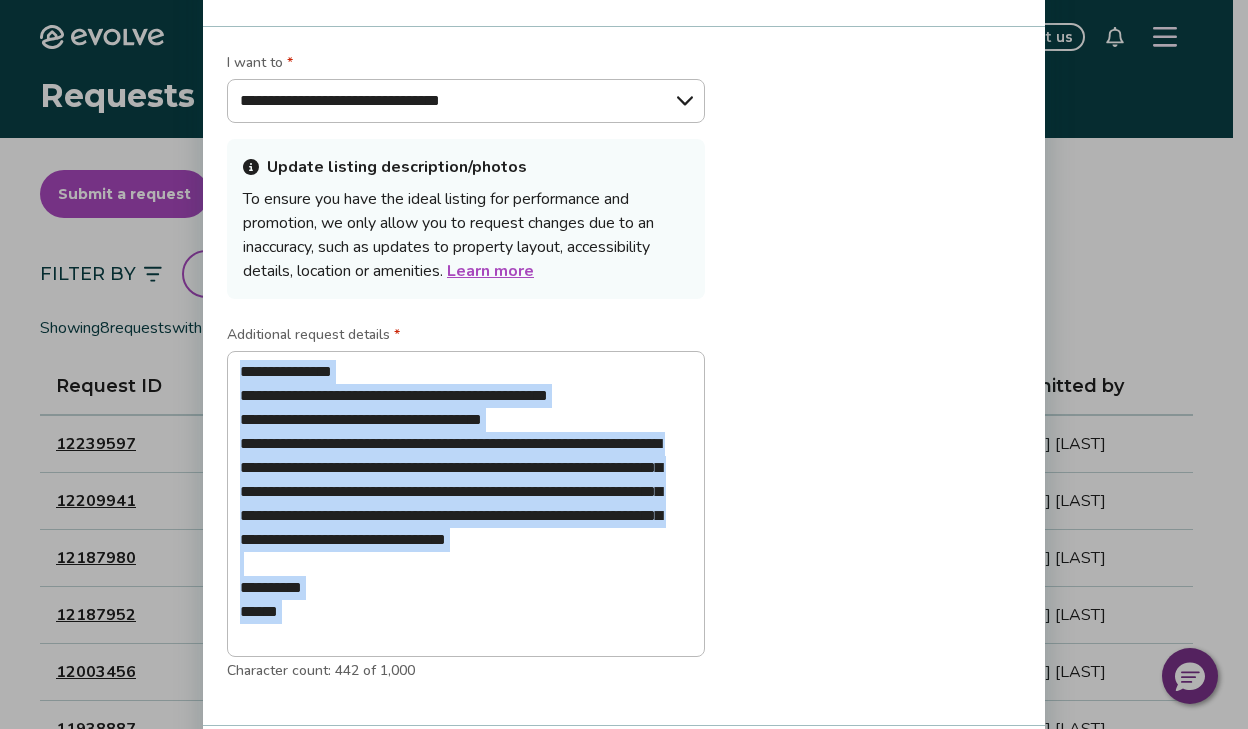 click on "**********" at bounding box center (624, 376) 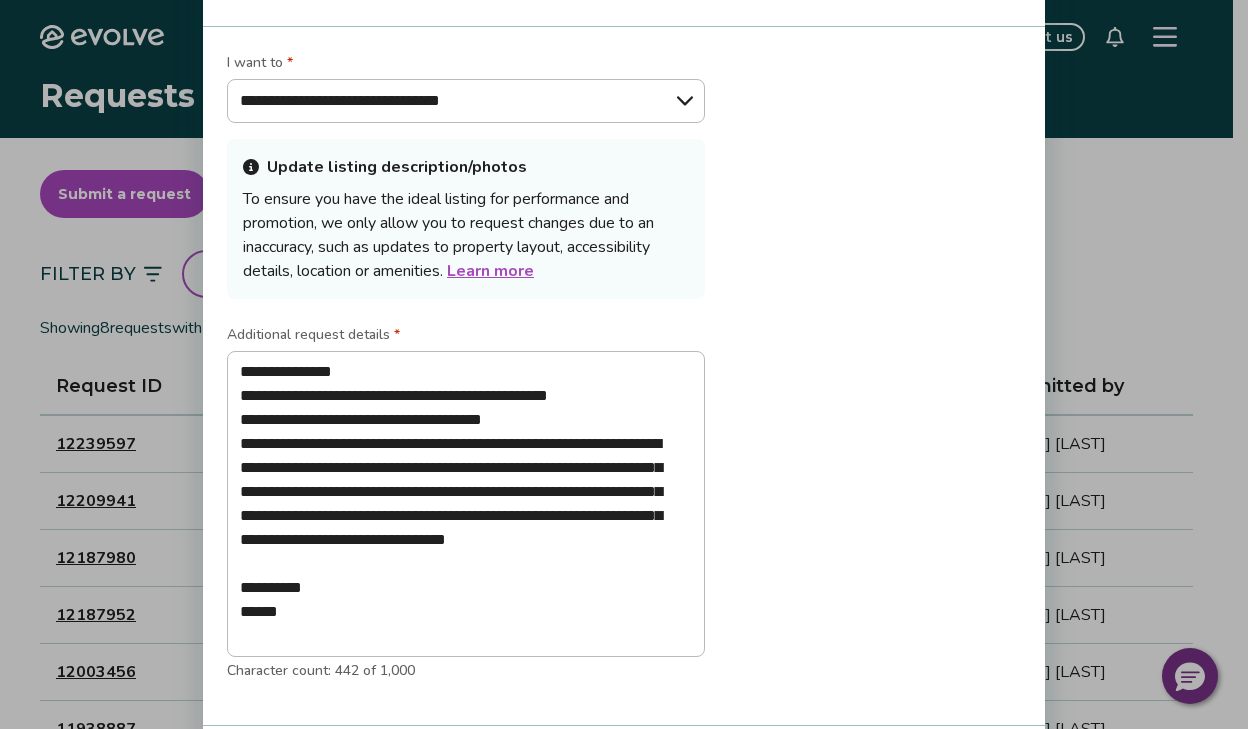 click on "Character count: 442 of 1,000" at bounding box center (466, 669) 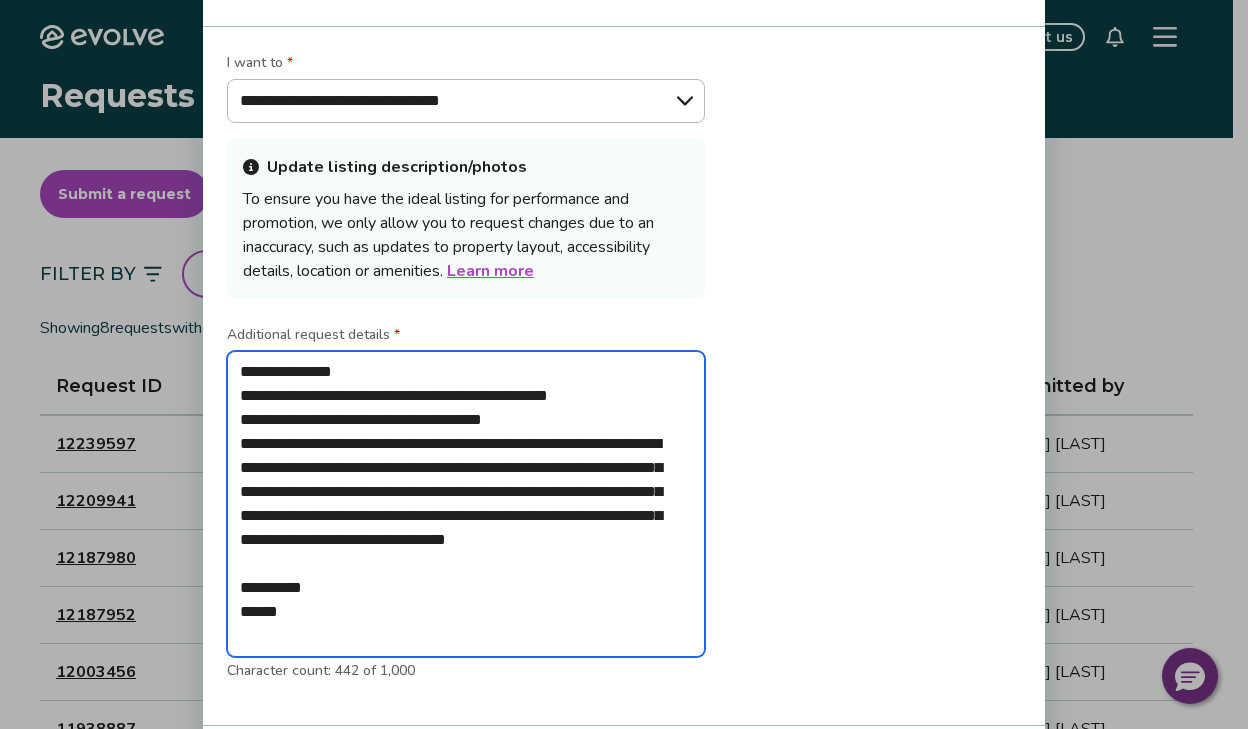 click on "**********" at bounding box center [466, 504] 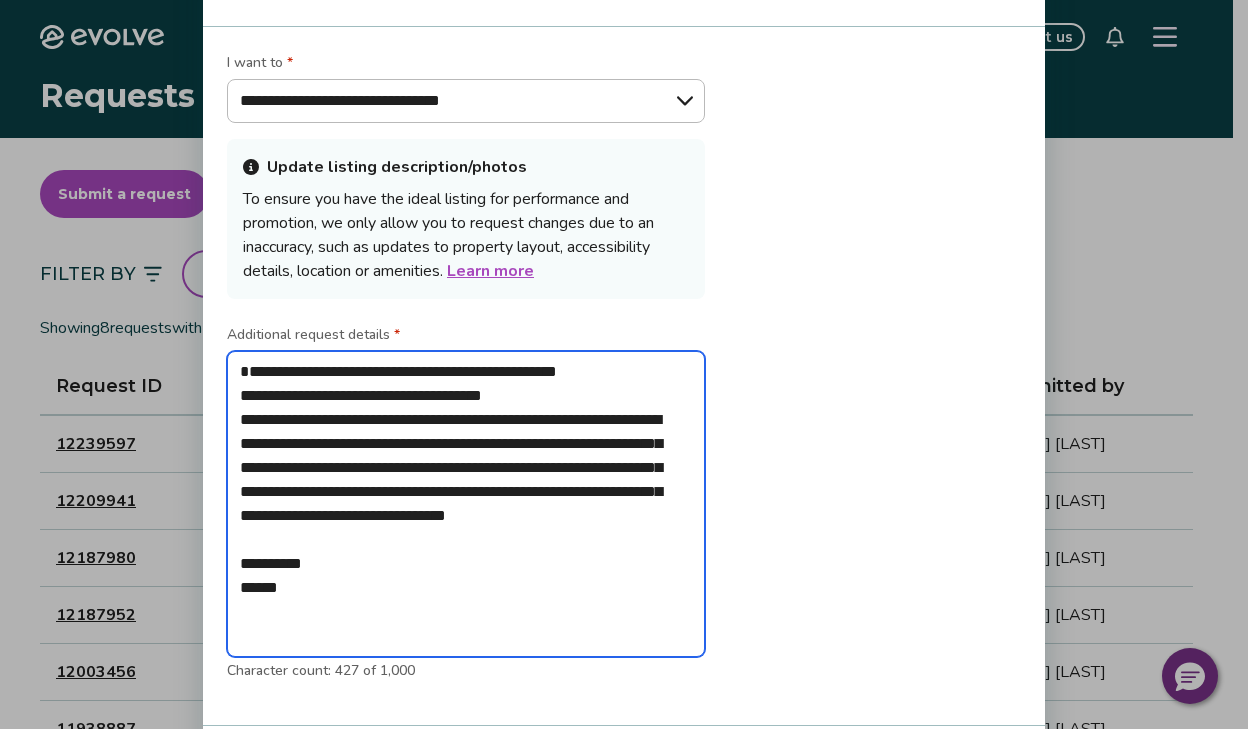 type on "*" 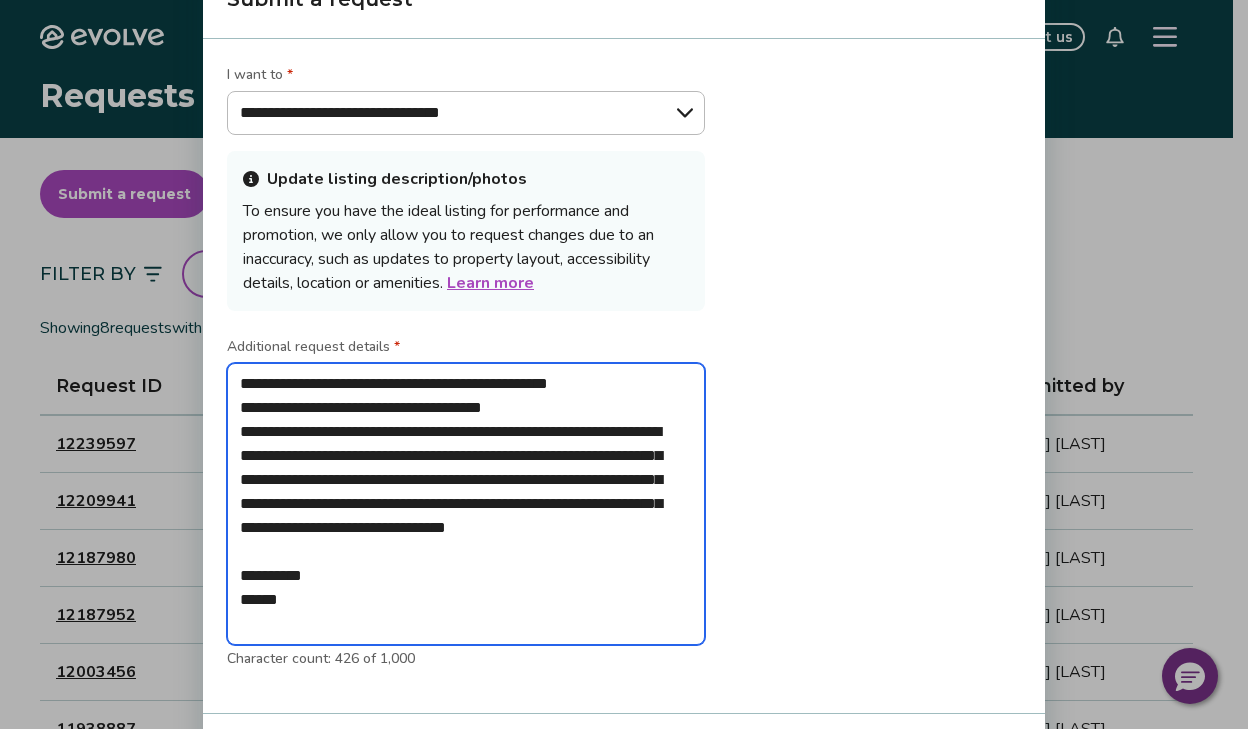 type on "*" 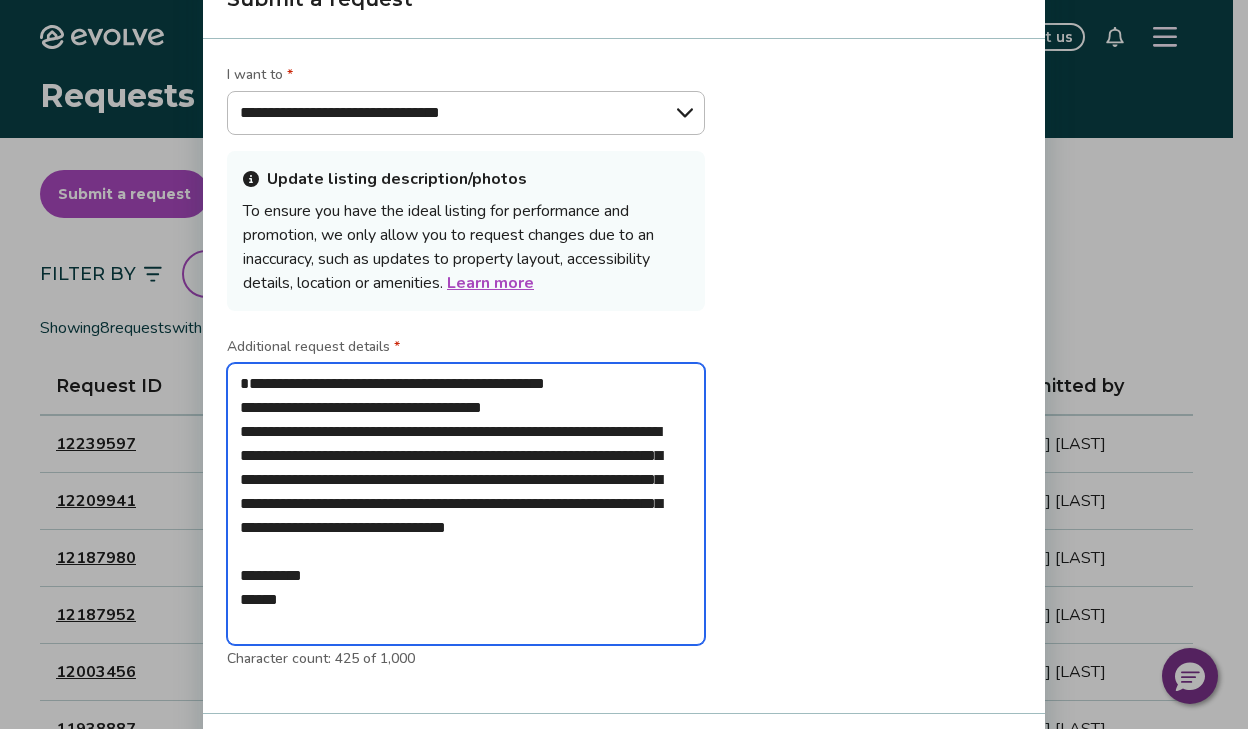 type on "*" 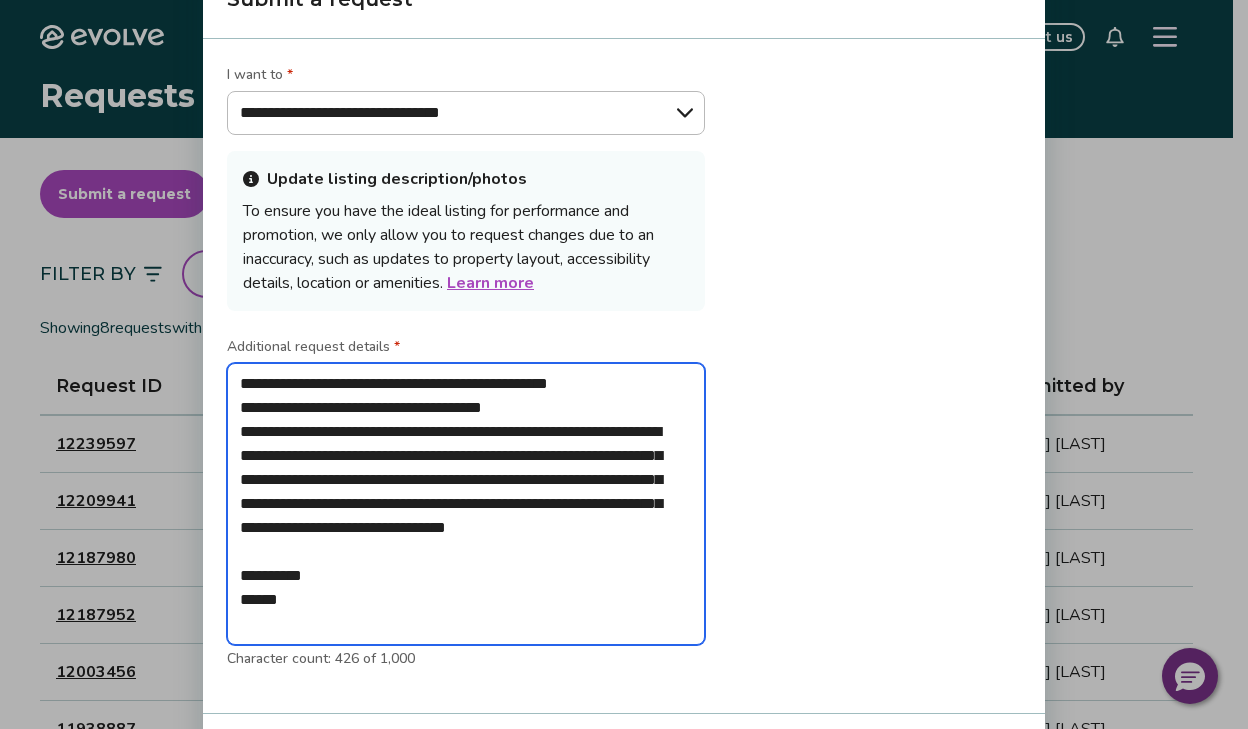 type on "**********" 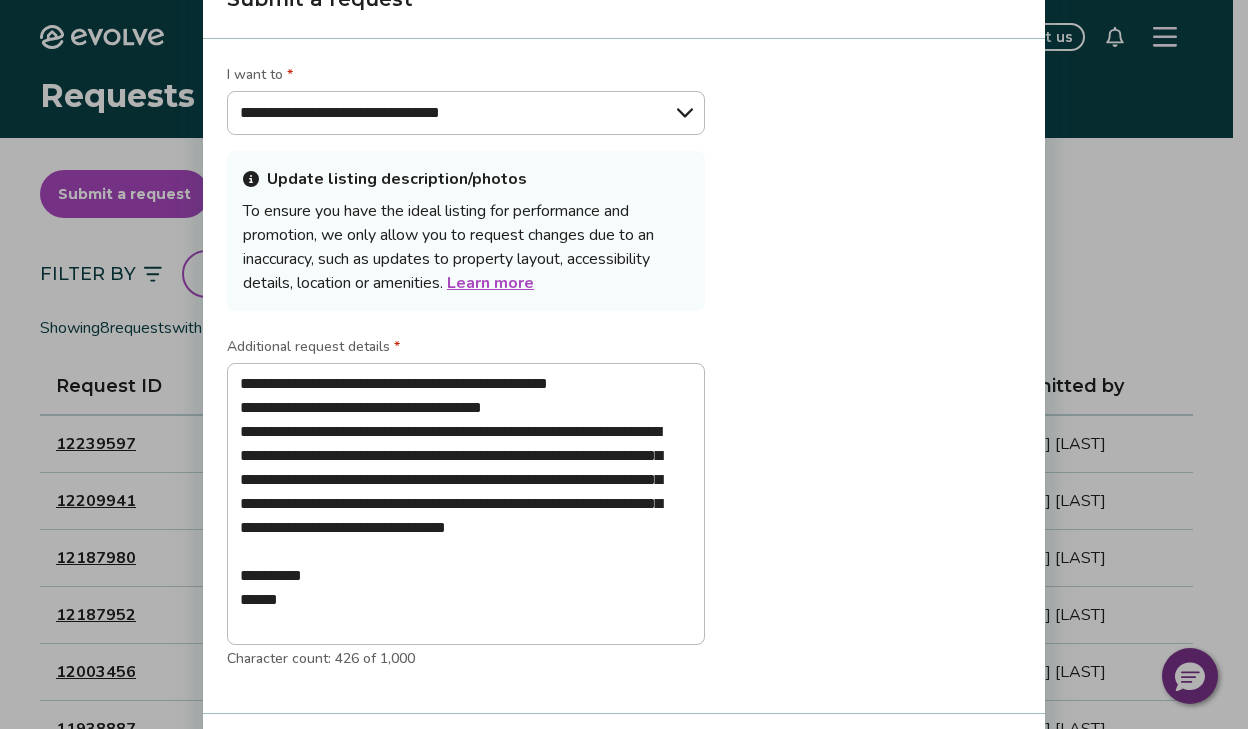 click on "Cancel Submit request" at bounding box center (624, 758) 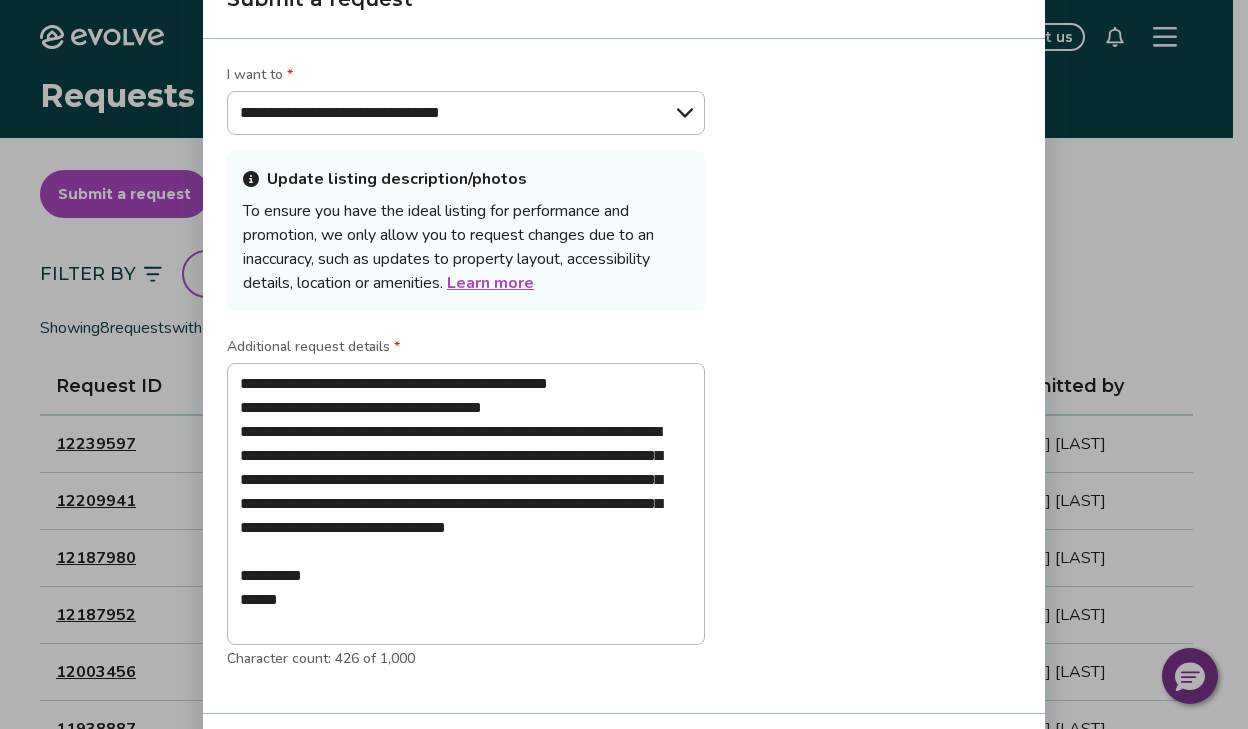 click on "Update listing description/photos" at bounding box center (466, 179) 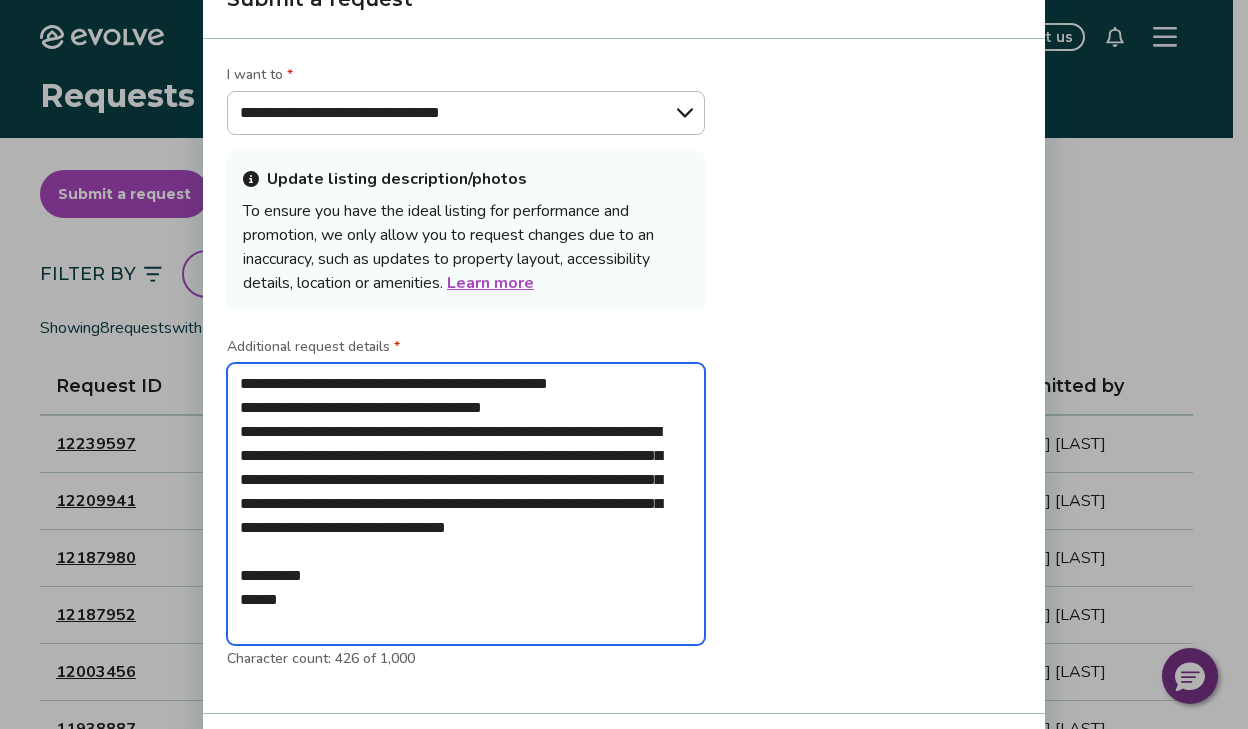 click on "**********" at bounding box center [466, 504] 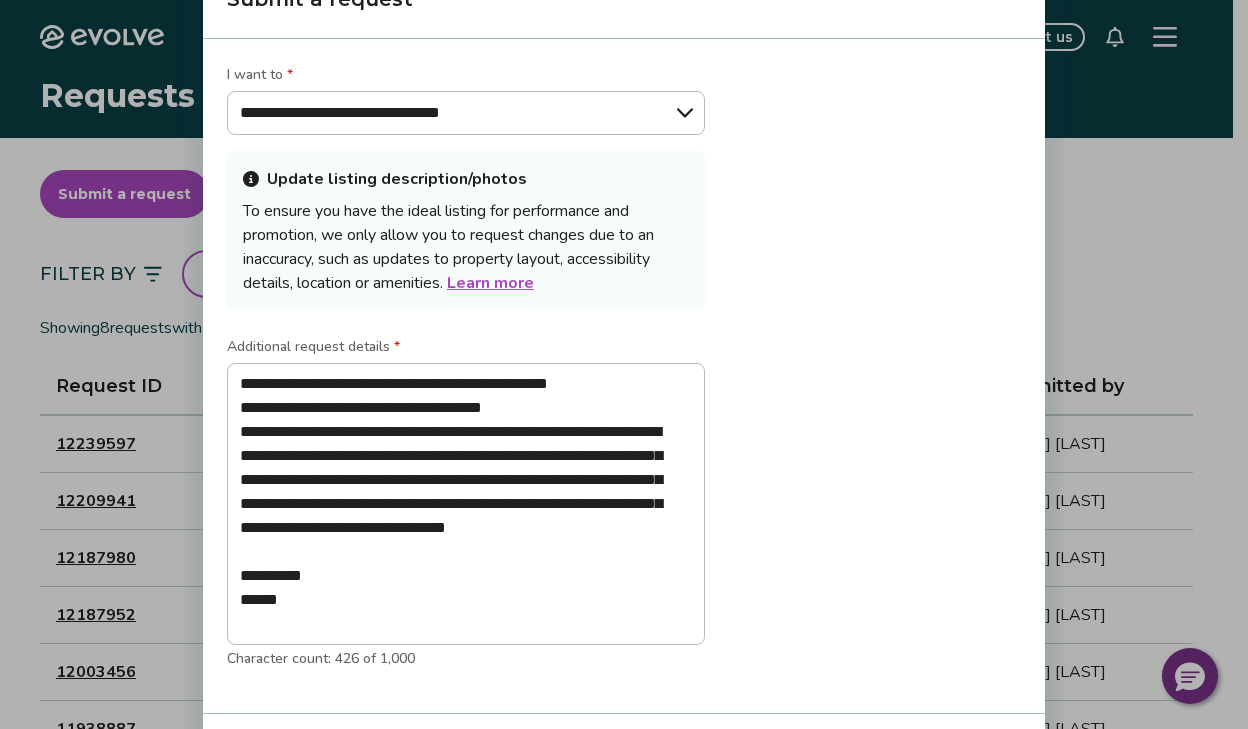 click on "**********" at bounding box center (624, 376) 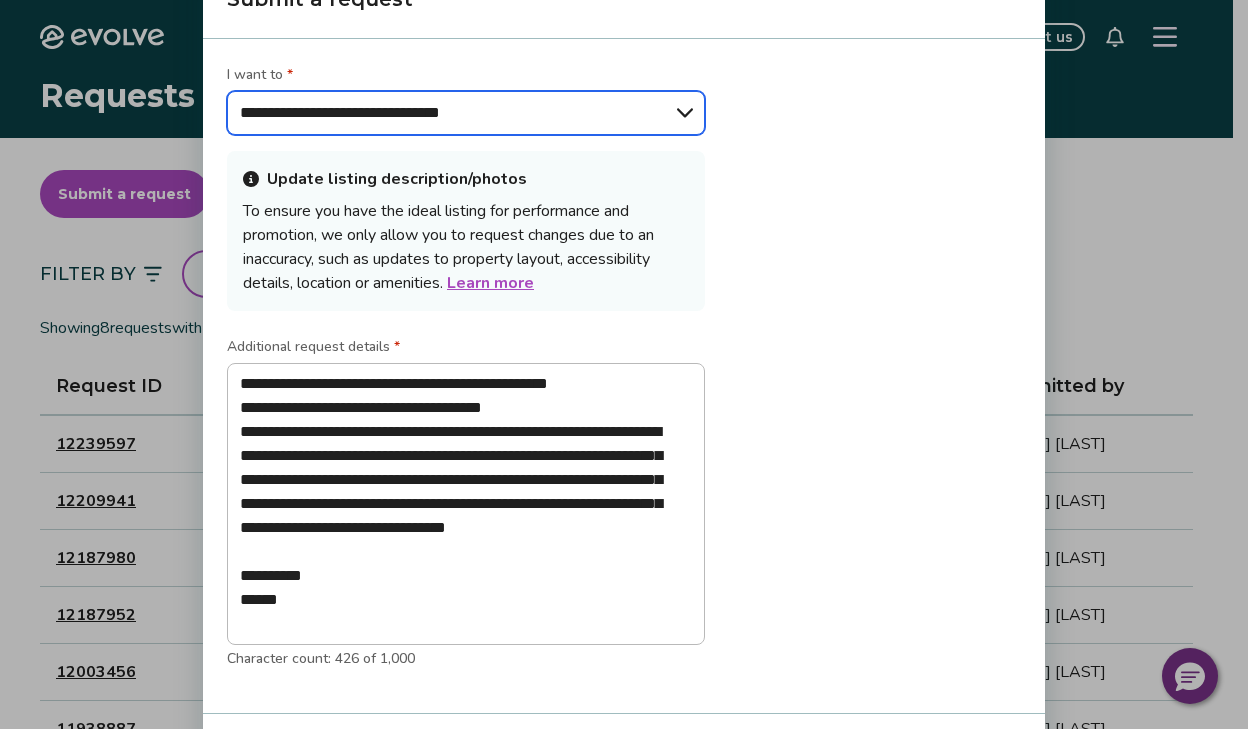 click on "**********" at bounding box center [466, 113] 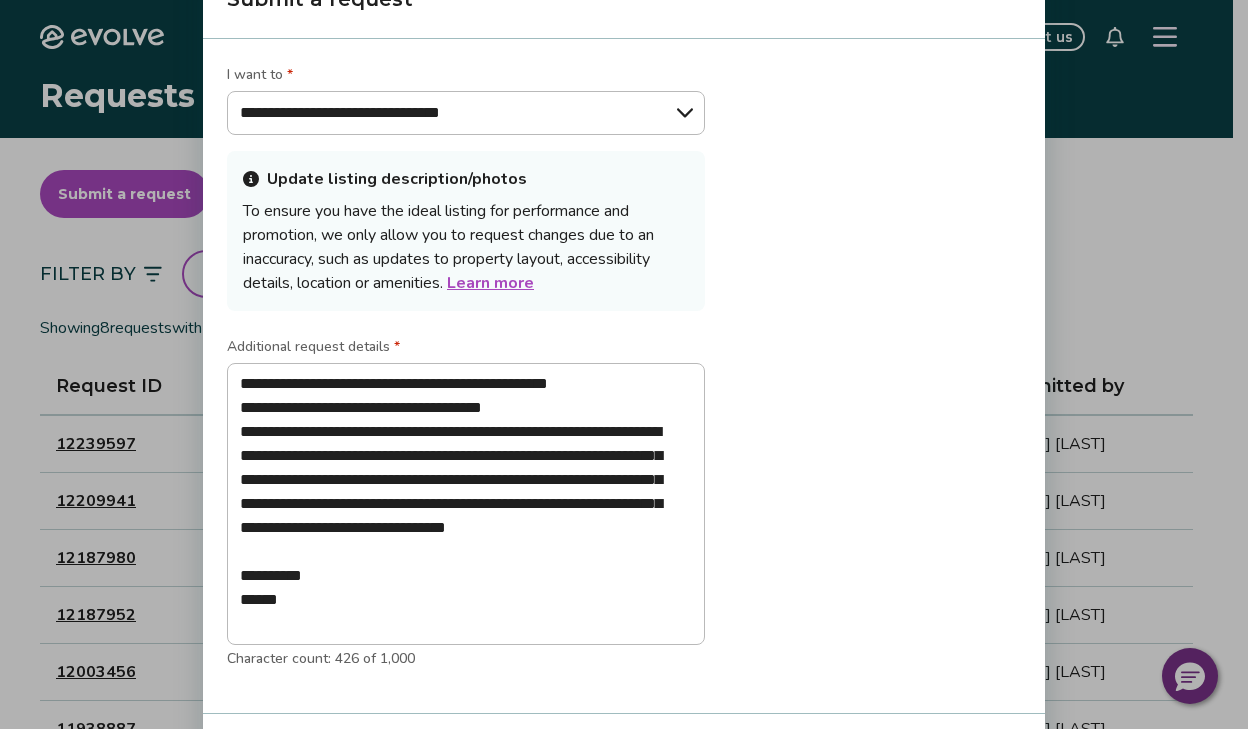click on "**********" at bounding box center (466, 376) 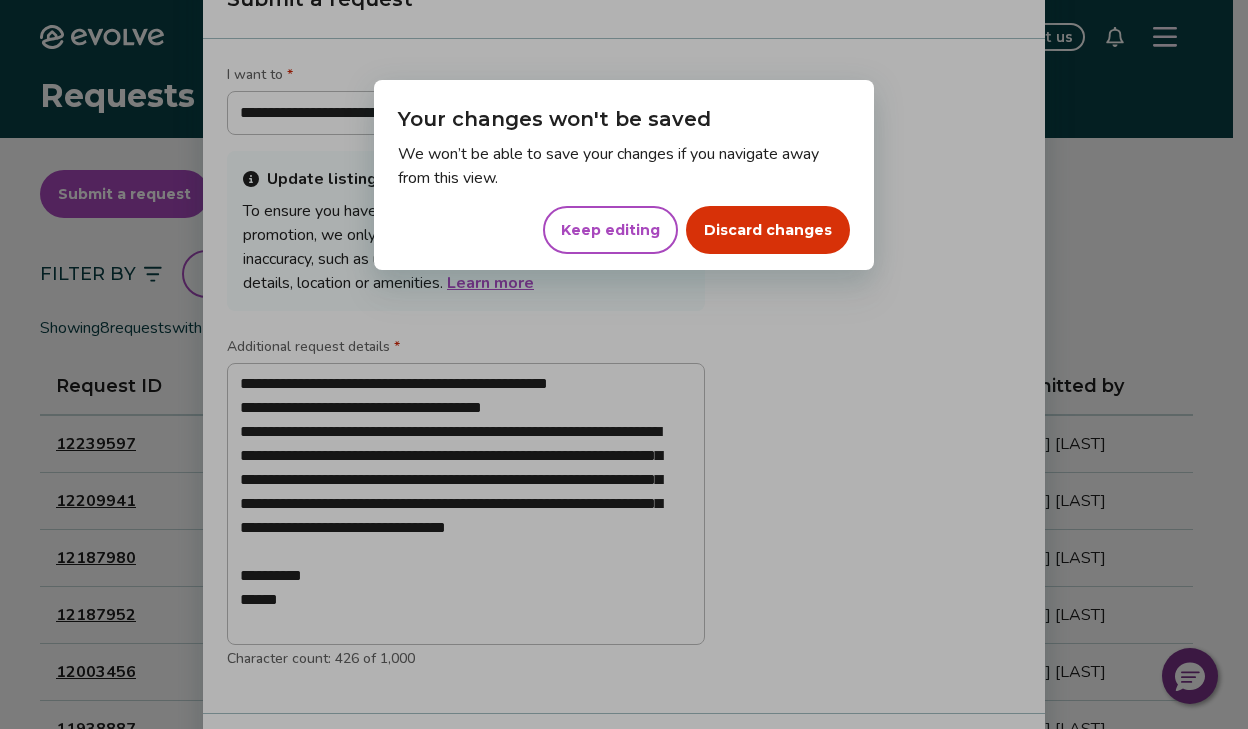 click on "Discard changes" at bounding box center [768, 230] 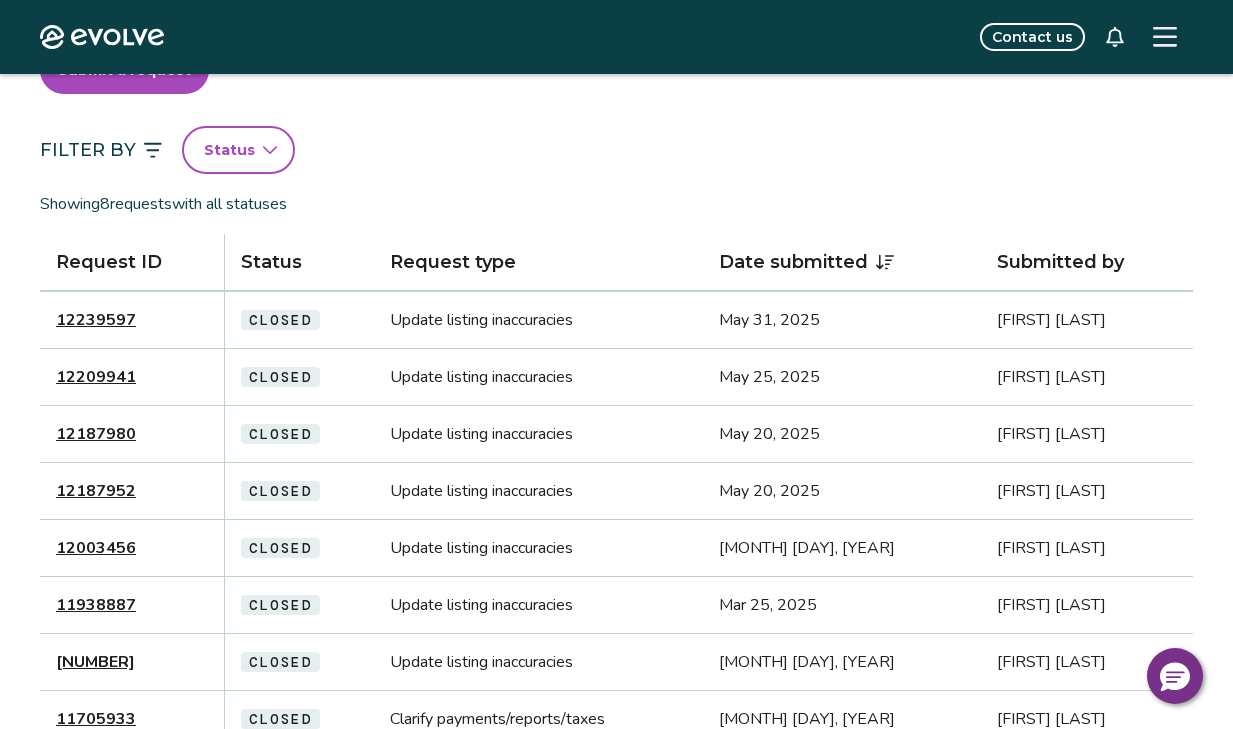 scroll, scrollTop: 305, scrollLeft: 0, axis: vertical 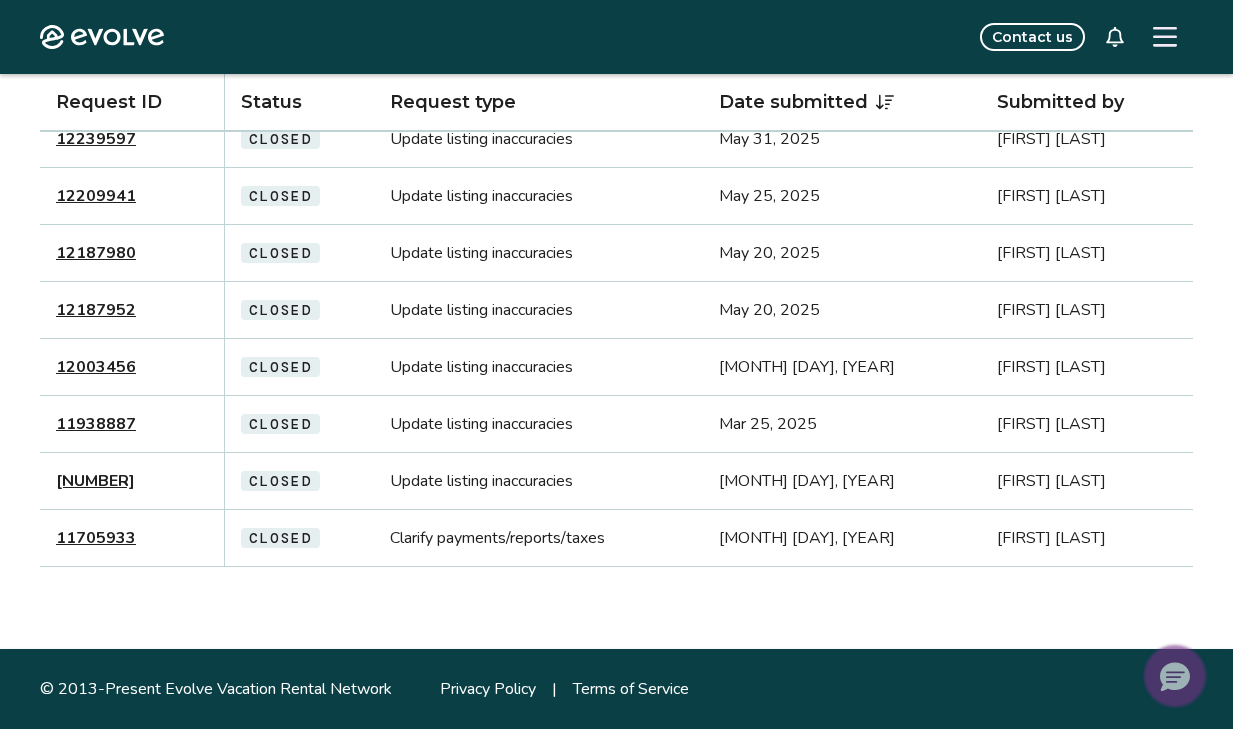 click 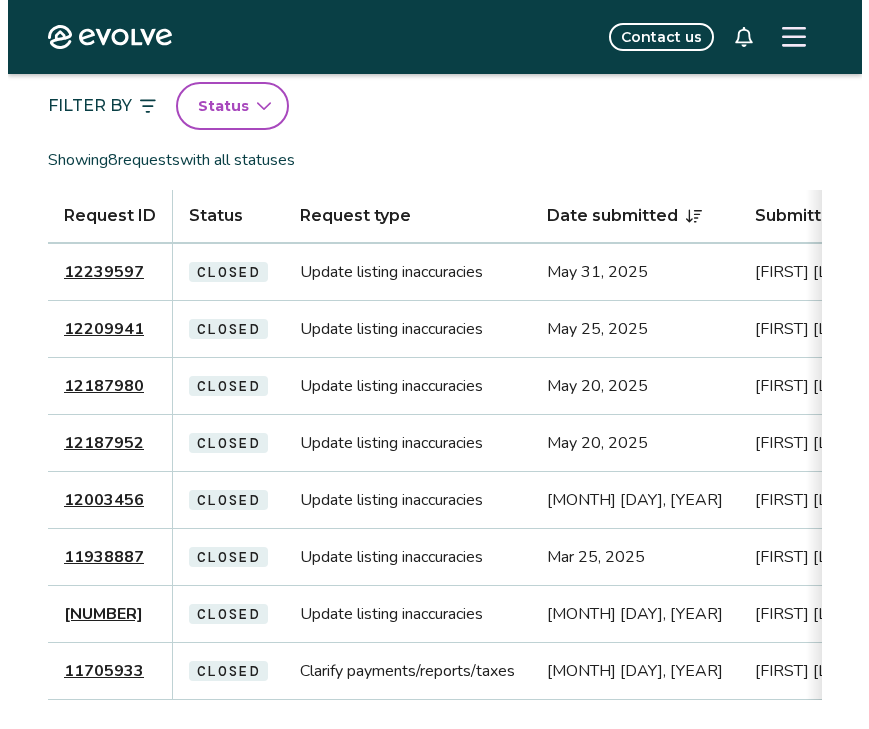 scroll, scrollTop: 0, scrollLeft: 0, axis: both 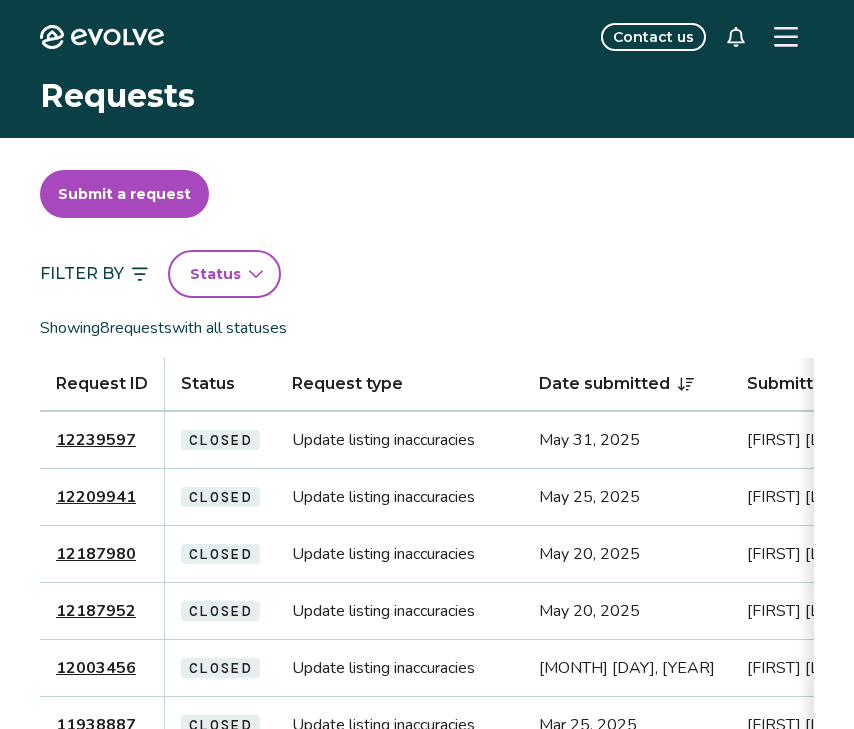 click at bounding box center [786, 37] 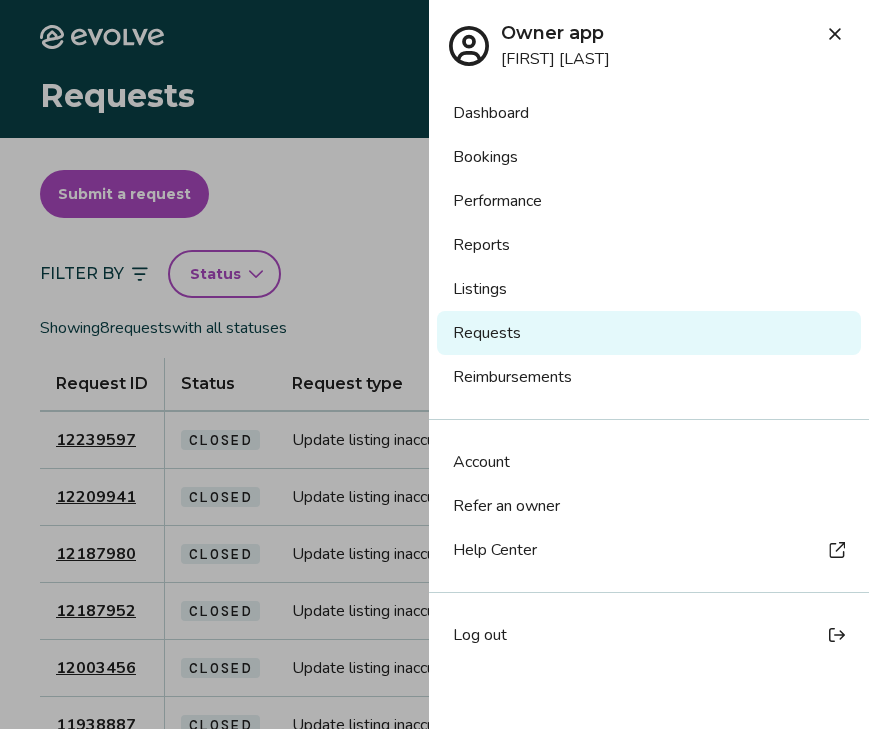 click on "Log out" at bounding box center (480, 635) 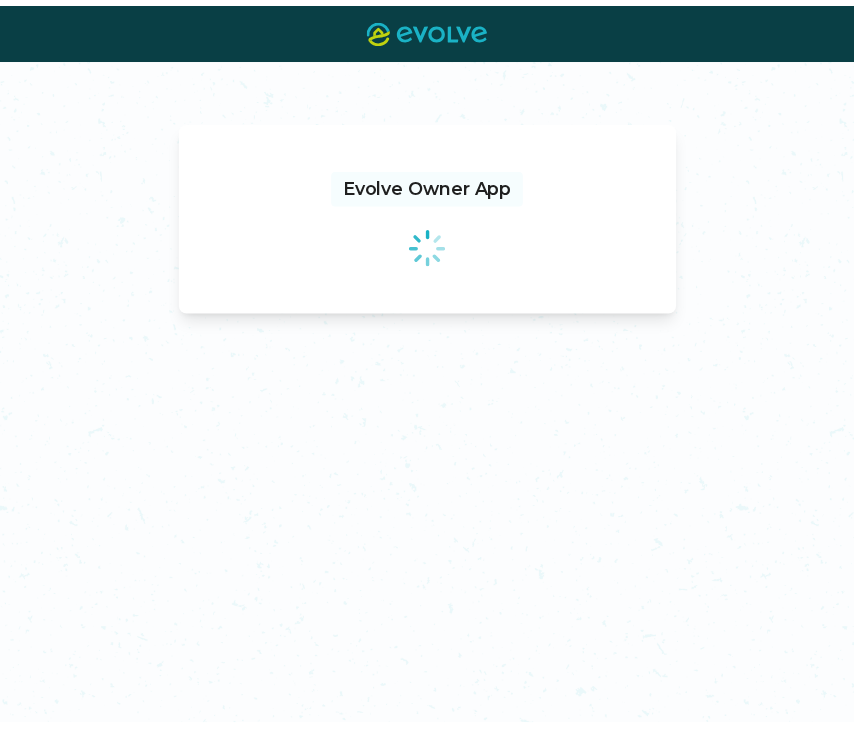 scroll, scrollTop: 0, scrollLeft: 0, axis: both 